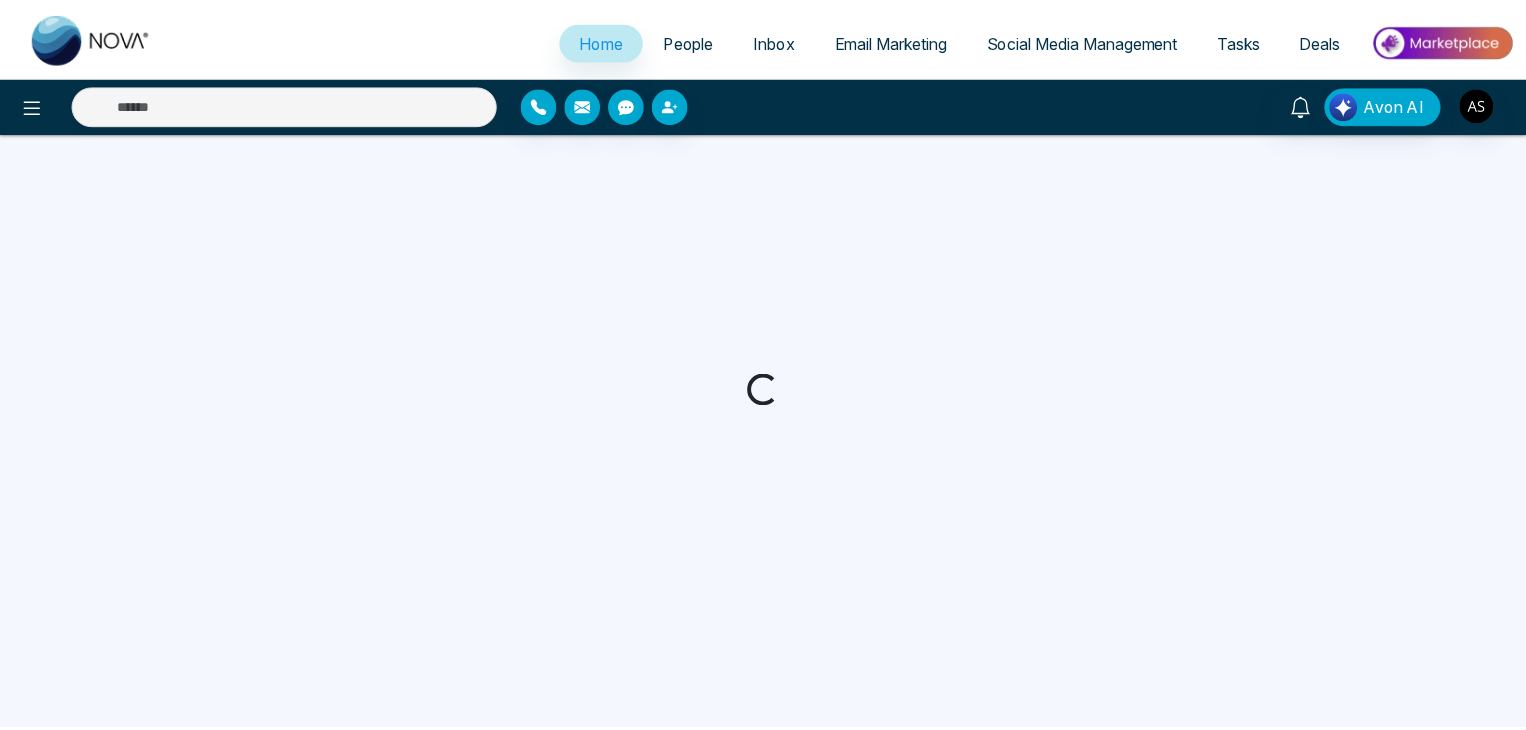 scroll, scrollTop: 0, scrollLeft: 0, axis: both 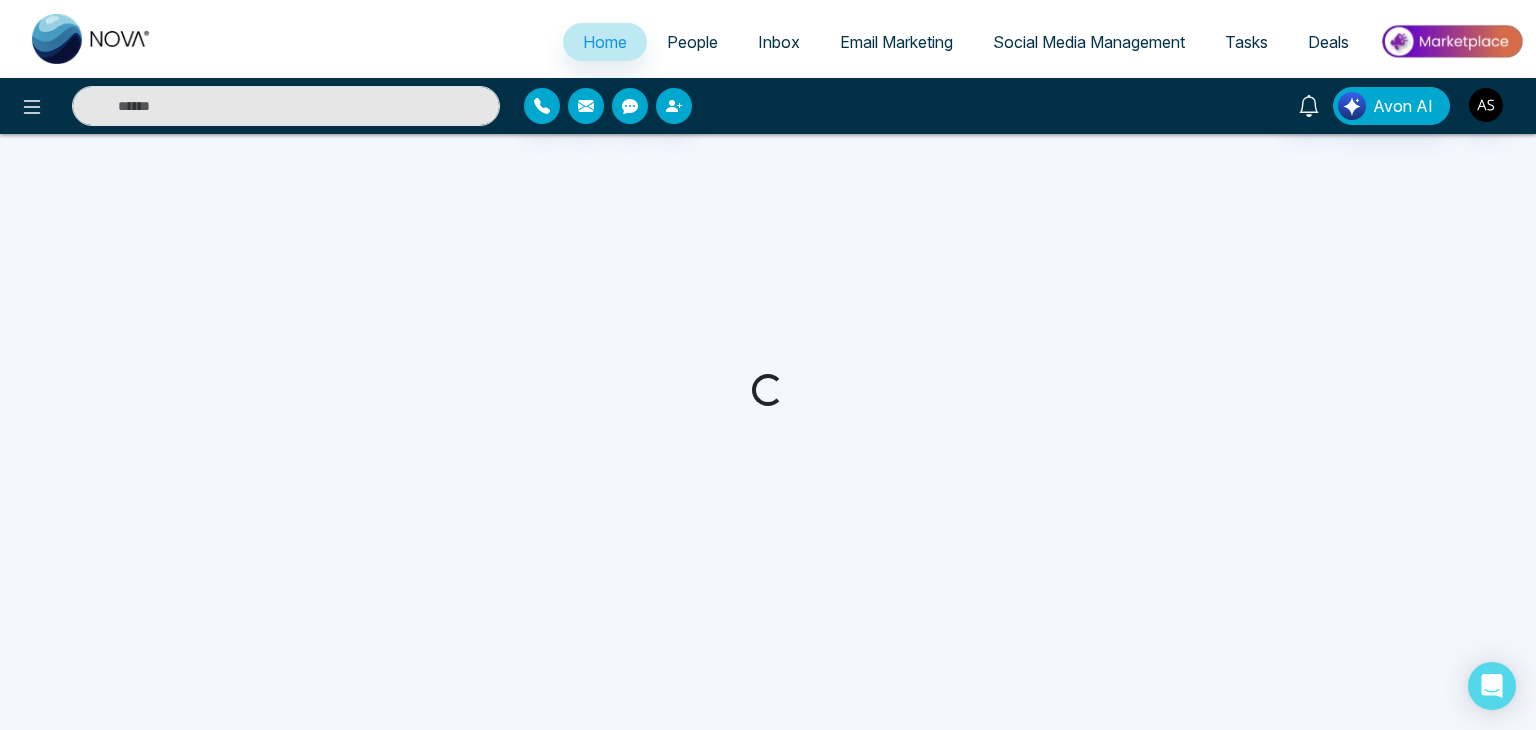 select on "*" 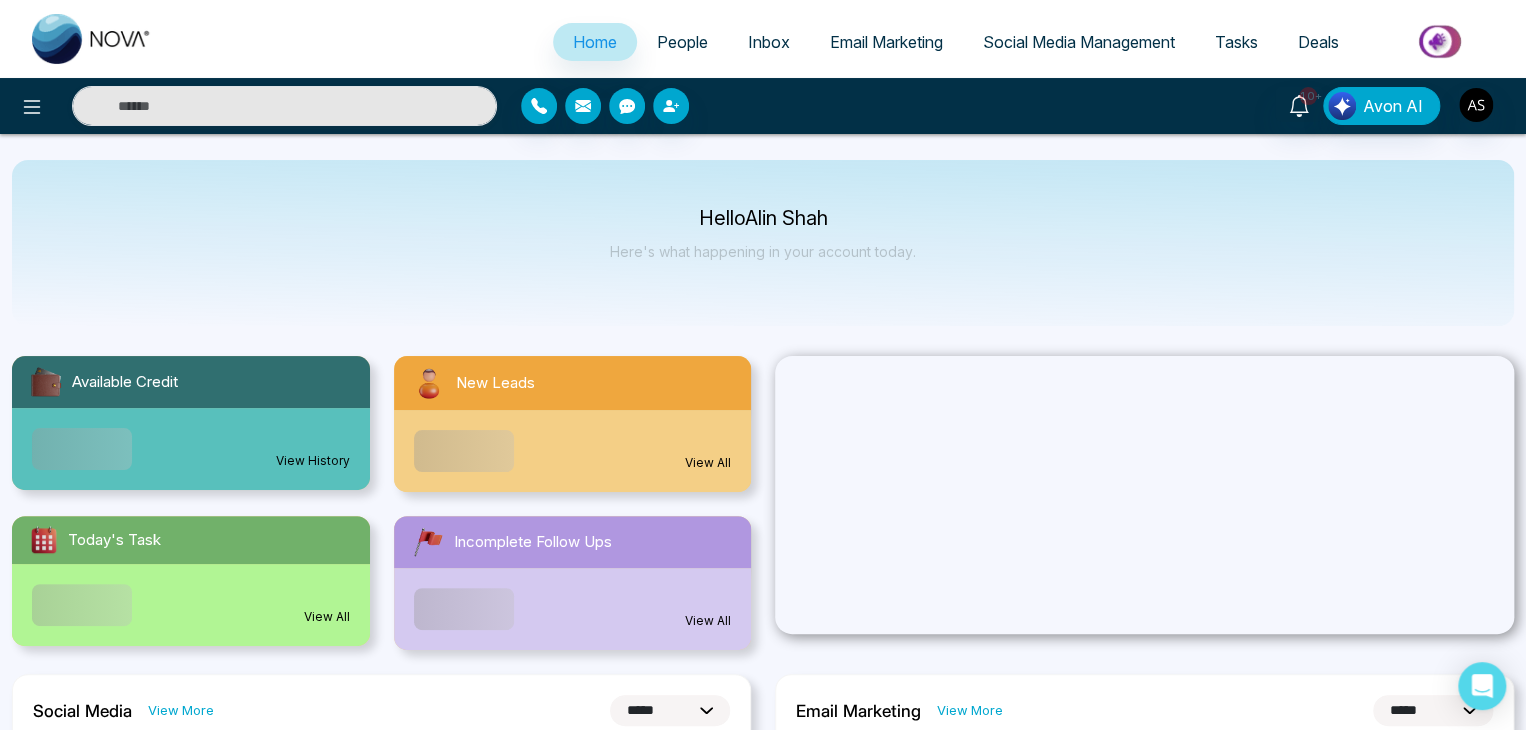 click on "People" at bounding box center [682, 42] 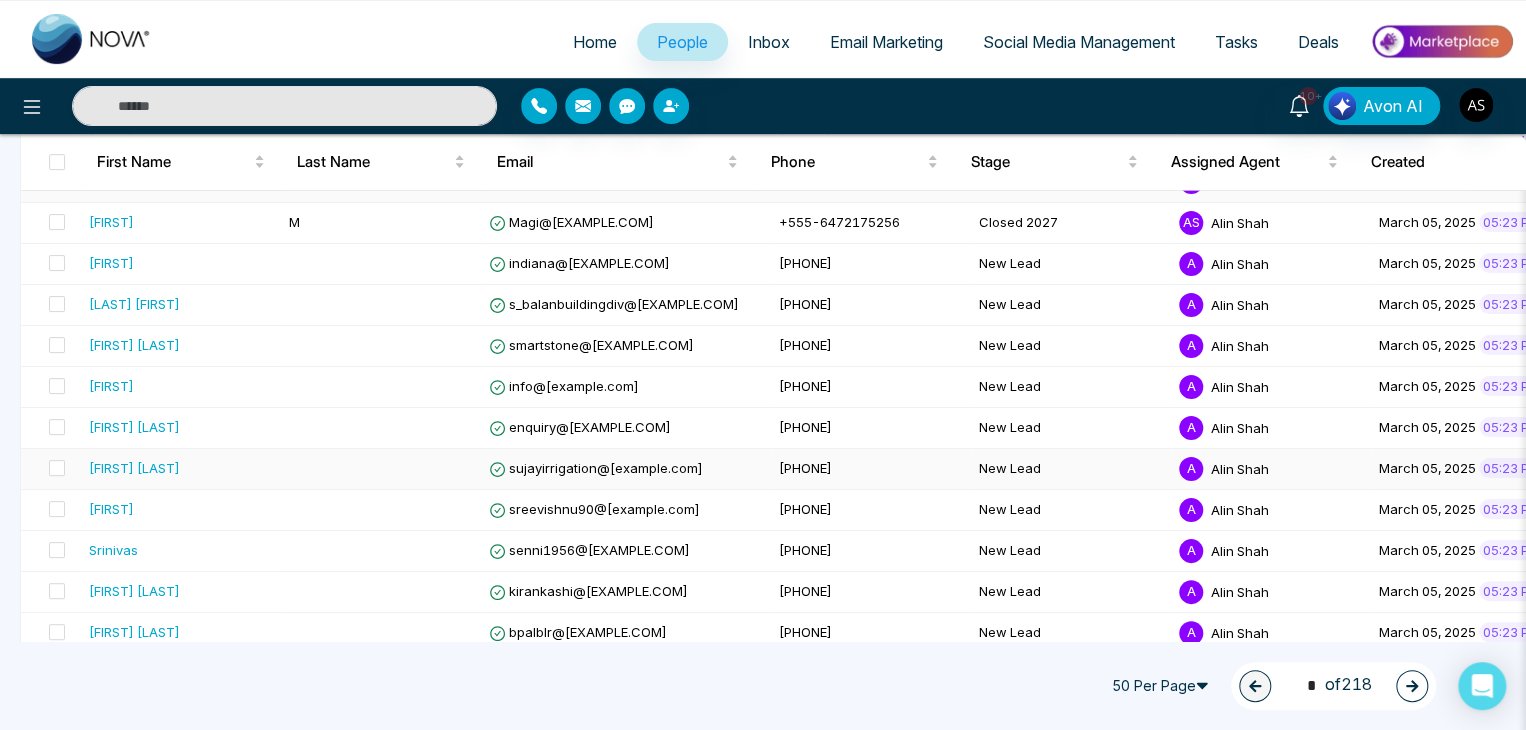 scroll, scrollTop: 0, scrollLeft: 0, axis: both 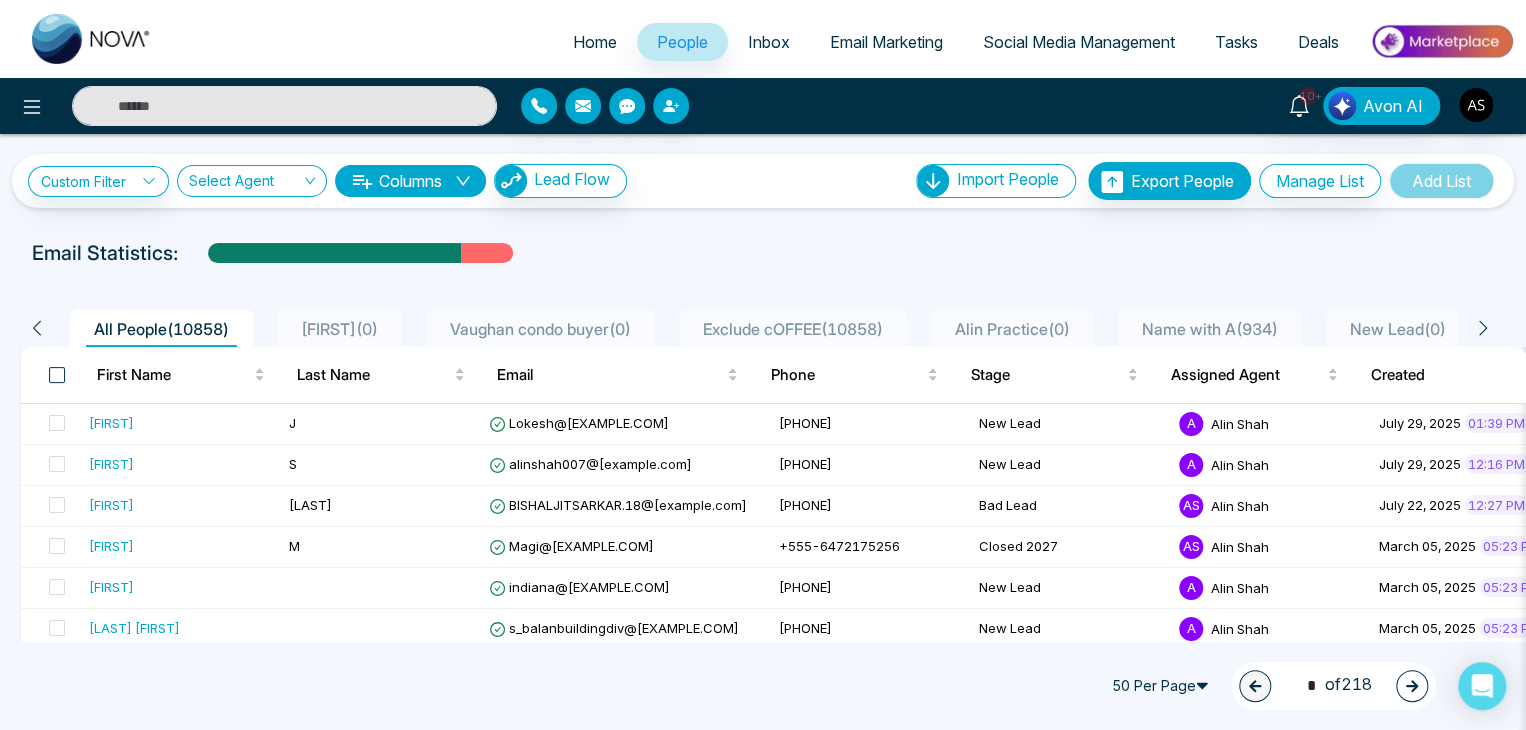 click at bounding box center [57, 375] 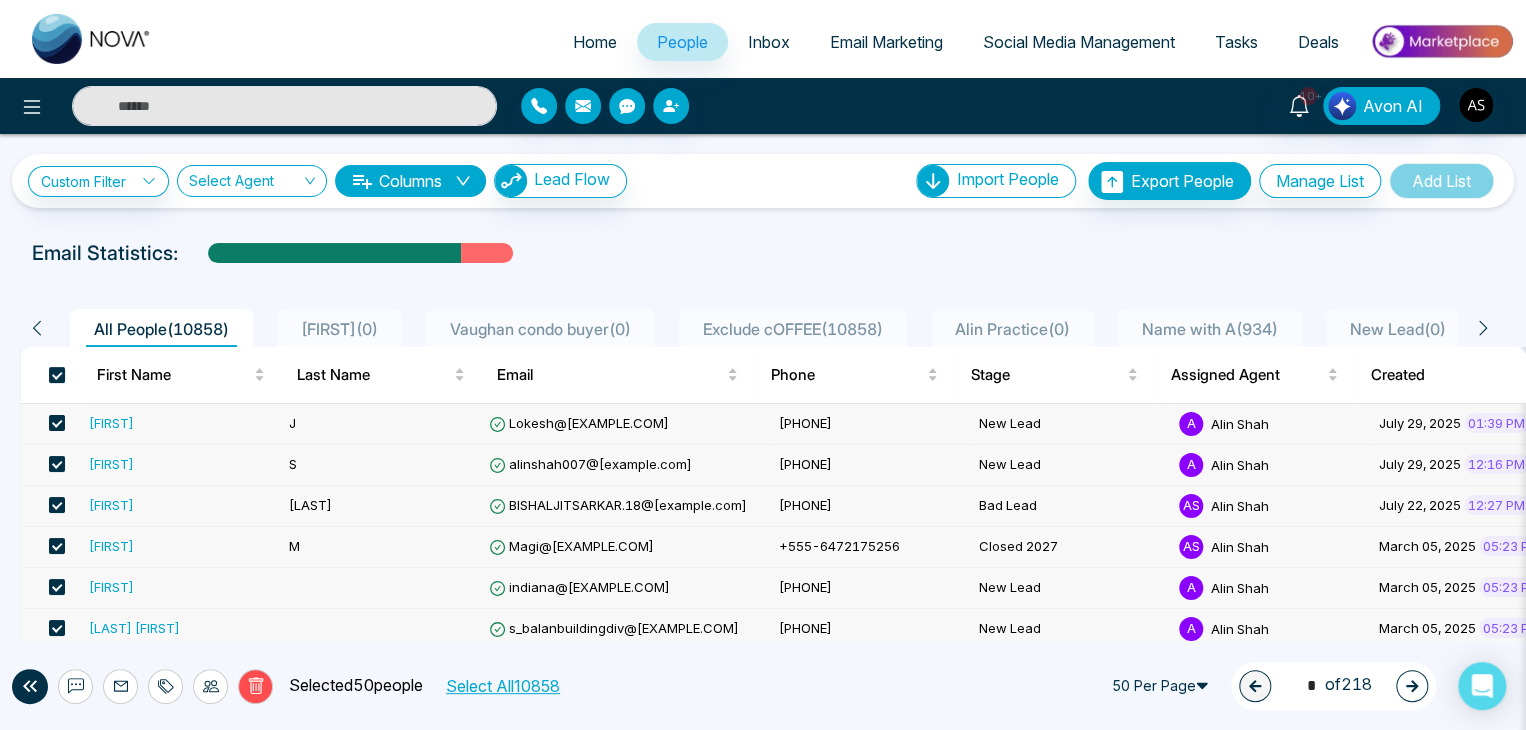 click on "Select All  10858" at bounding box center (502, 686) 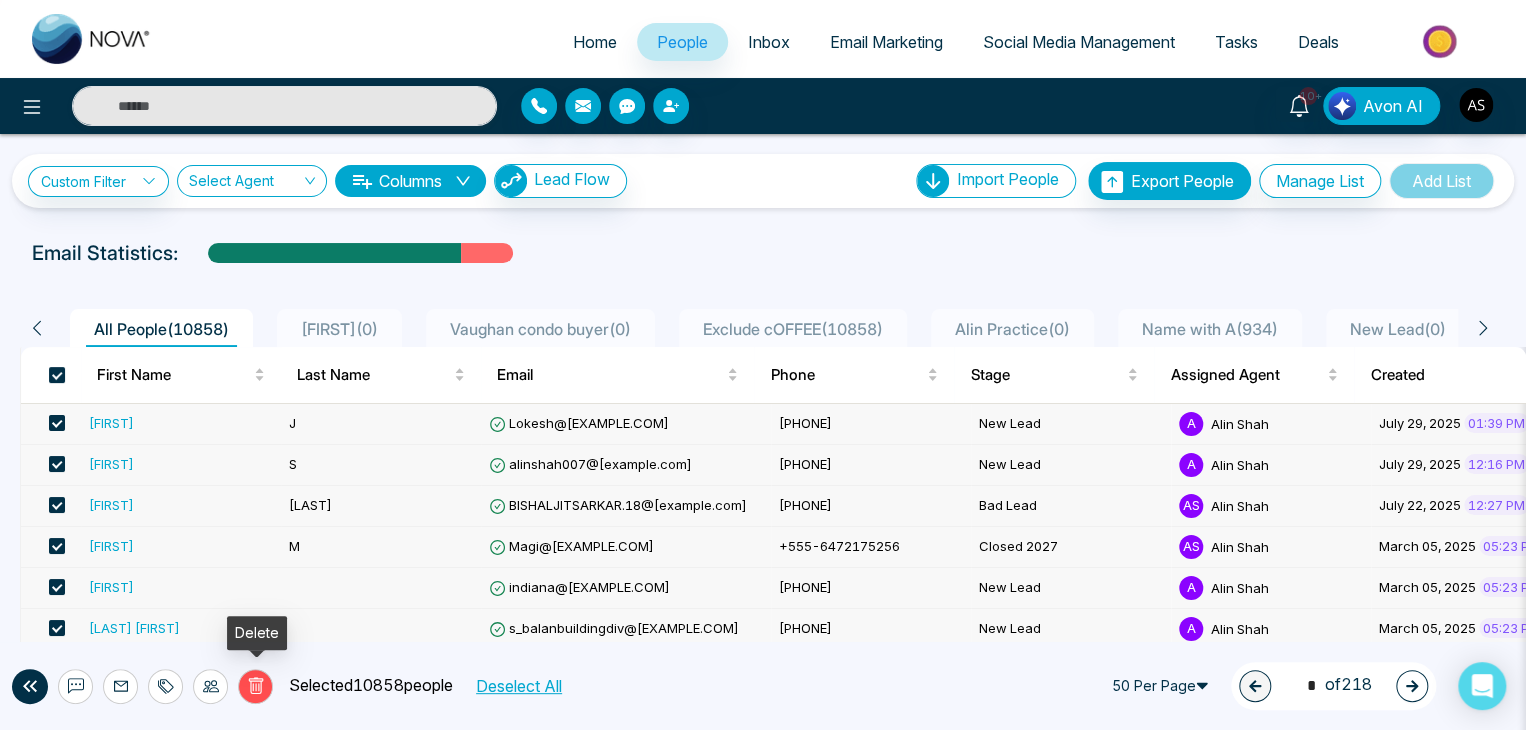 click 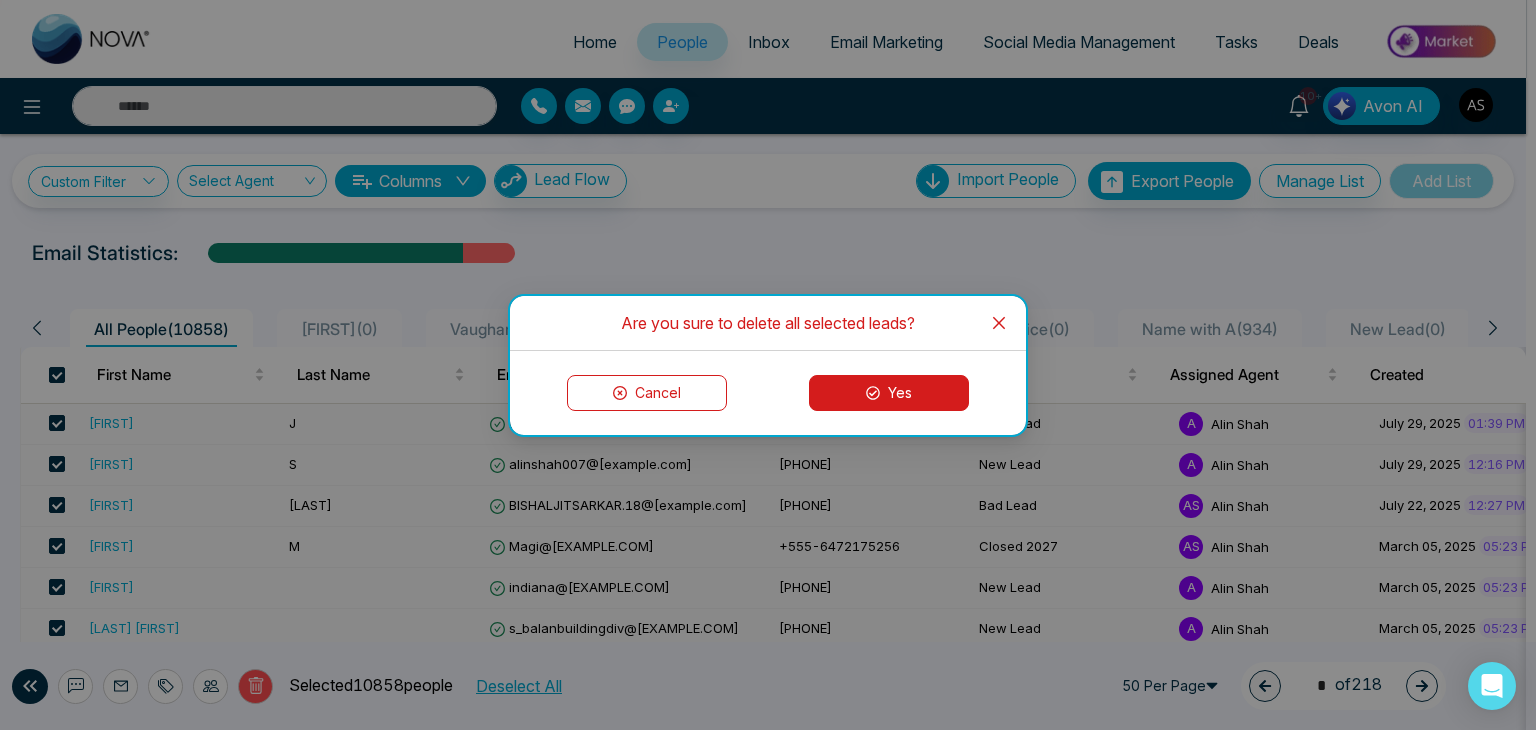 click on "Yes" at bounding box center (889, 393) 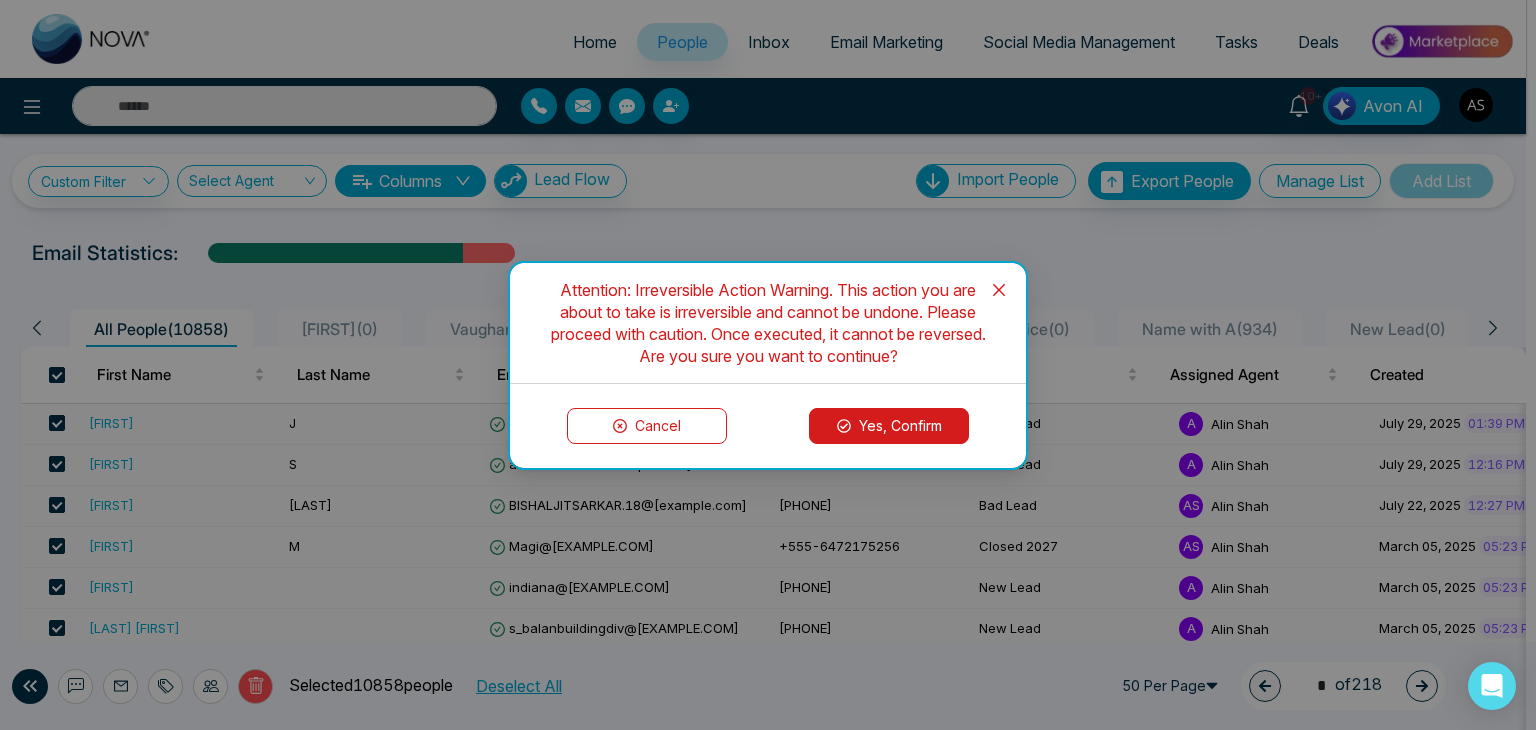 click on "Yes, Confirm" at bounding box center (889, 426) 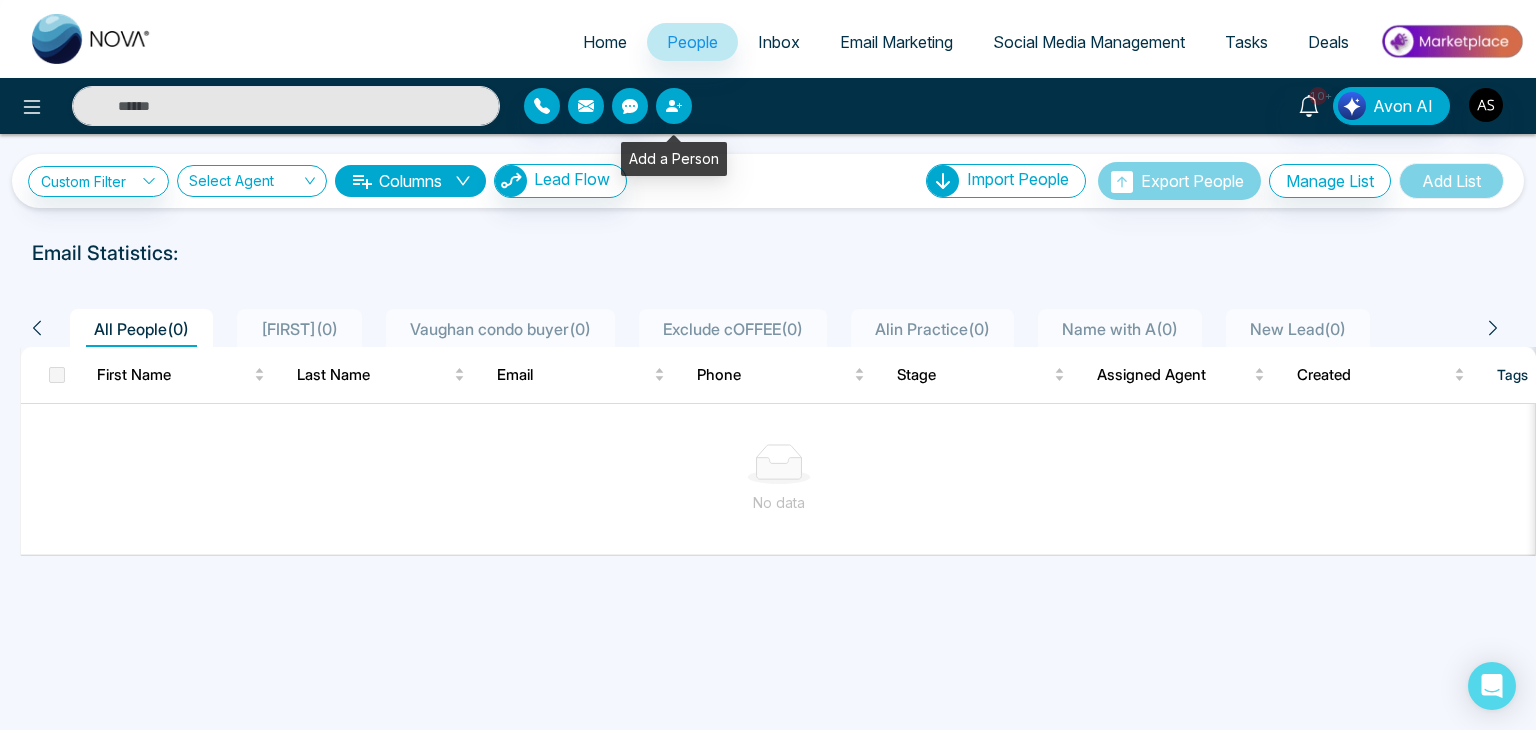 click 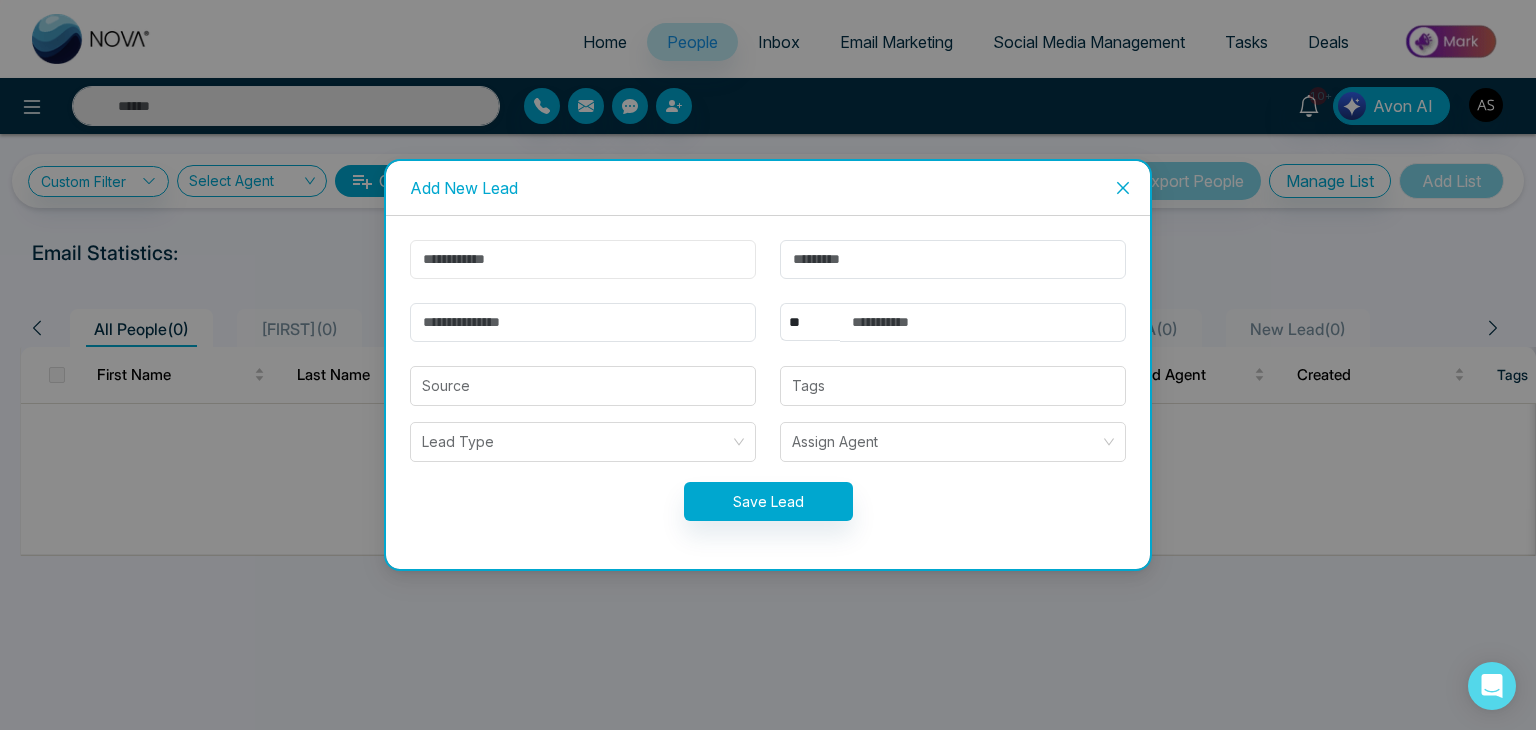 click at bounding box center (583, 259) 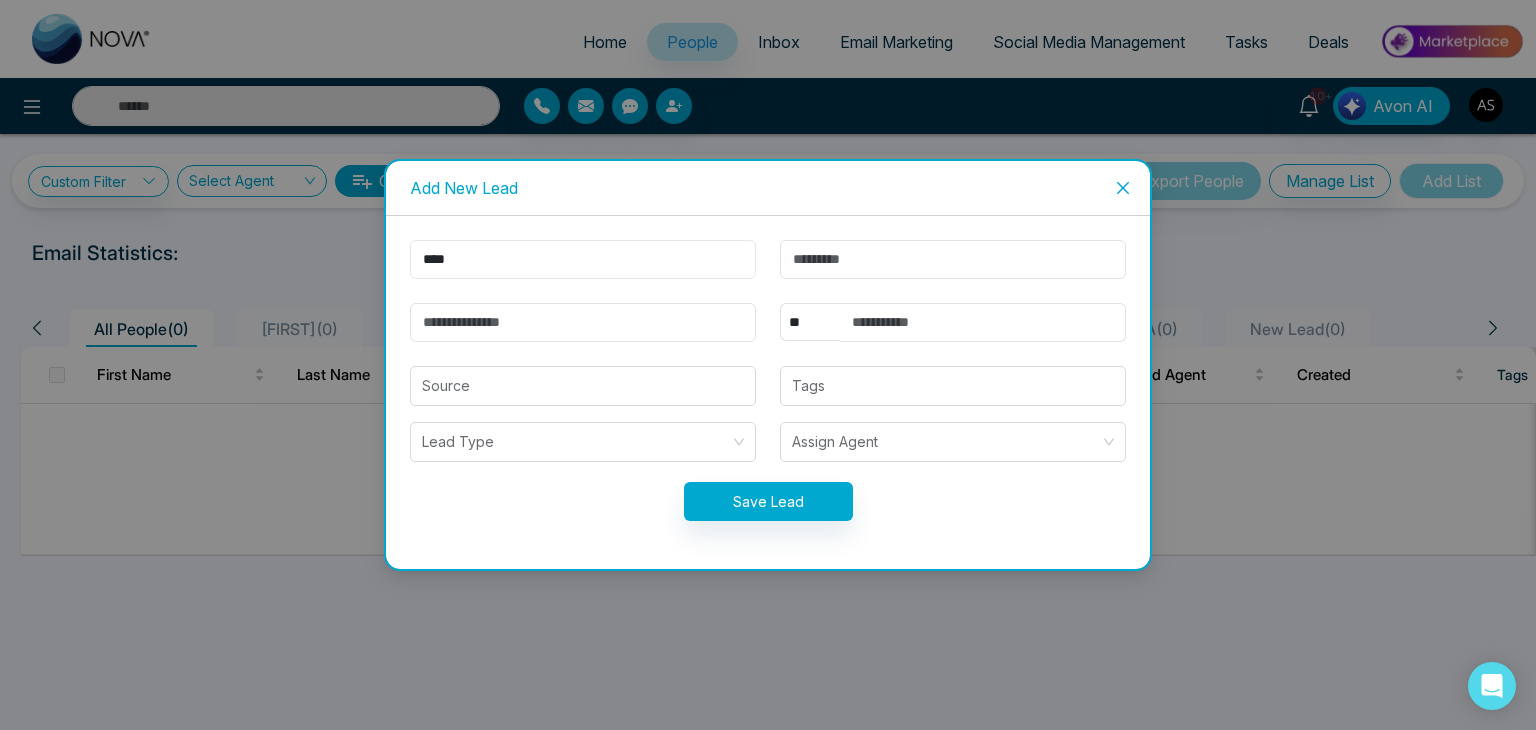 type on "****" 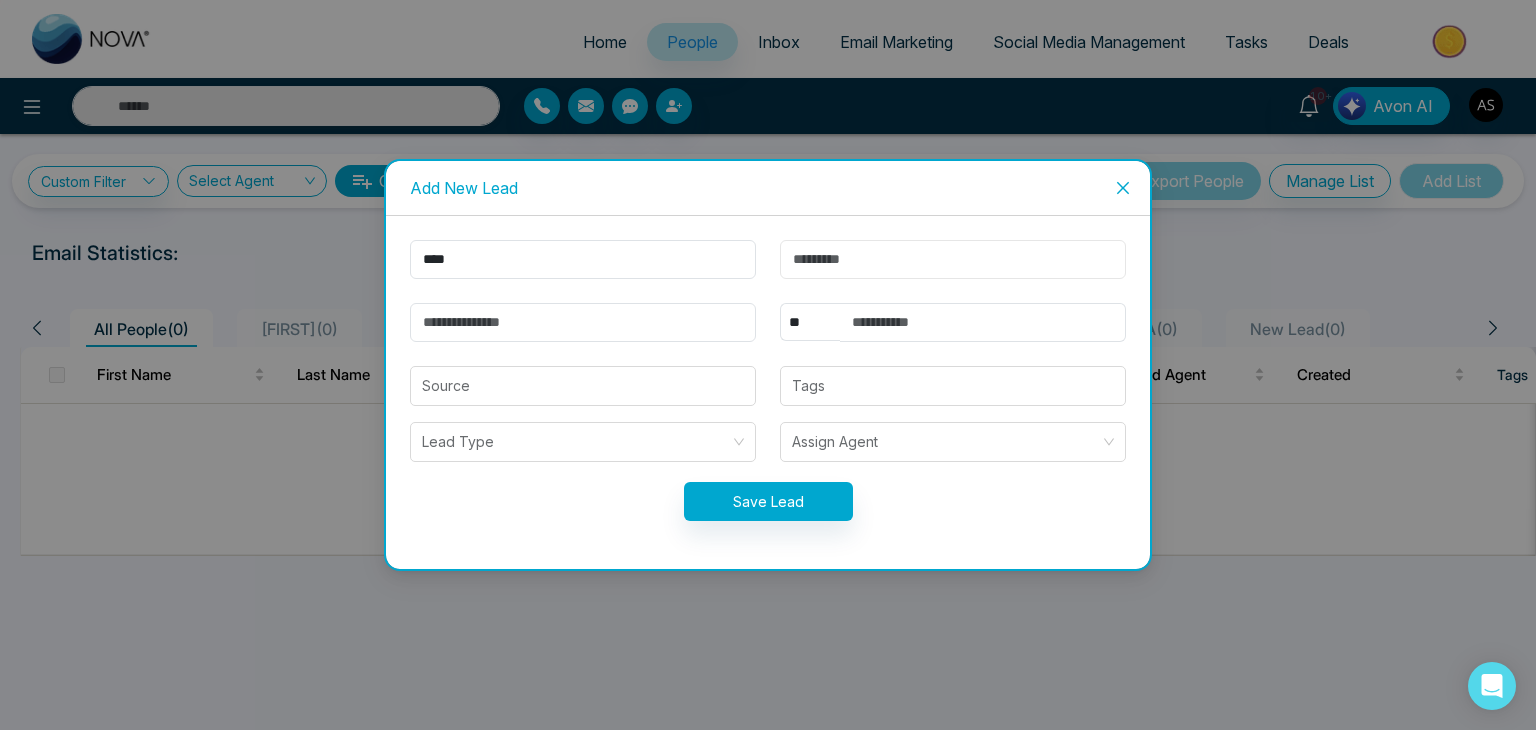 click at bounding box center [953, 259] 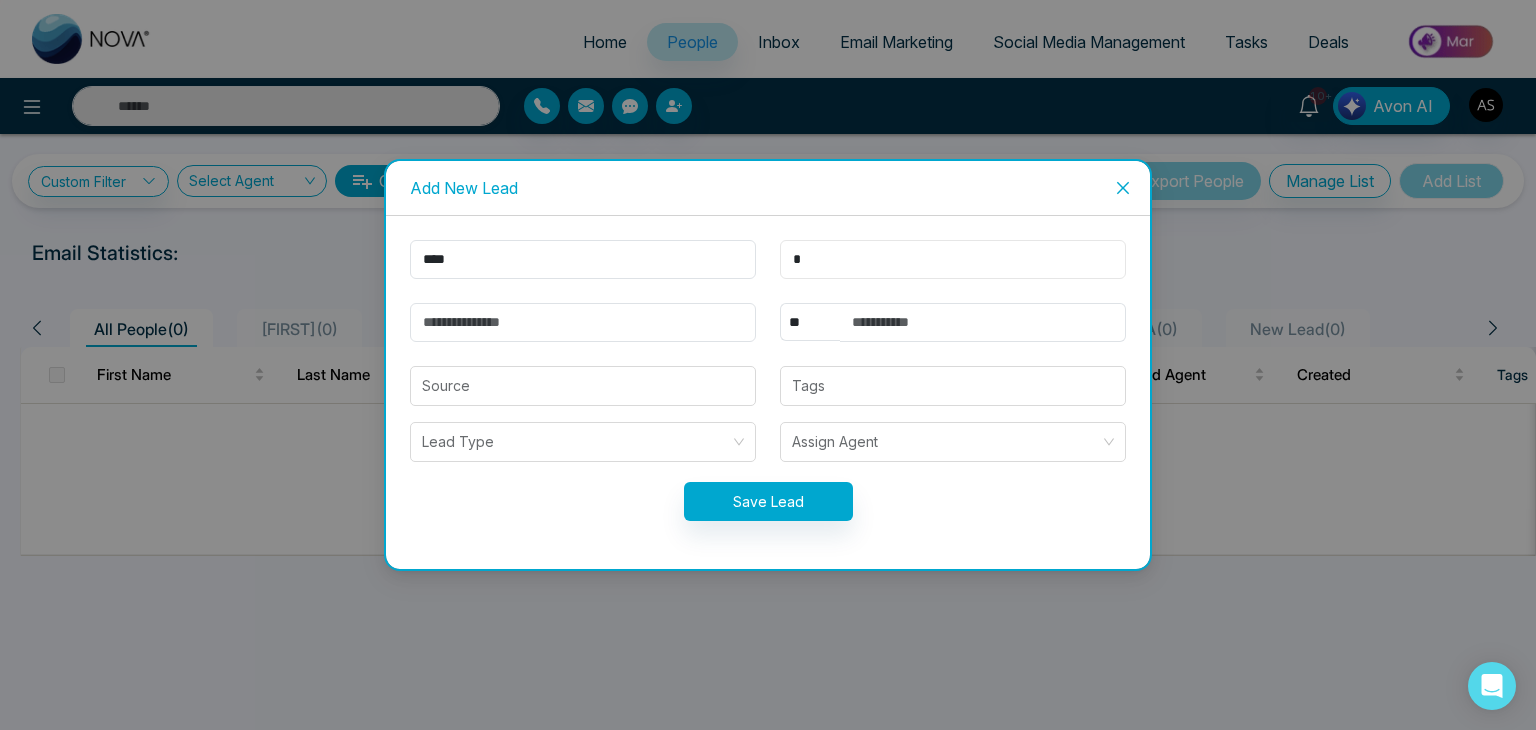 type on "*" 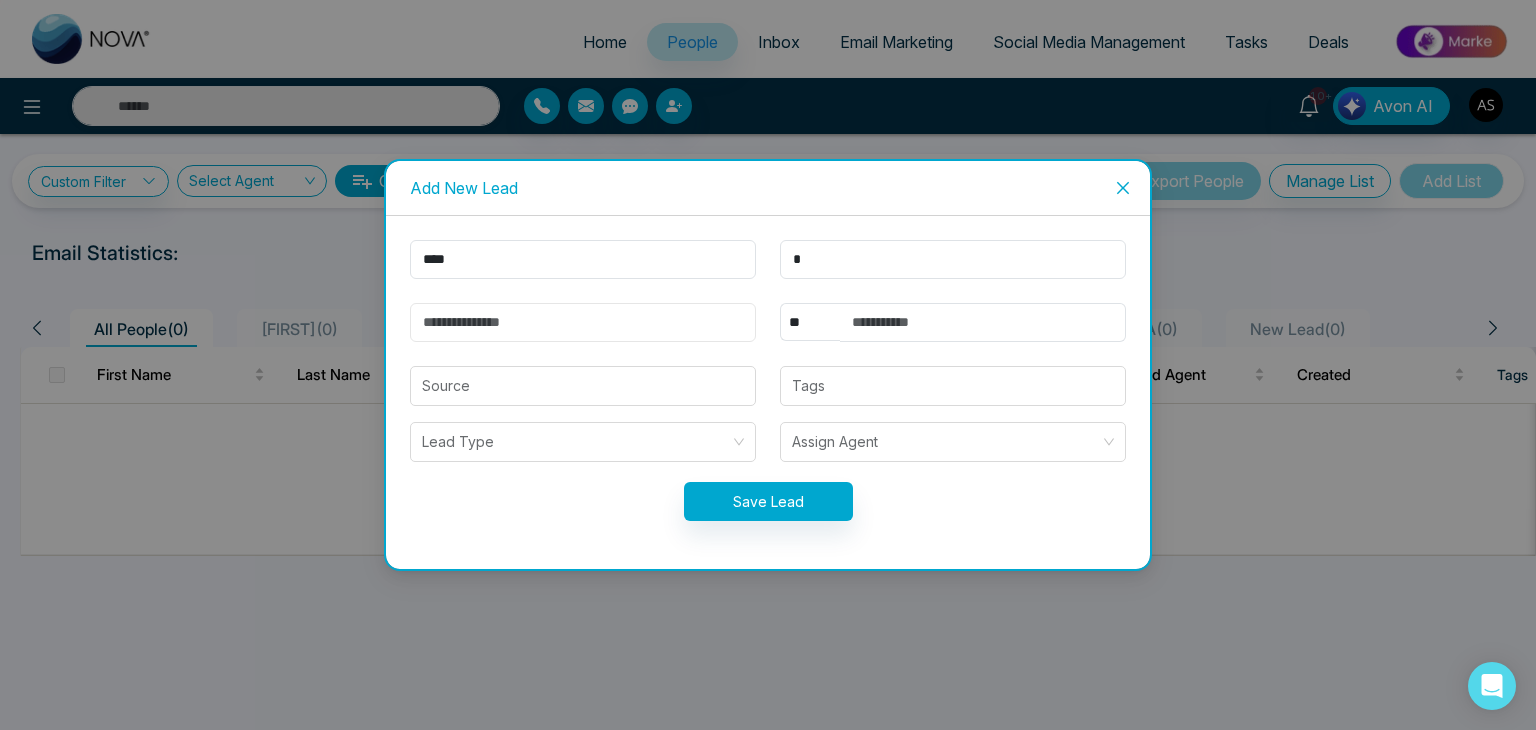click at bounding box center [583, 322] 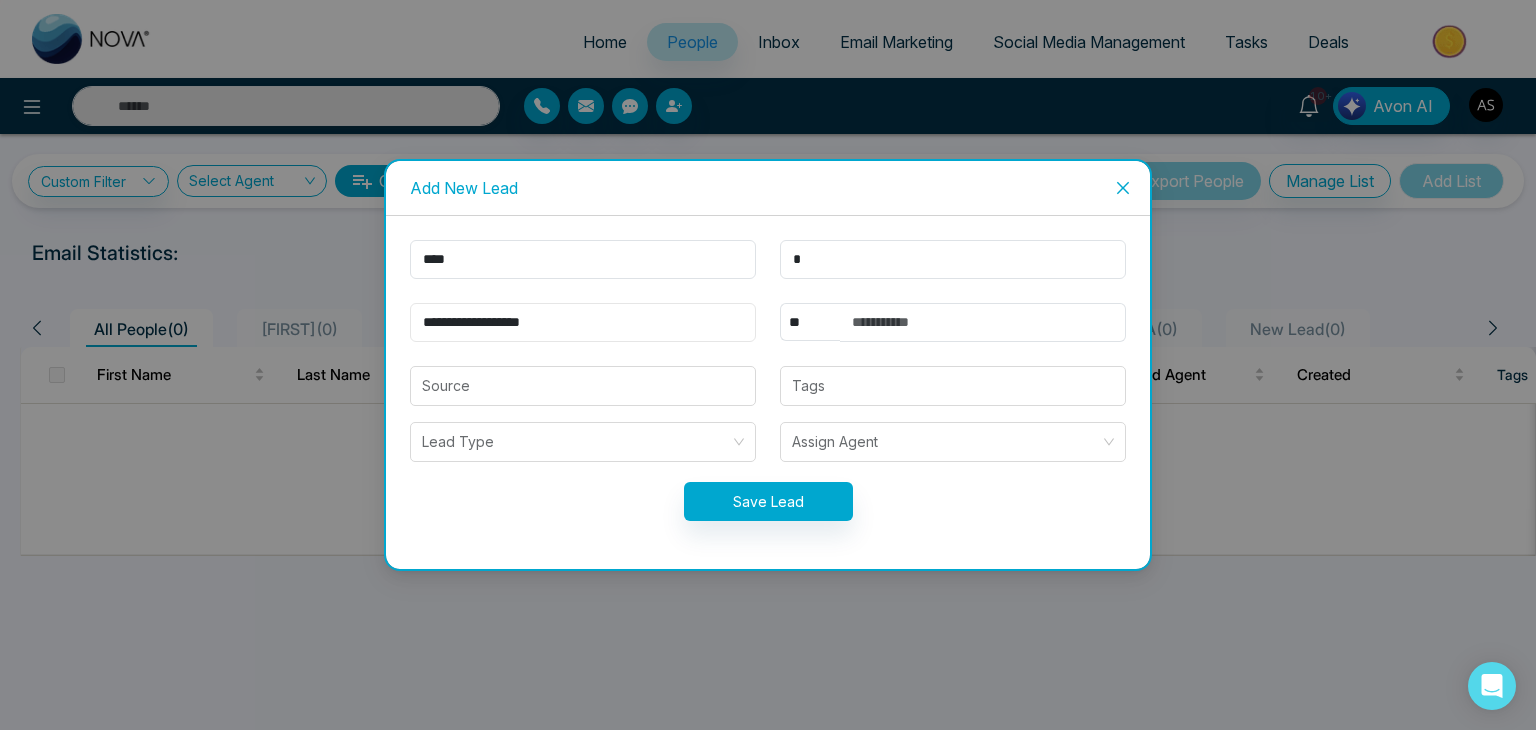type on "**********" 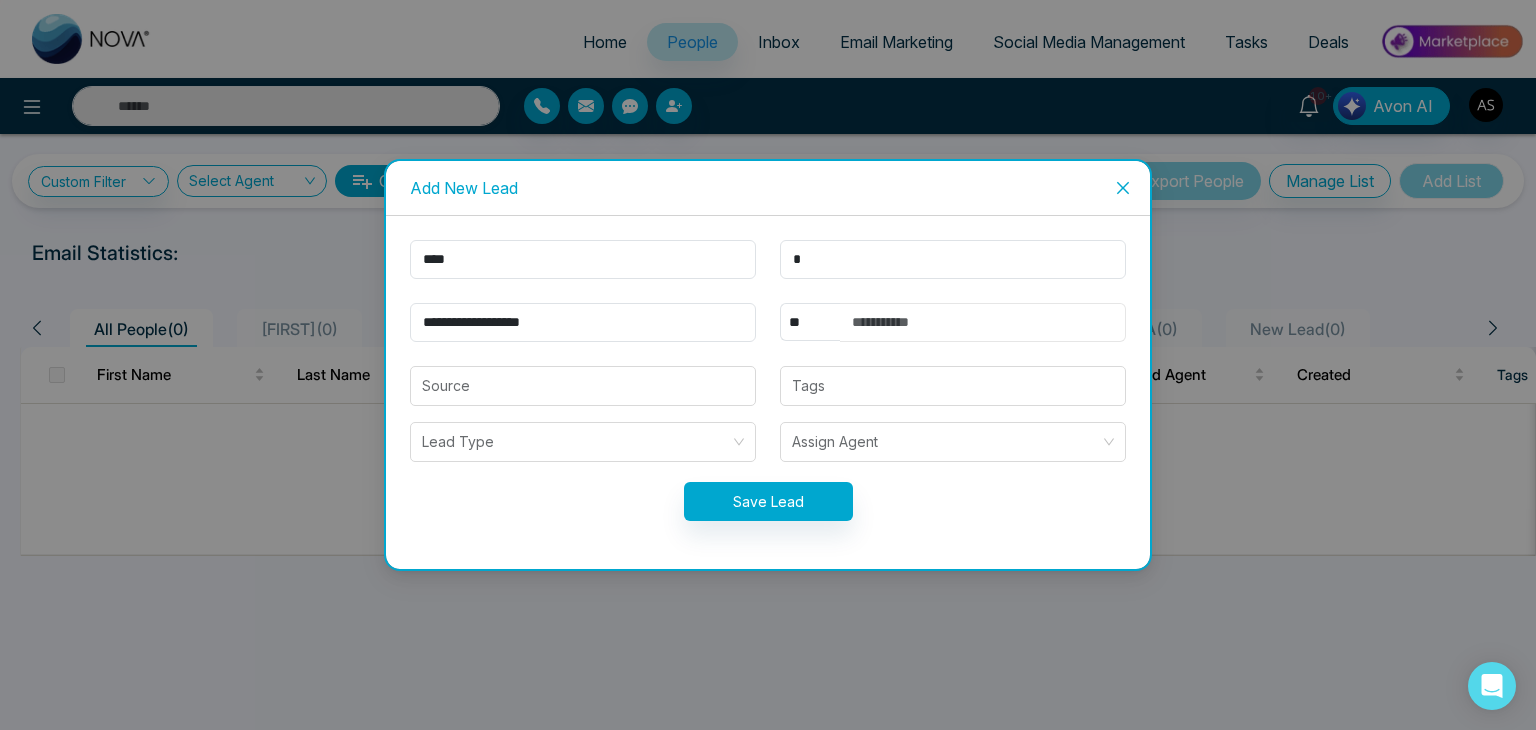 click at bounding box center [983, 322] 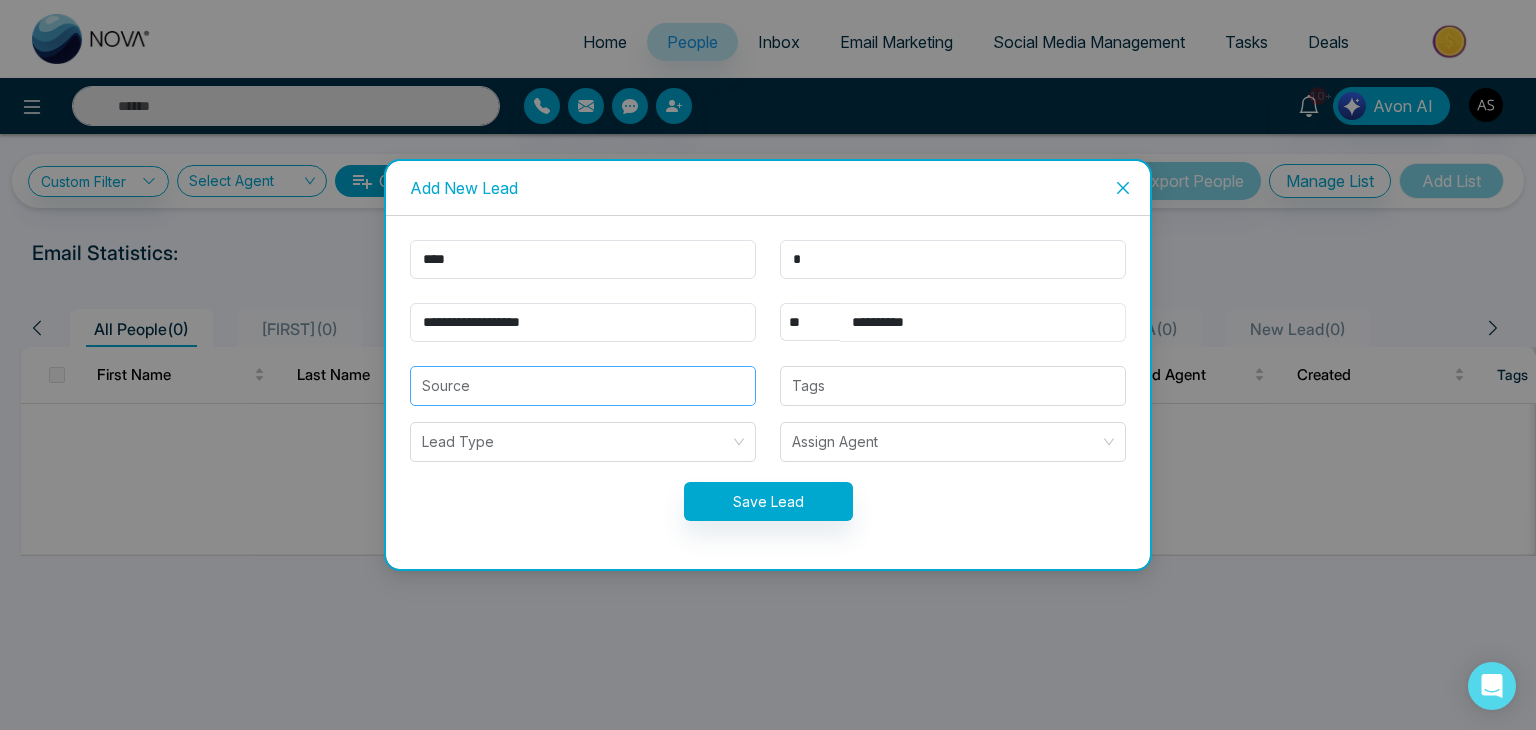 type on "**********" 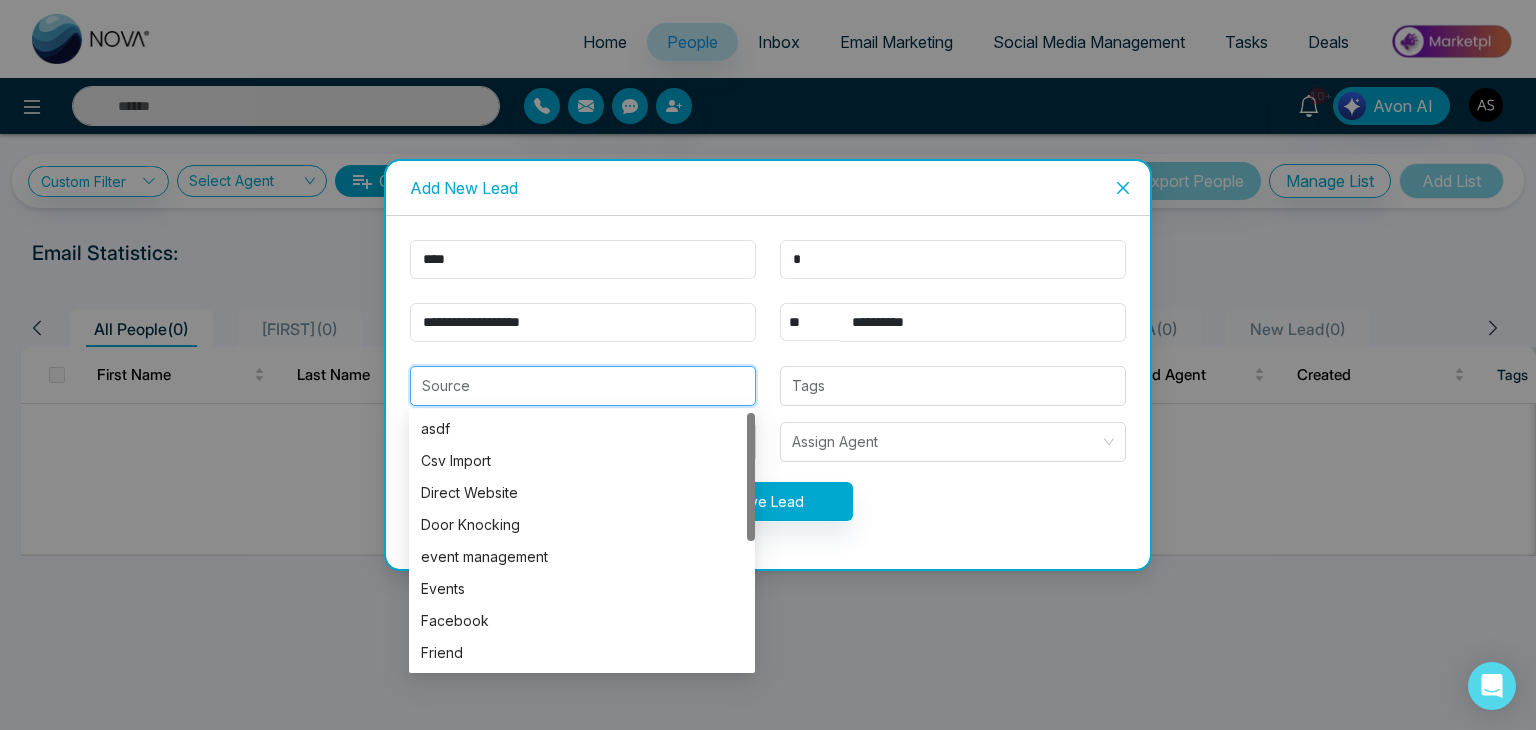 click at bounding box center [583, 386] 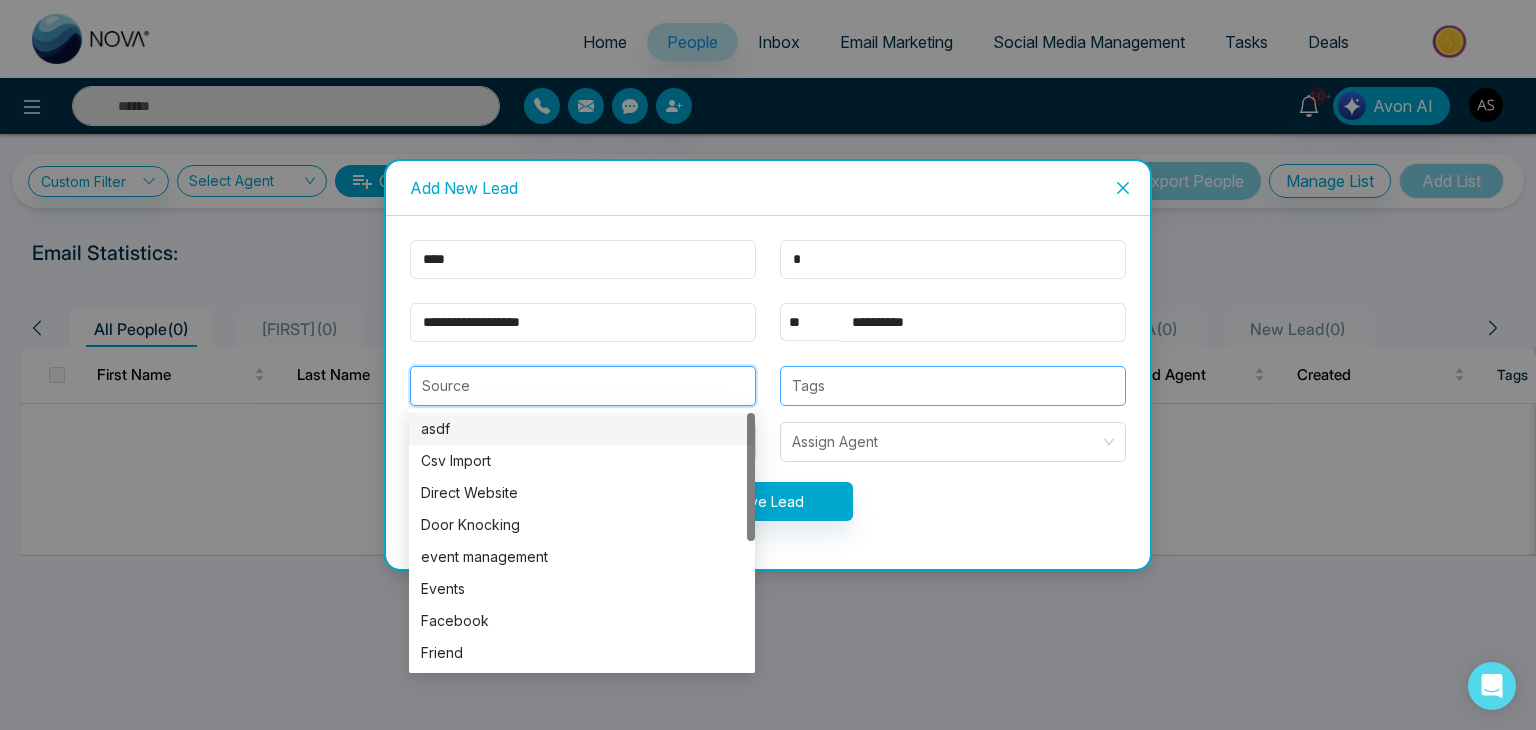 click at bounding box center (953, 386) 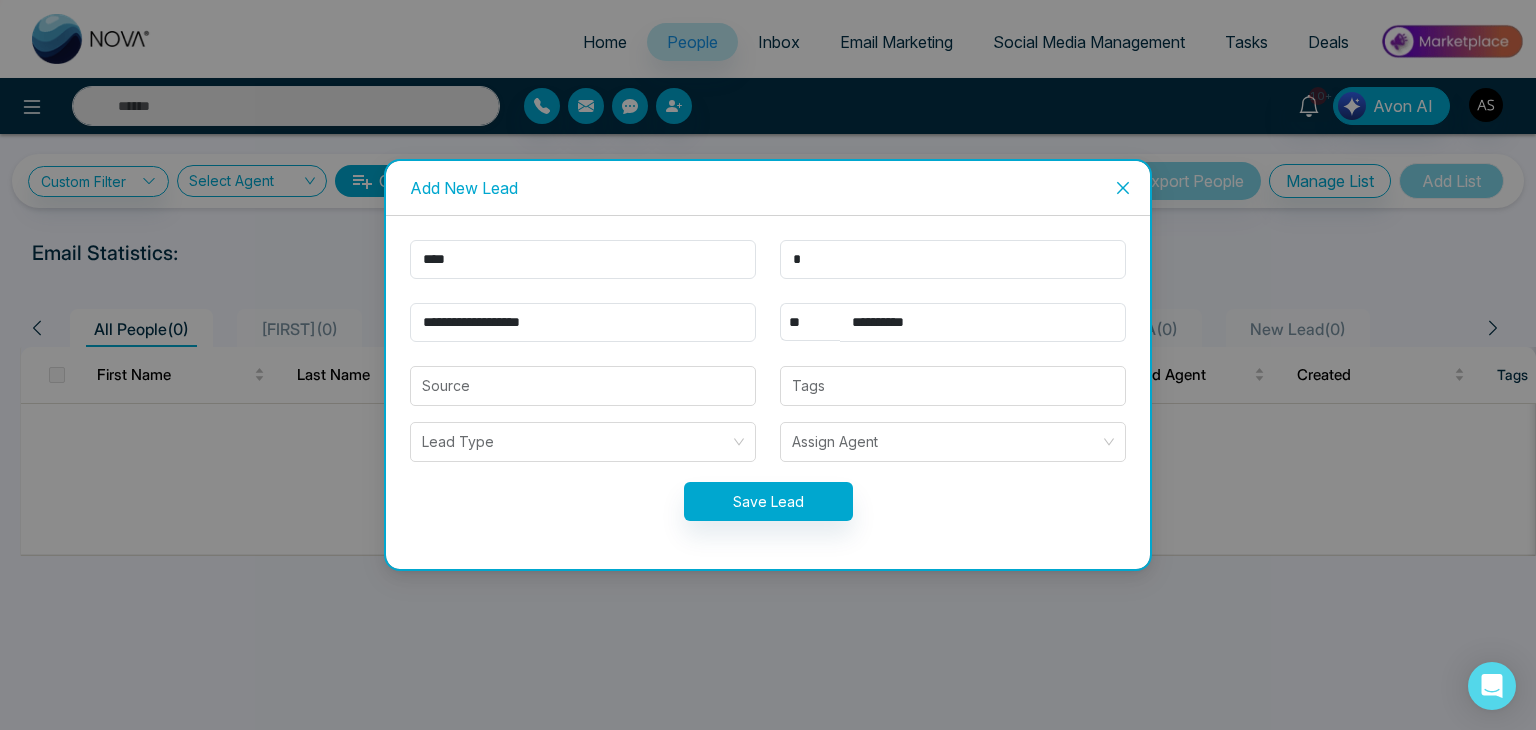 click on "**********" at bounding box center (768, 392) 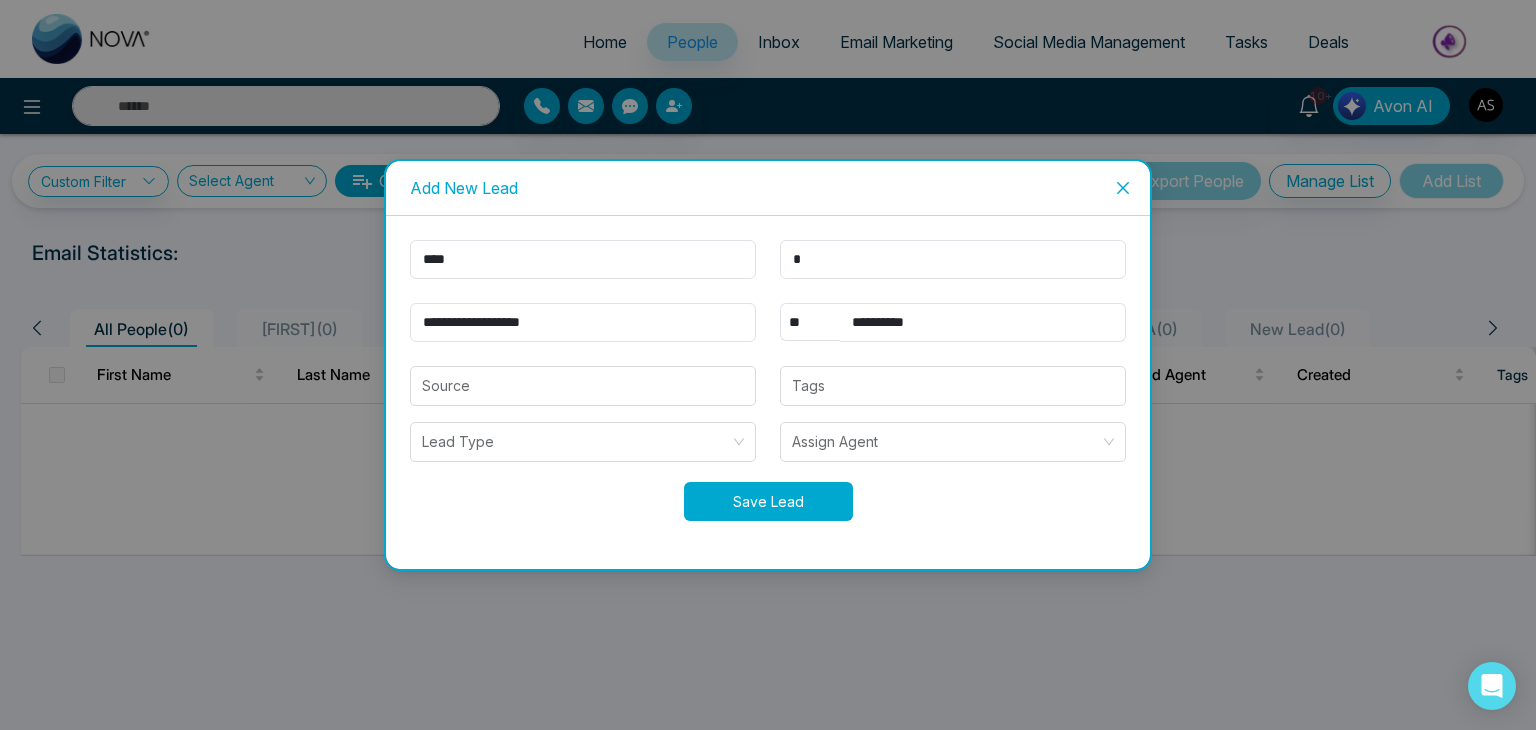 click on "Save Lead" at bounding box center (768, 501) 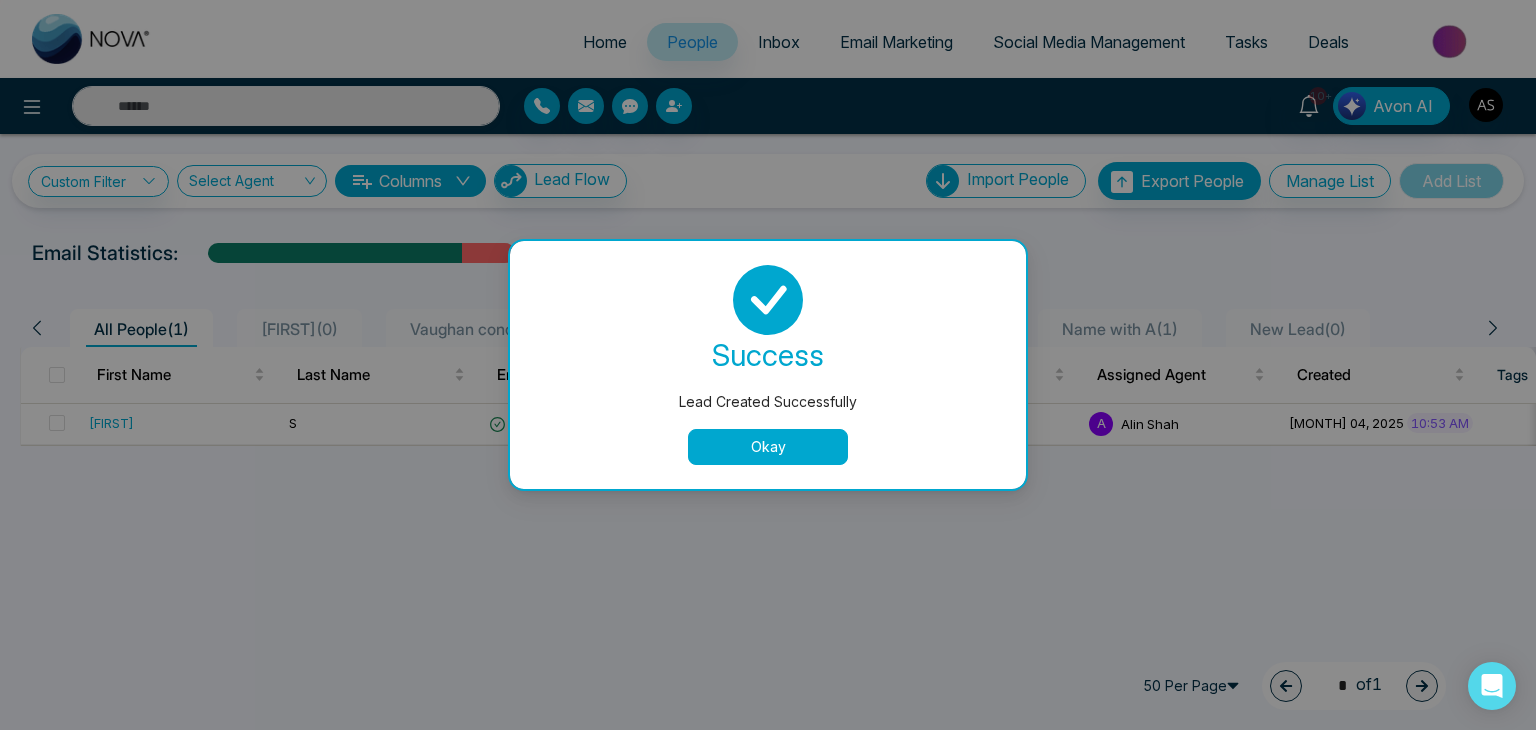 click on "Okay" at bounding box center [768, 447] 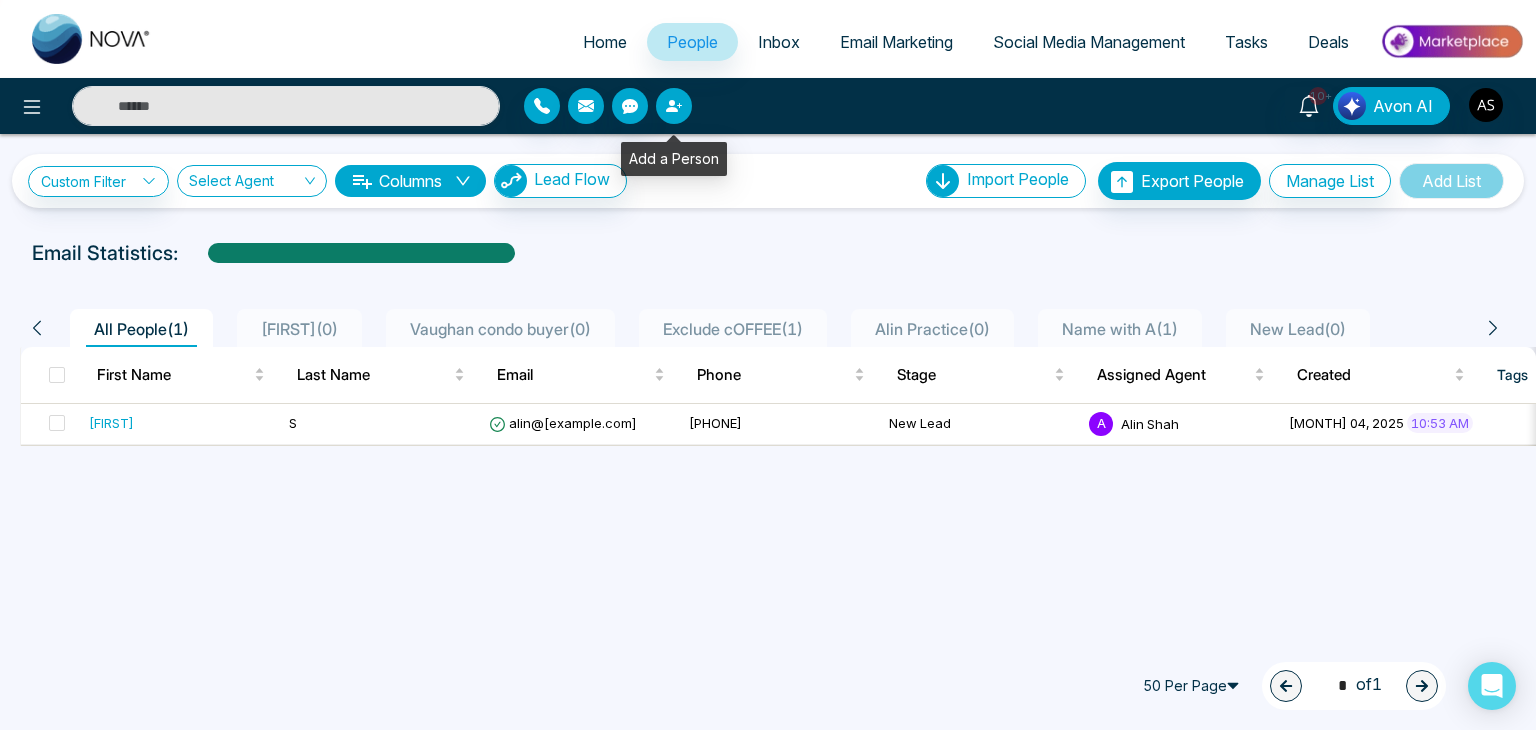 click at bounding box center (674, 106) 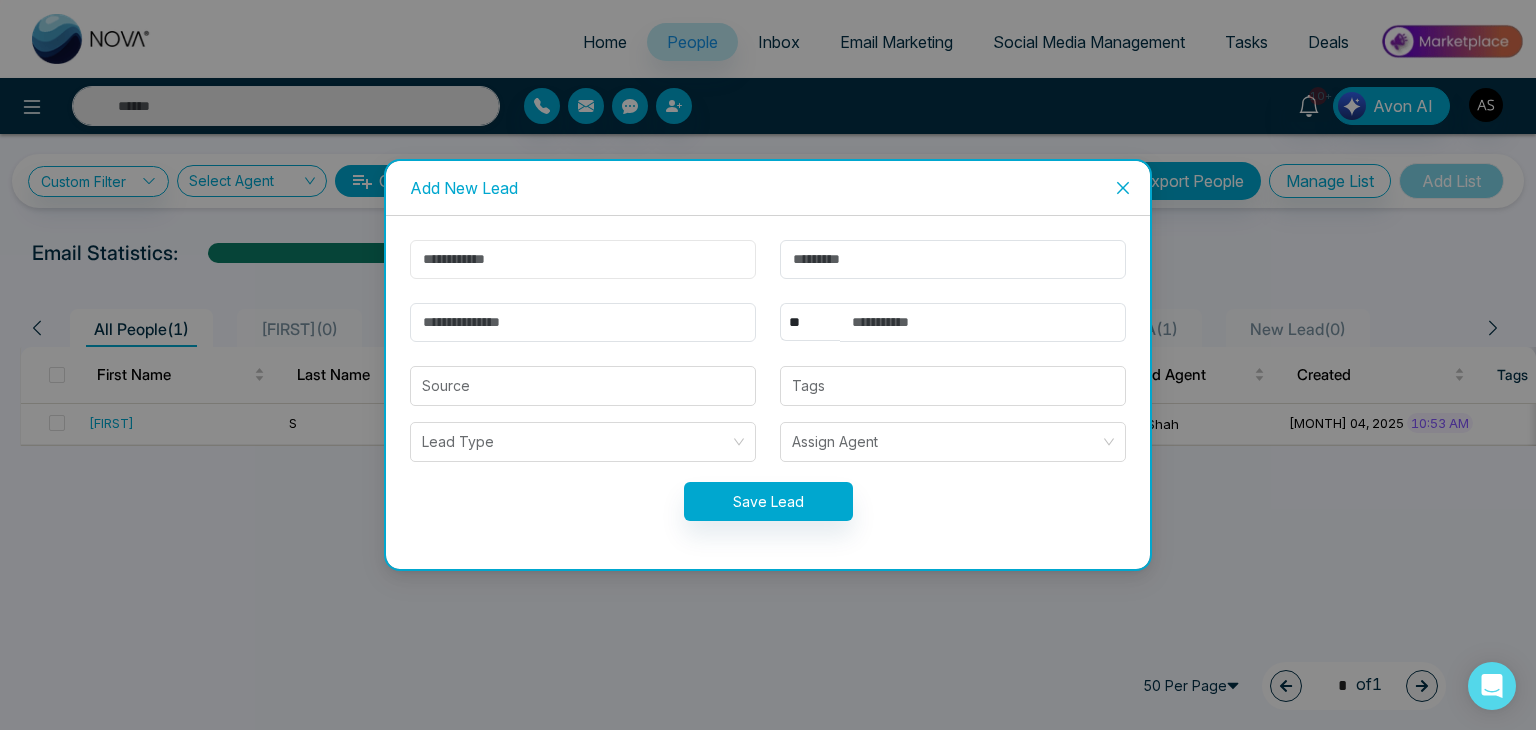 click at bounding box center [583, 259] 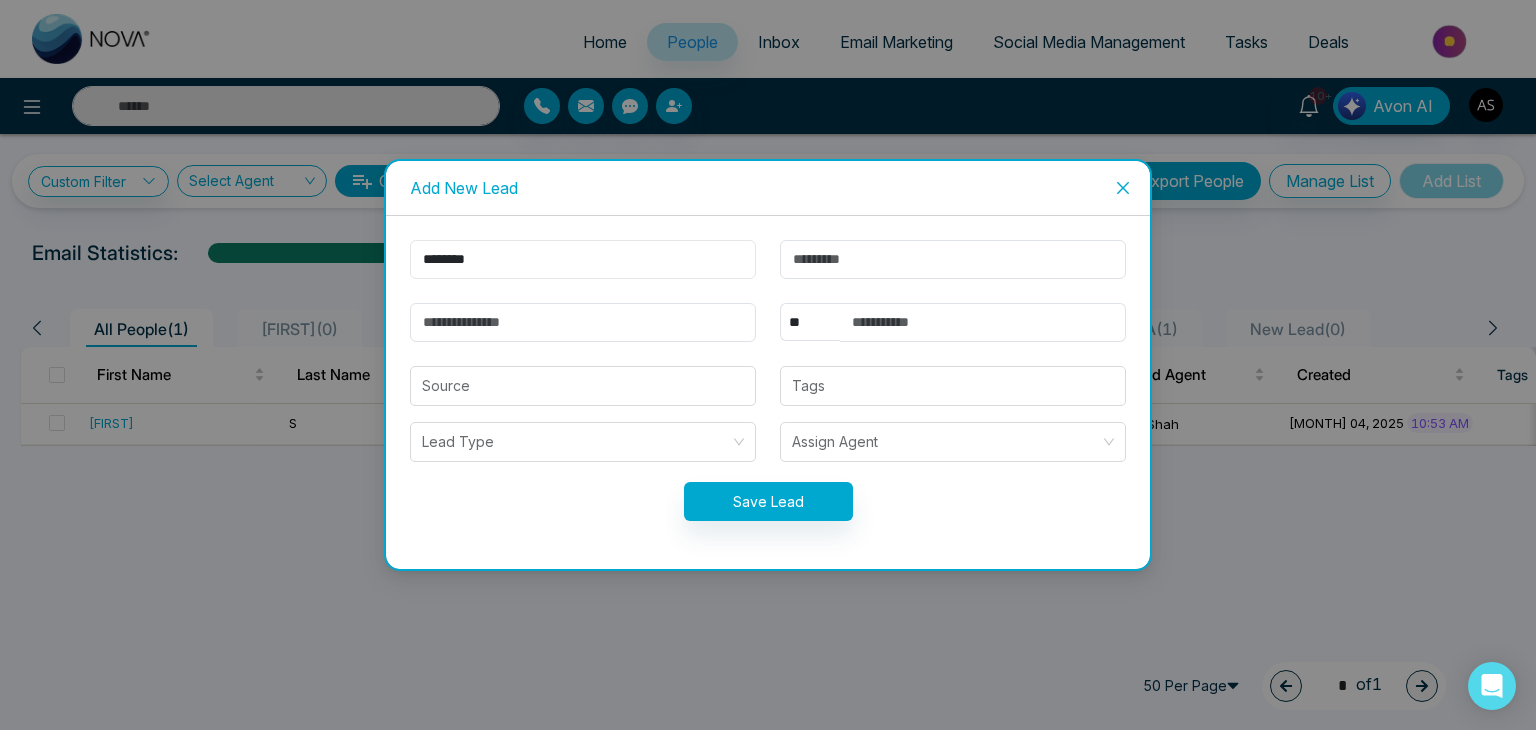 type on "********" 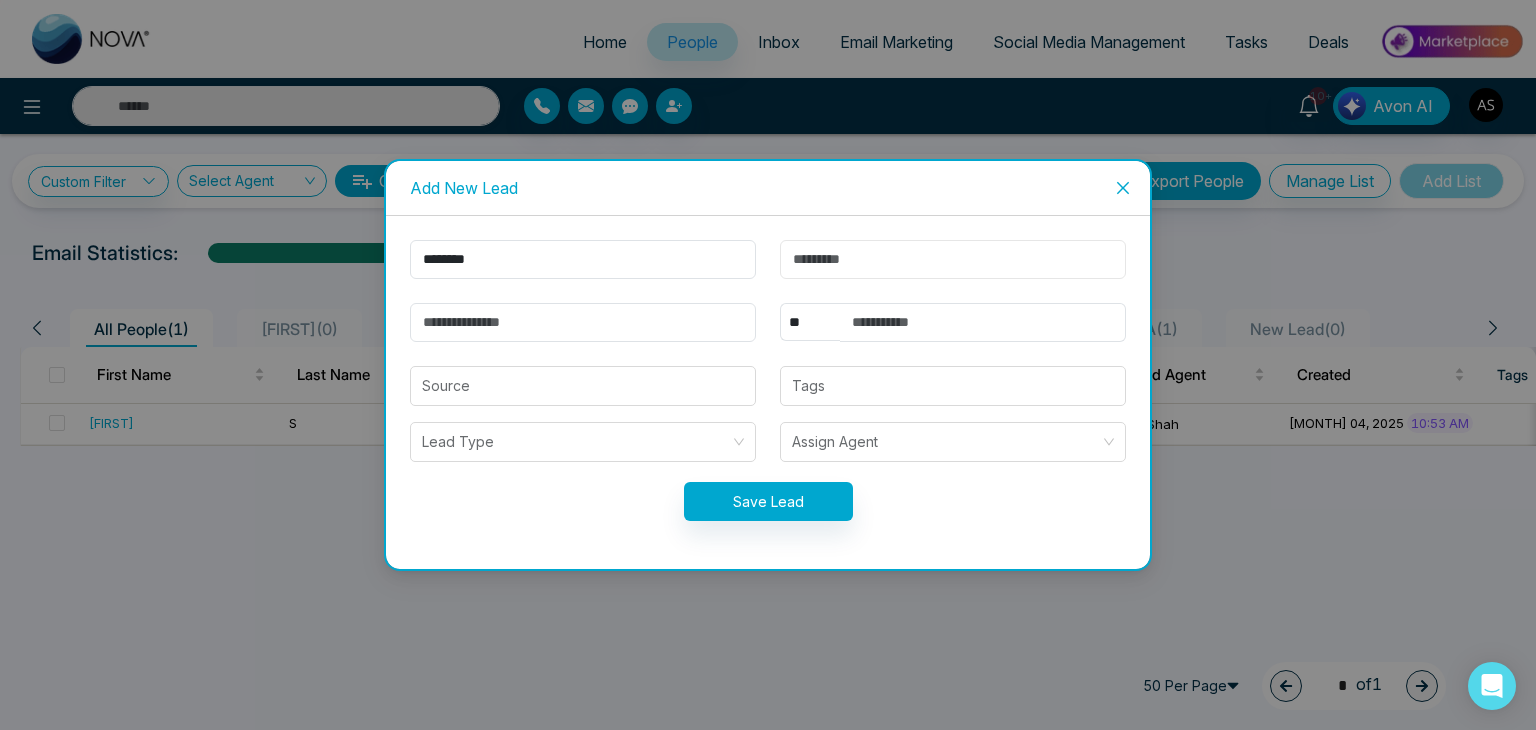 click at bounding box center [953, 259] 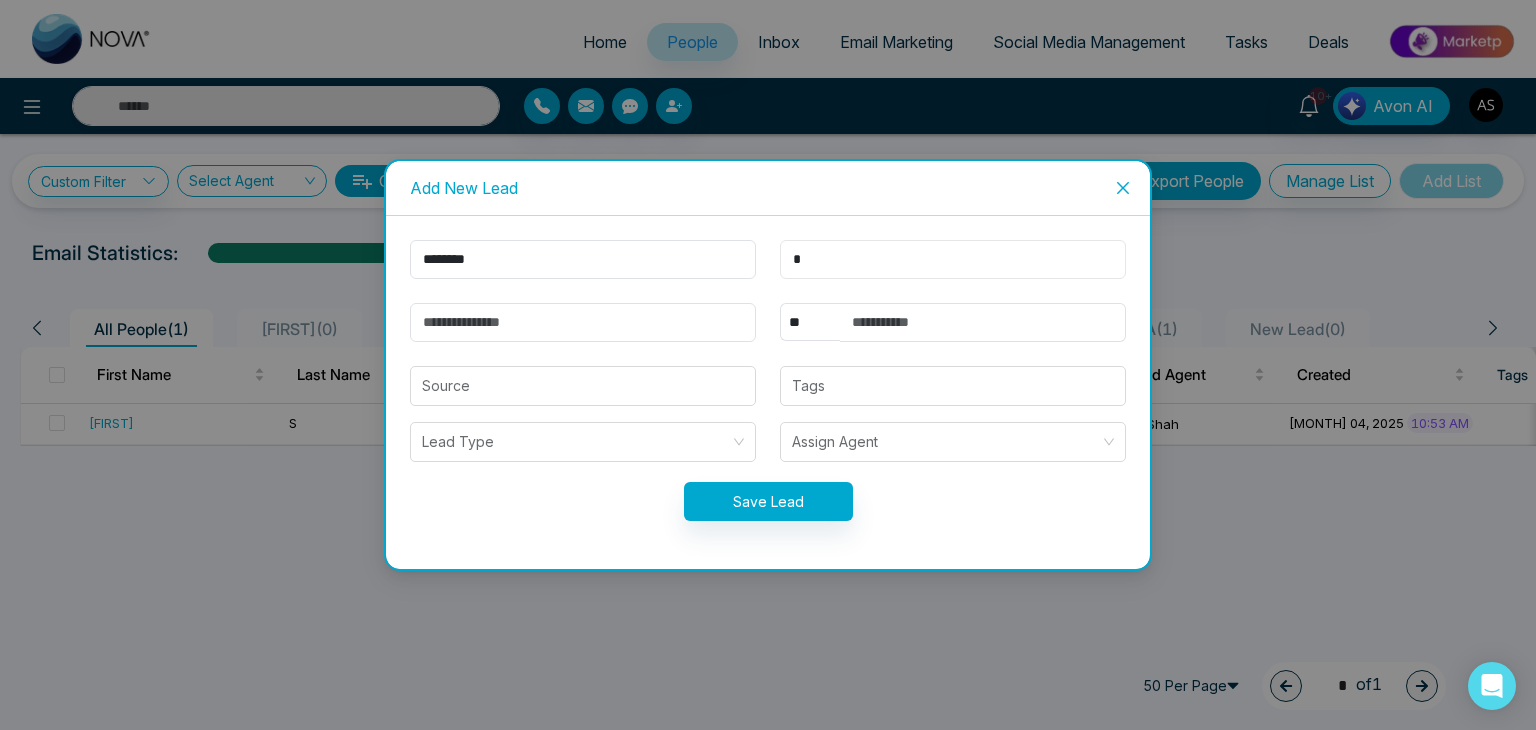 type on "*" 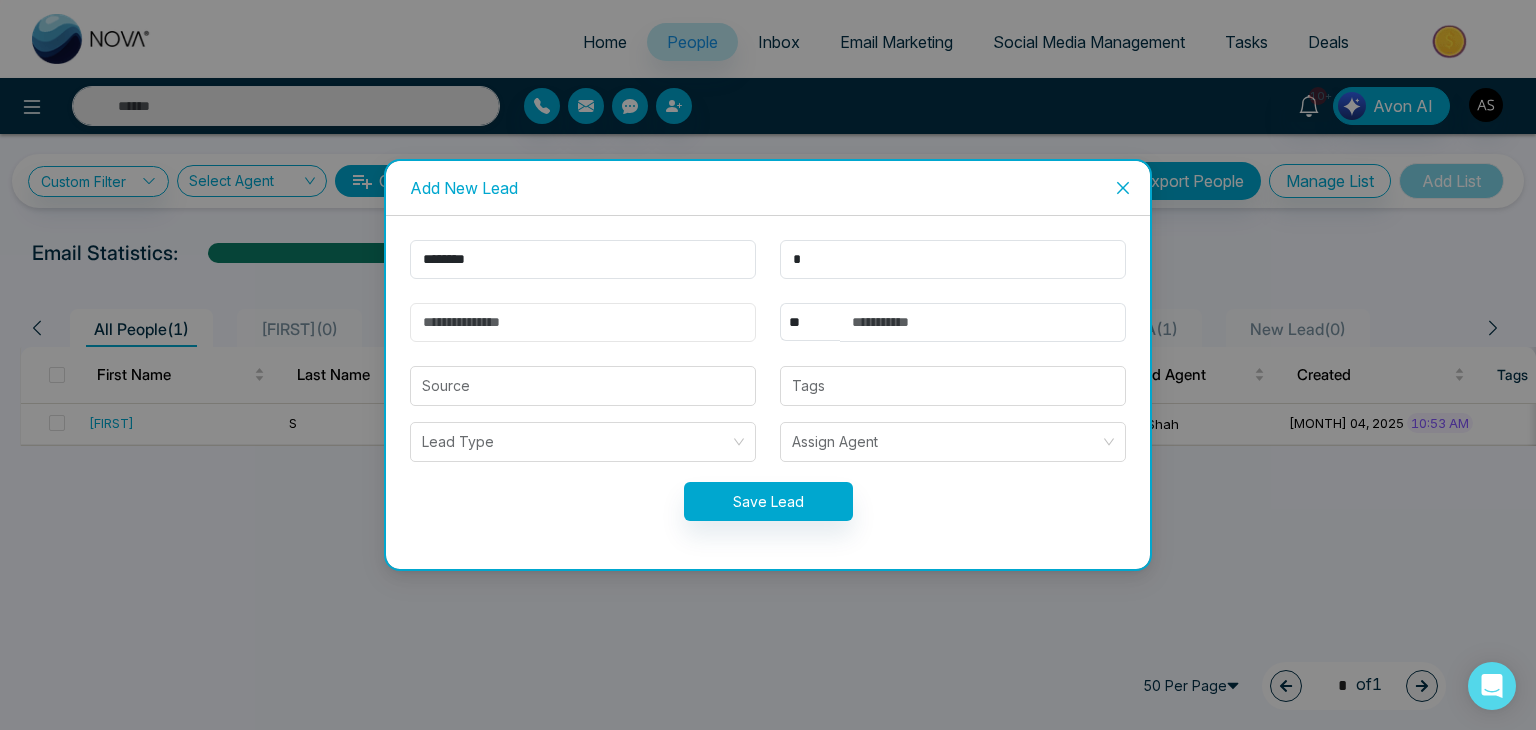click at bounding box center [583, 322] 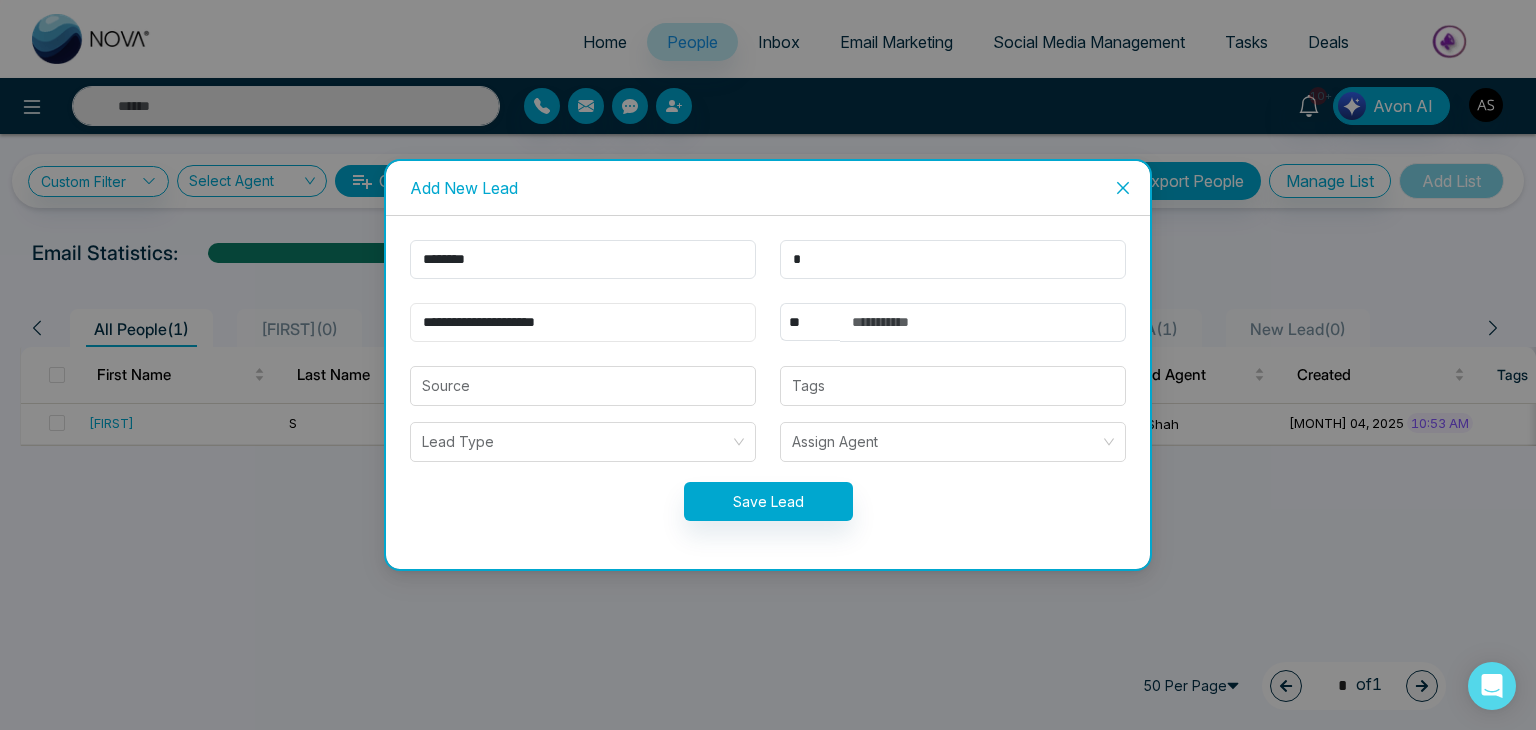 type on "**********" 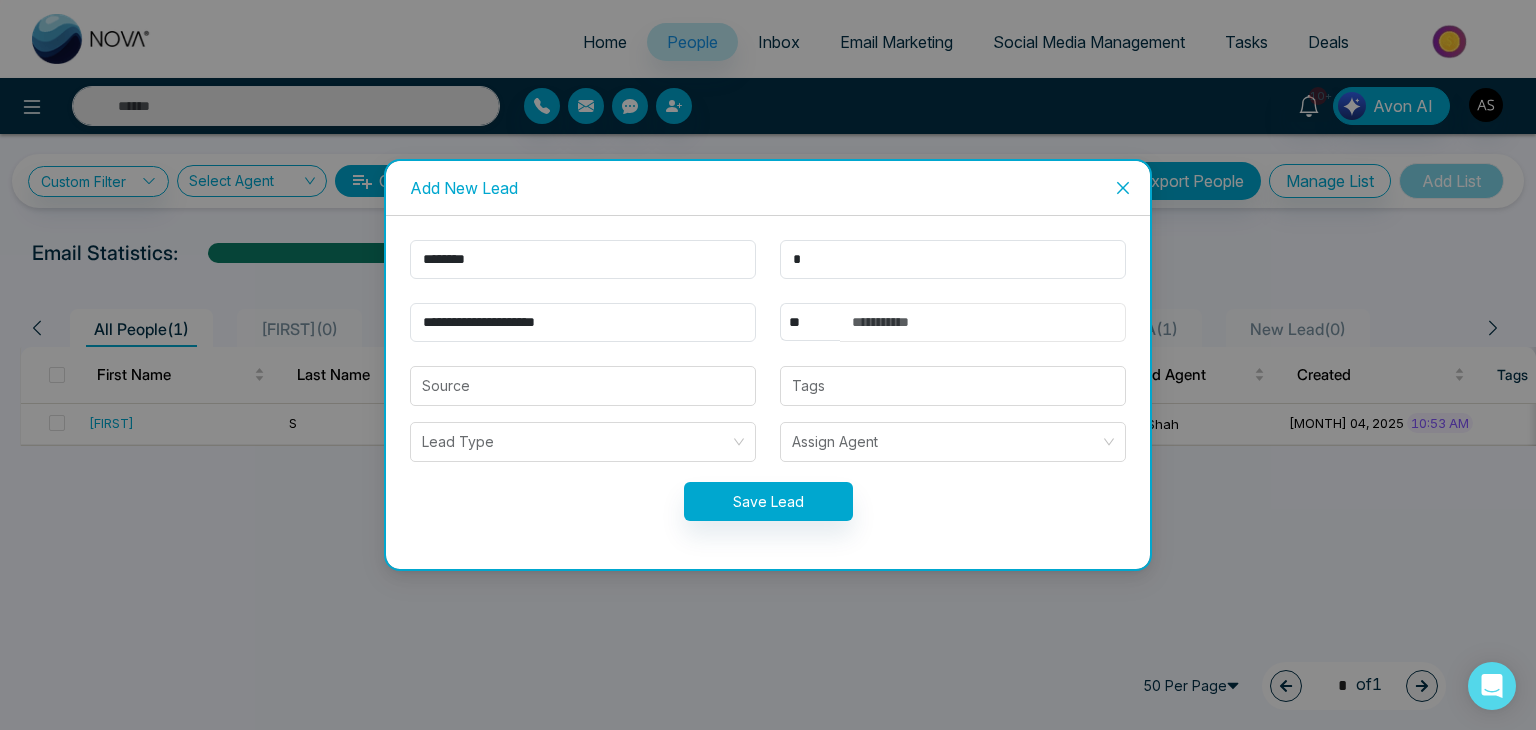 click at bounding box center [983, 322] 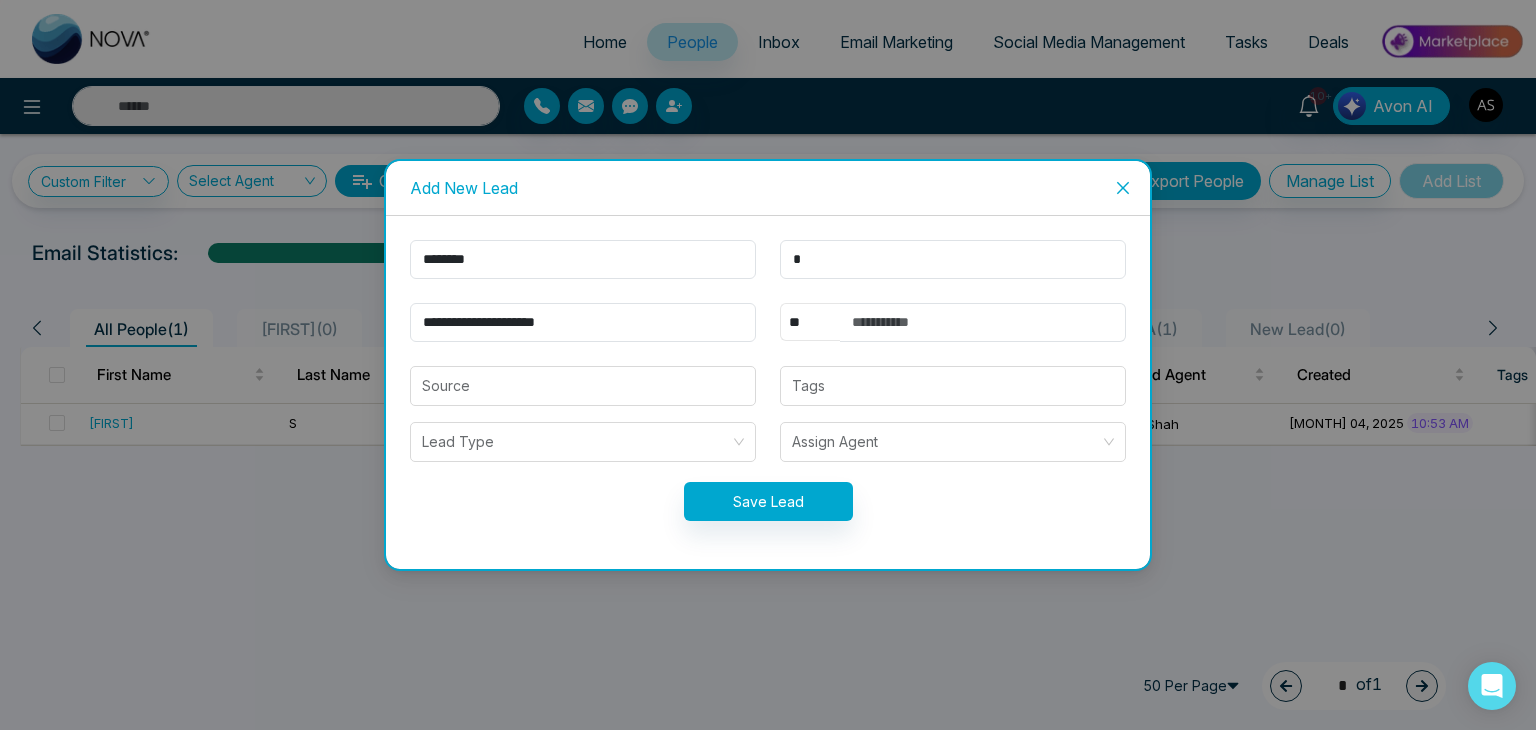 click on "** **** *** *** *** **** ***" at bounding box center [810, 322] 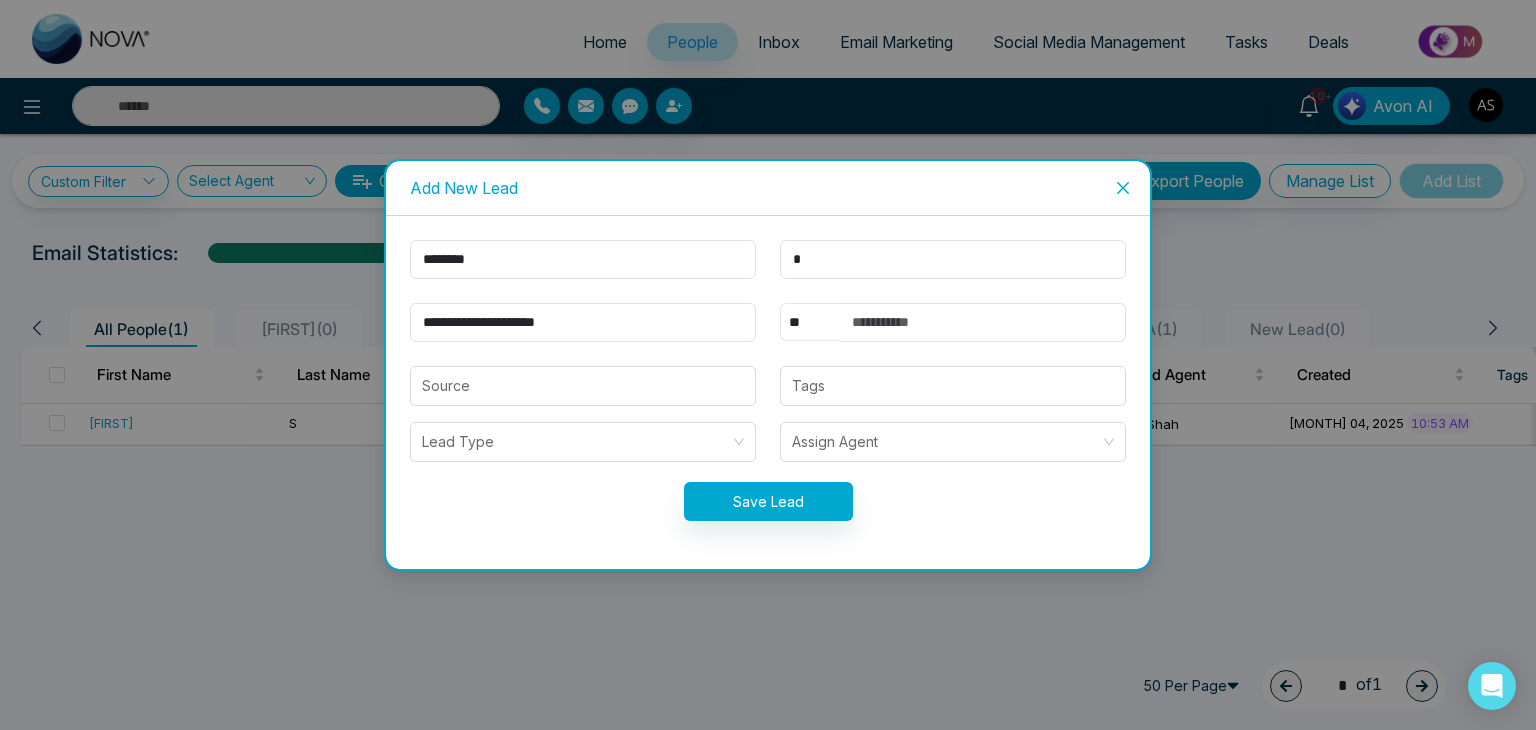 select on "***" 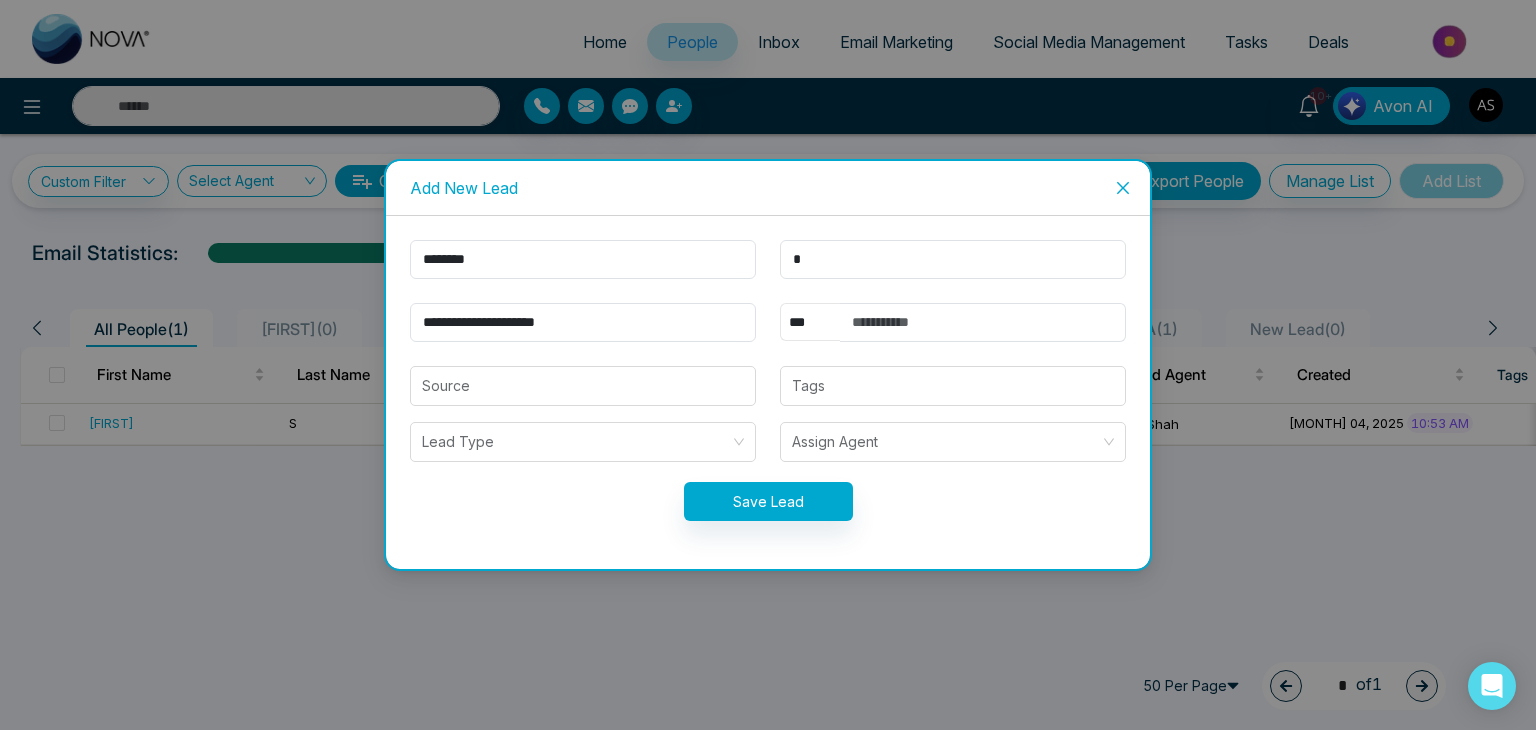 click on "** **** *** *** *** **** ***" at bounding box center [810, 322] 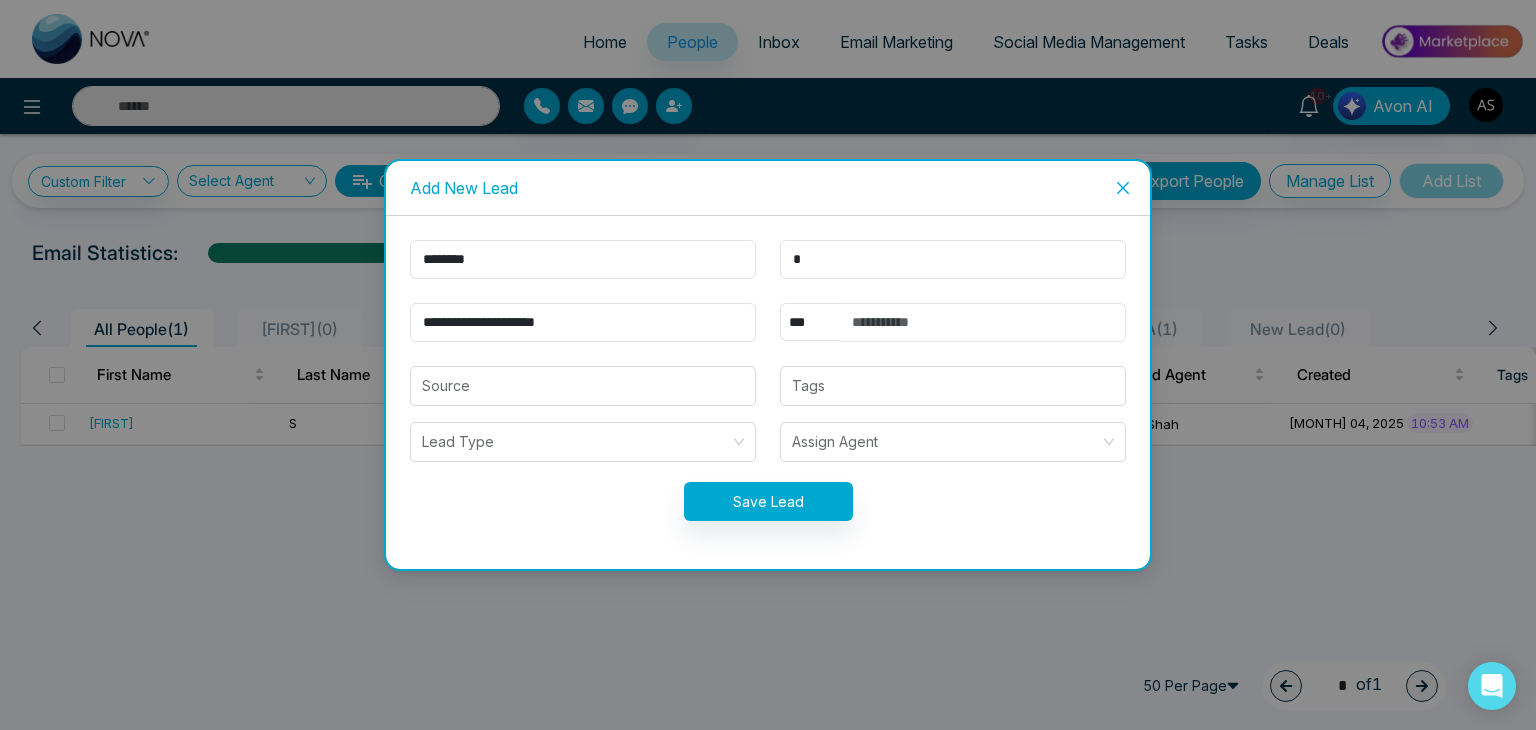 click at bounding box center (983, 322) 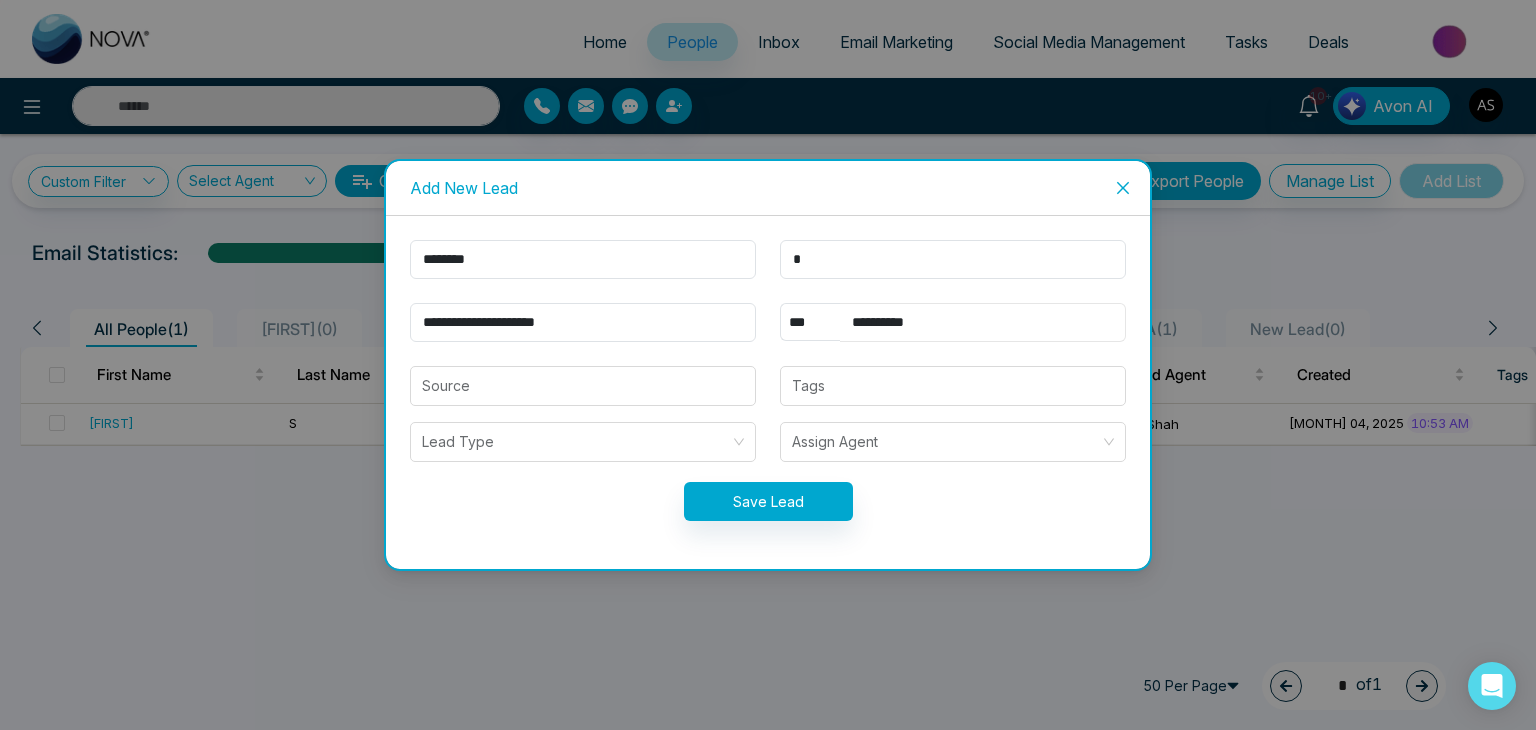 type on "**********" 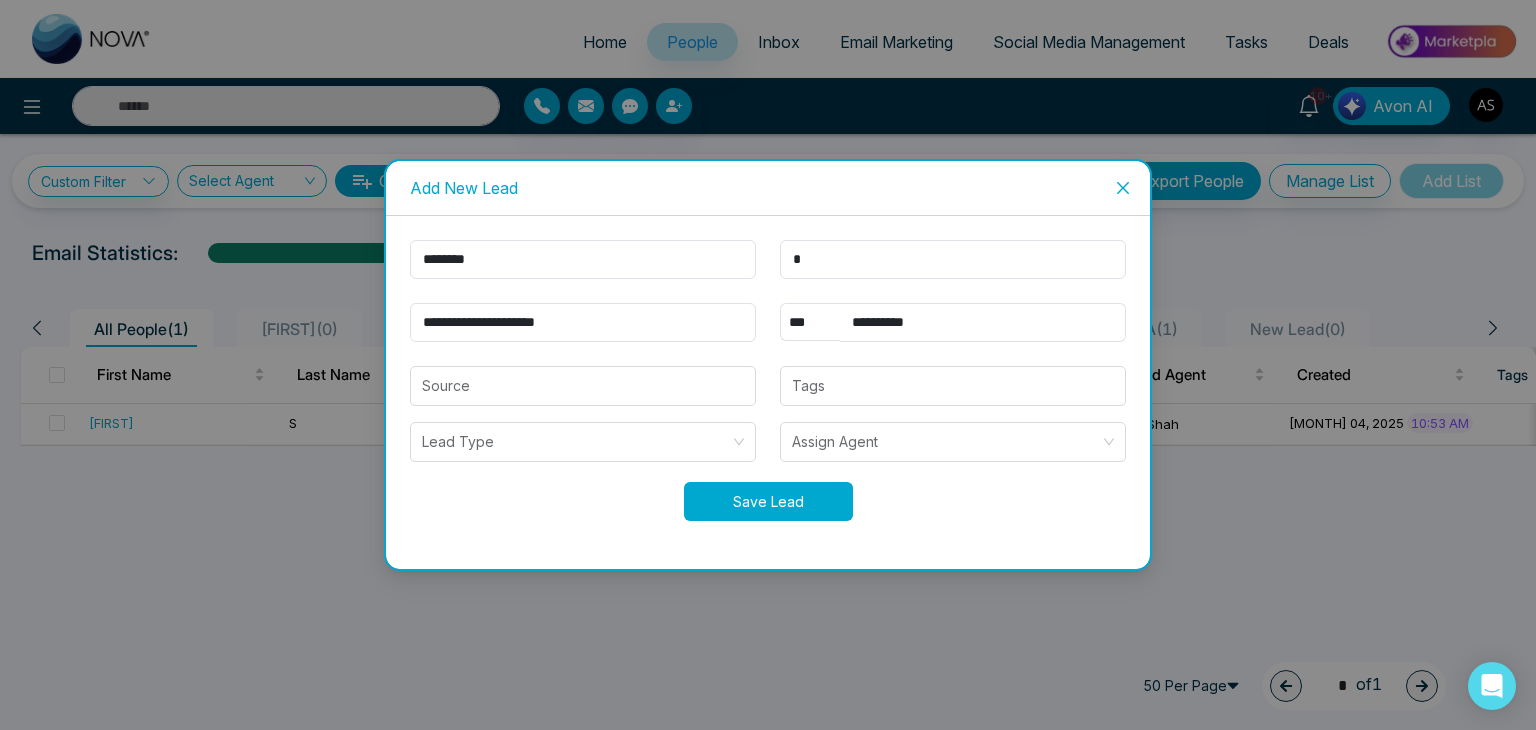 click on "Save Lead" at bounding box center [768, 501] 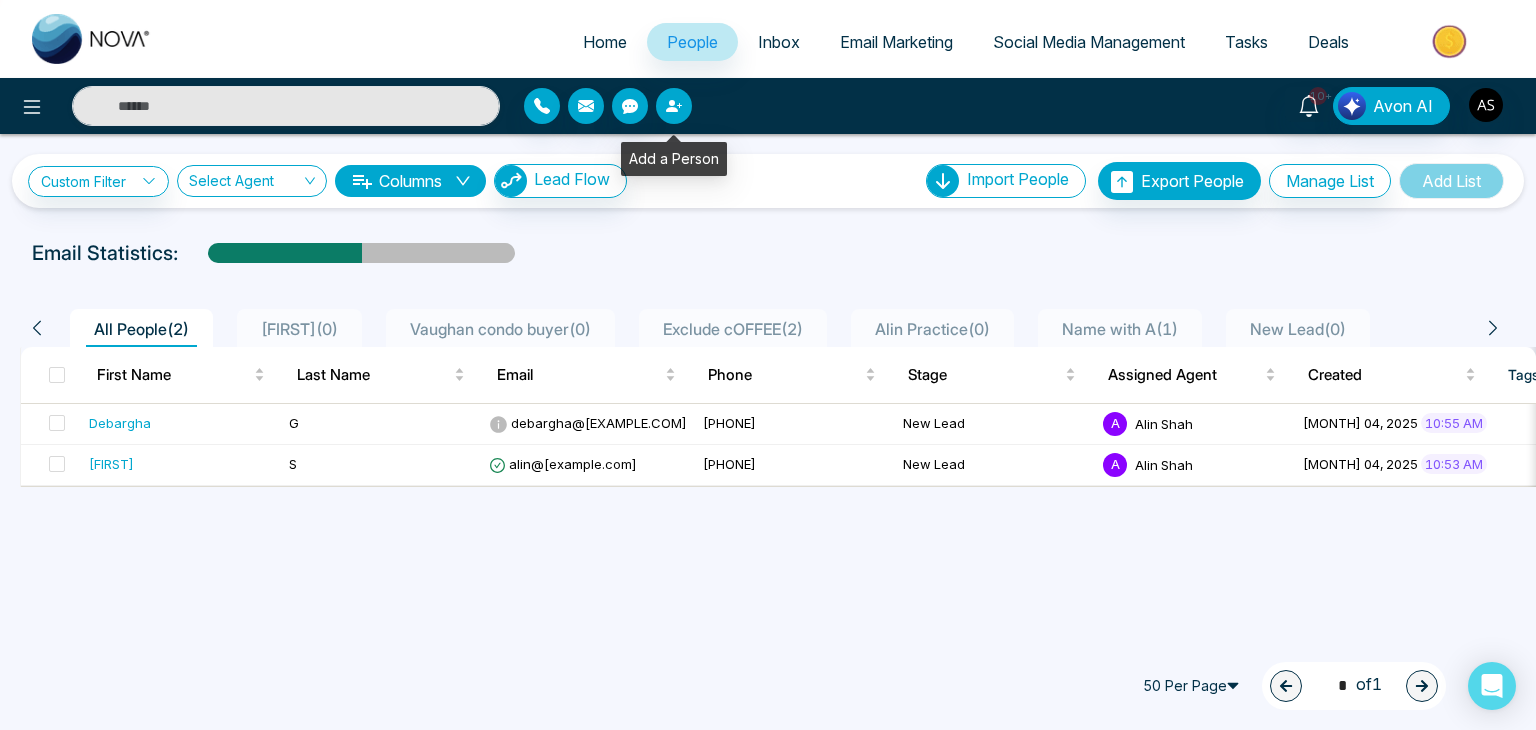 click at bounding box center (674, 106) 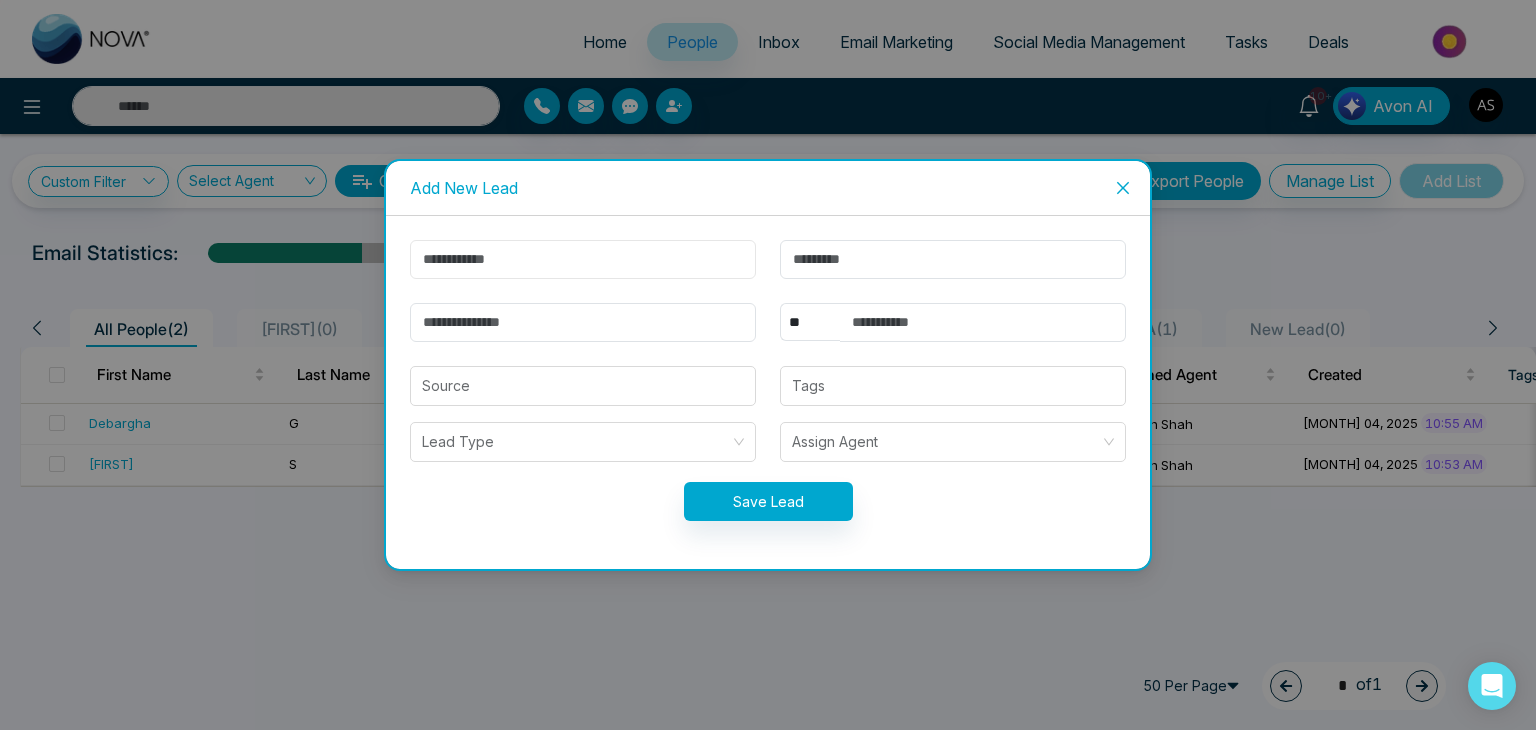 click at bounding box center (583, 259) 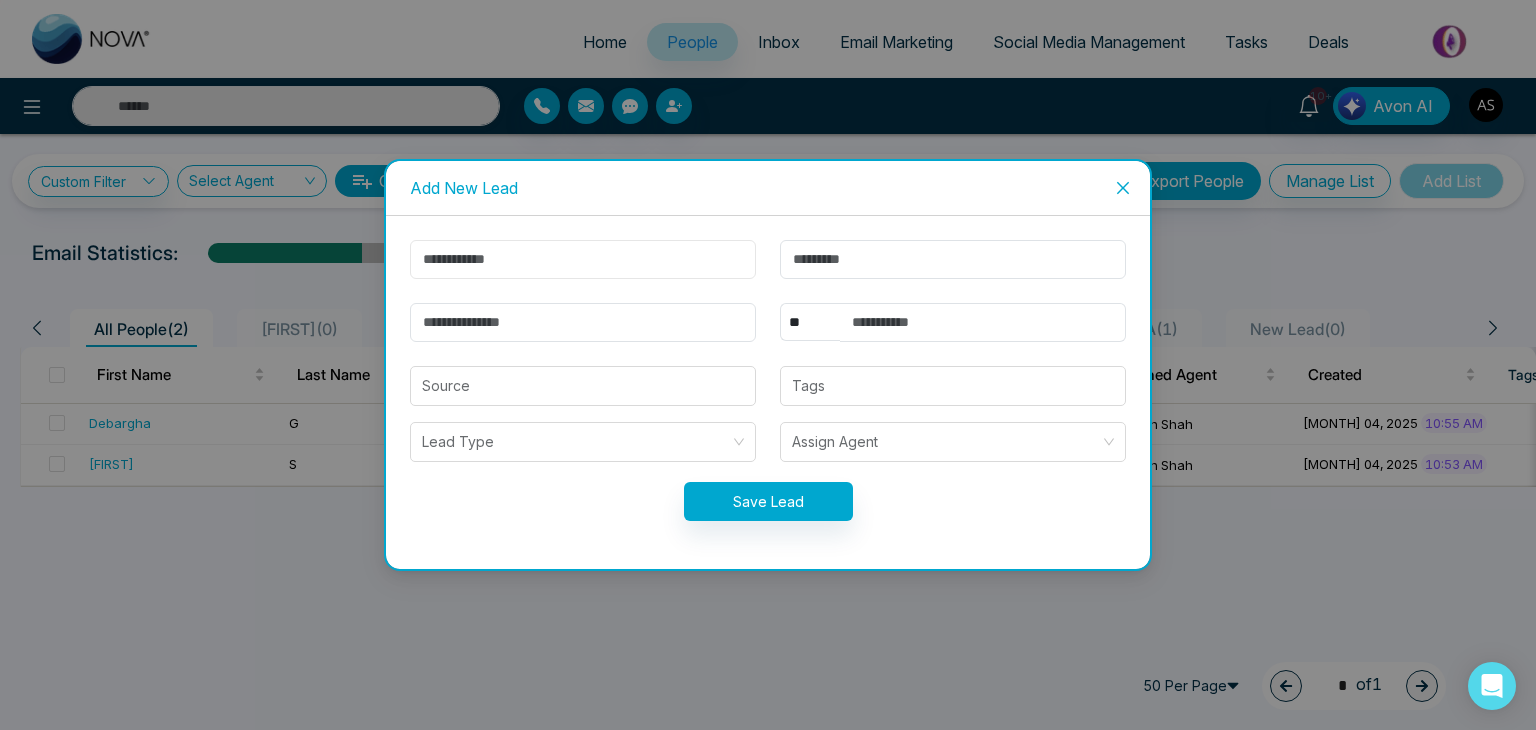 type on "*" 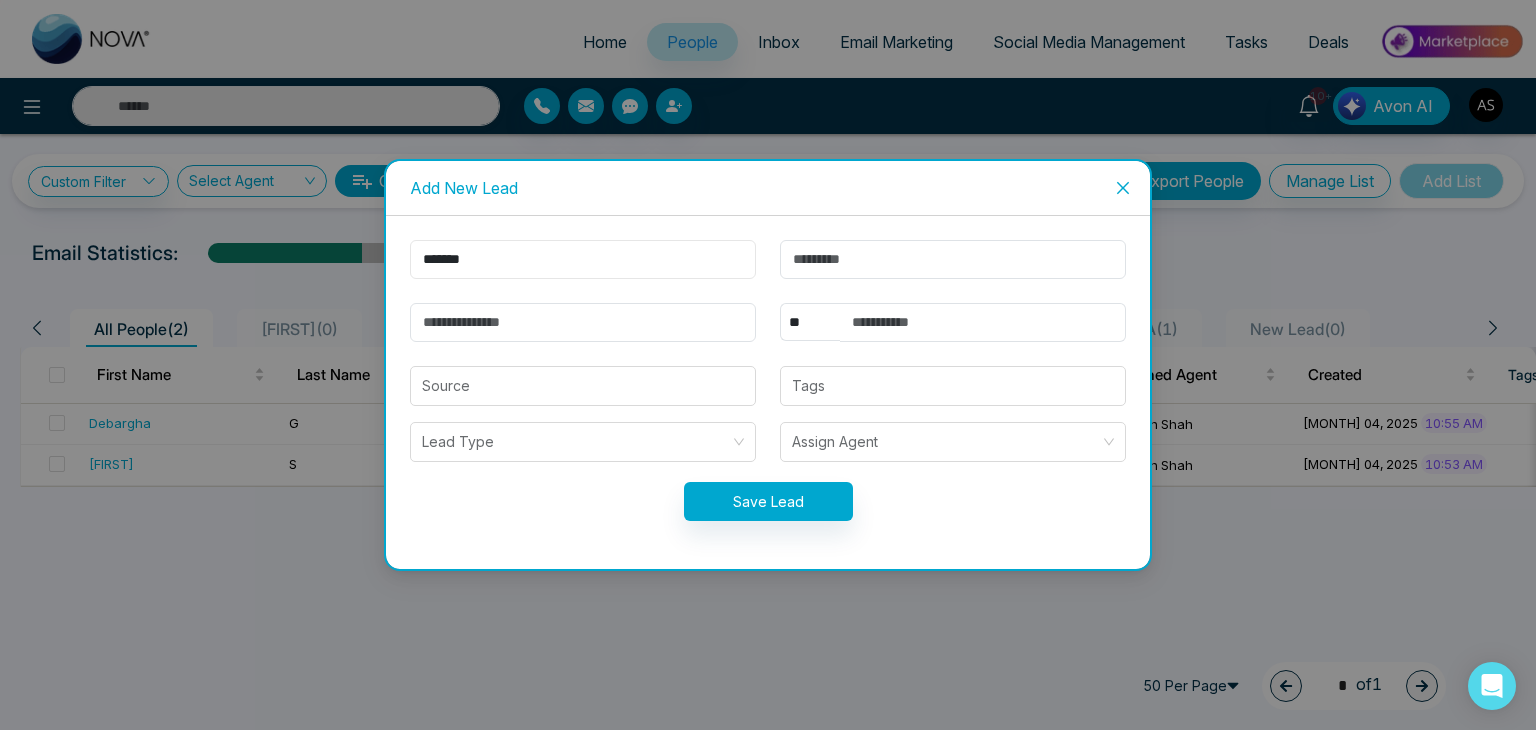 type on "******" 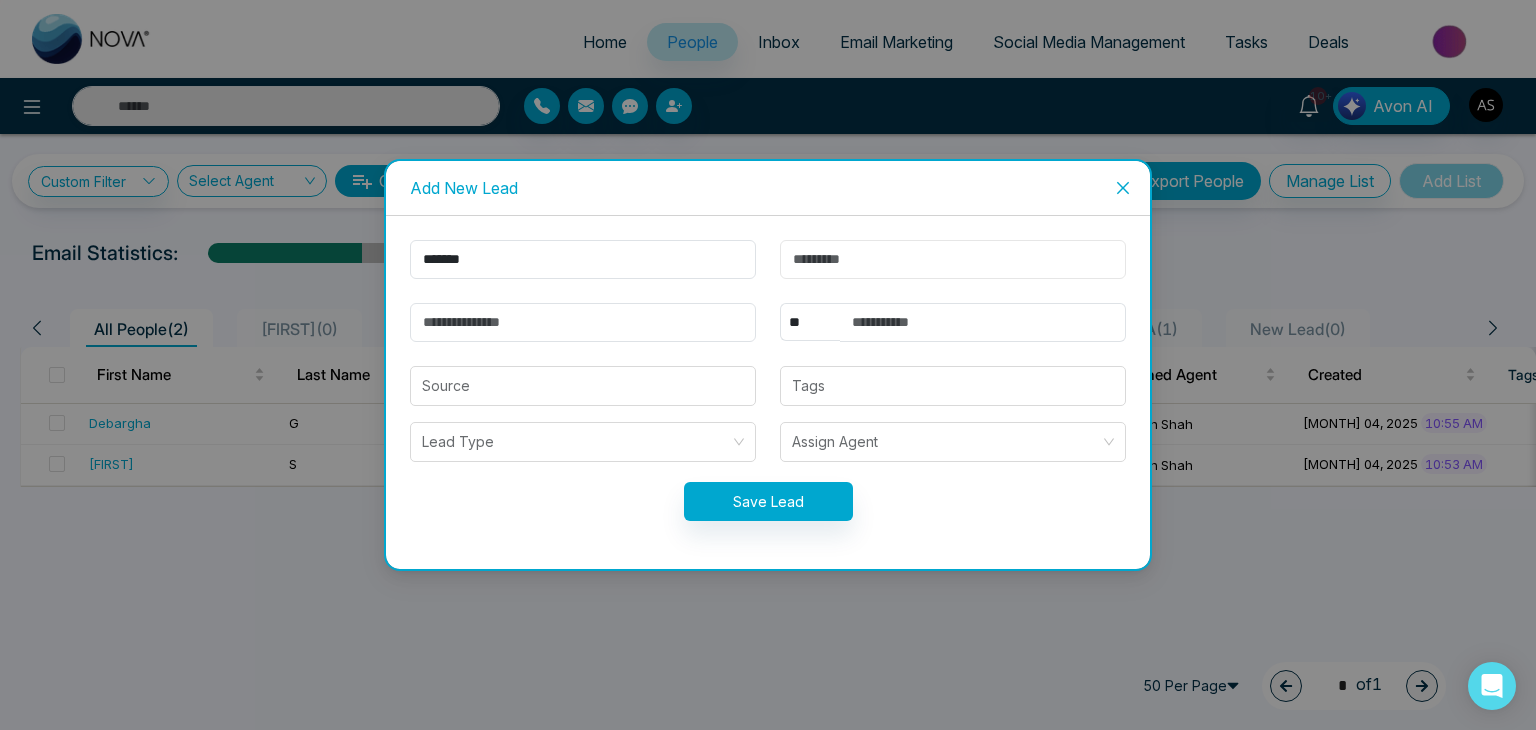 click at bounding box center [953, 259] 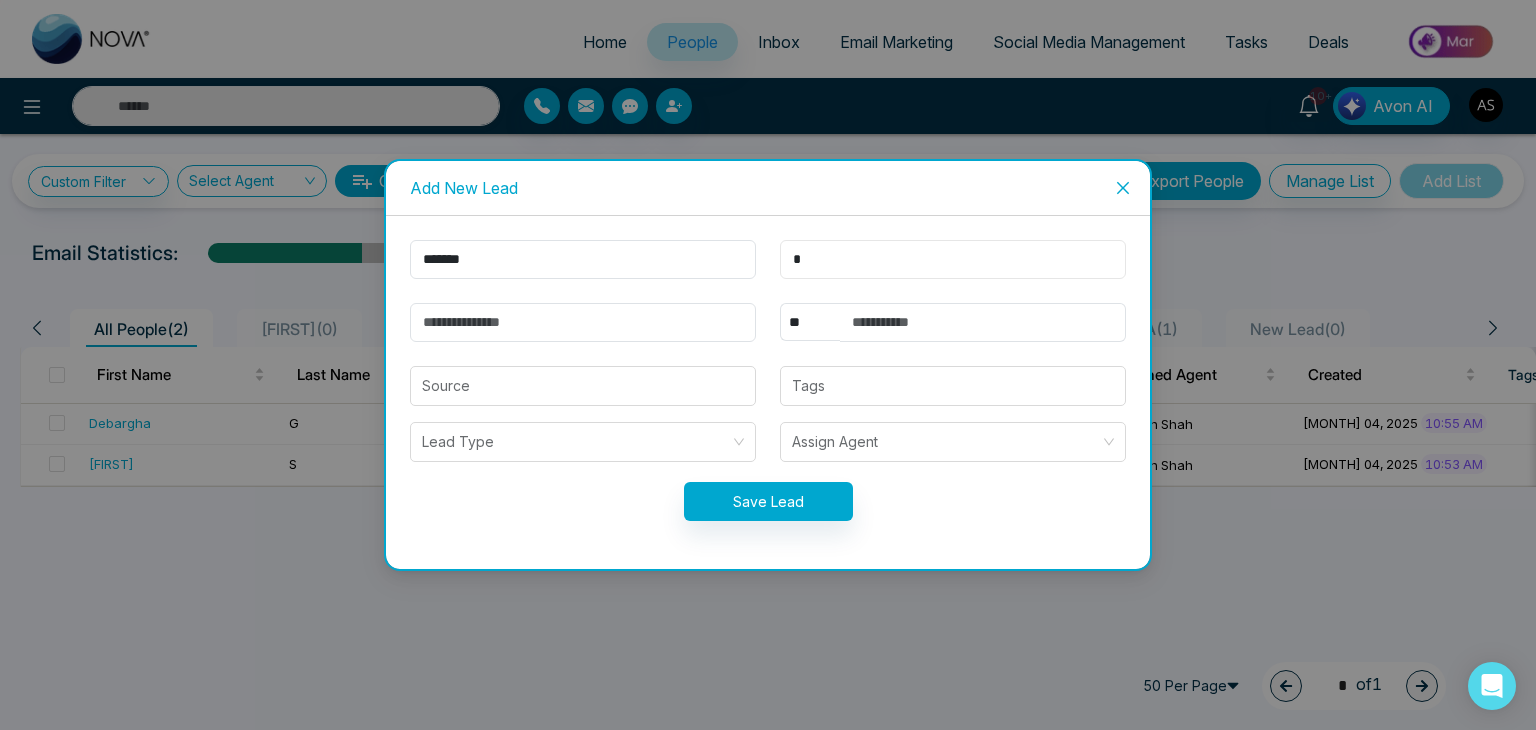 type on "*" 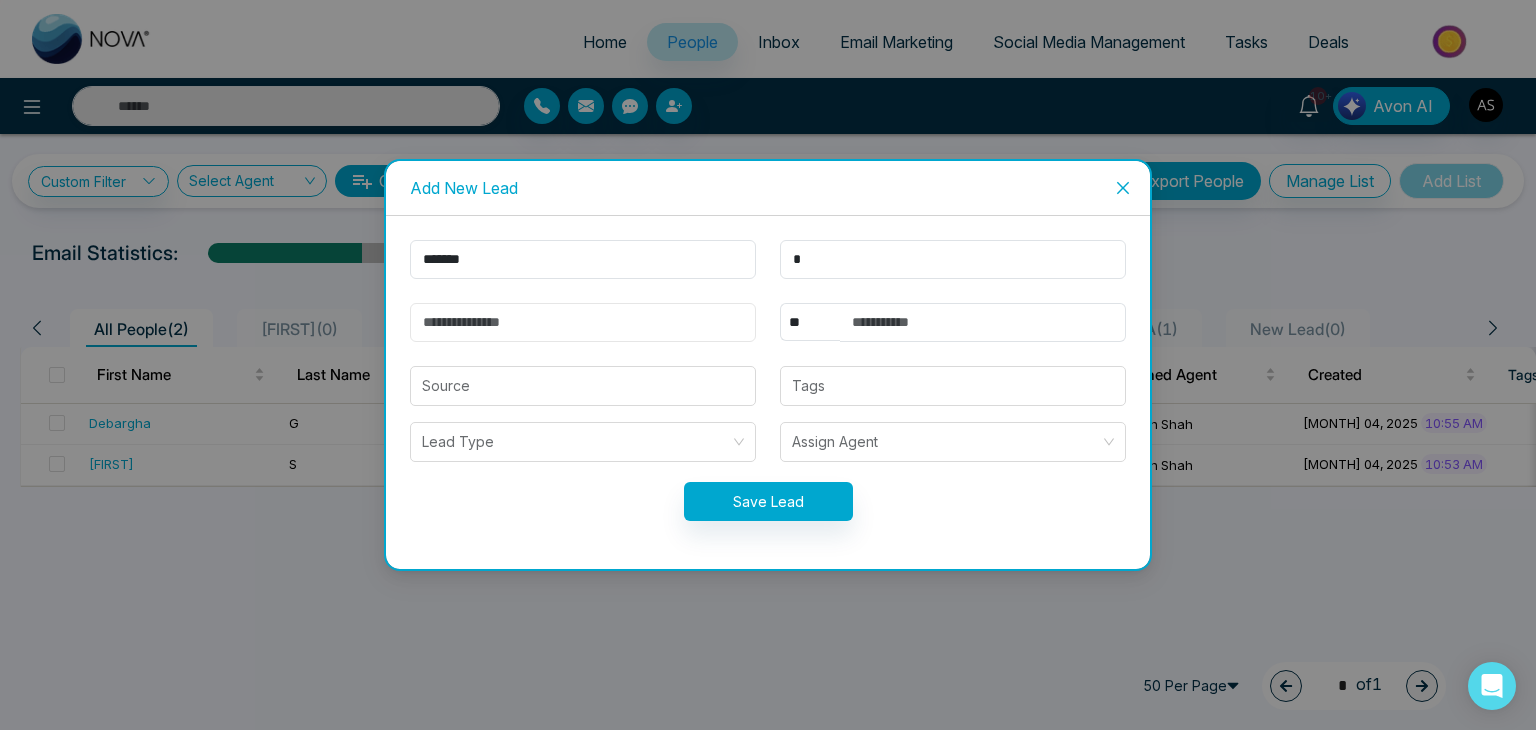 click at bounding box center (583, 322) 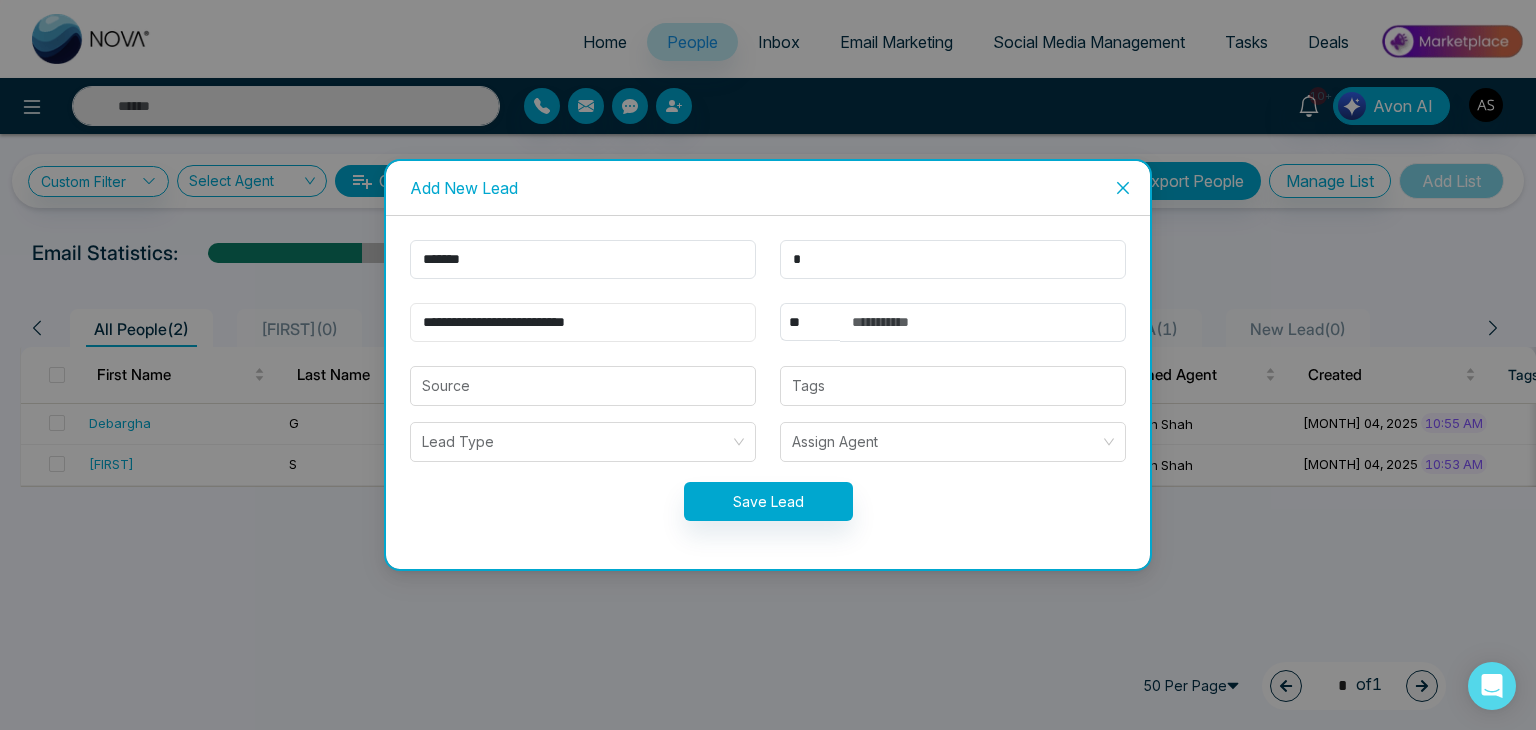 type on "**********" 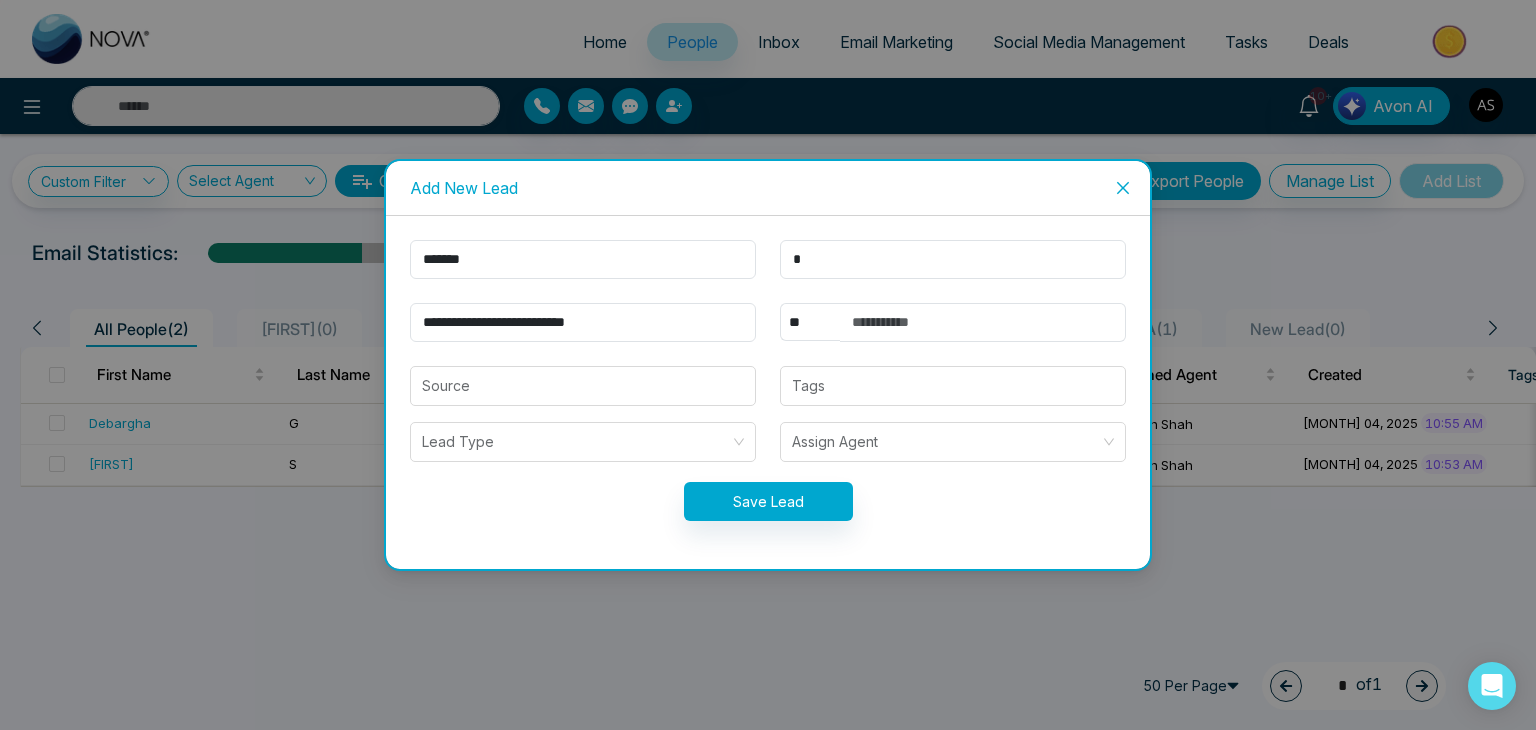 click on "**********" at bounding box center [768, 392] 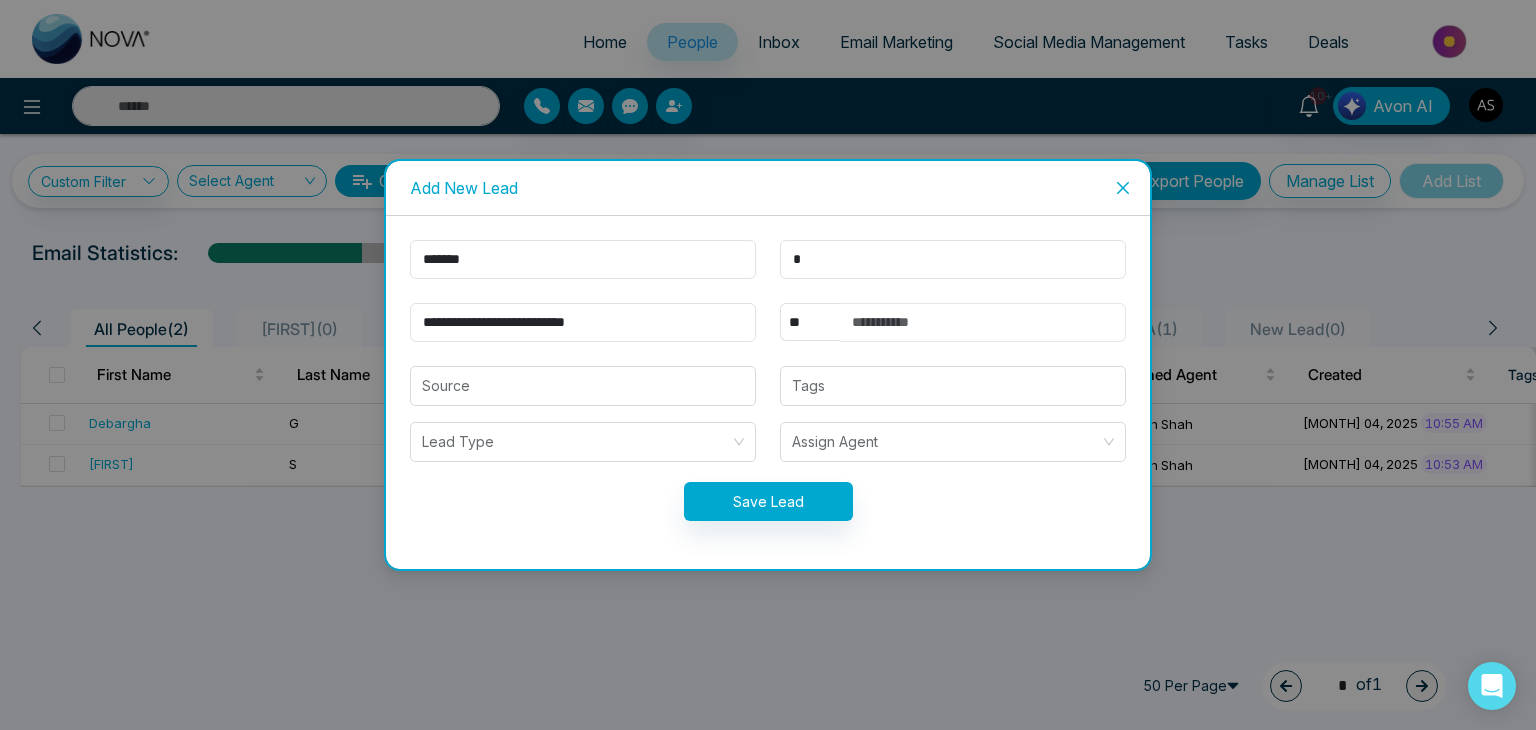 click at bounding box center (983, 322) 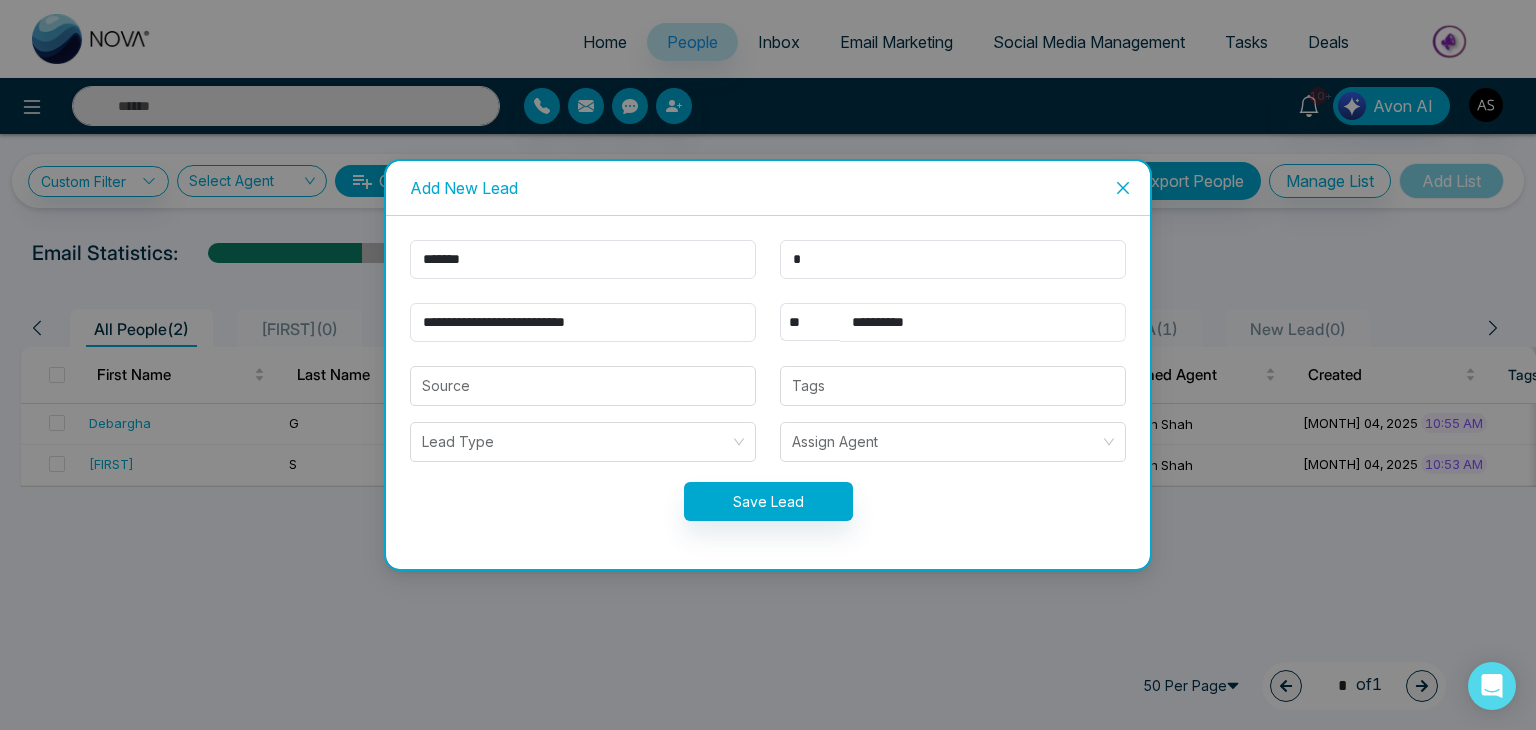 type on "**********" 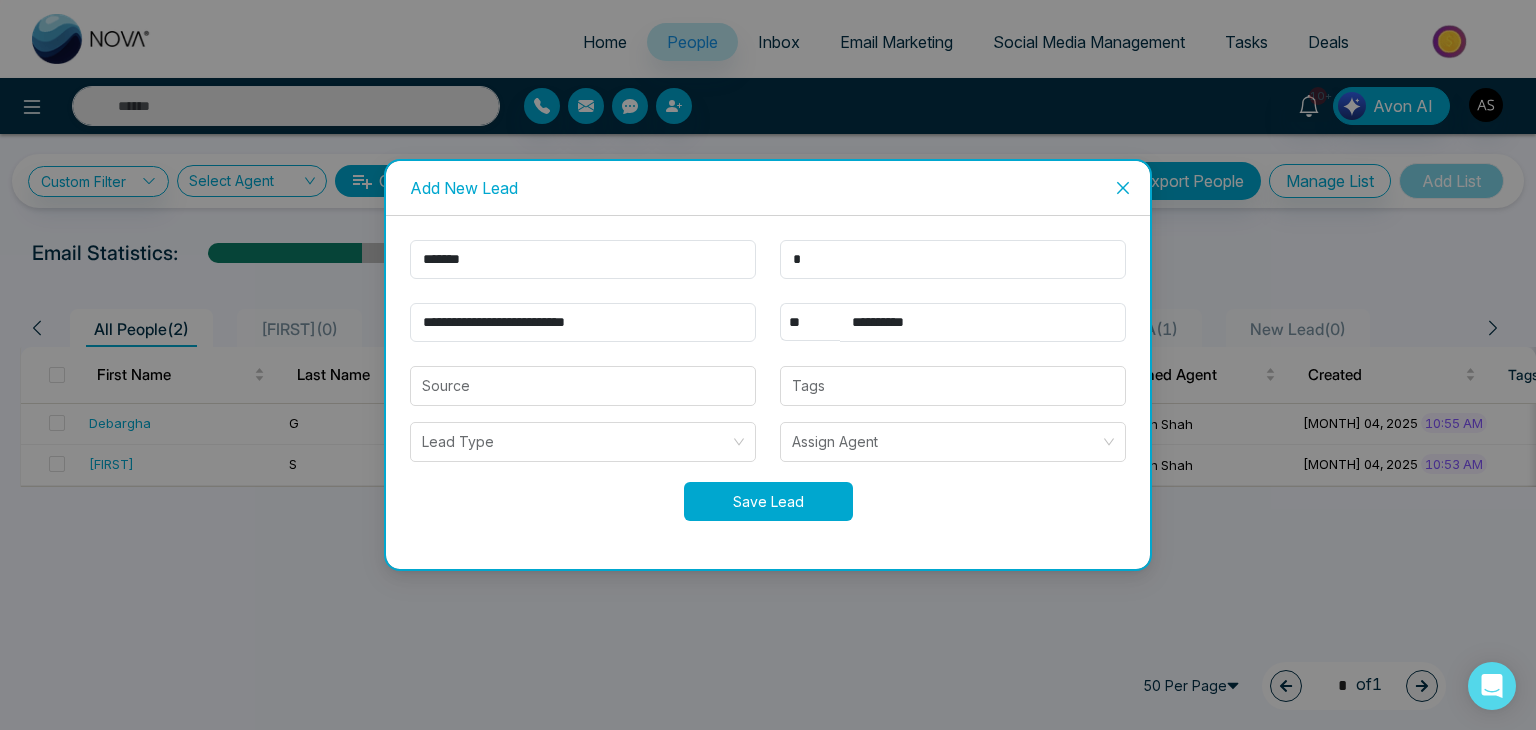 click on "Save Lead" at bounding box center (768, 501) 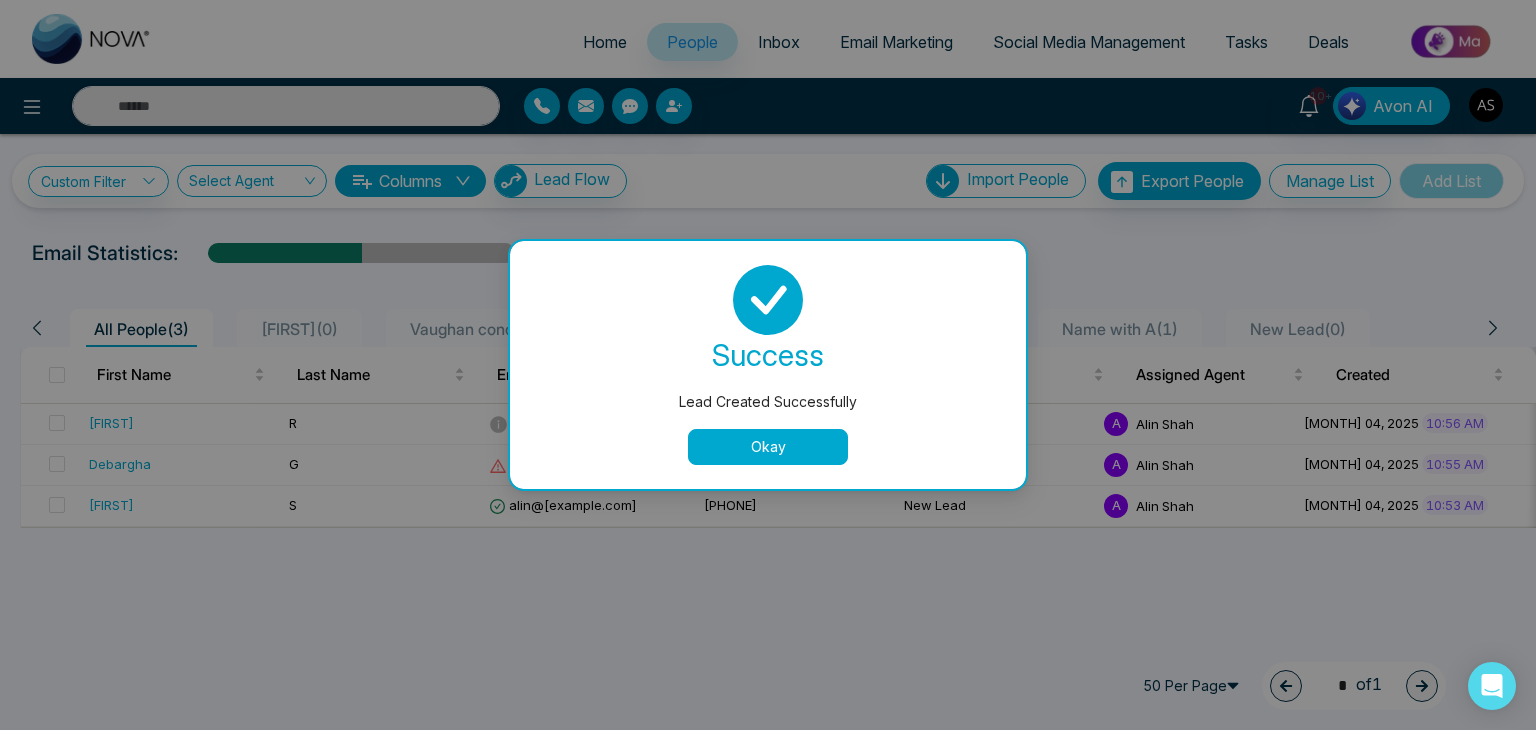 click on "Okay" at bounding box center [768, 447] 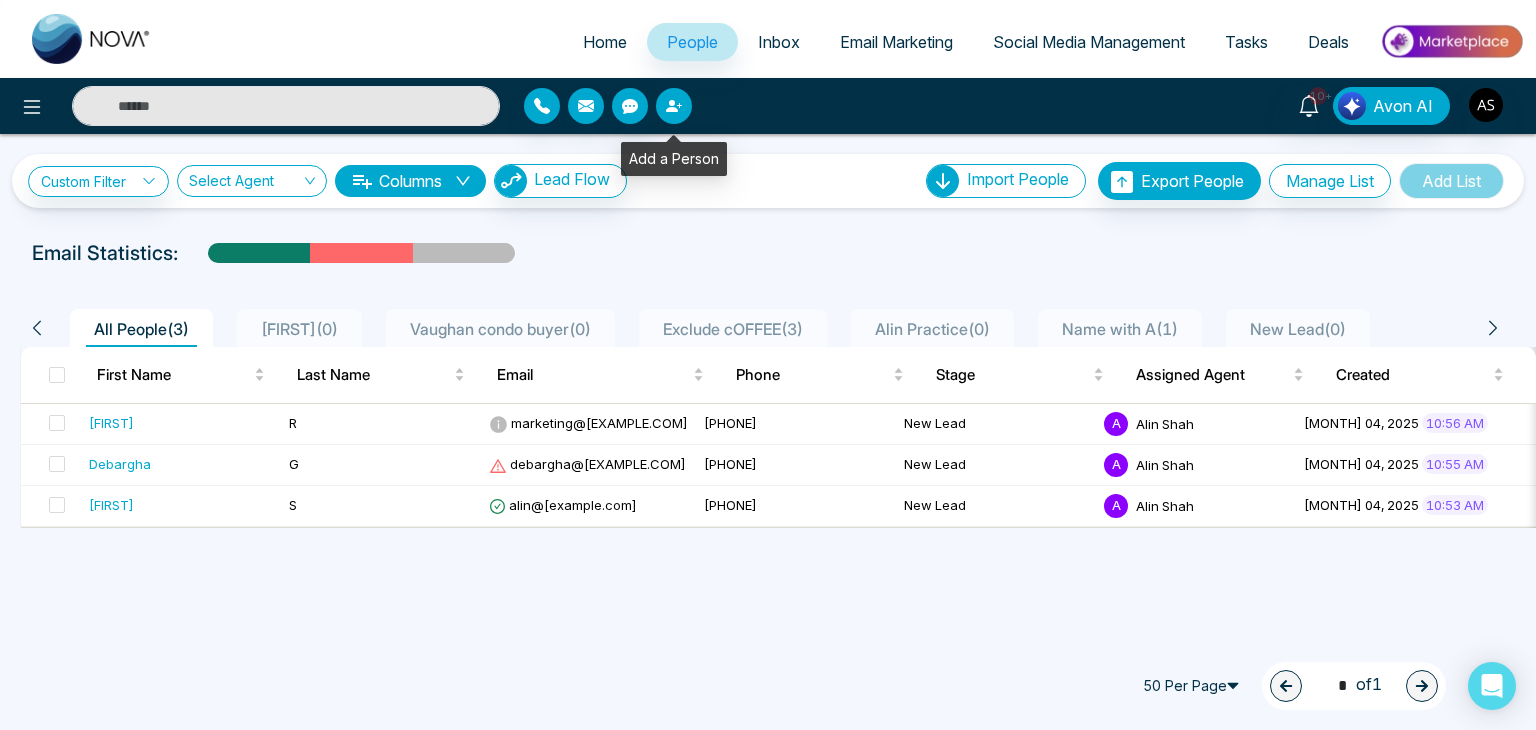 click 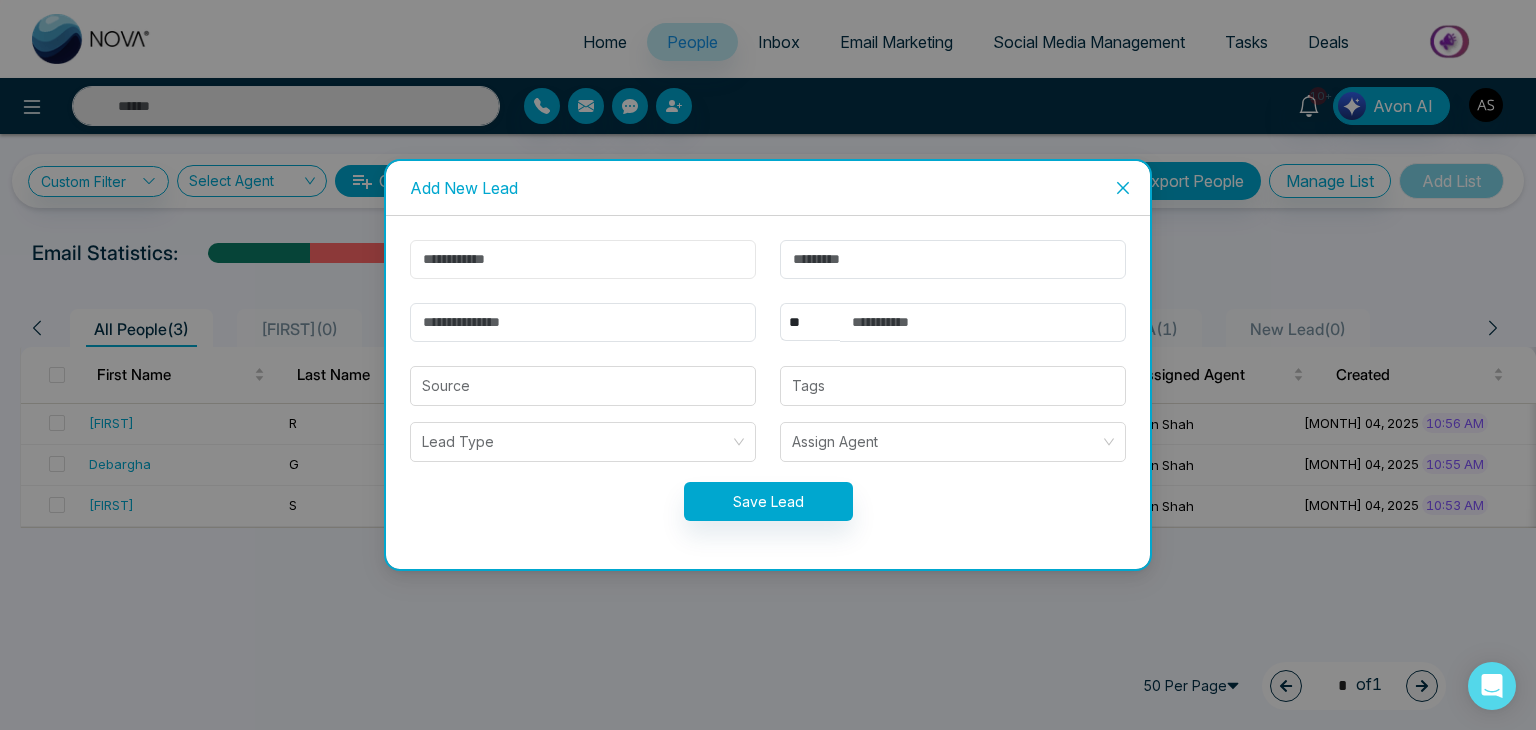 click at bounding box center [583, 259] 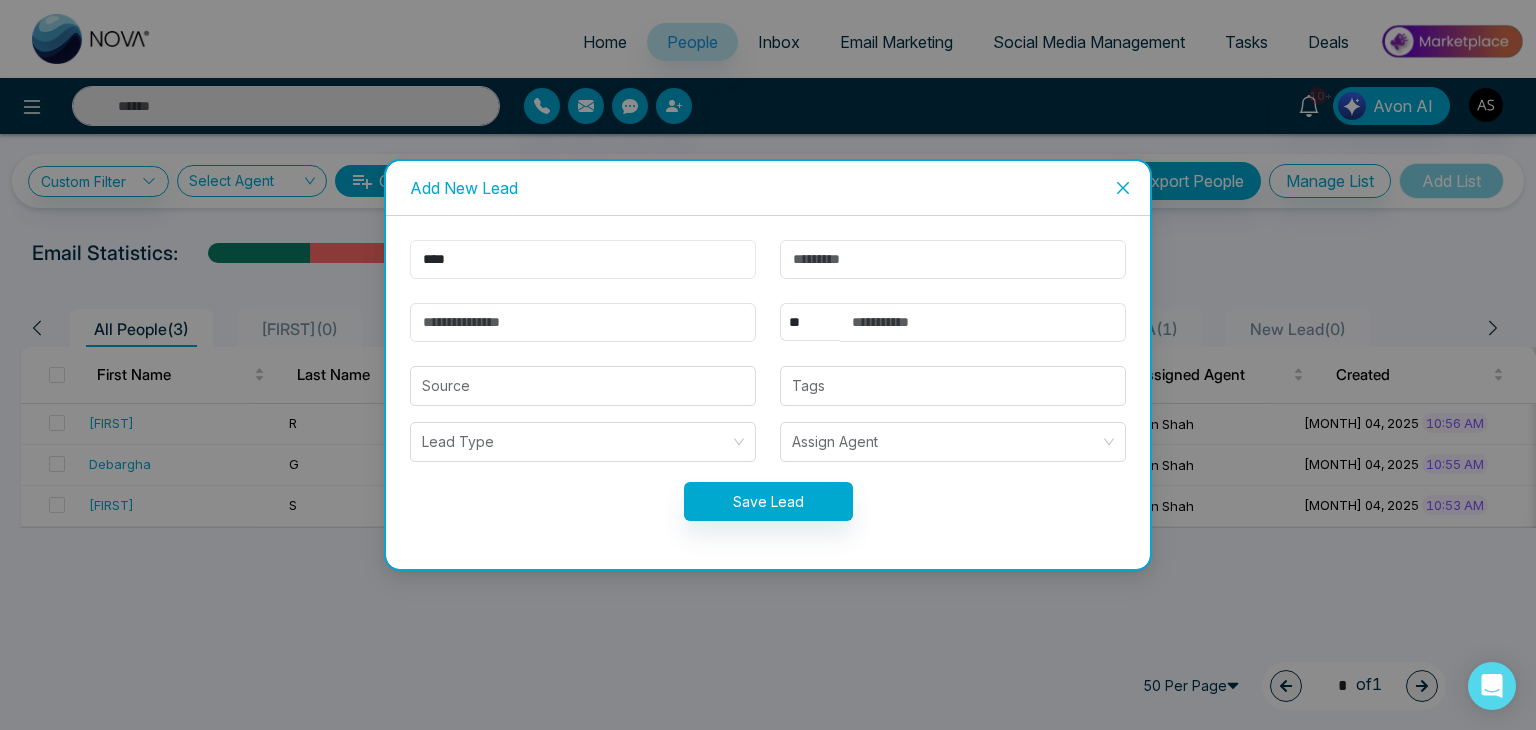 type on "****" 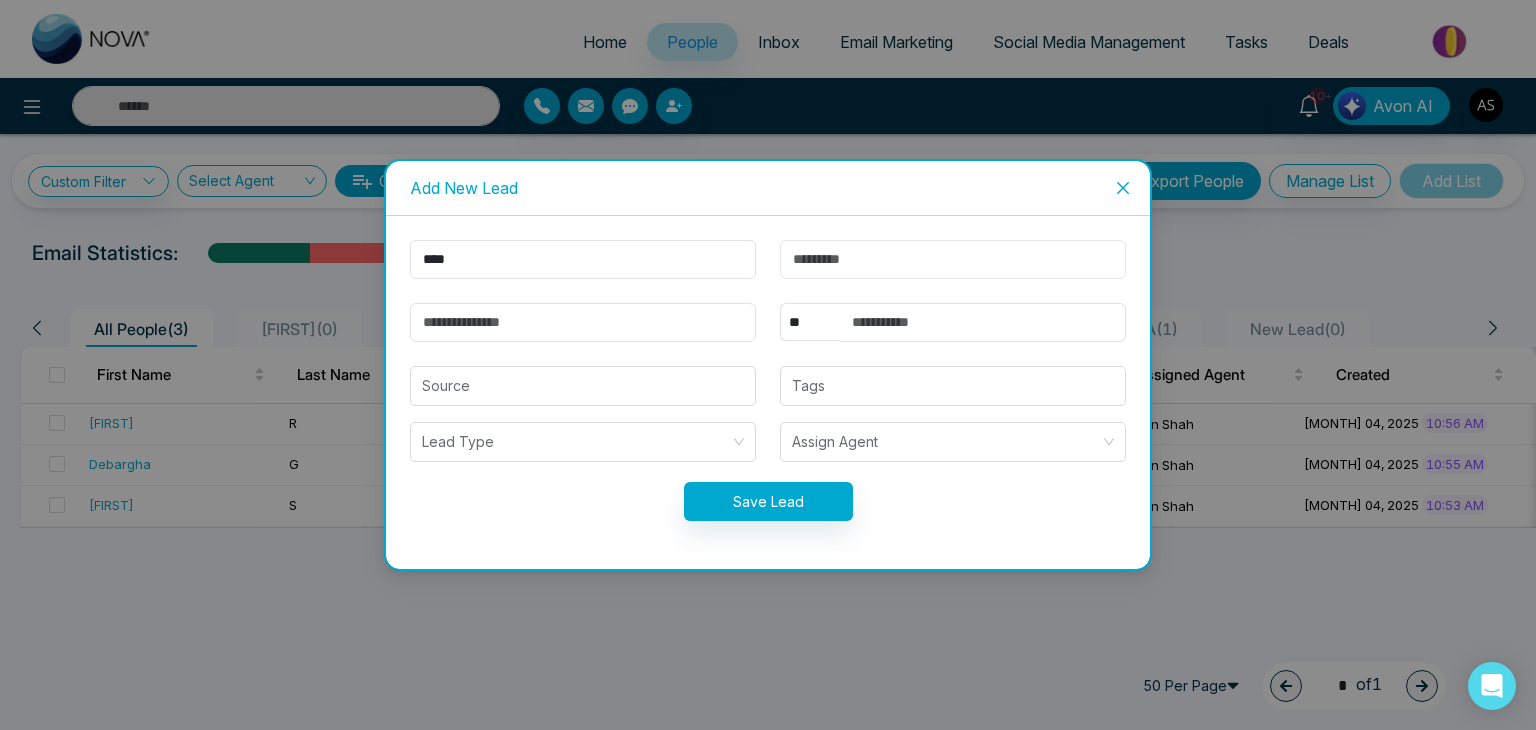 click at bounding box center [953, 259] 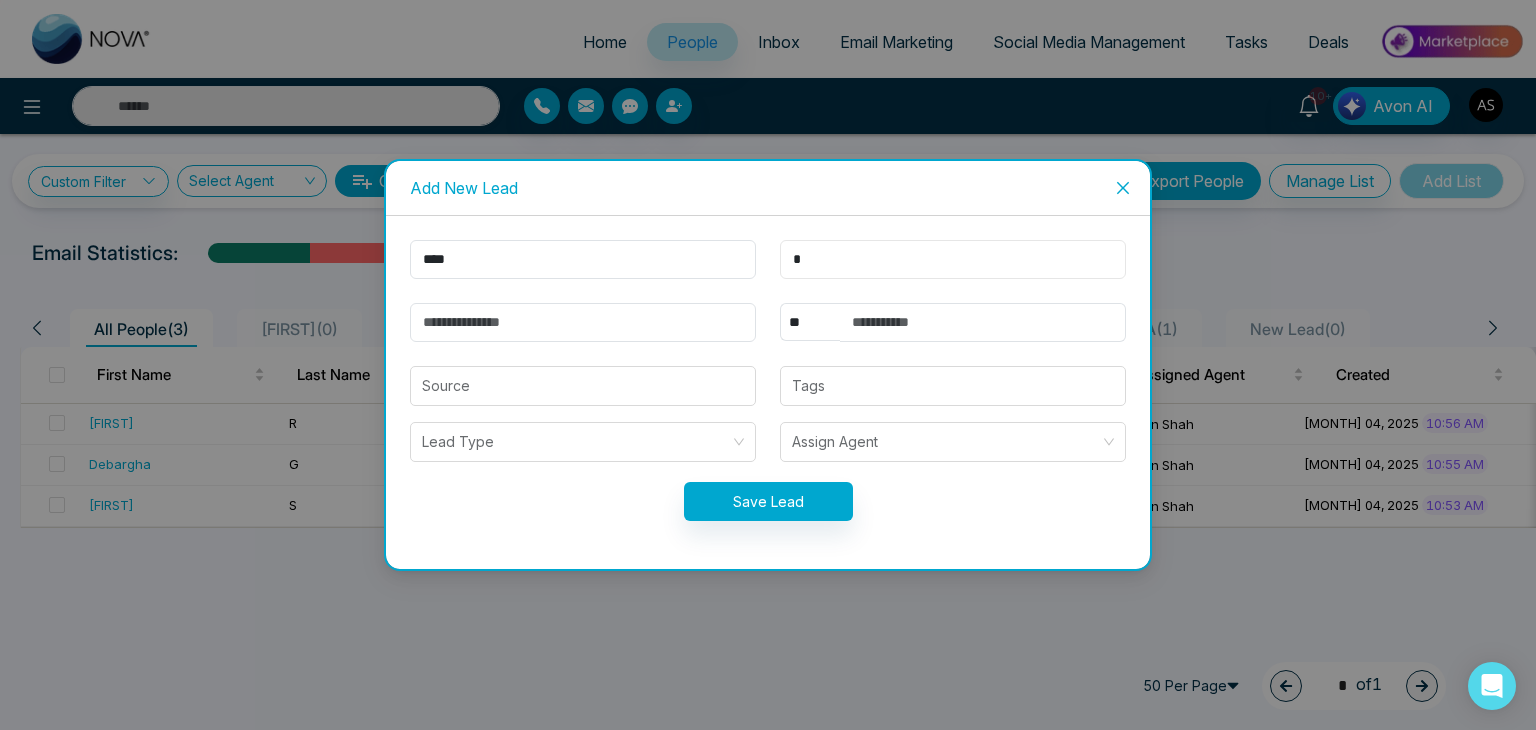type on "*" 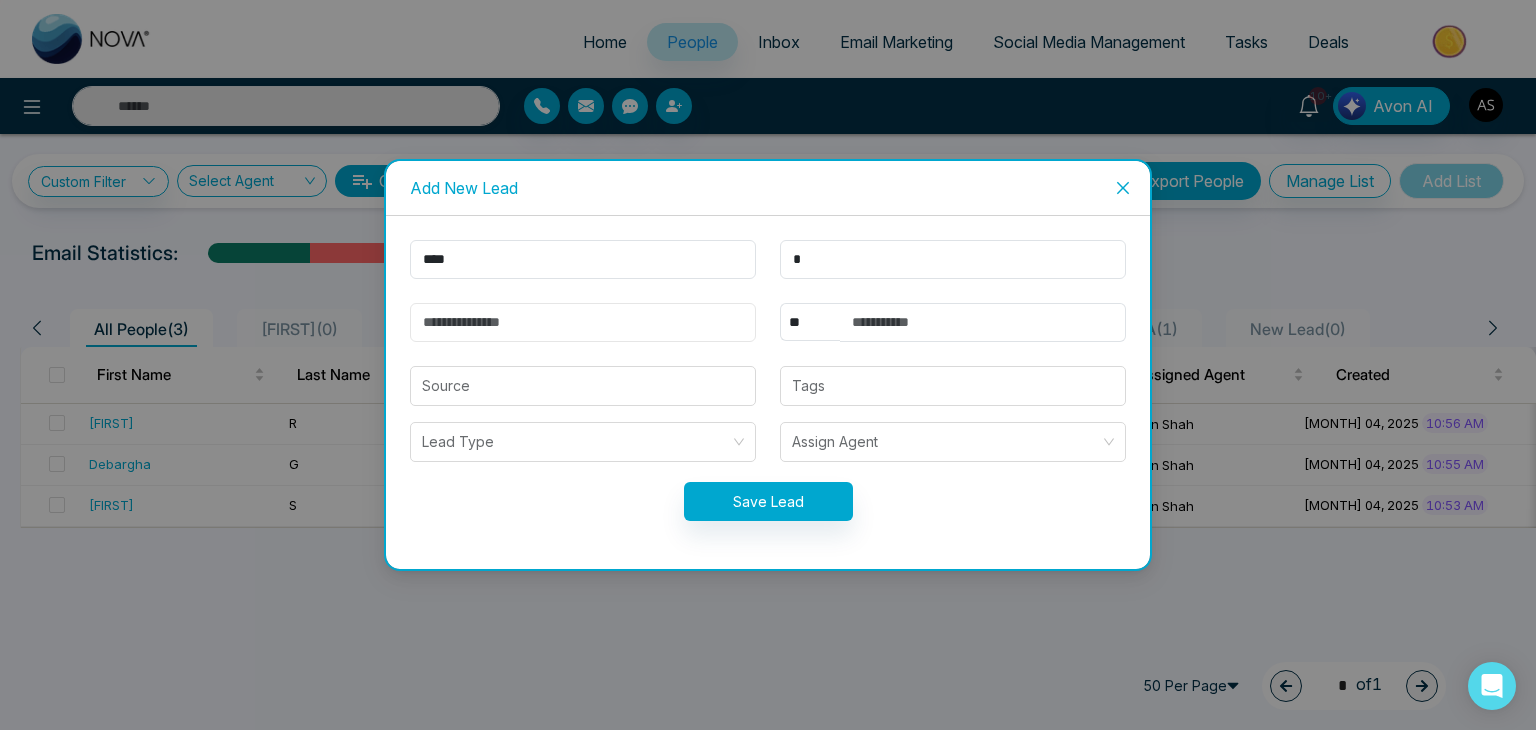 click at bounding box center (583, 322) 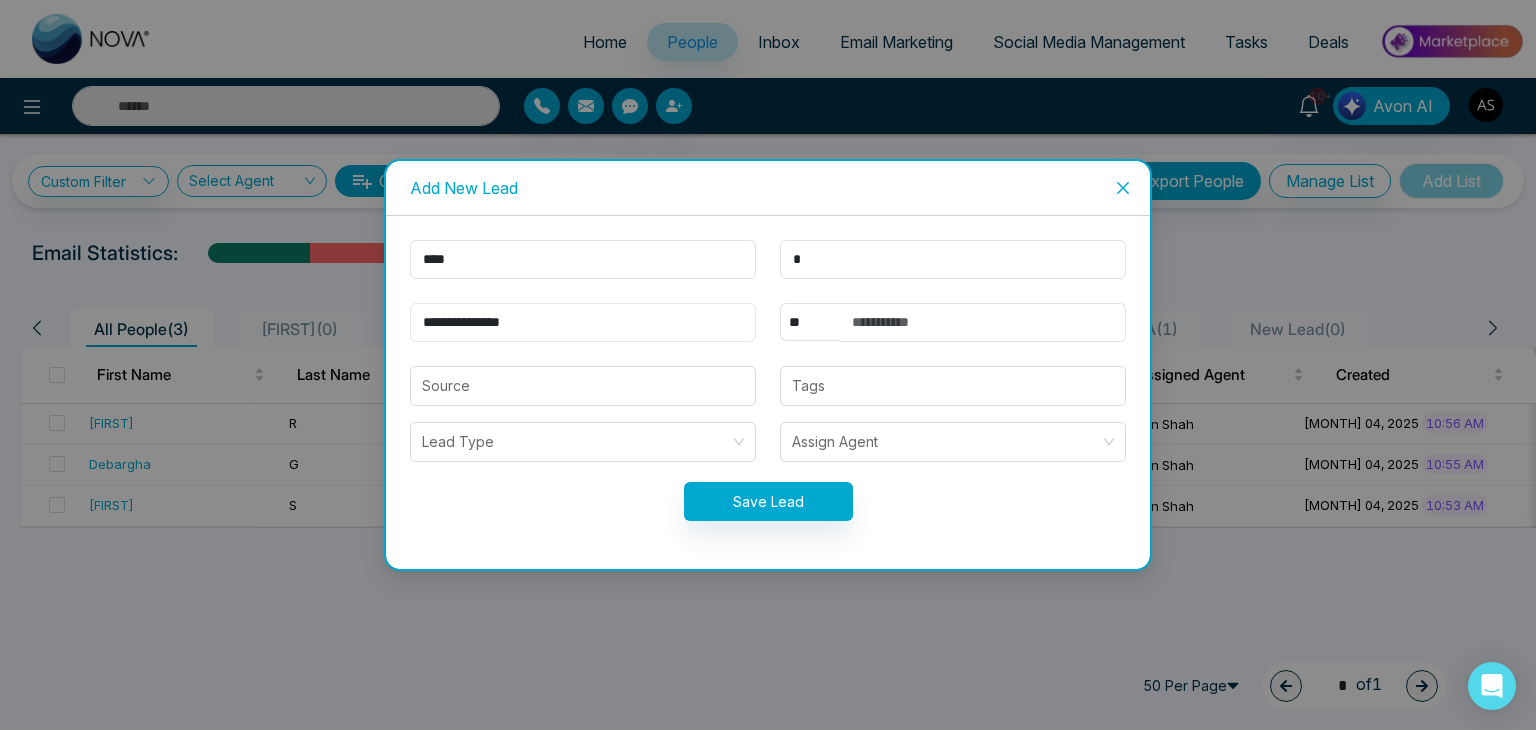 type on "**********" 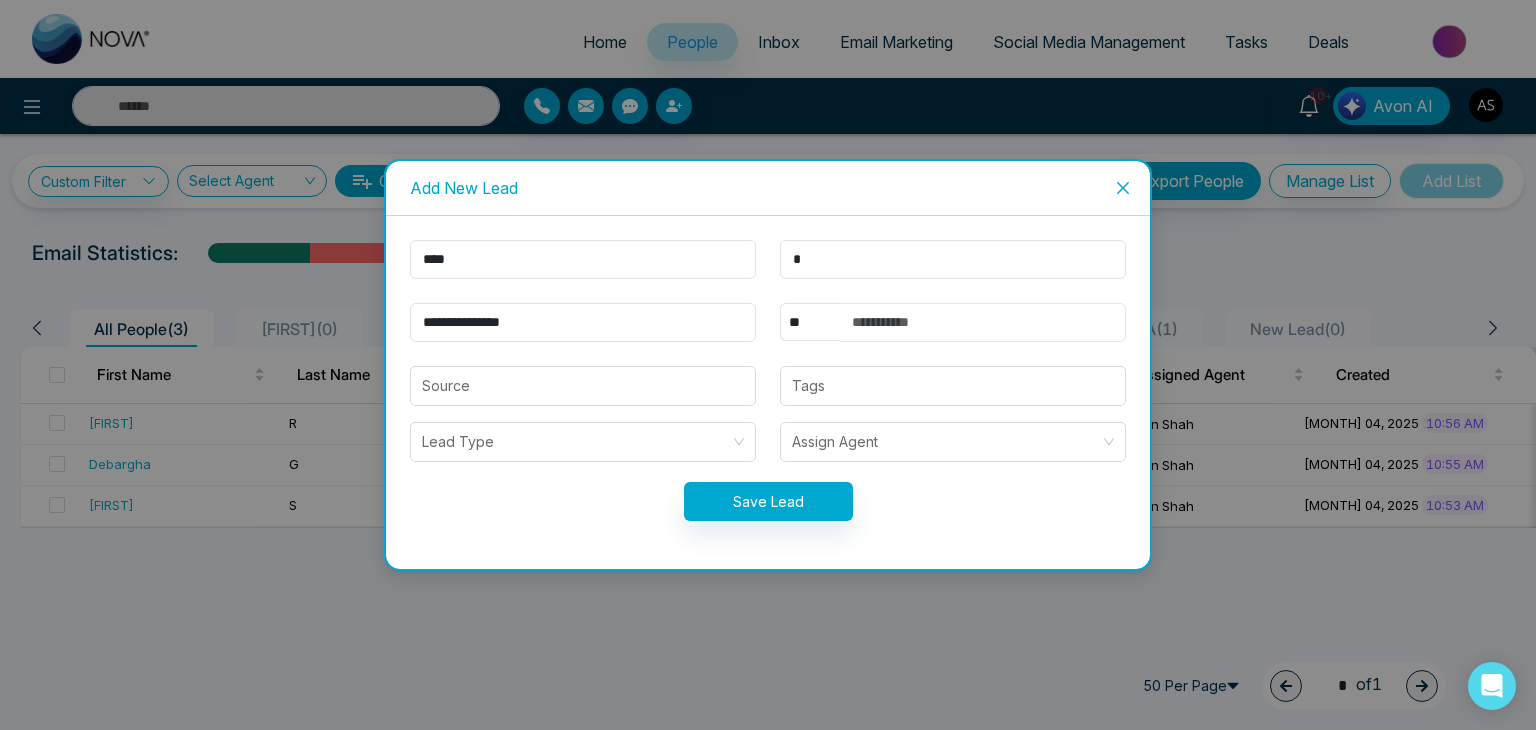 click at bounding box center (983, 322) 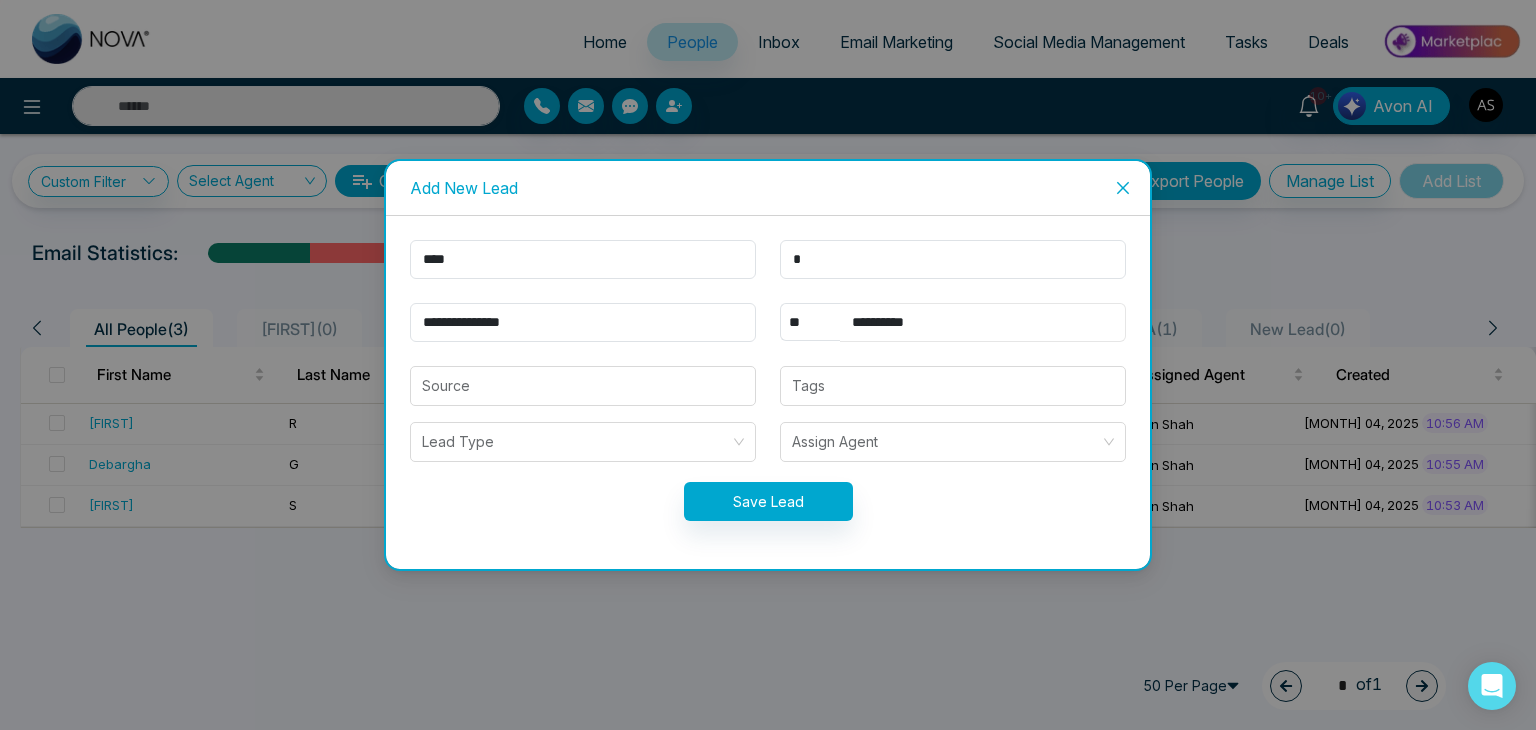 type on "**********" 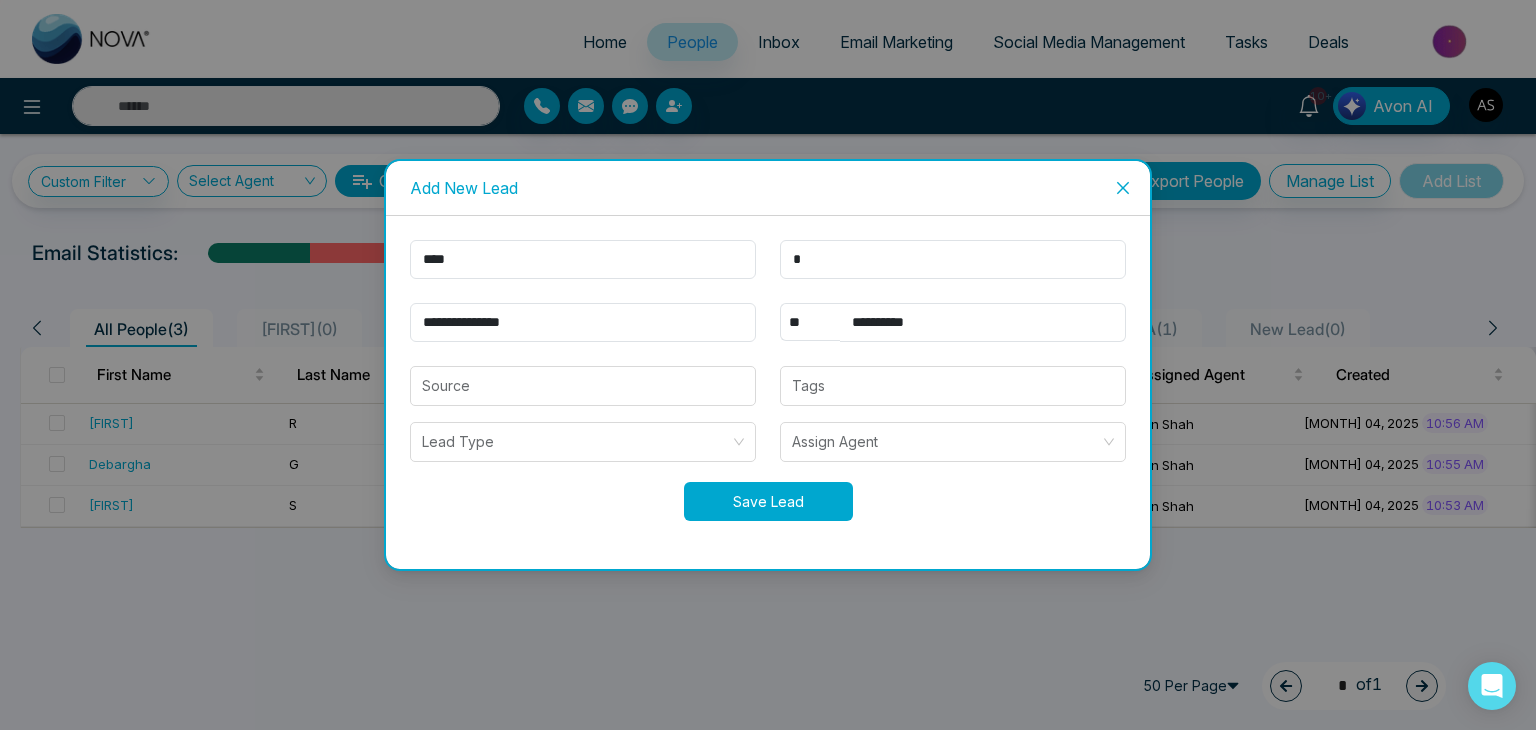 click on "Save Lead" at bounding box center [768, 501] 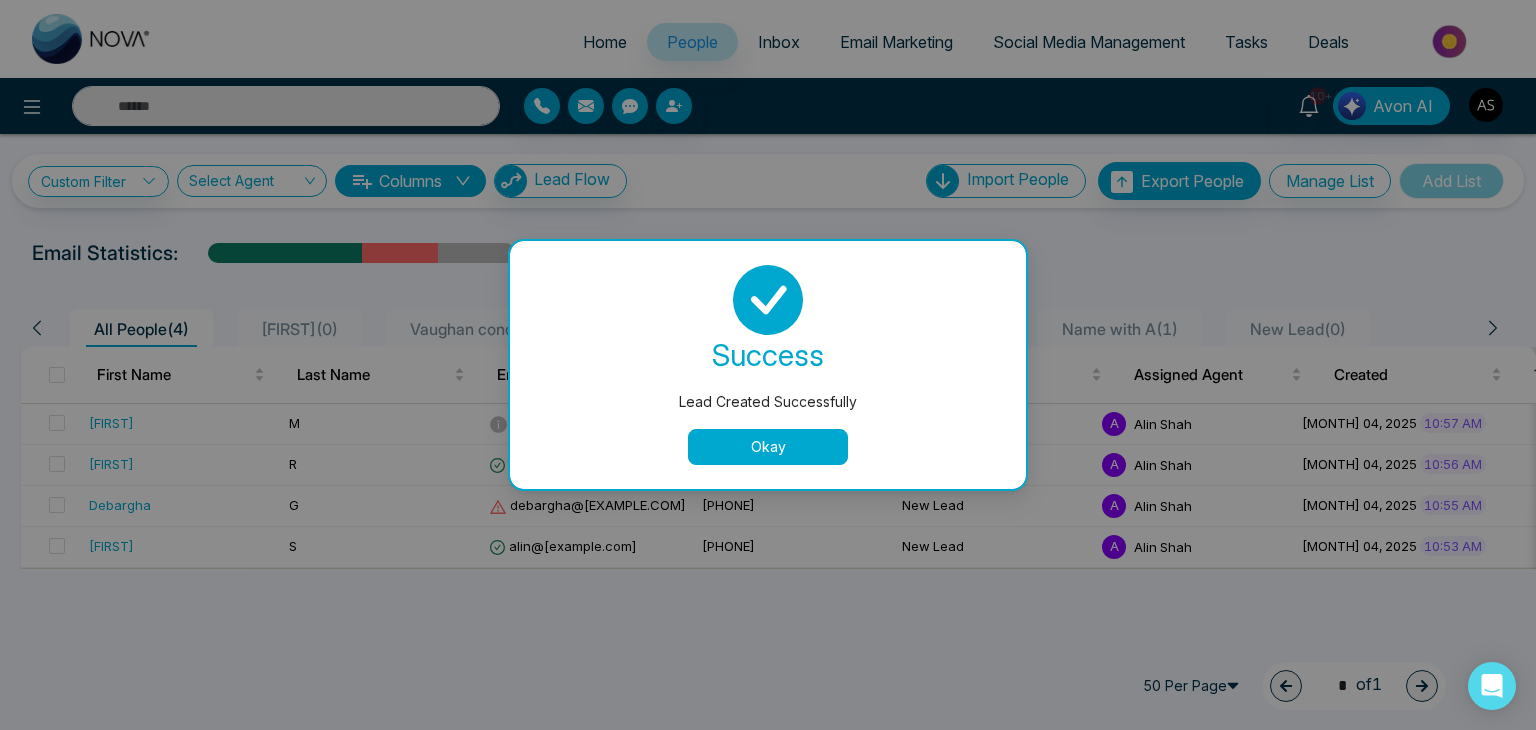 click on "Okay" at bounding box center [768, 447] 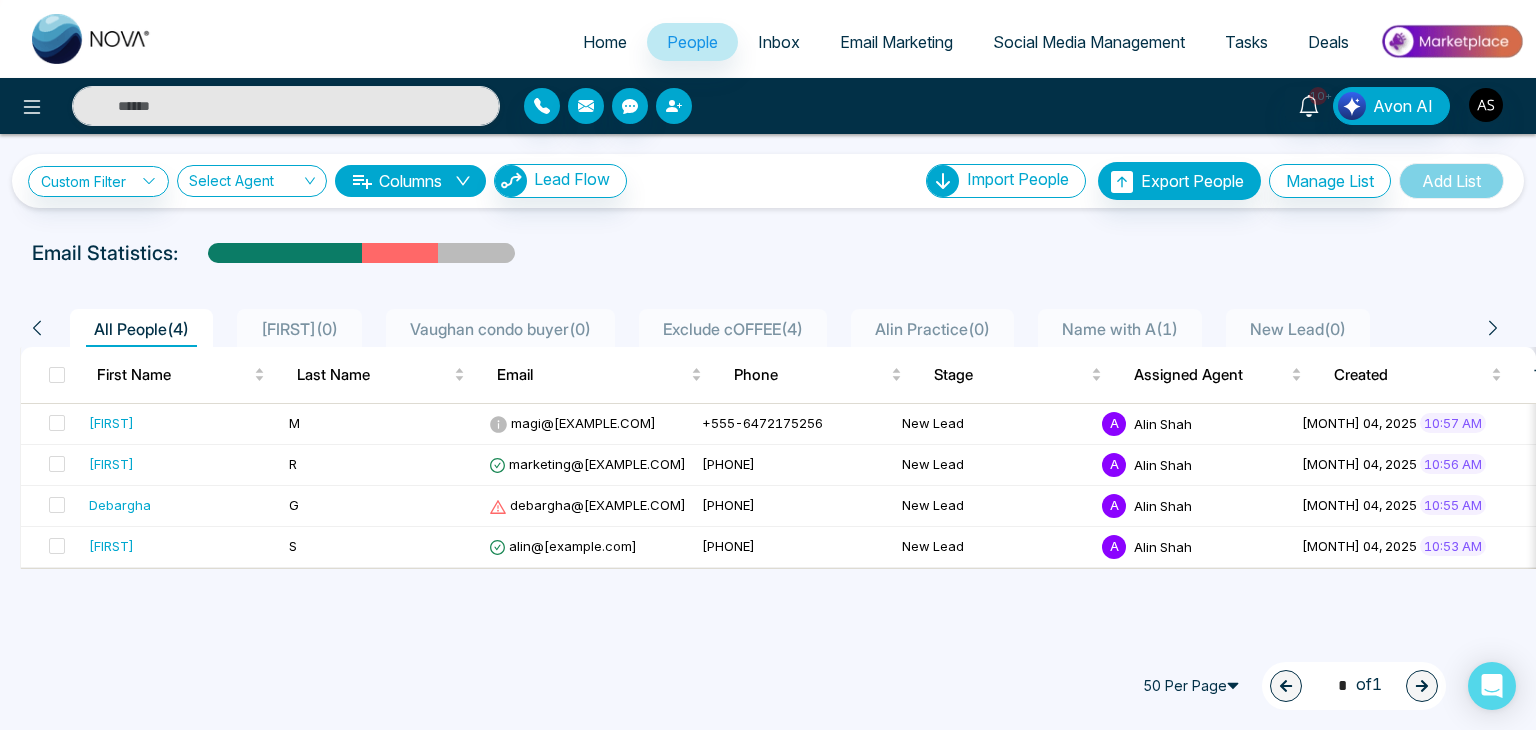 click 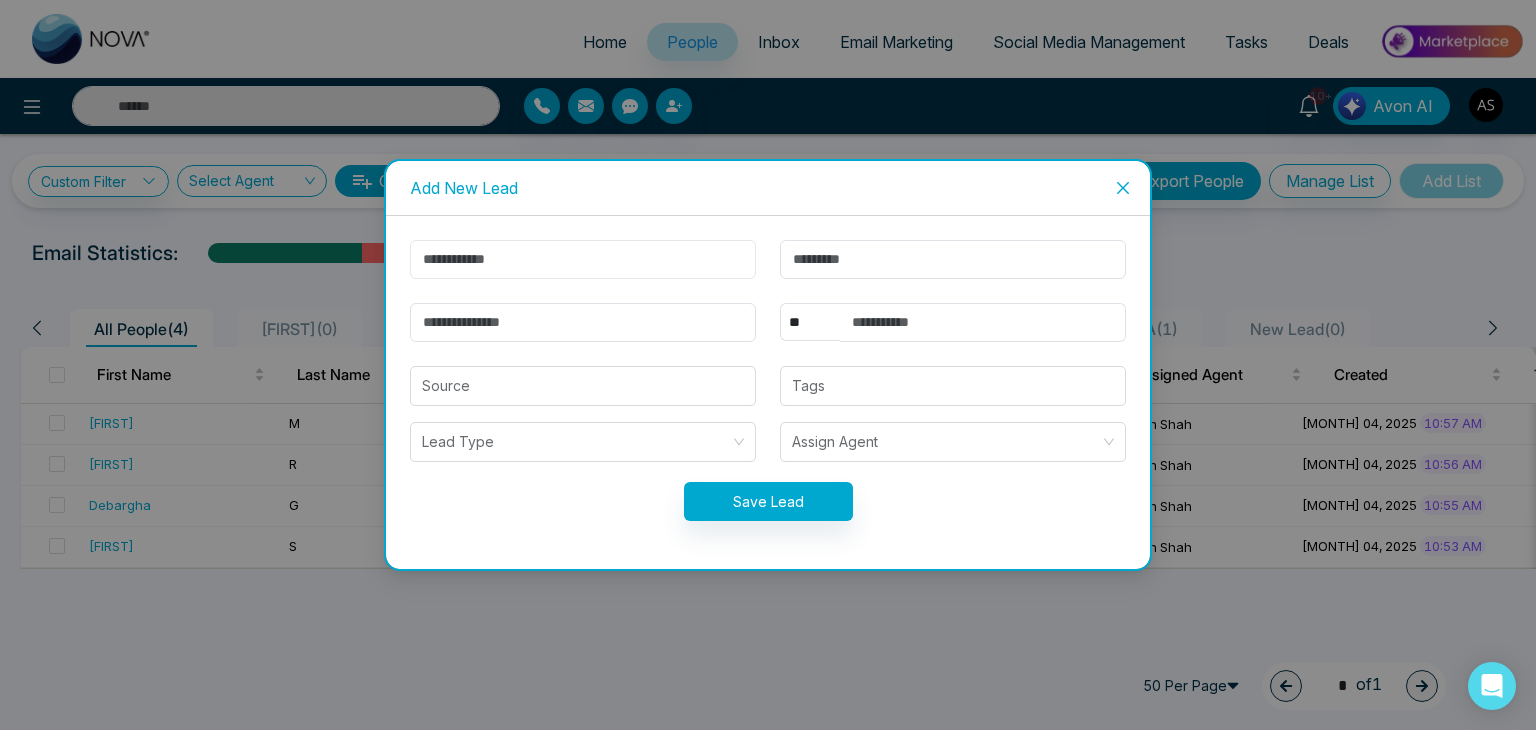 click at bounding box center (583, 259) 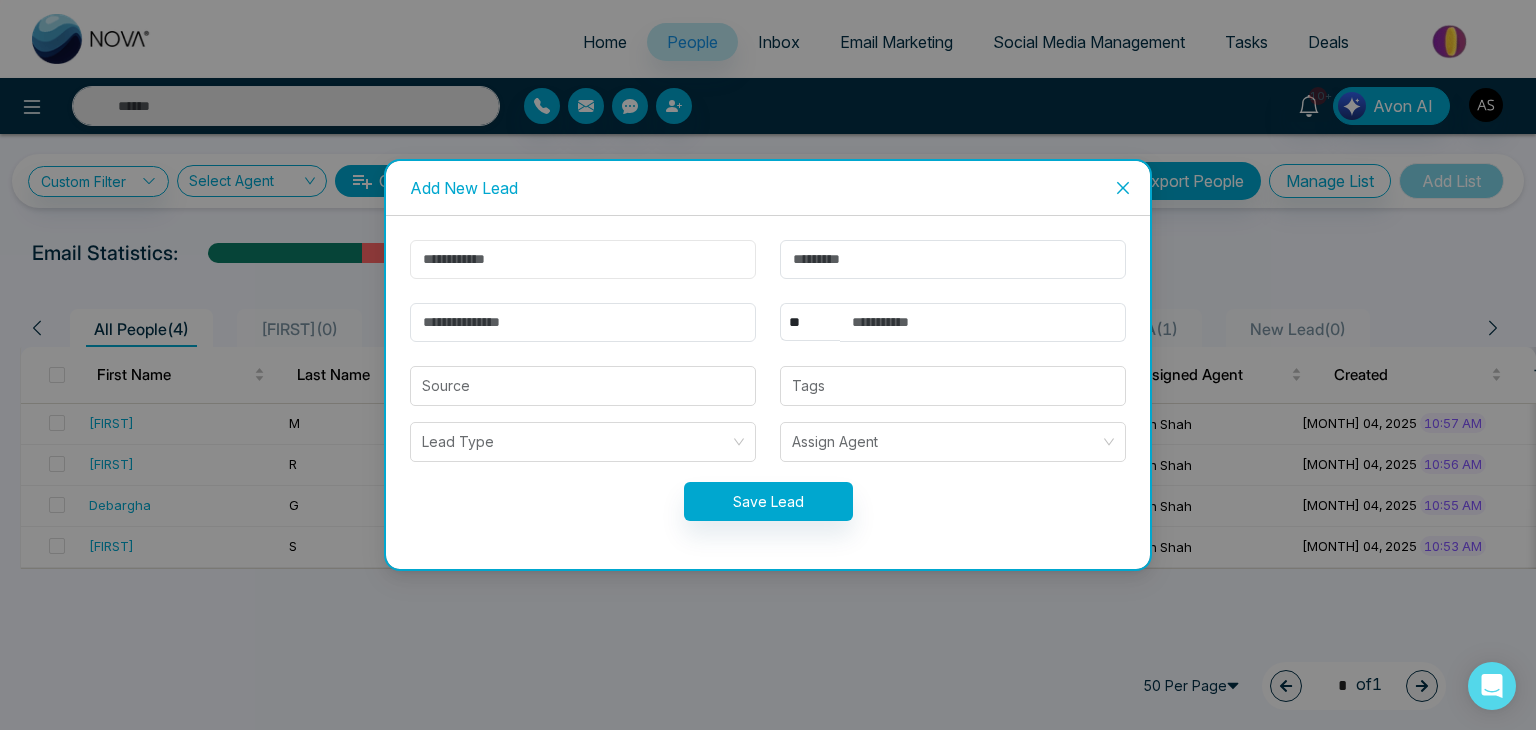 type on "*" 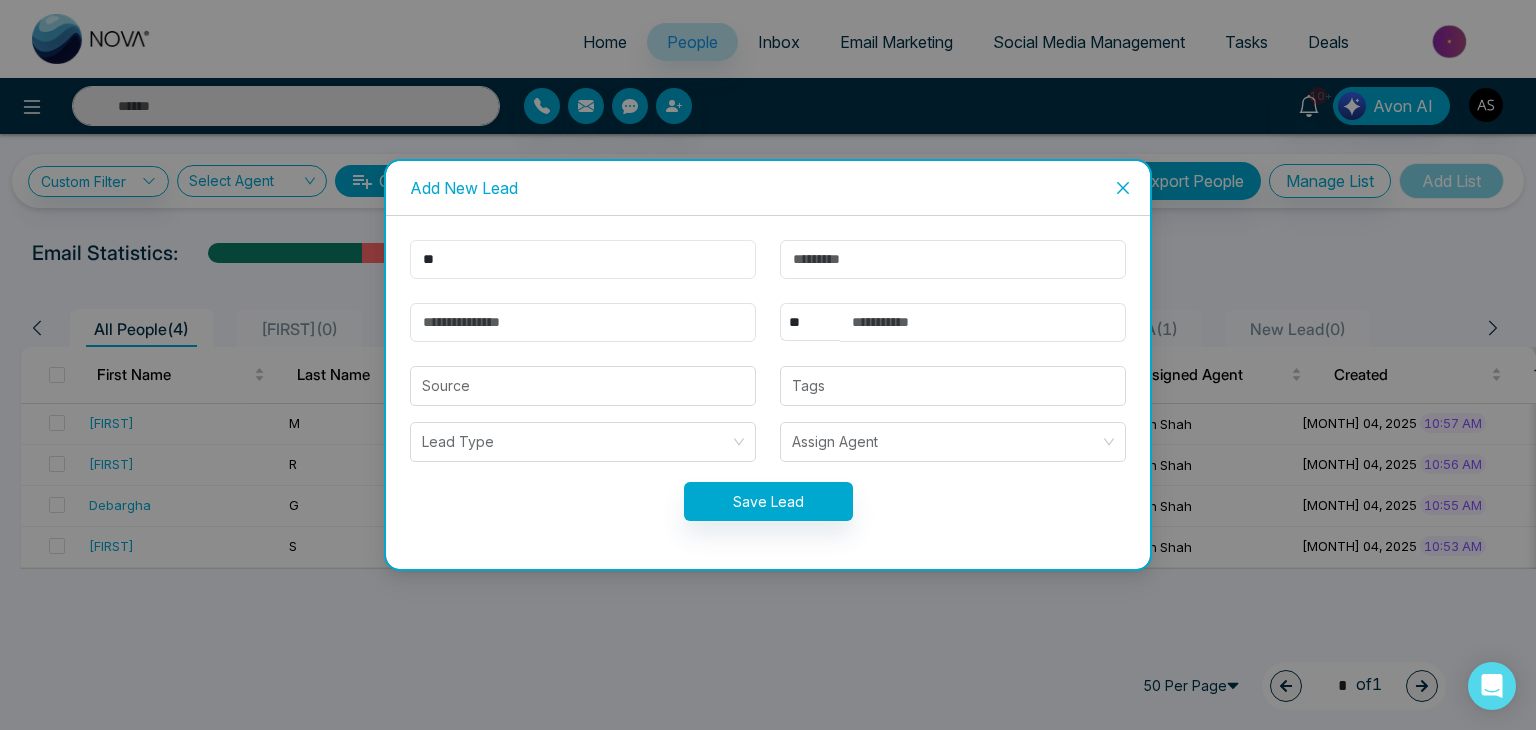 type on "*" 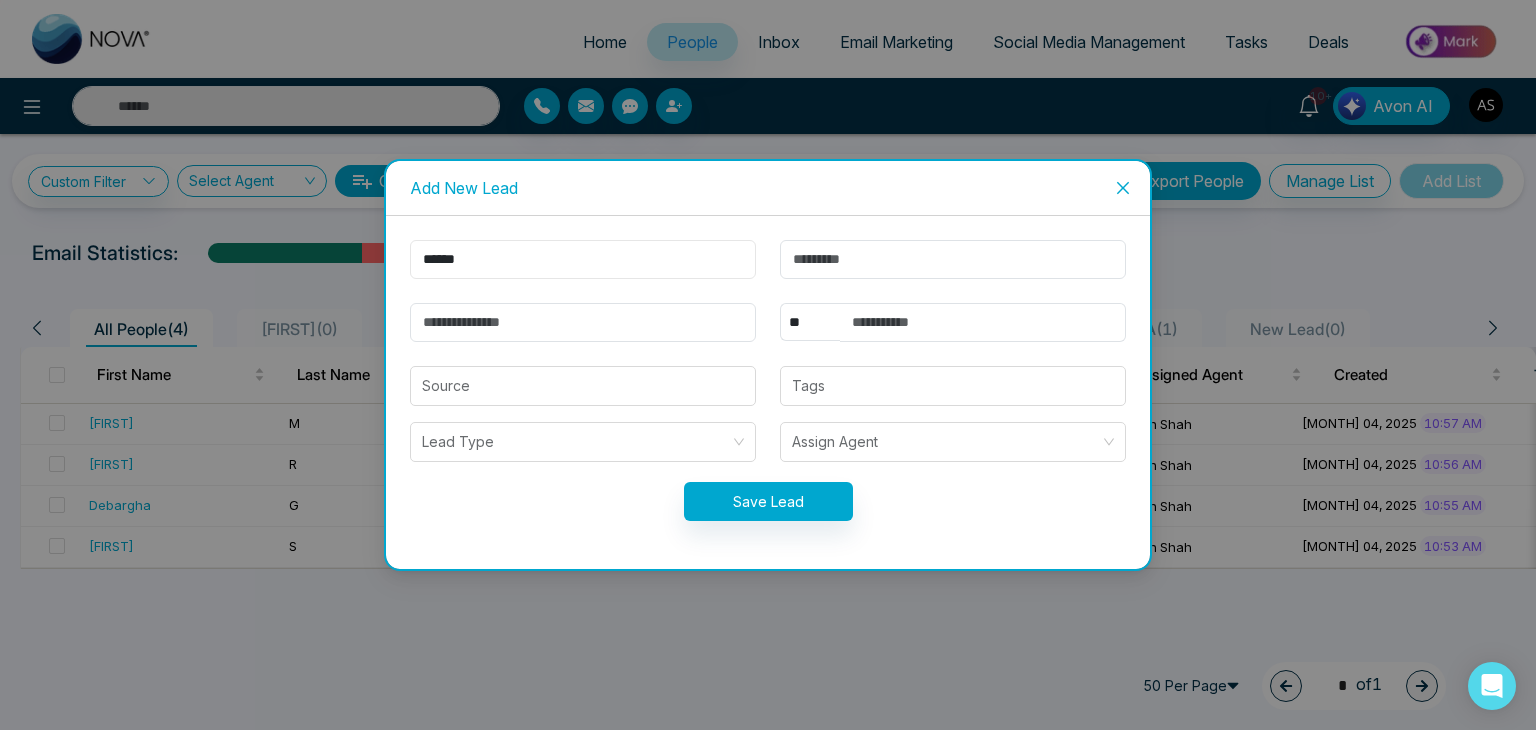 type on "******" 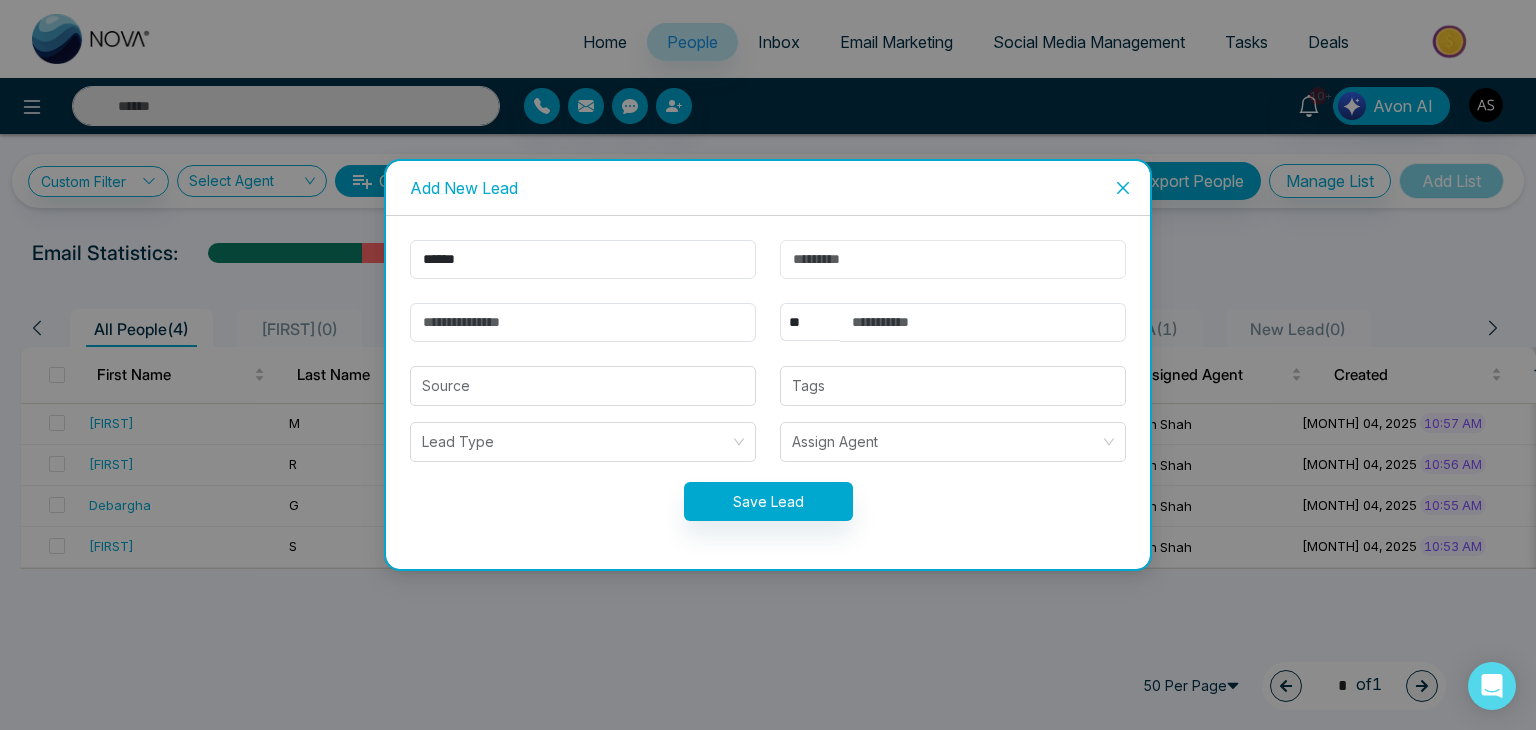 click at bounding box center [953, 259] 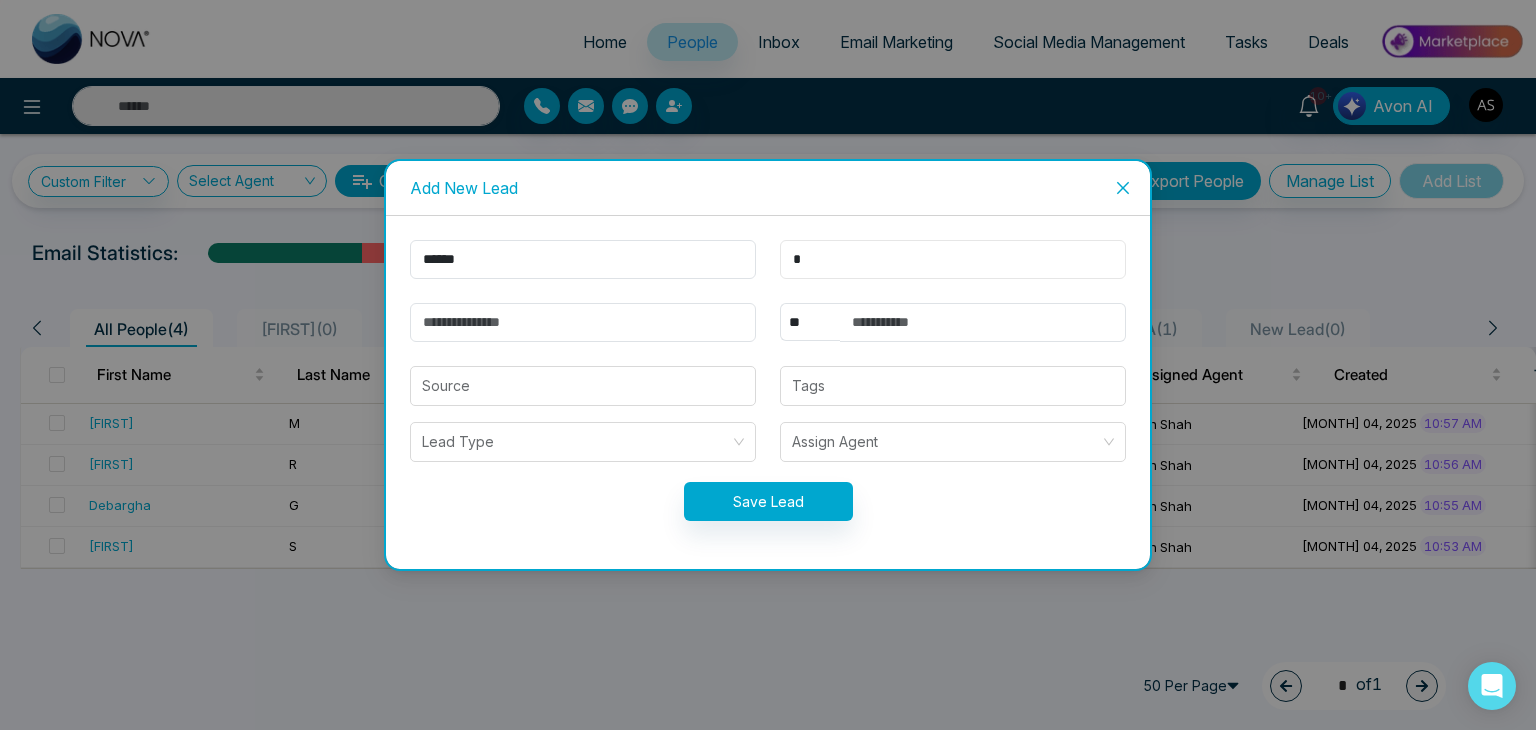 type on "*" 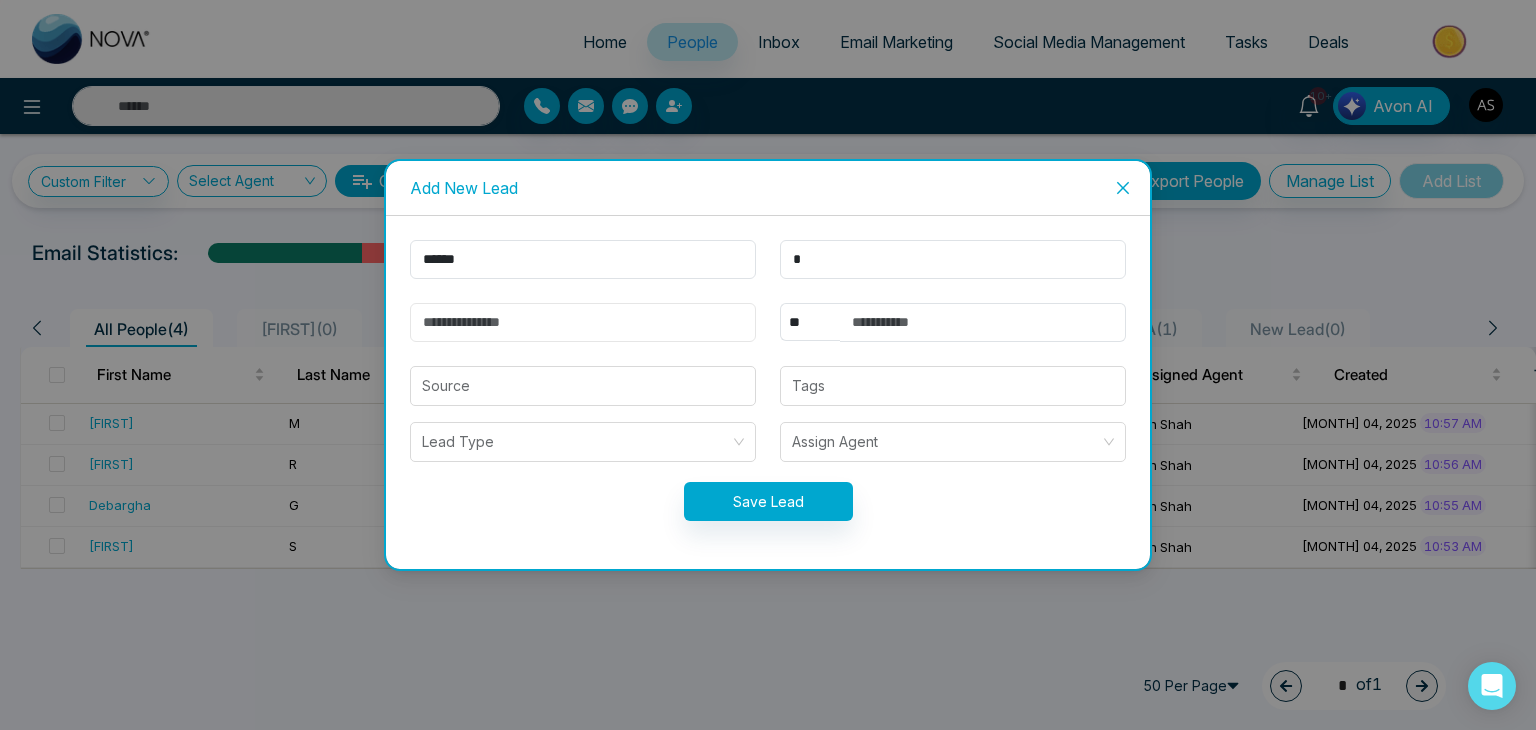 click at bounding box center (583, 322) 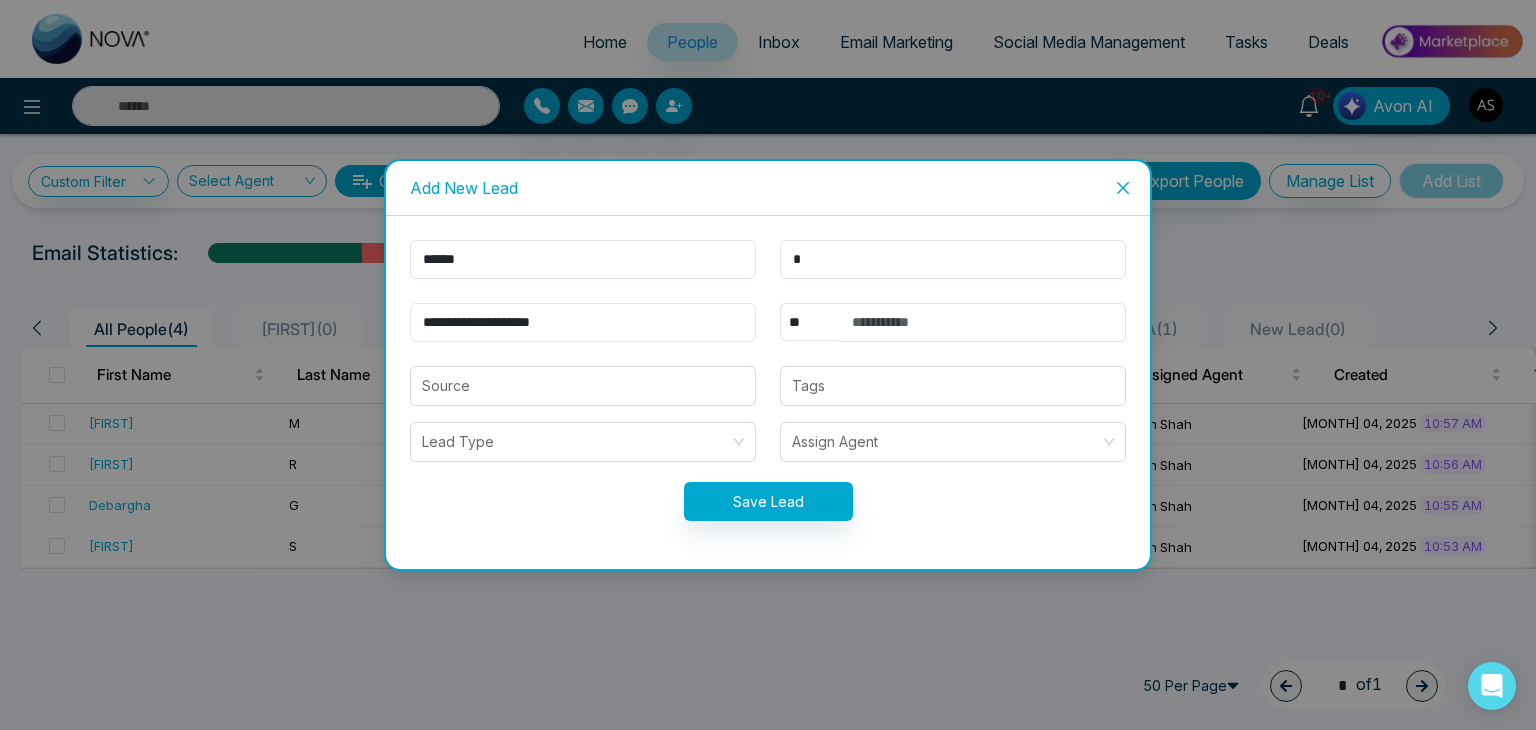 type on "**********" 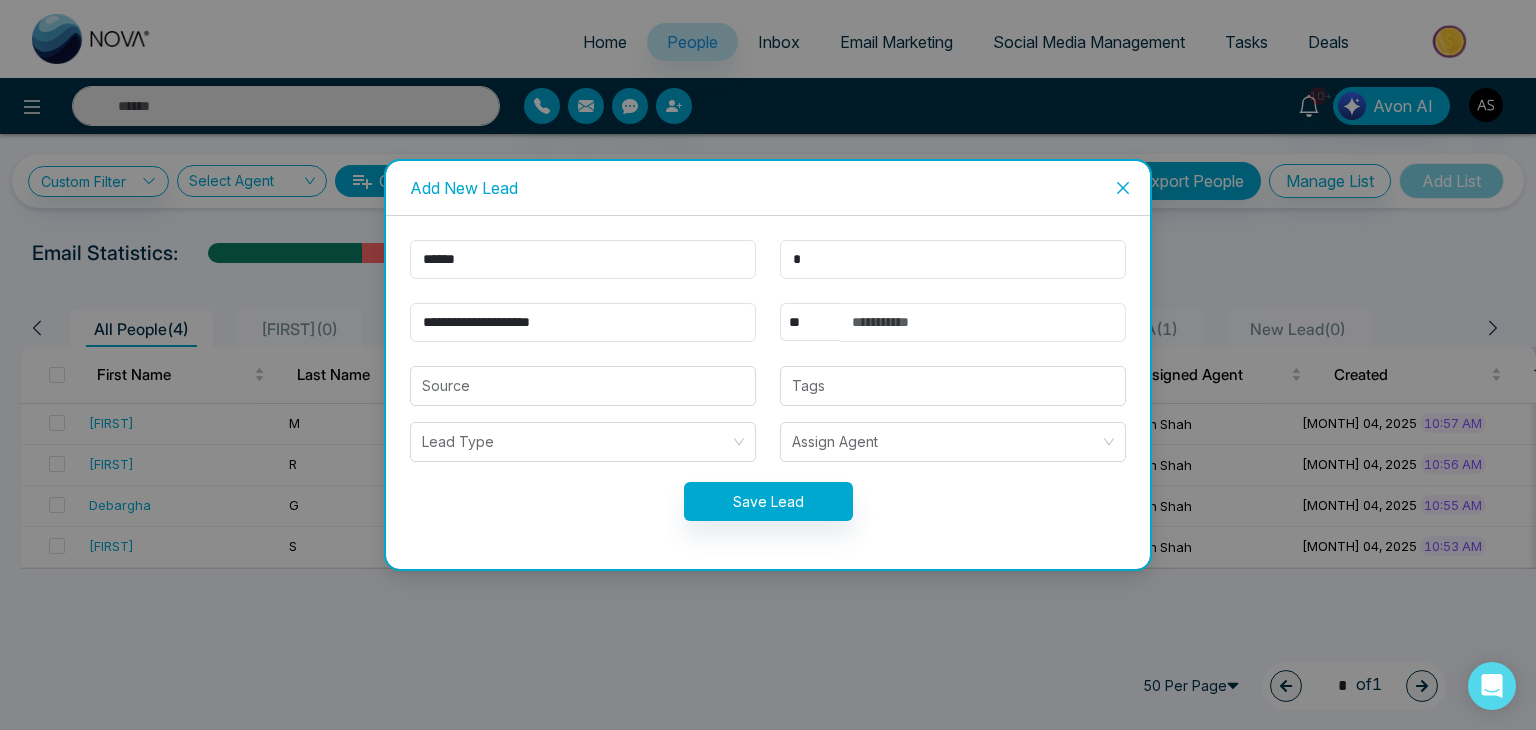 click at bounding box center (983, 322) 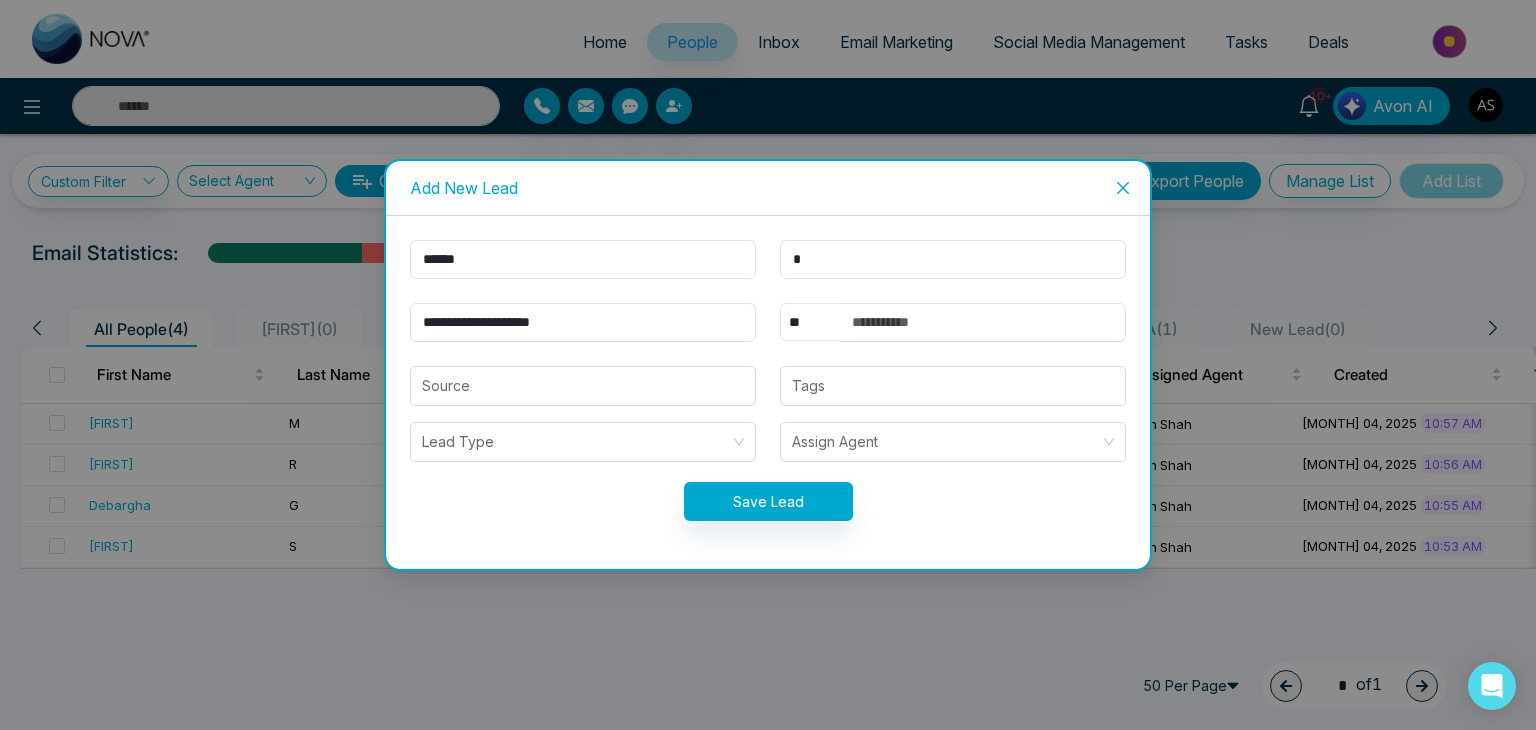 click on "** **** *** *** *** **** ***" at bounding box center [810, 322] 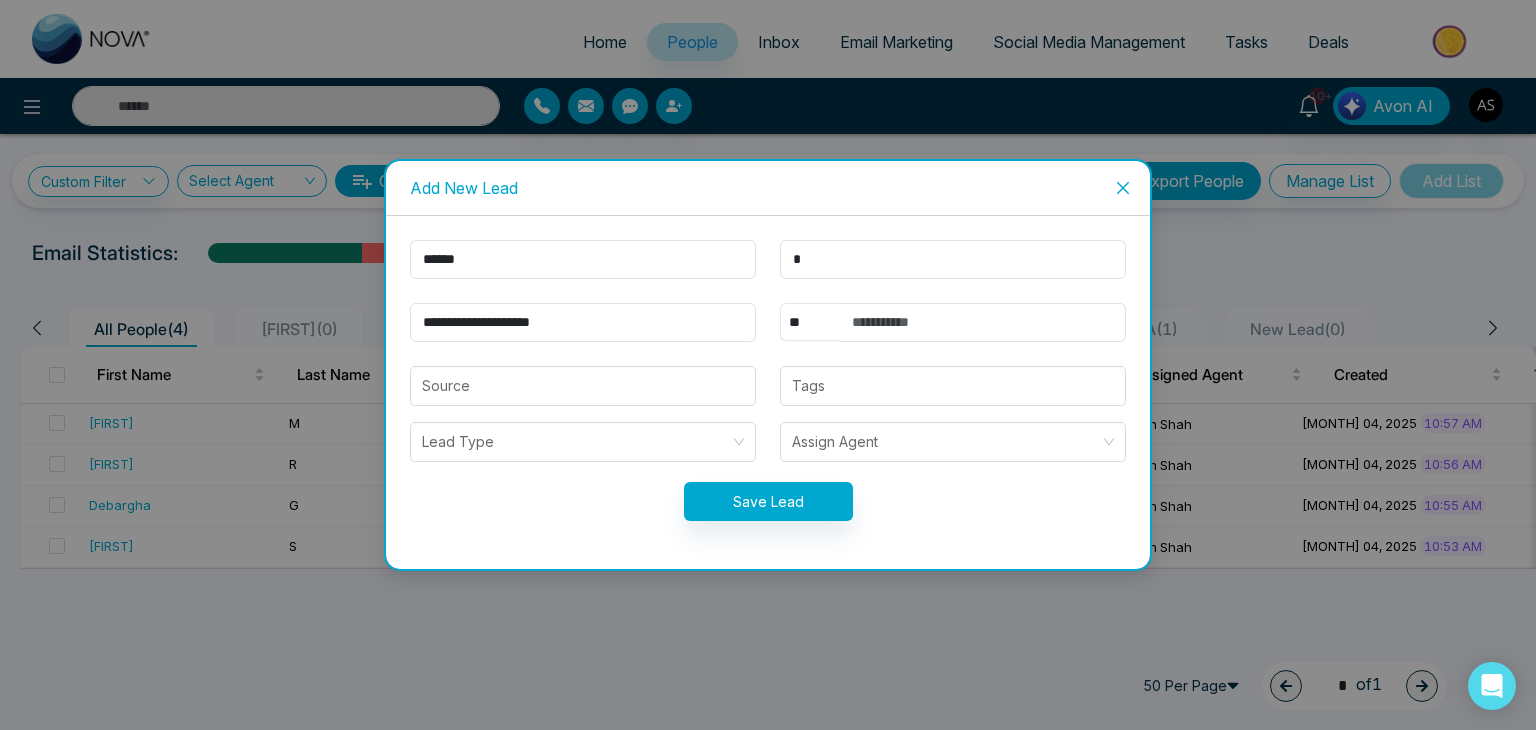 select on "***" 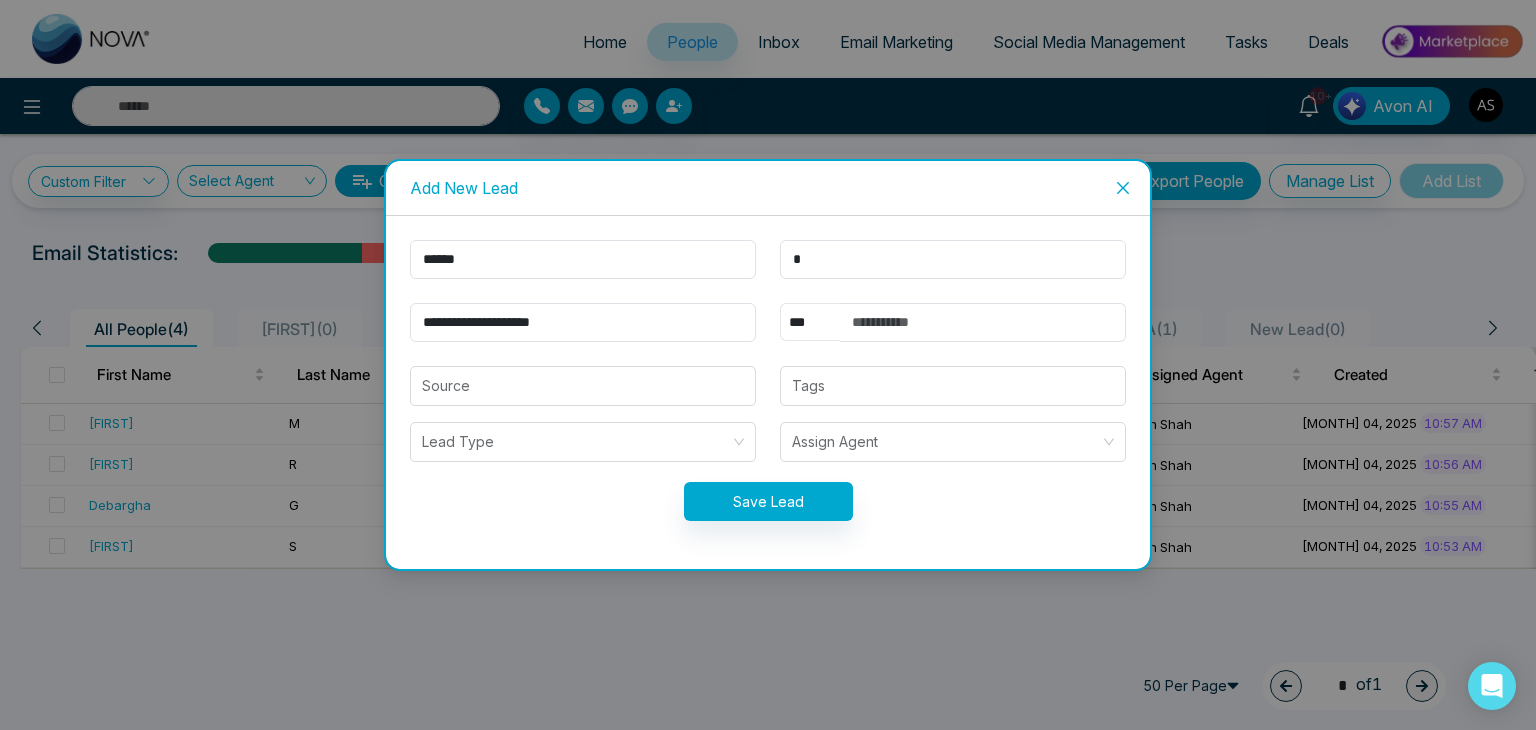 click on "** **** *** *** *** **** ***" at bounding box center [810, 322] 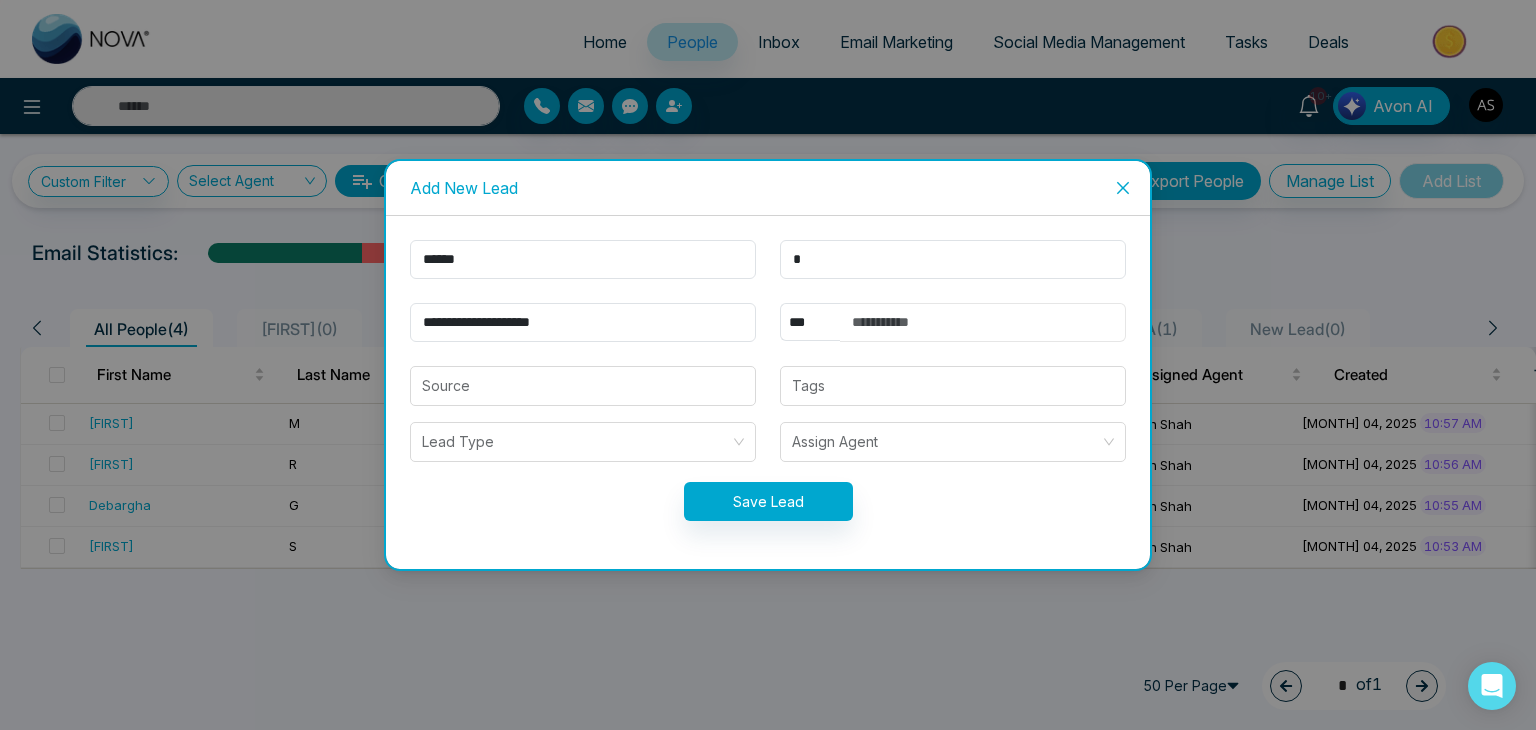 click at bounding box center [983, 322] 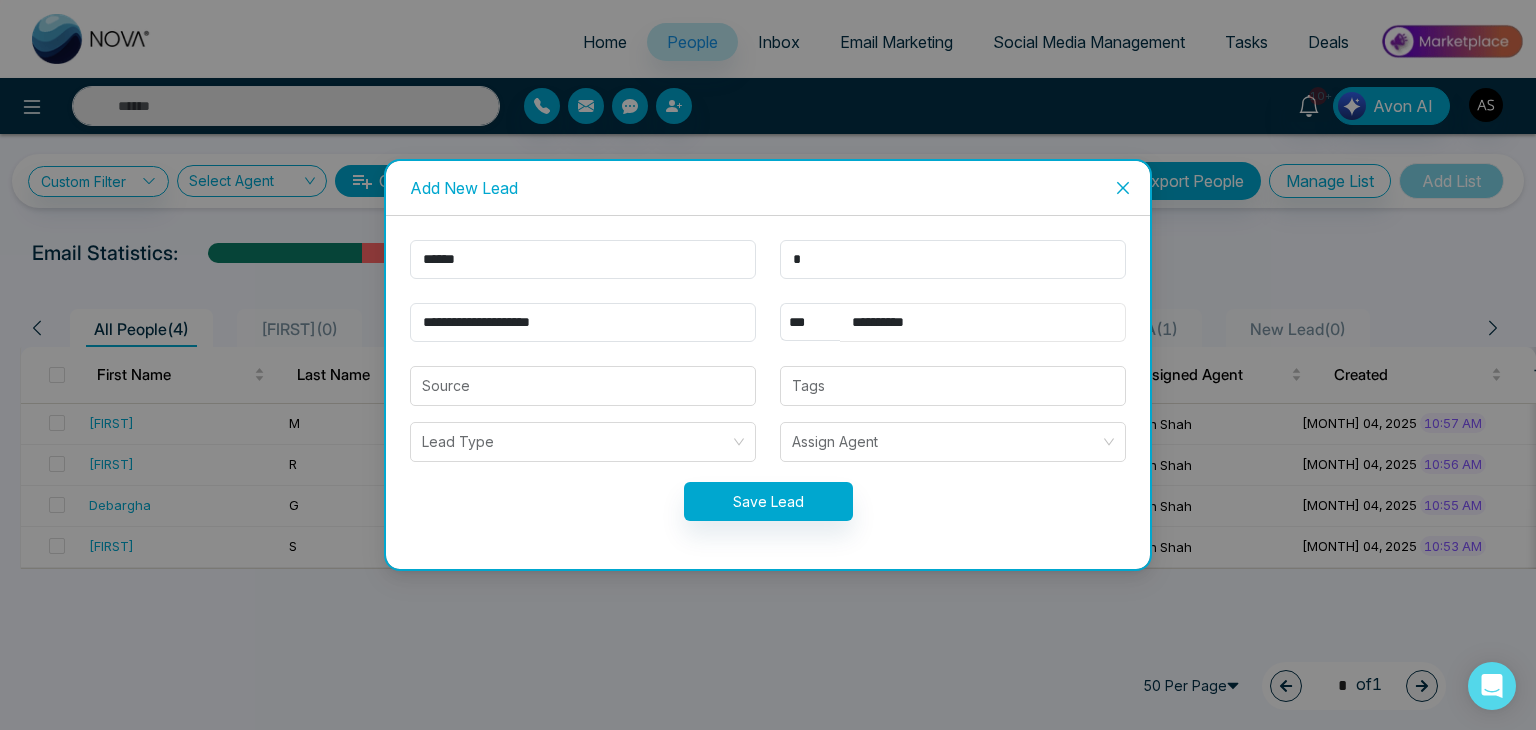 type on "**********" 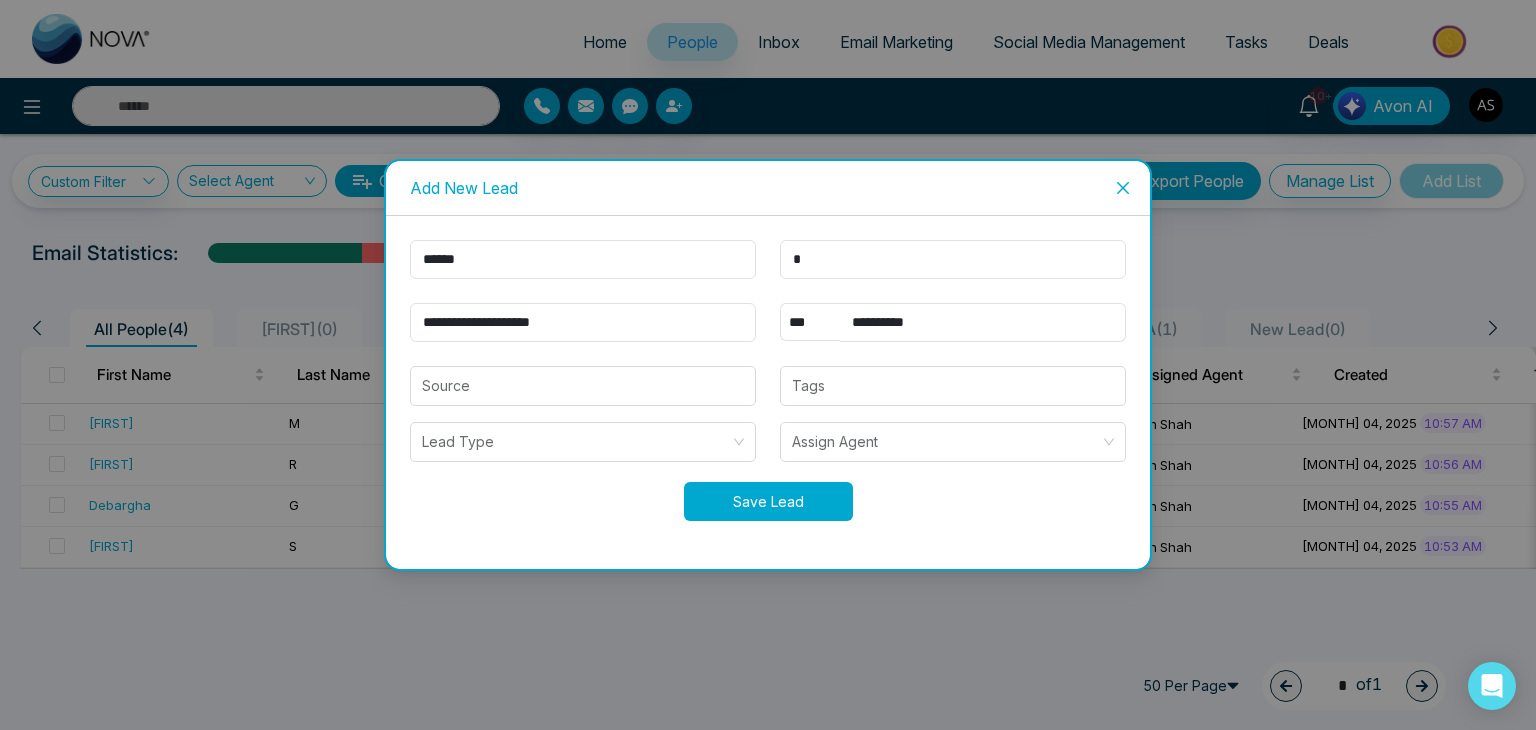 click on "Save Lead" at bounding box center [768, 501] 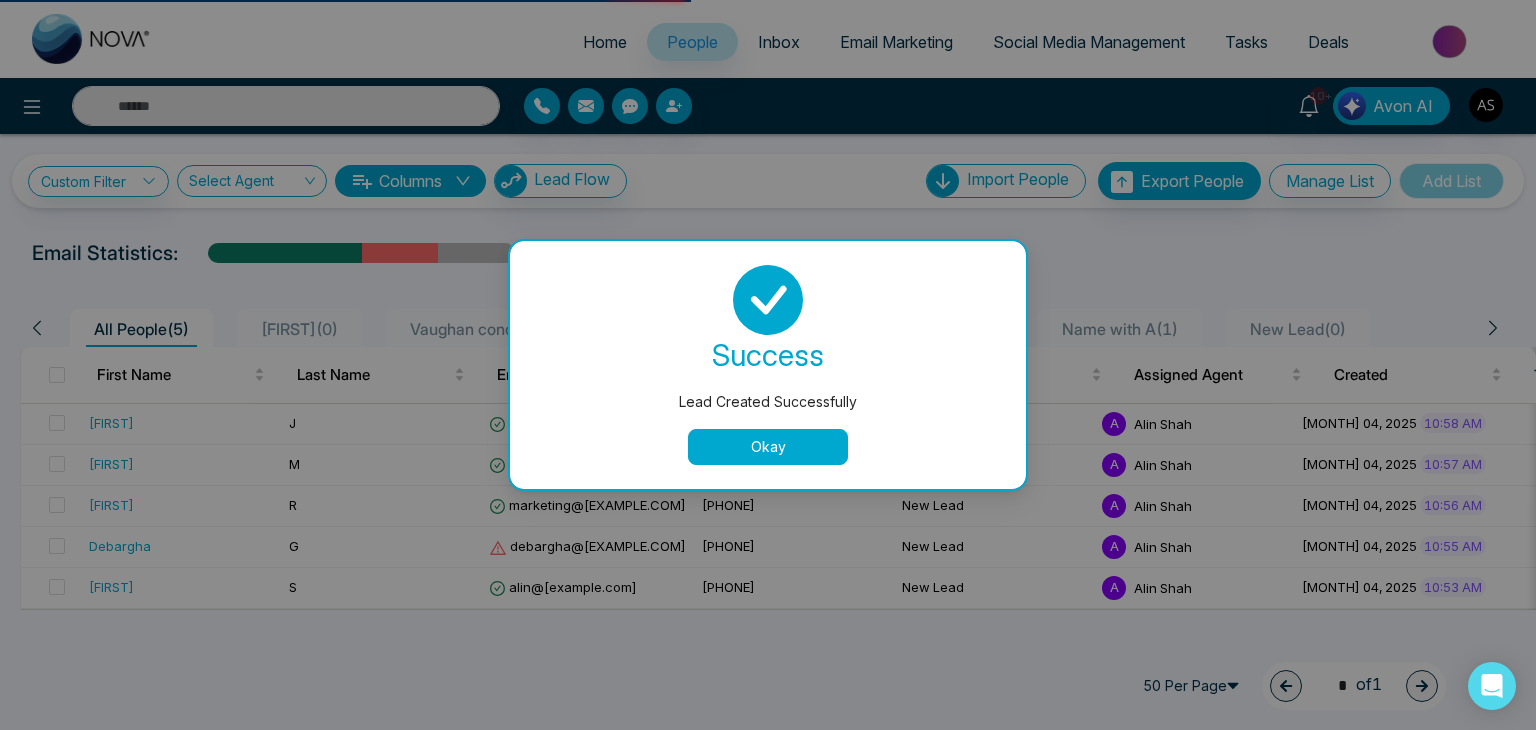 click on "Okay" at bounding box center (768, 447) 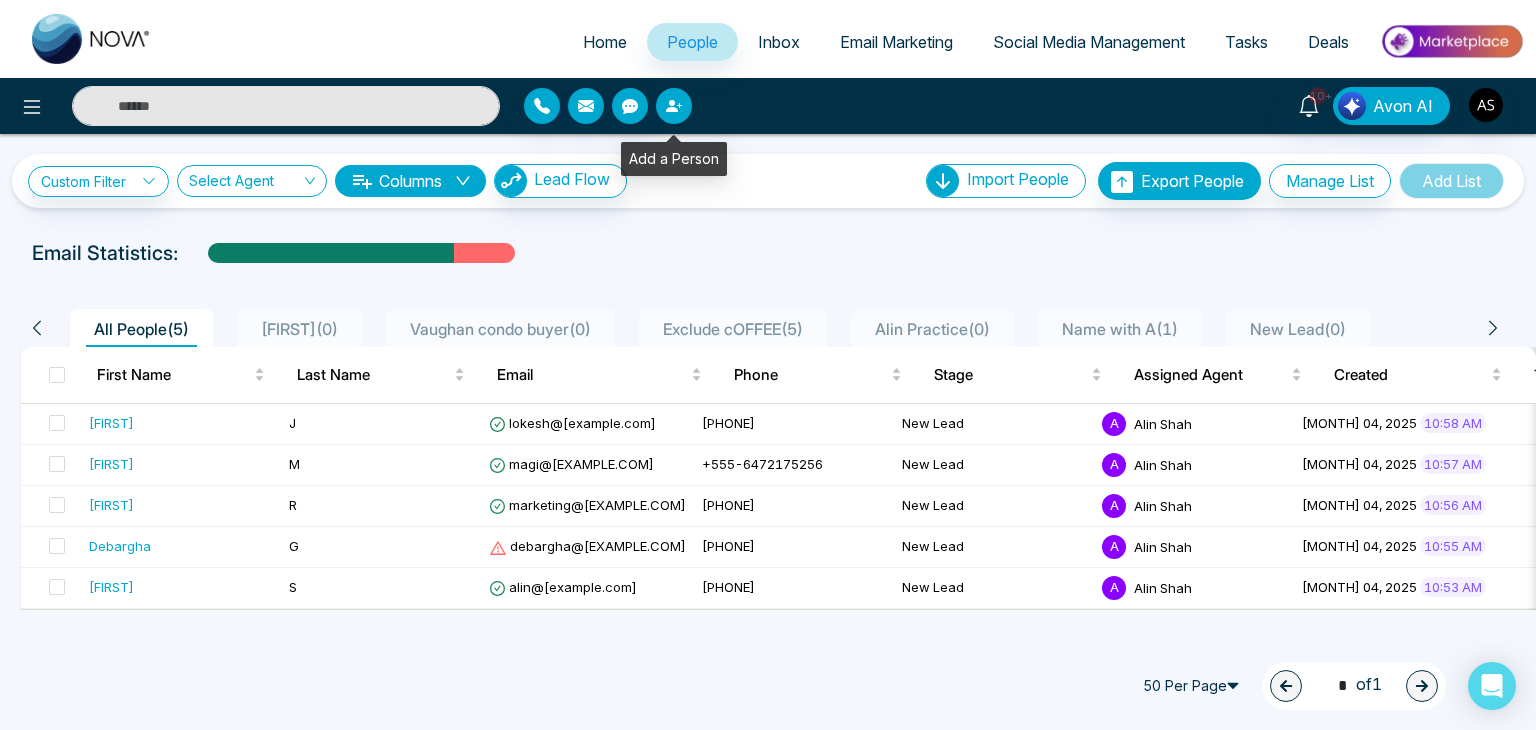 click at bounding box center (674, 106) 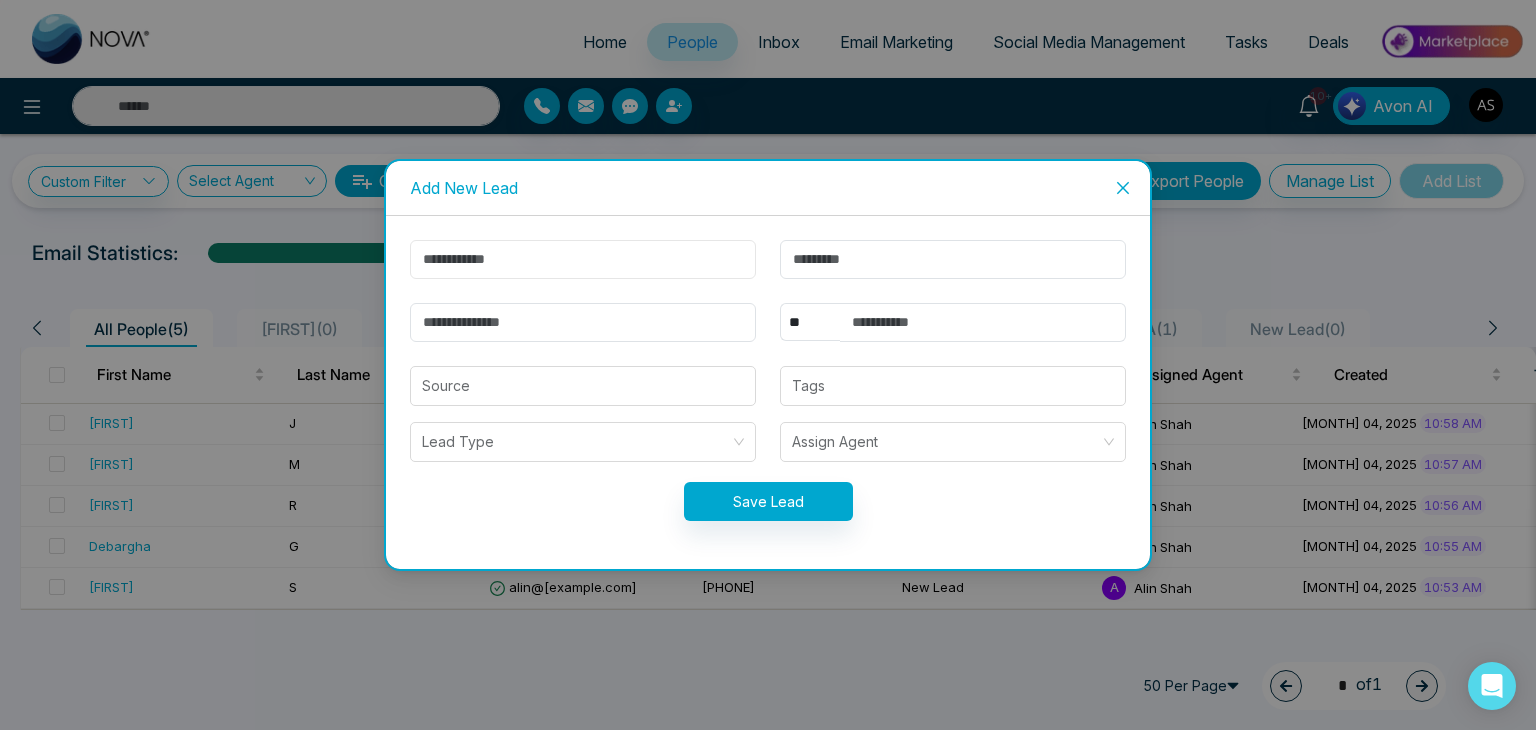 click at bounding box center (583, 259) 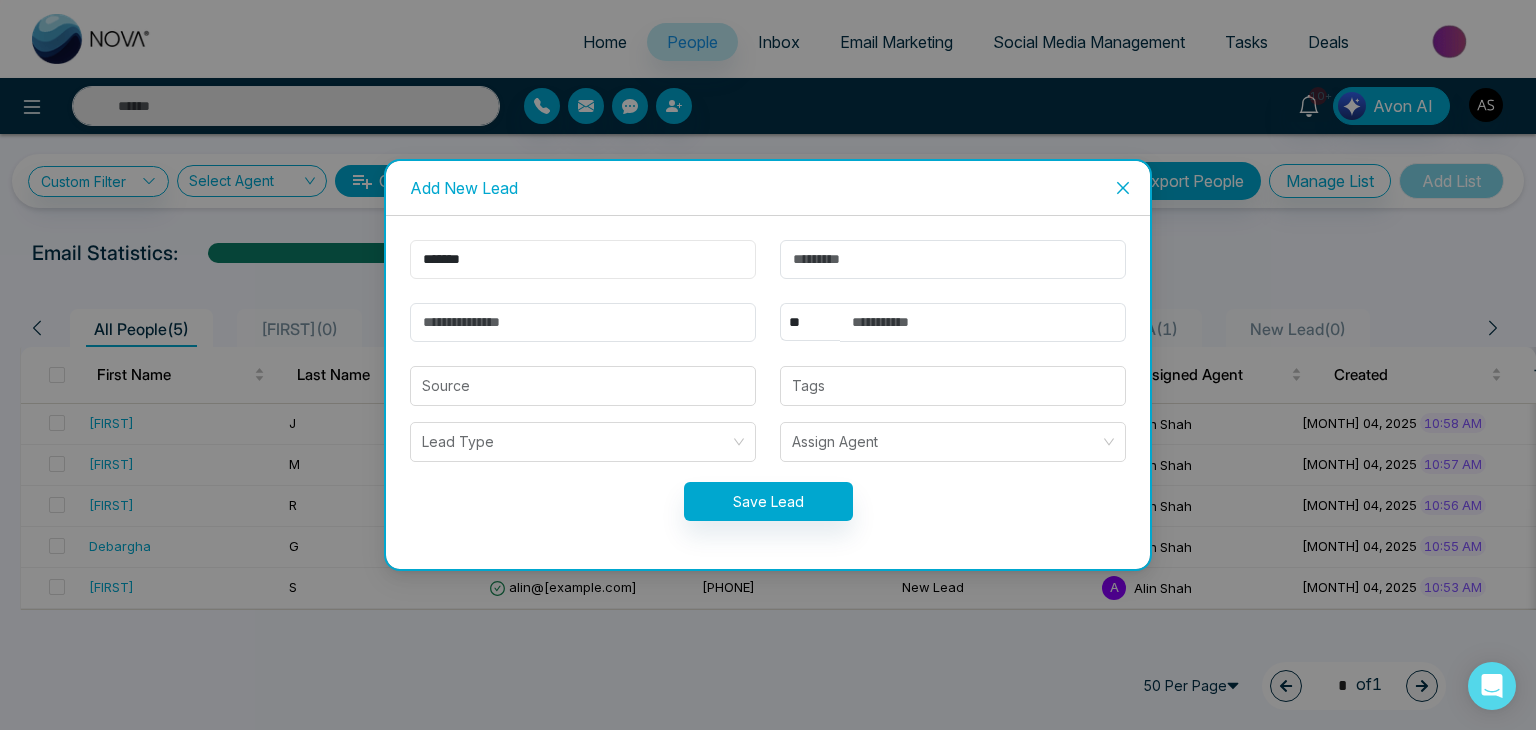 type on "*******" 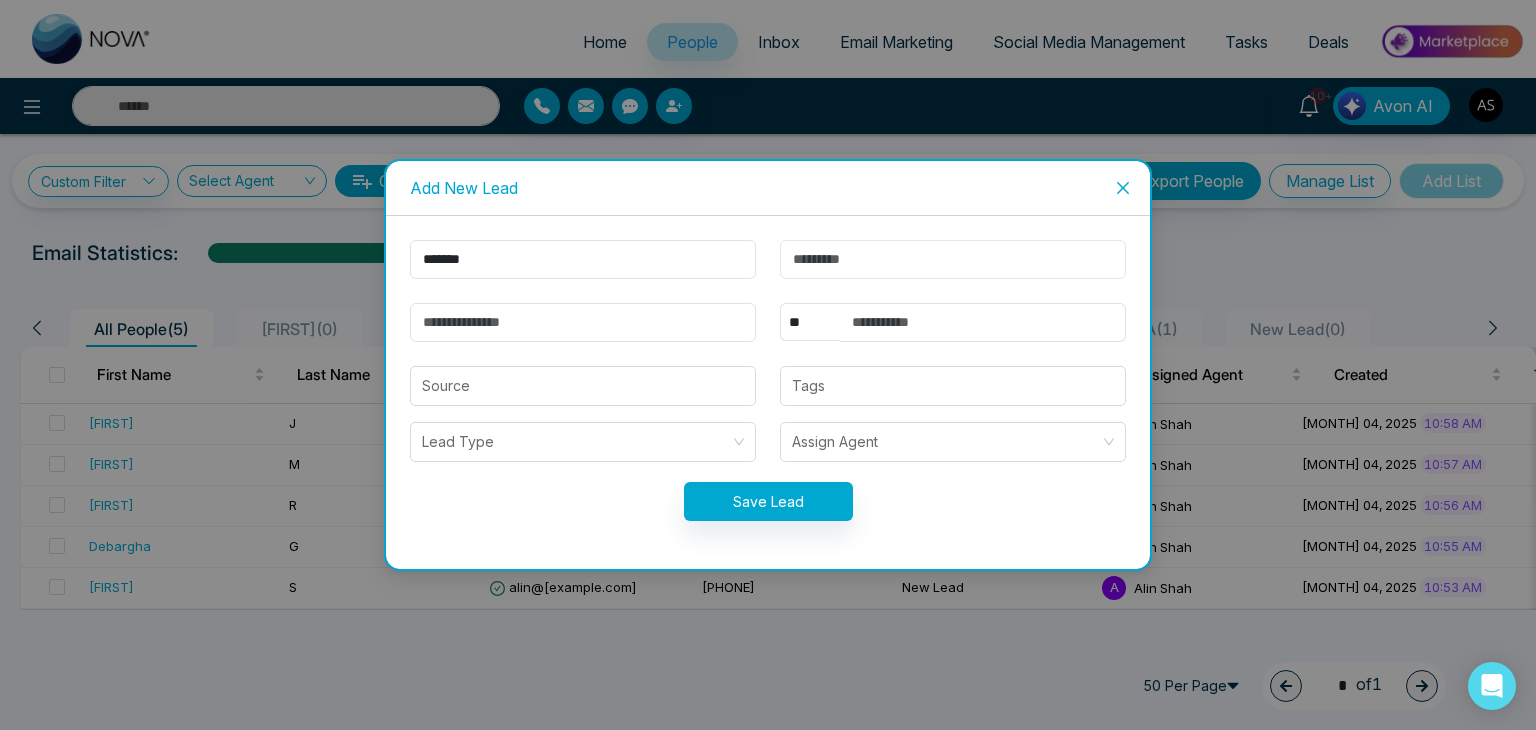 click at bounding box center [953, 259] 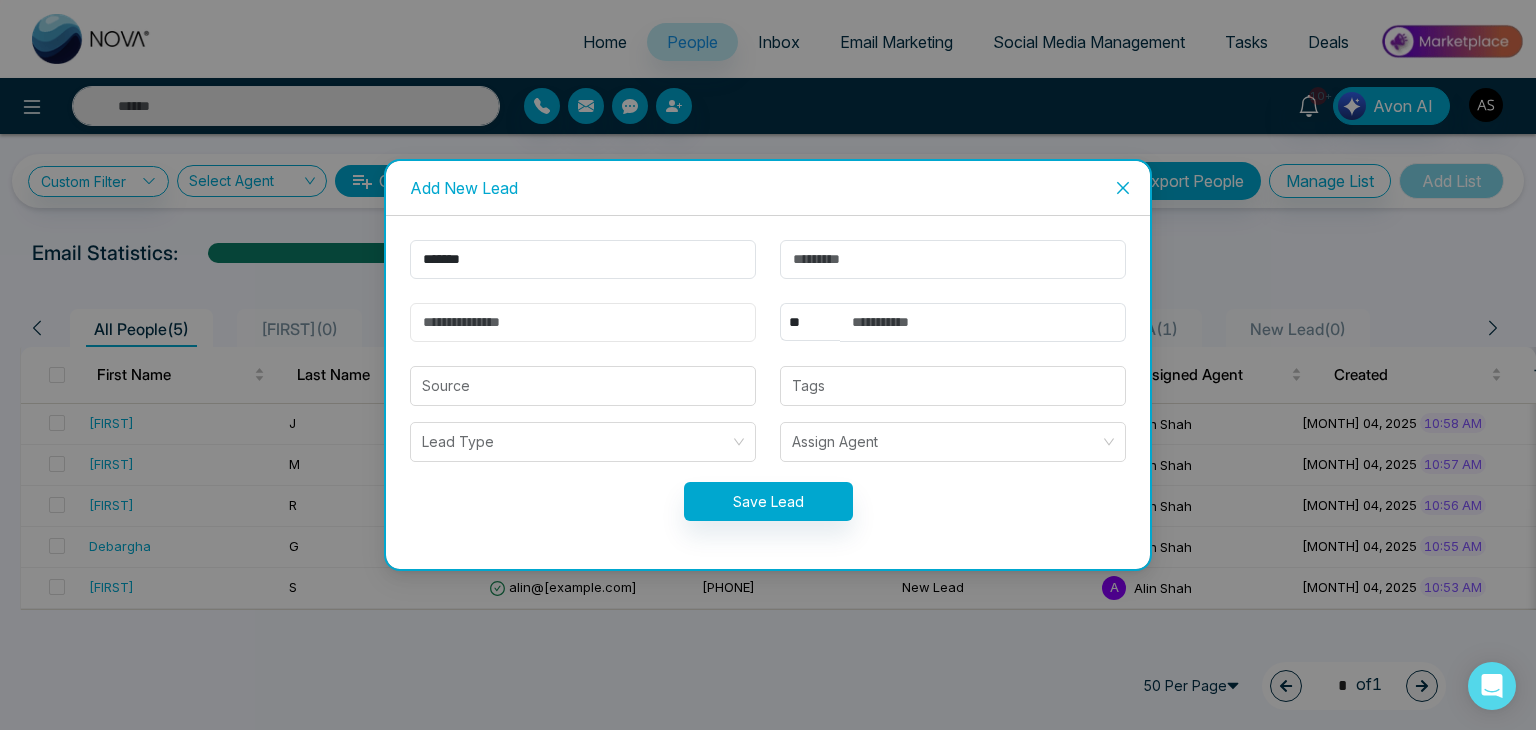 click at bounding box center [583, 322] 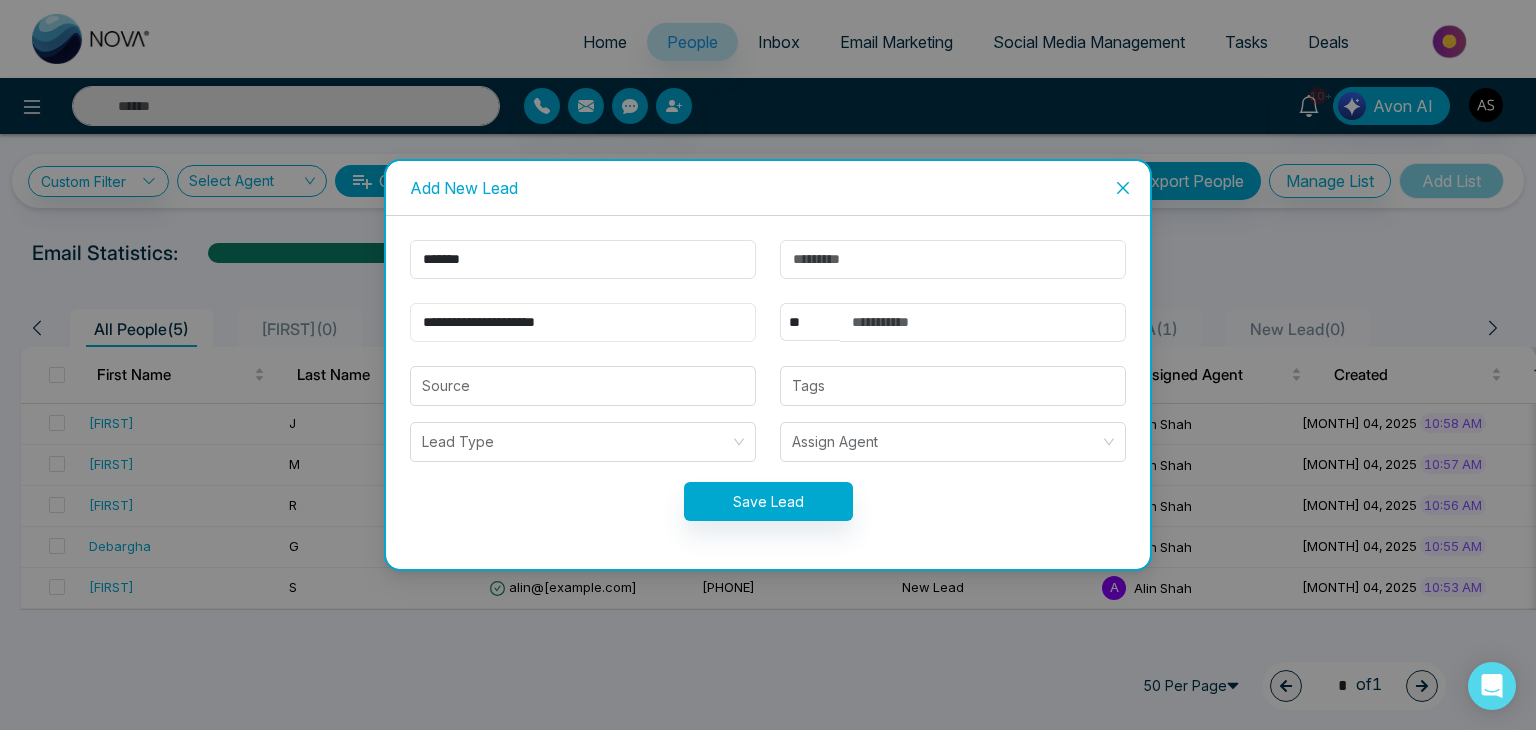 type on "**********" 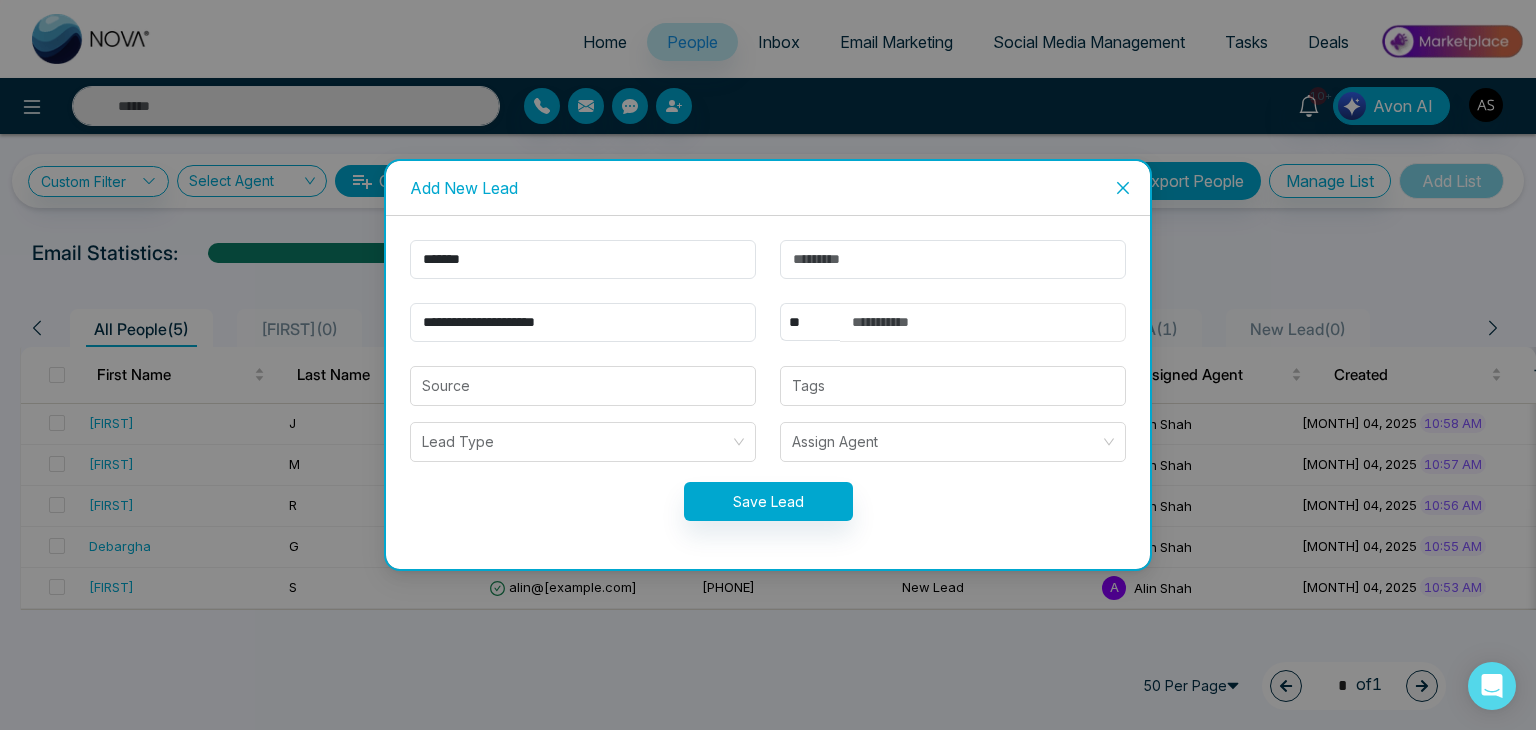 click at bounding box center [983, 322] 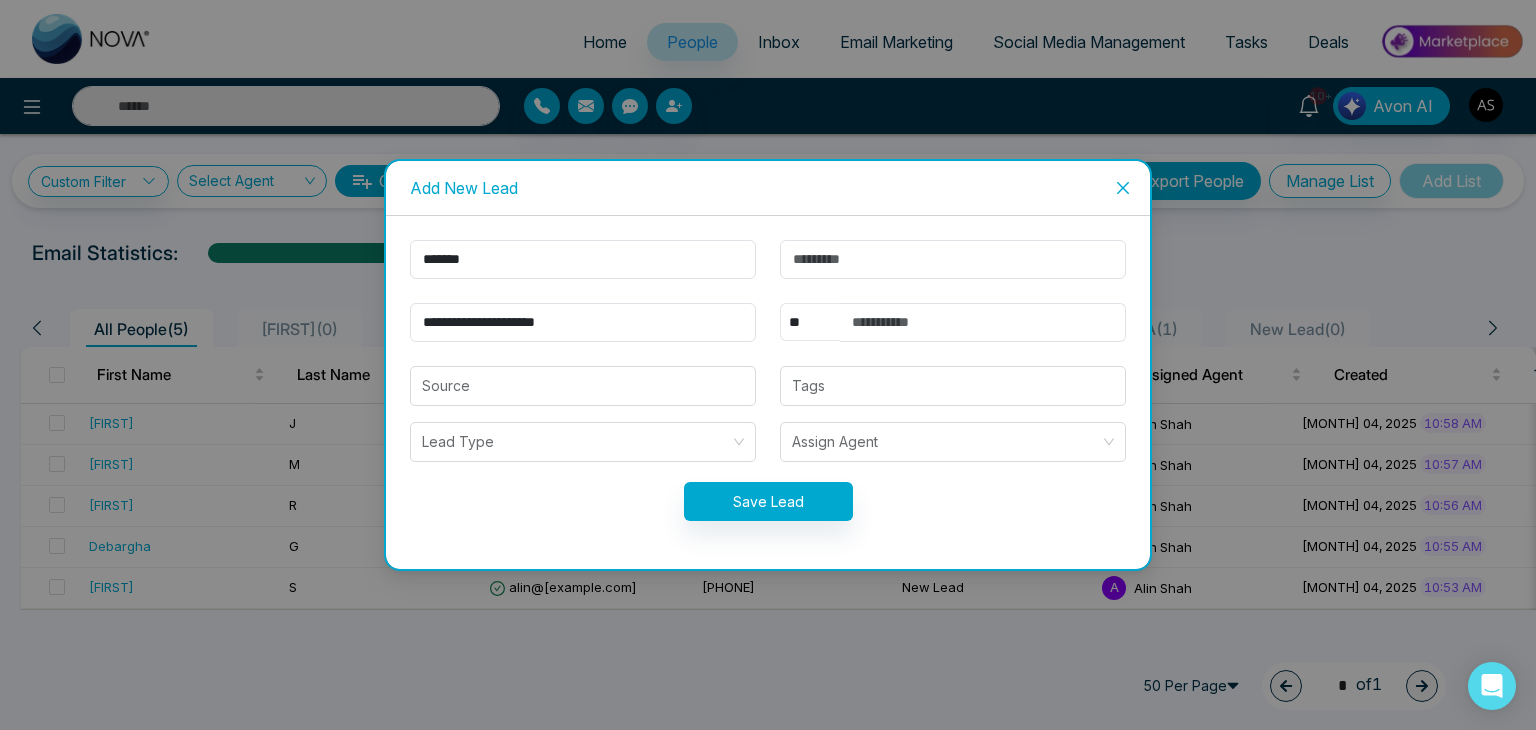 click on "** **** *** *** *** **** ***" at bounding box center [810, 322] 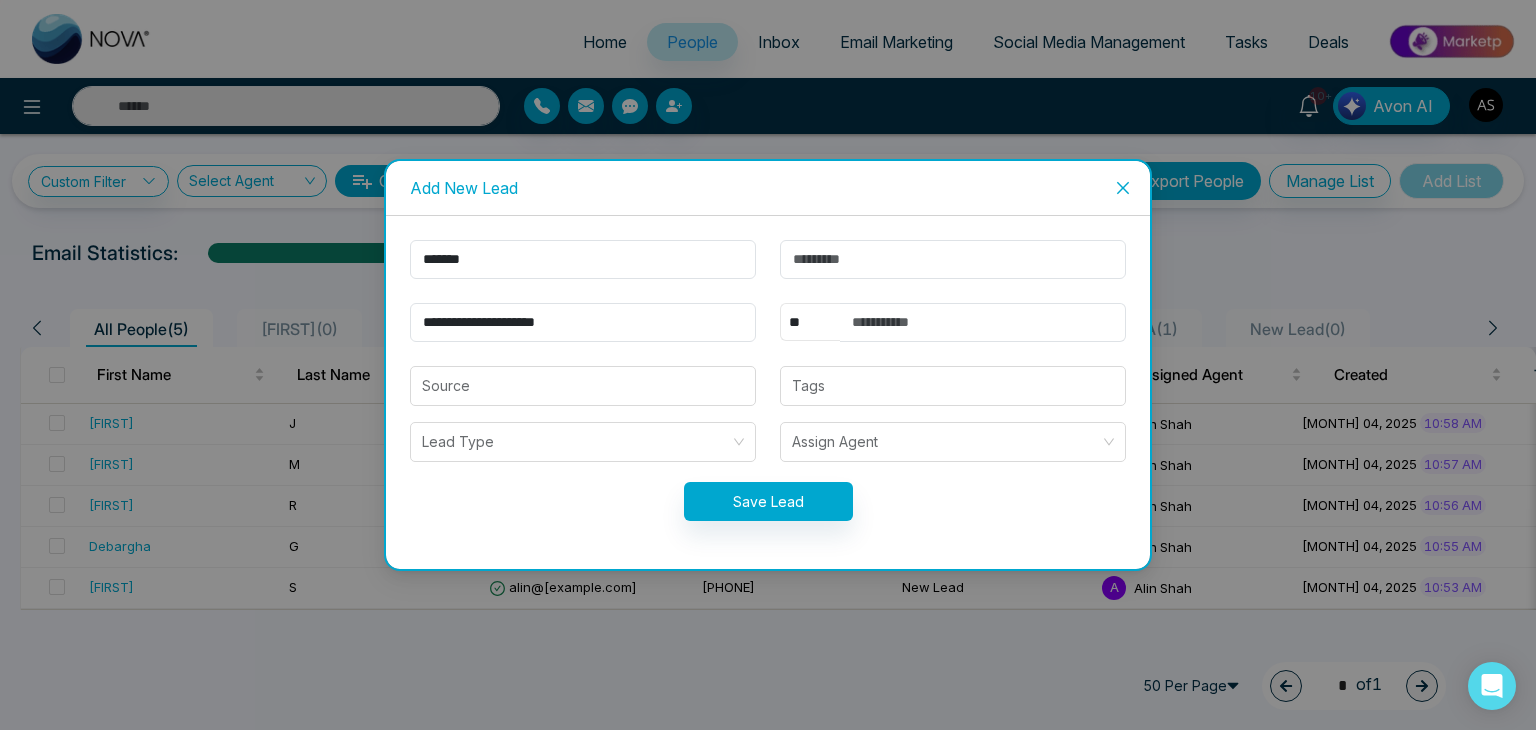 select on "***" 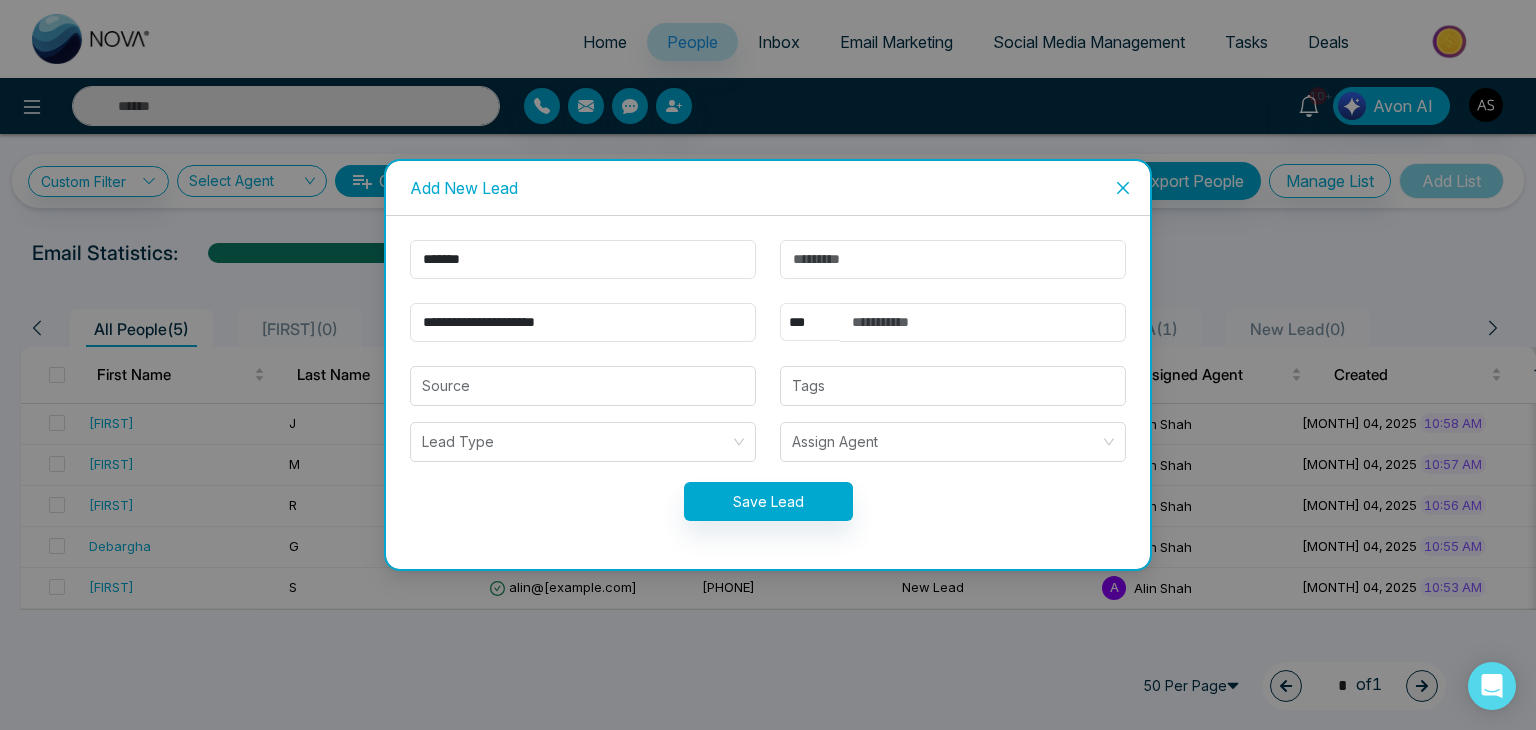 click on "** **** *** *** *** **** ***" at bounding box center (810, 322) 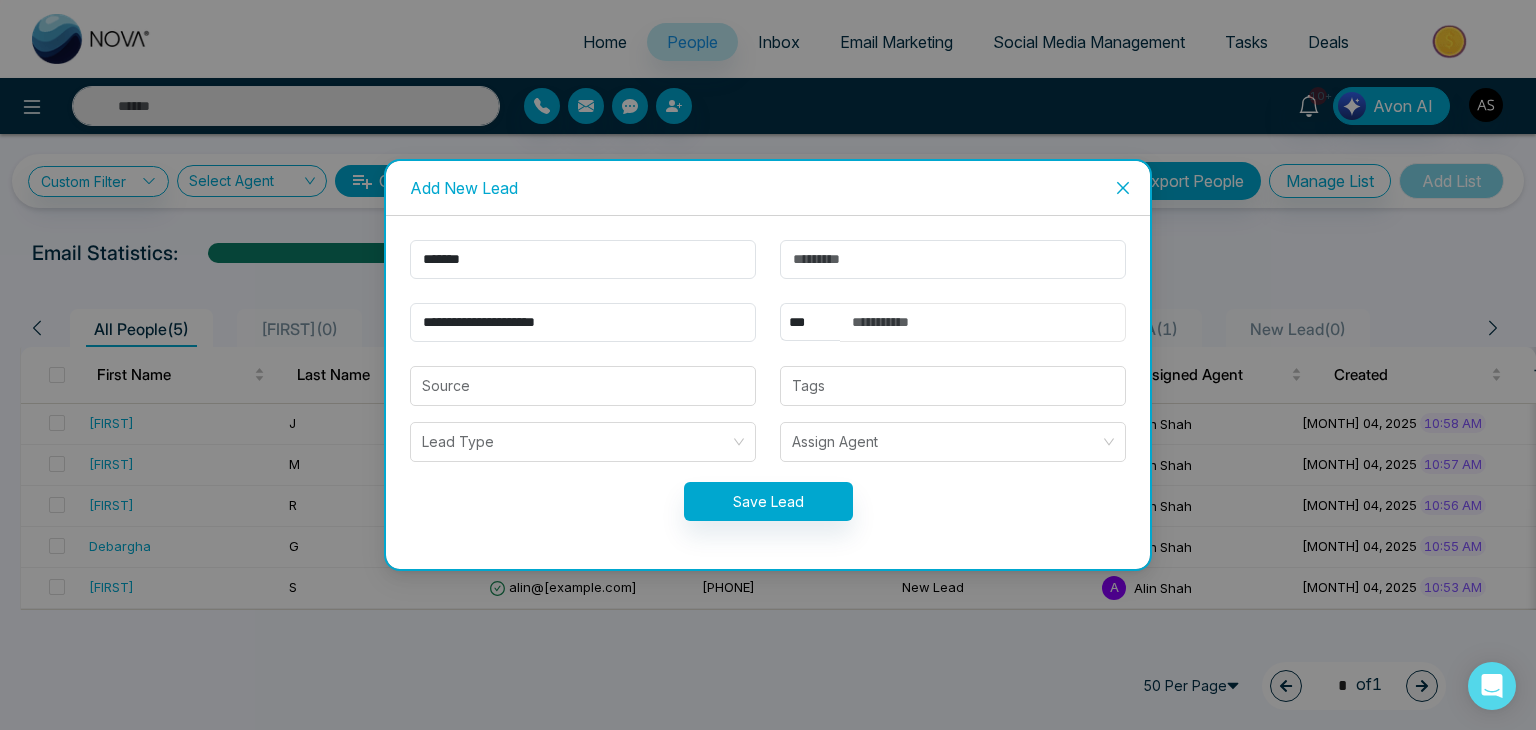 click at bounding box center (983, 322) 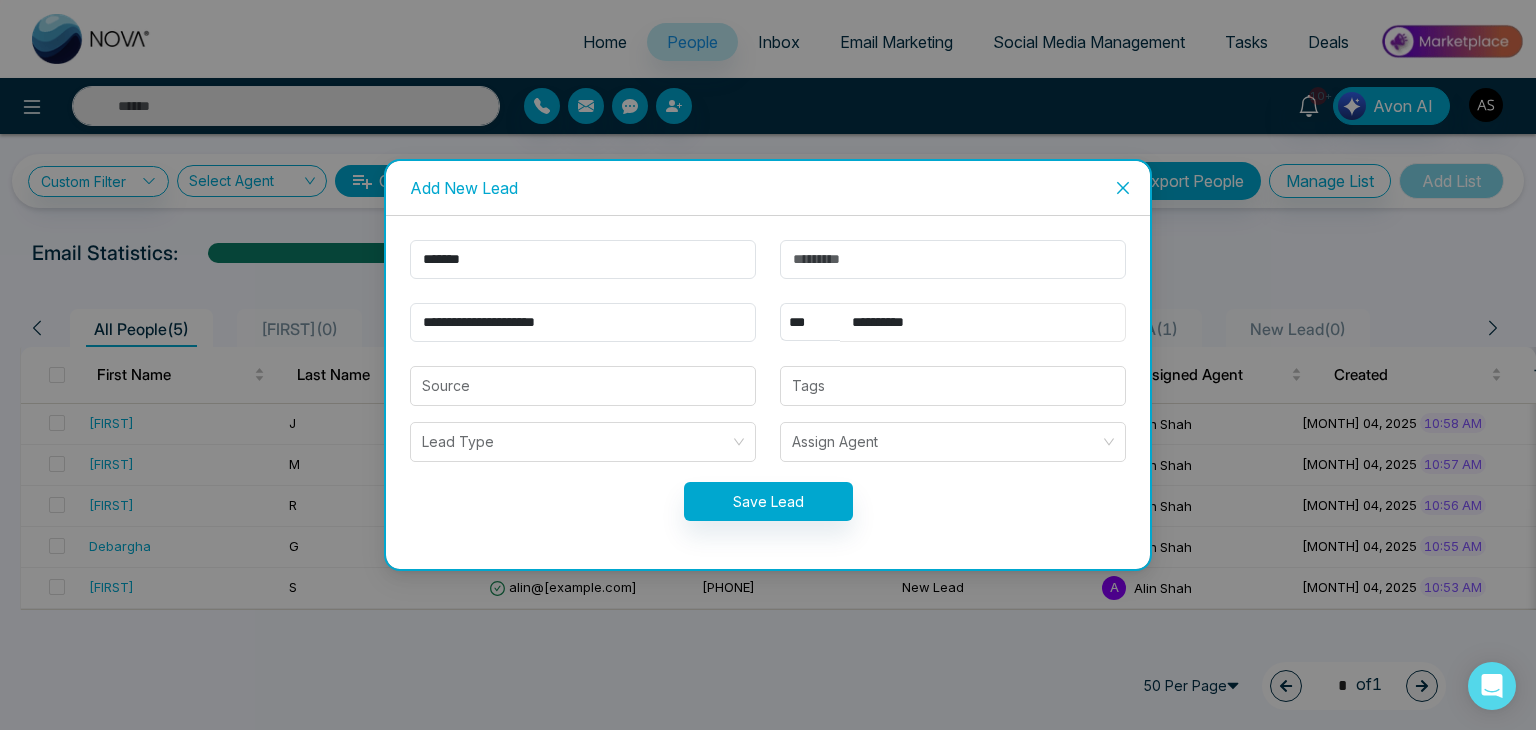 type on "**********" 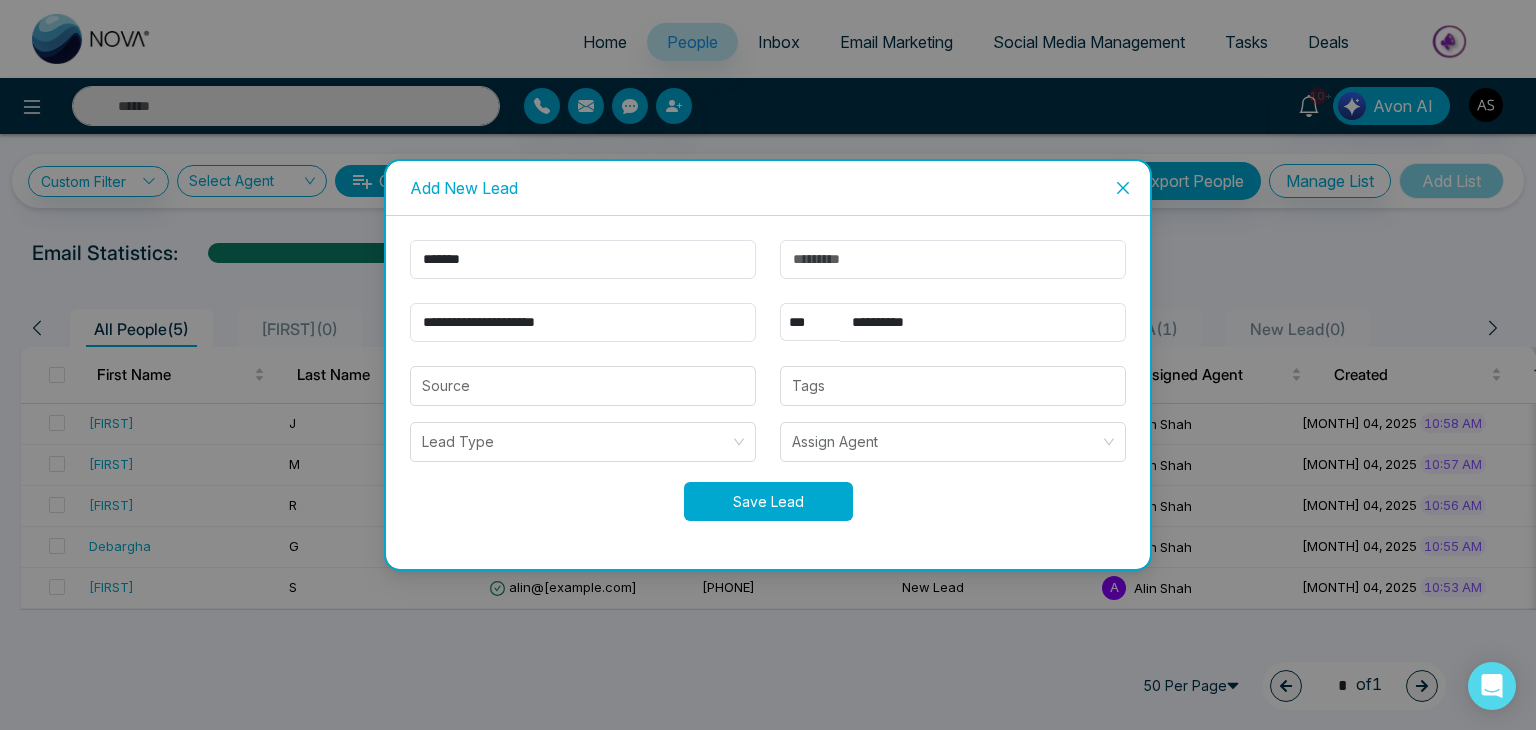 click on "Save Lead" at bounding box center (768, 501) 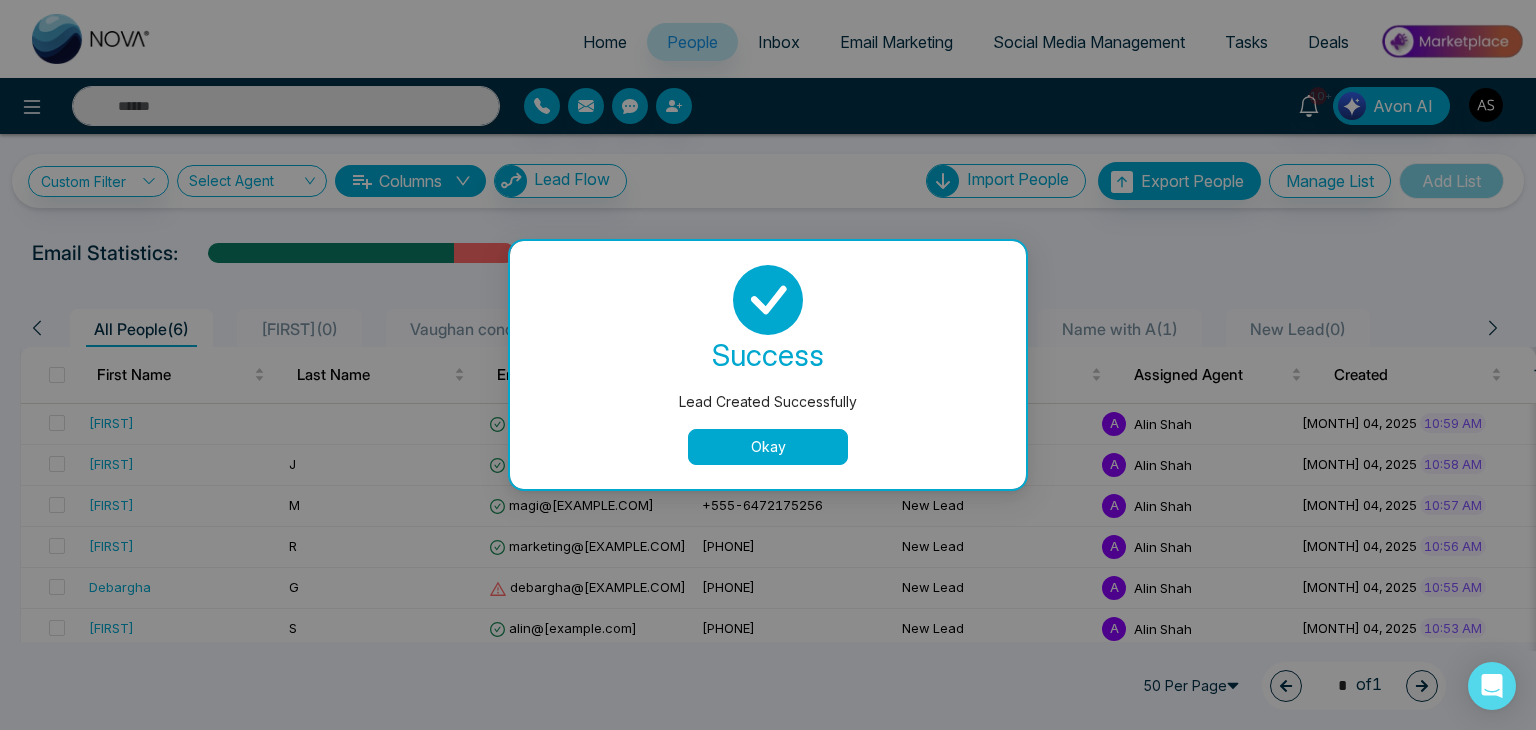 click on "Okay" at bounding box center (768, 447) 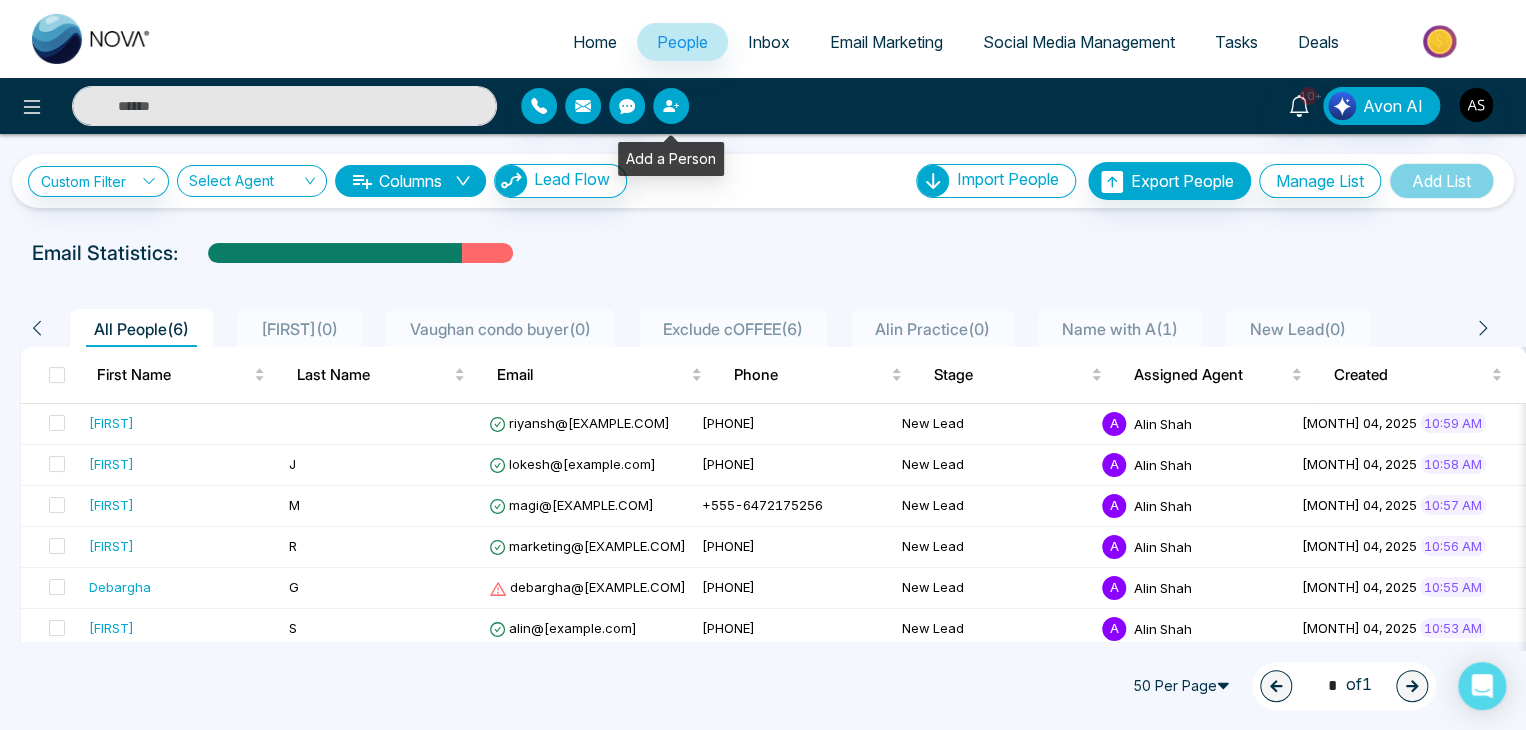 click 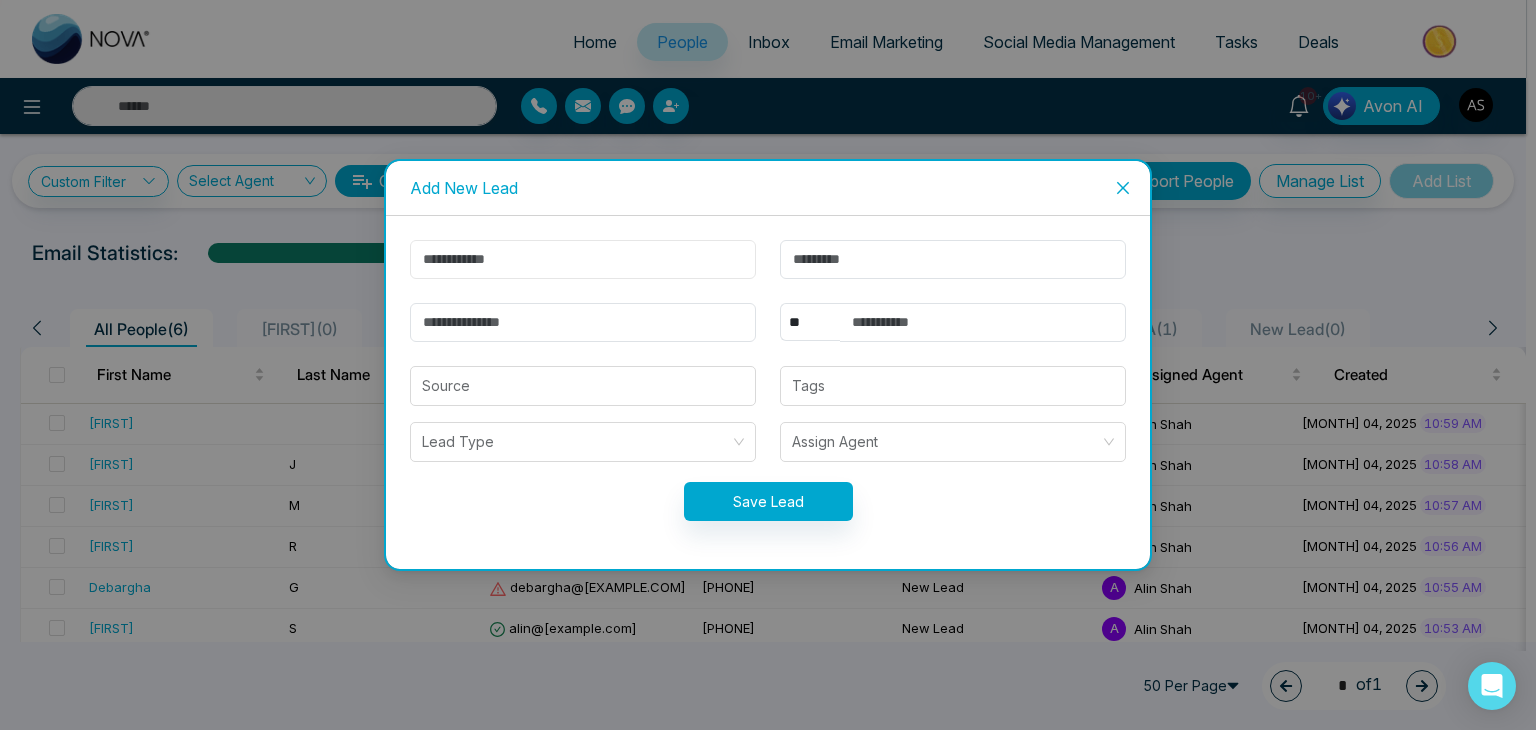 click at bounding box center (583, 259) 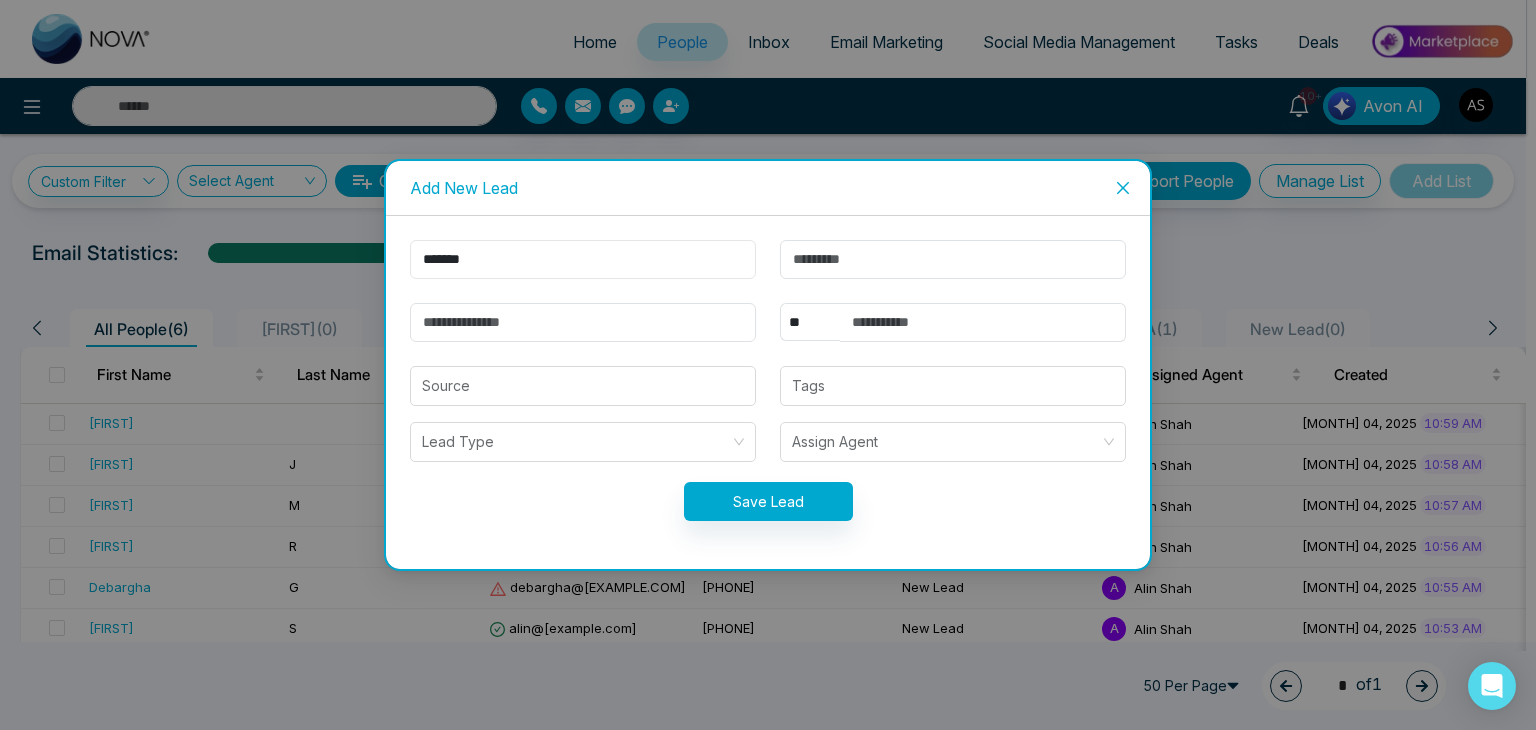 type on "*******" 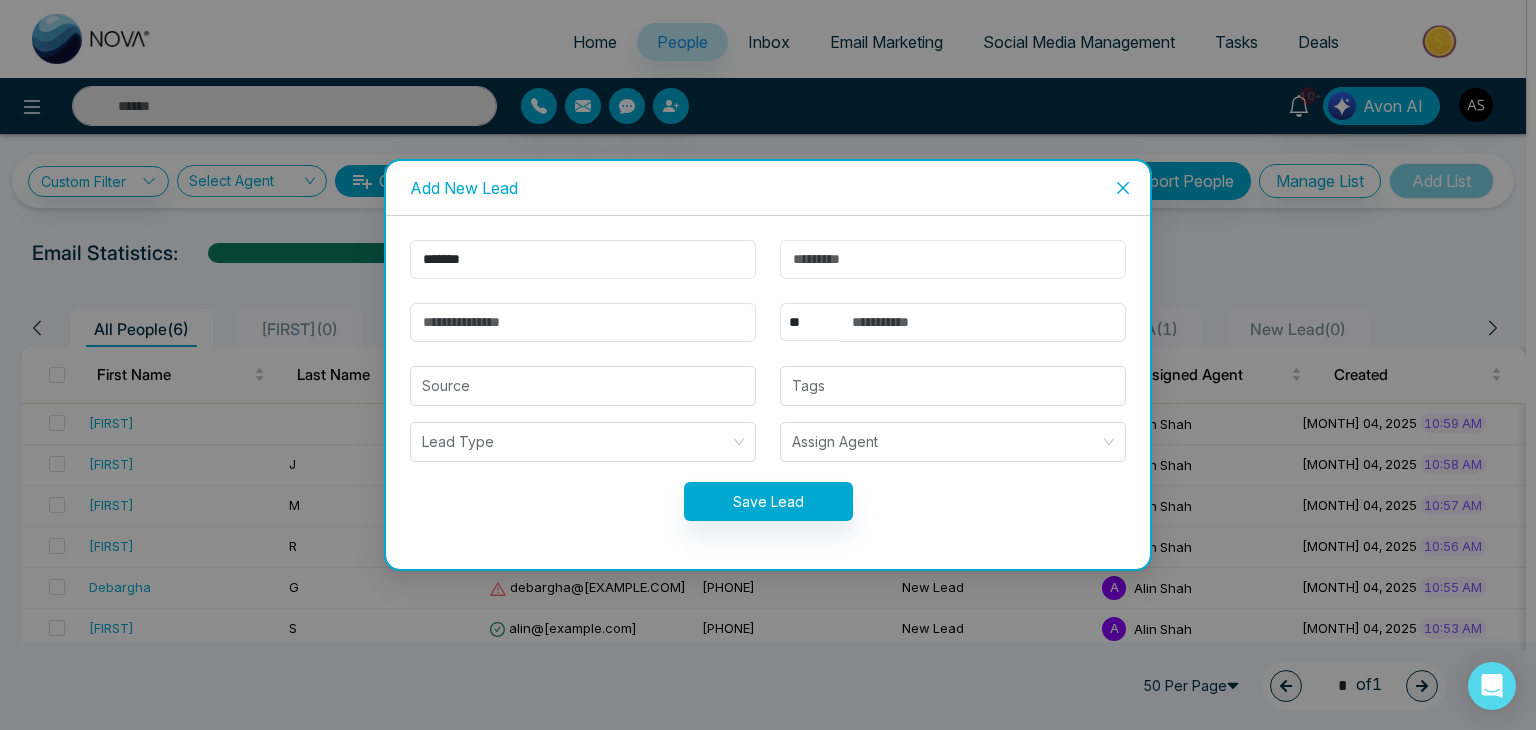 click at bounding box center (953, 259) 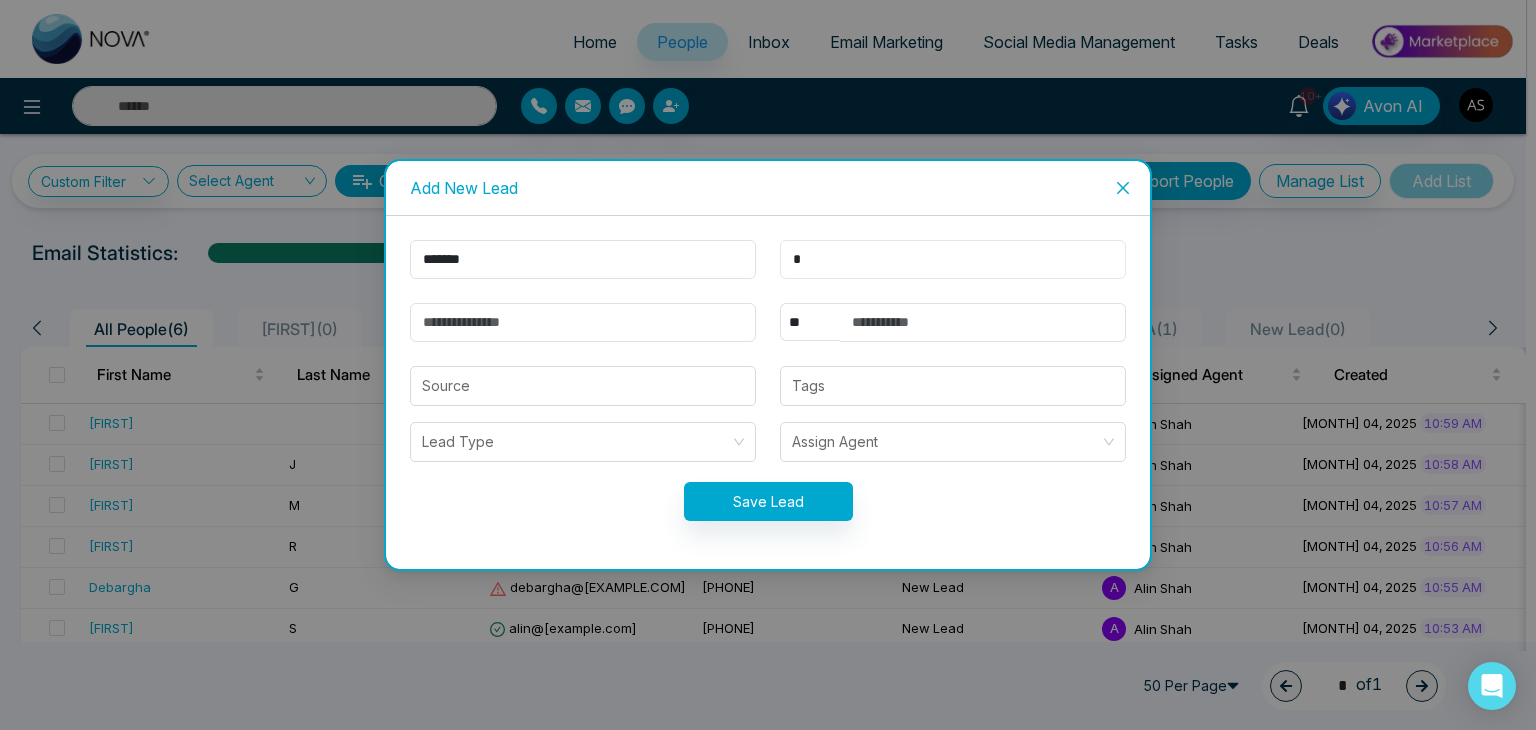 type on "*" 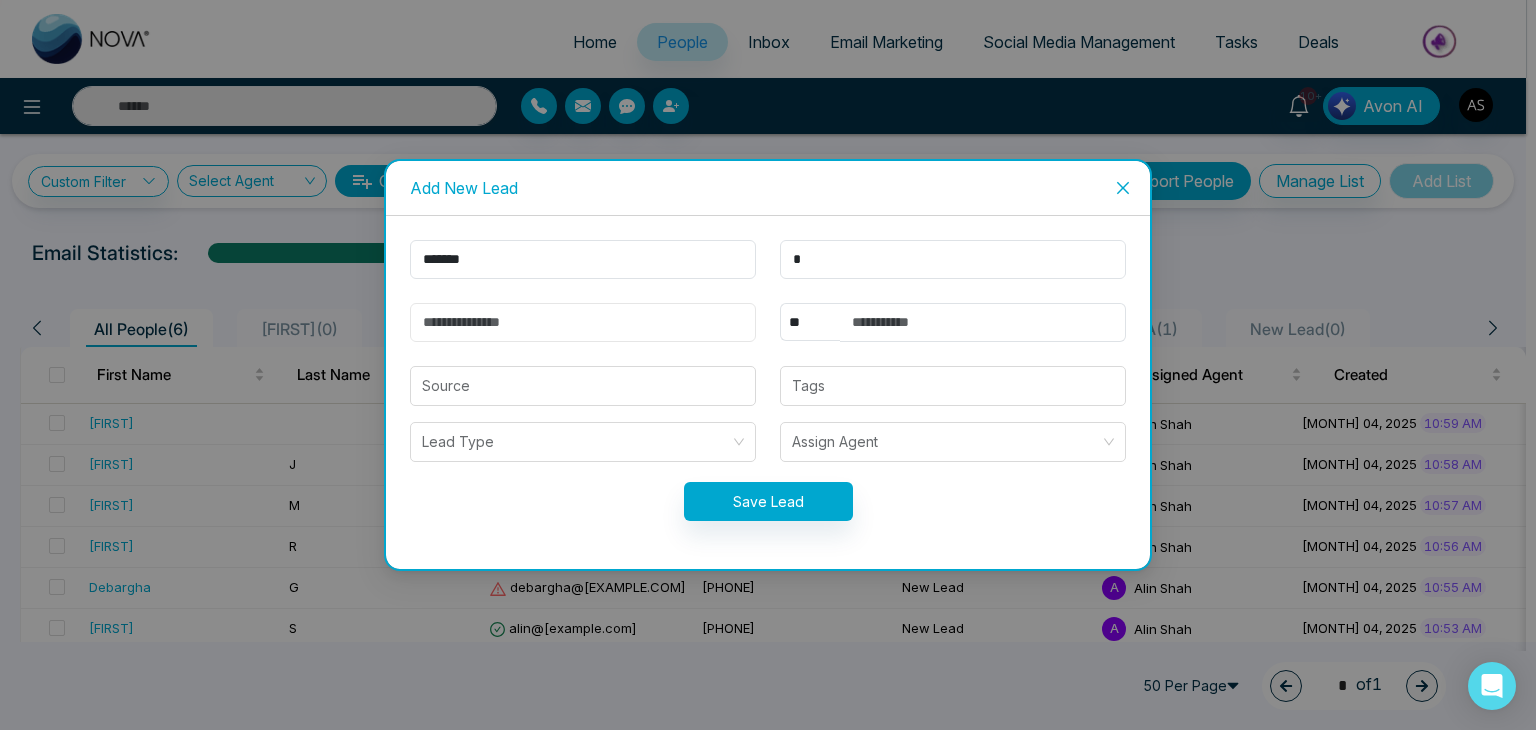 click at bounding box center [583, 322] 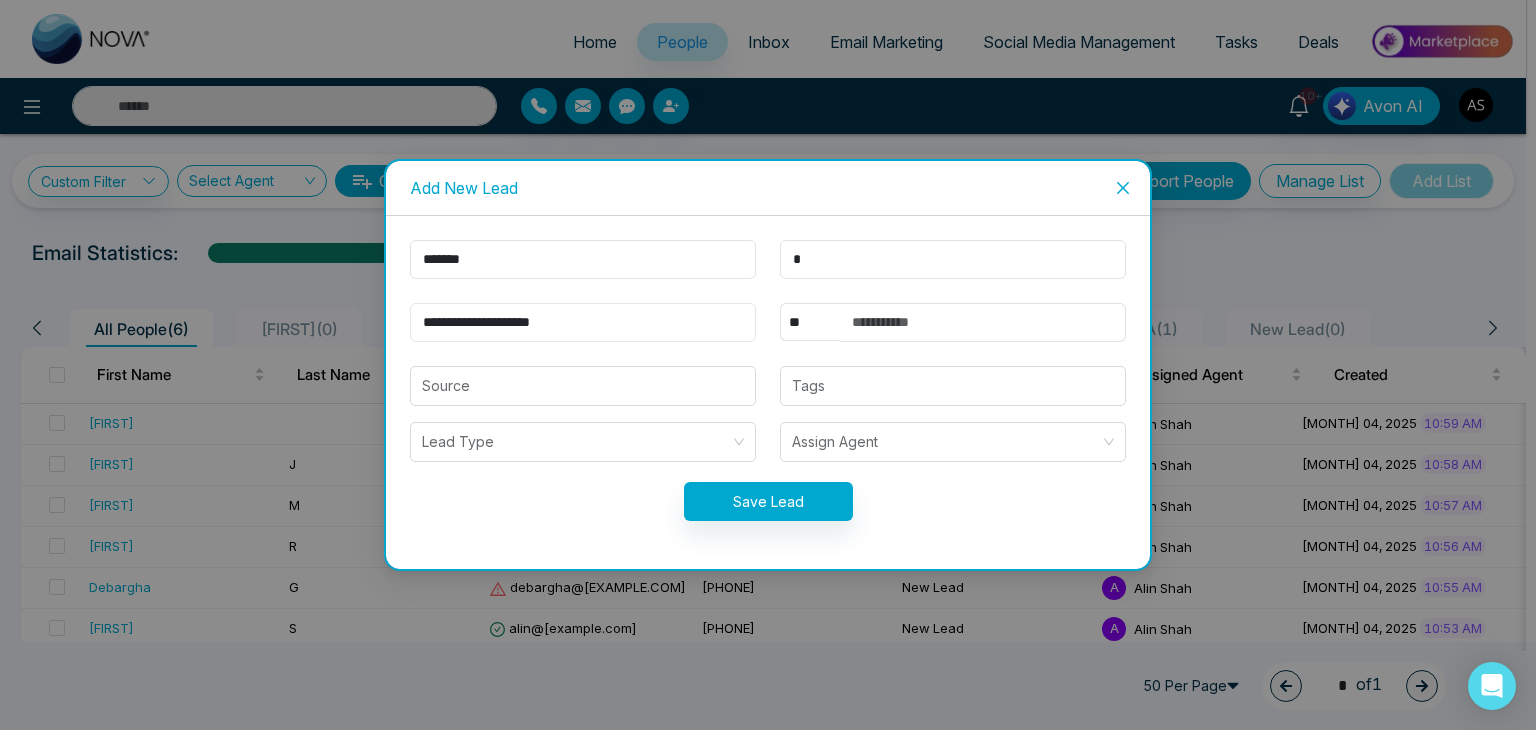 type on "**********" 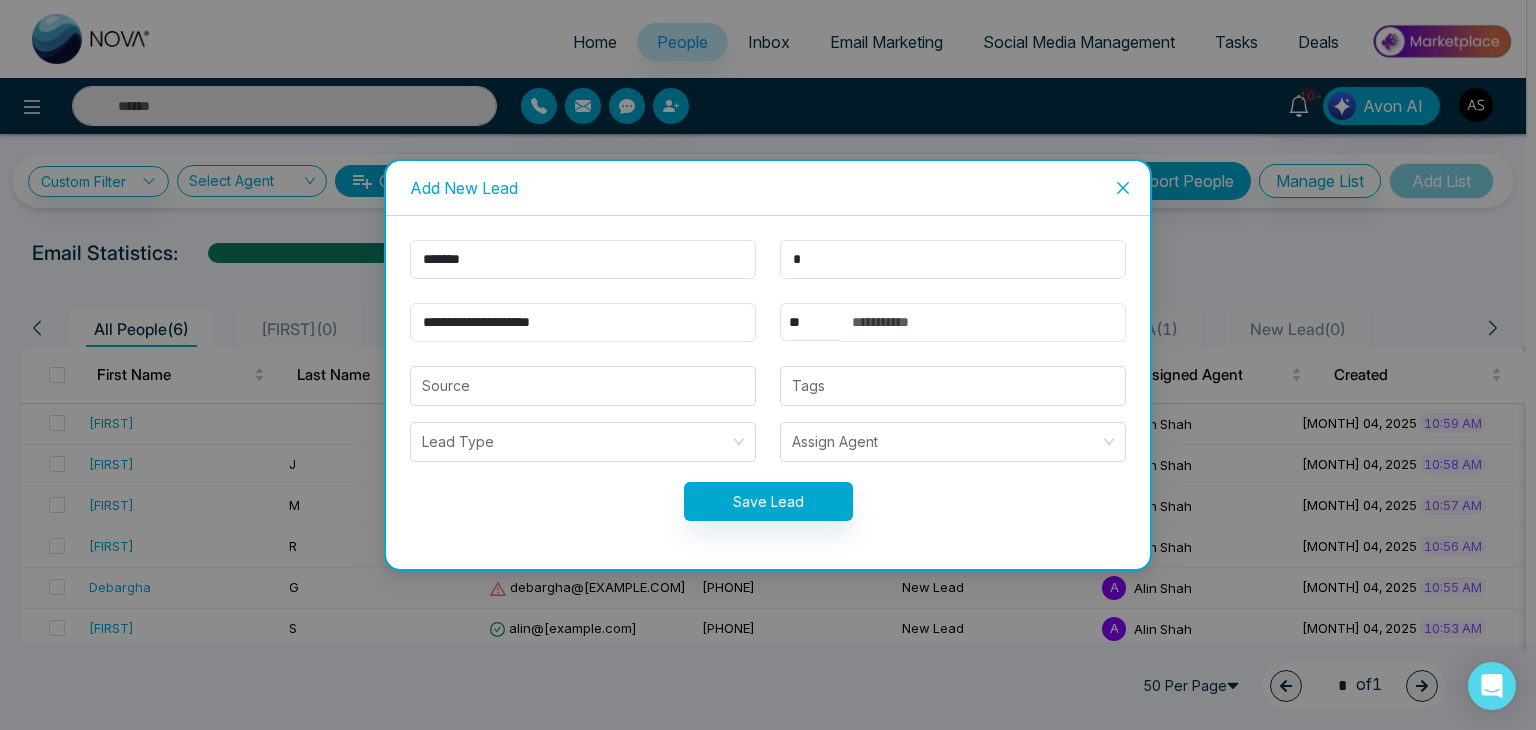 click at bounding box center [983, 322] 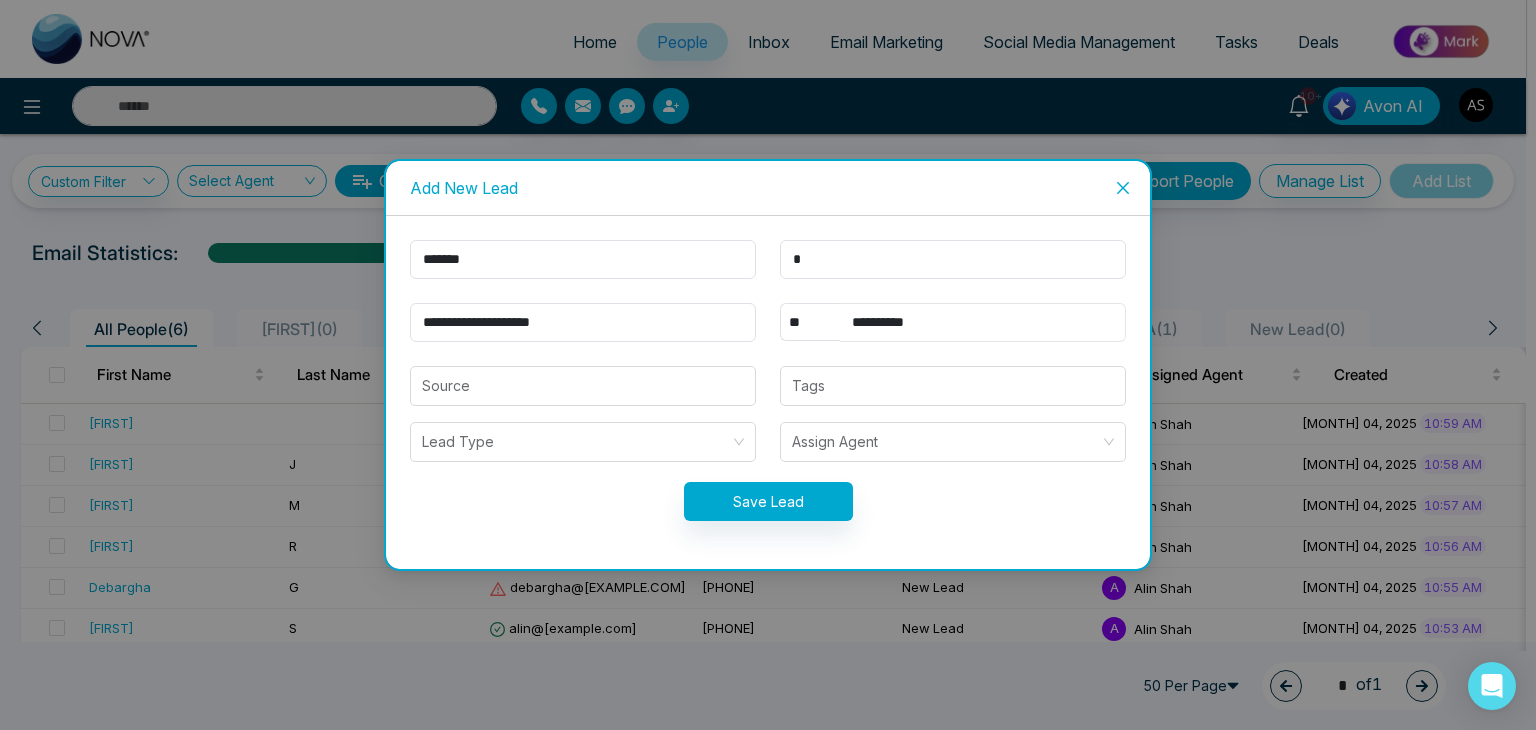 type on "**********" 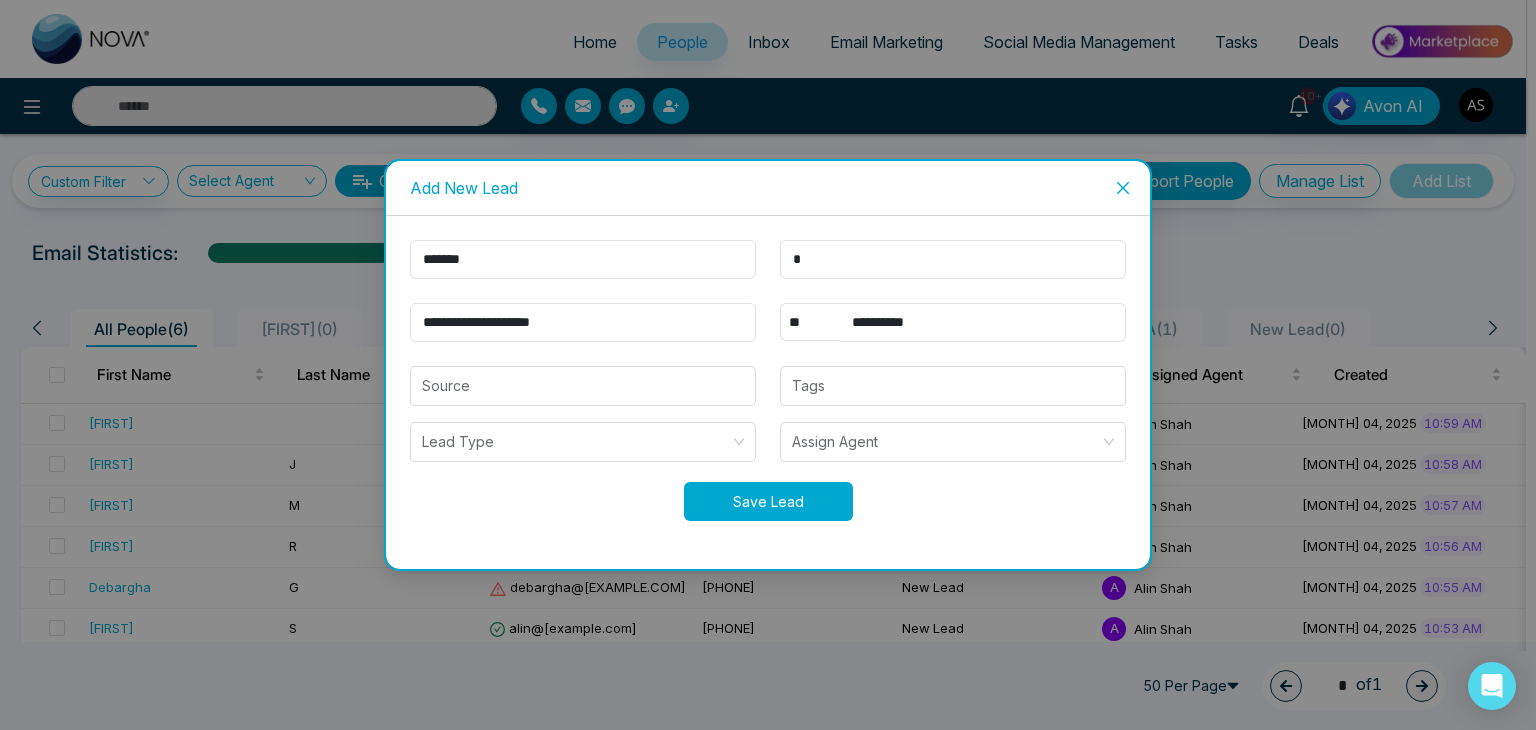 click on "Save Lead" at bounding box center [768, 501] 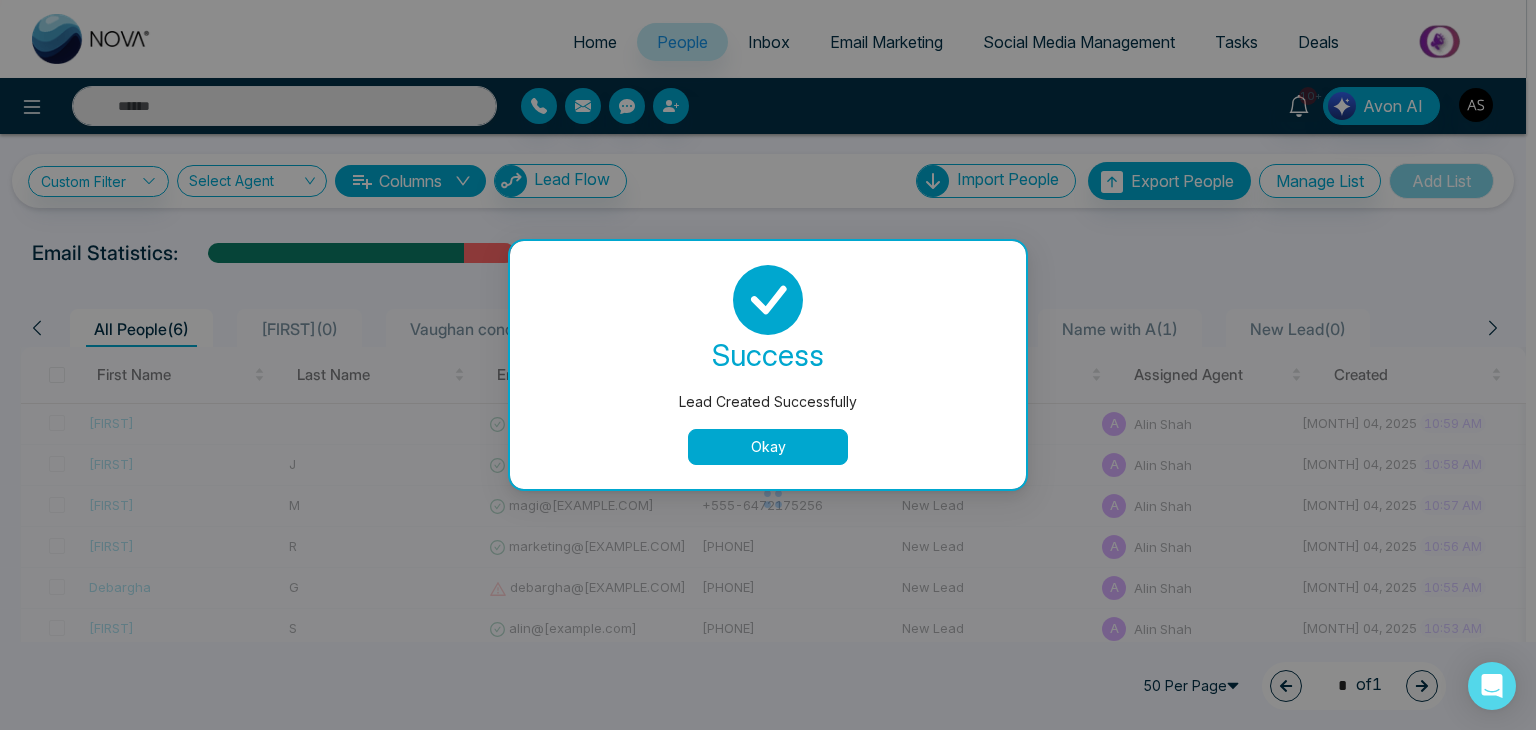 click on "Okay" at bounding box center [768, 447] 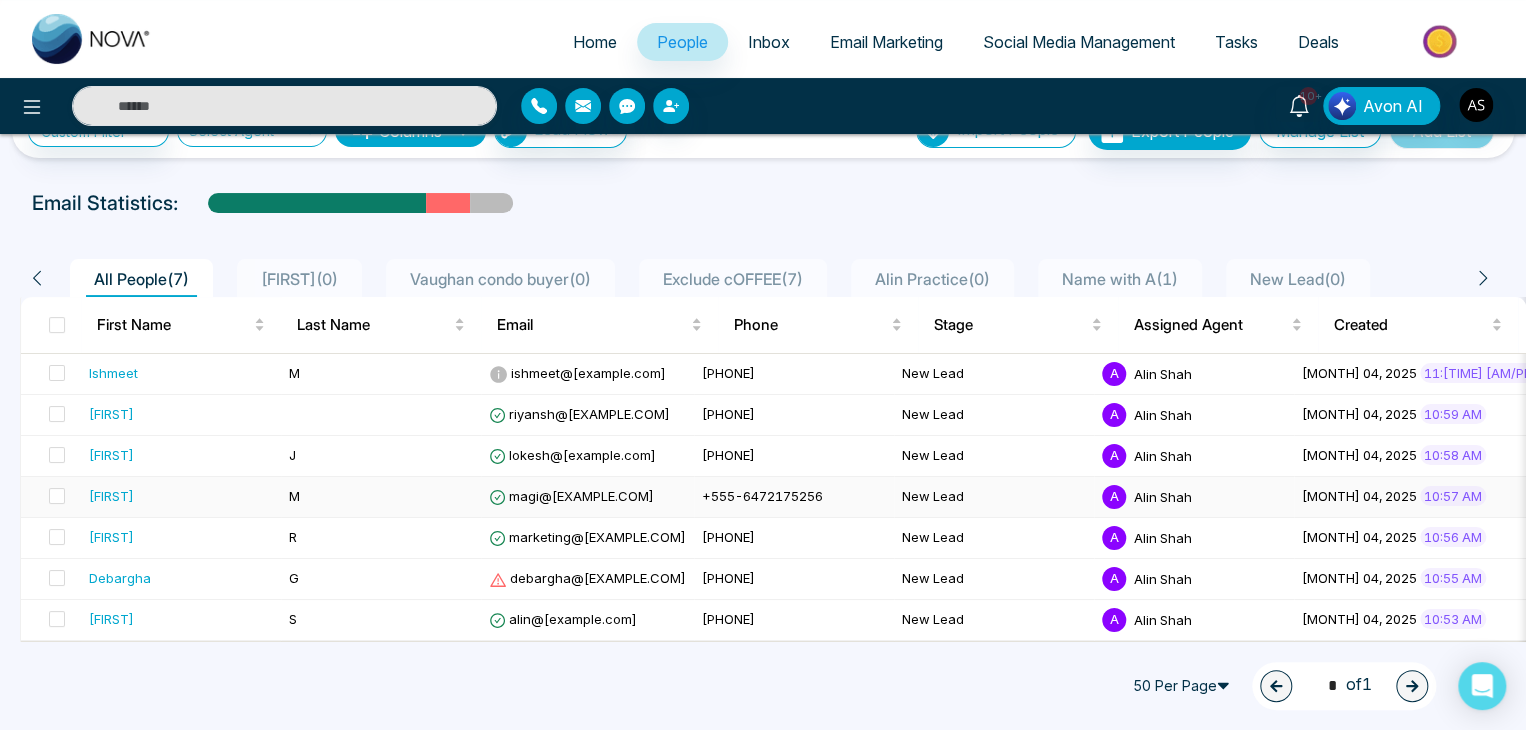 scroll, scrollTop: 0, scrollLeft: 0, axis: both 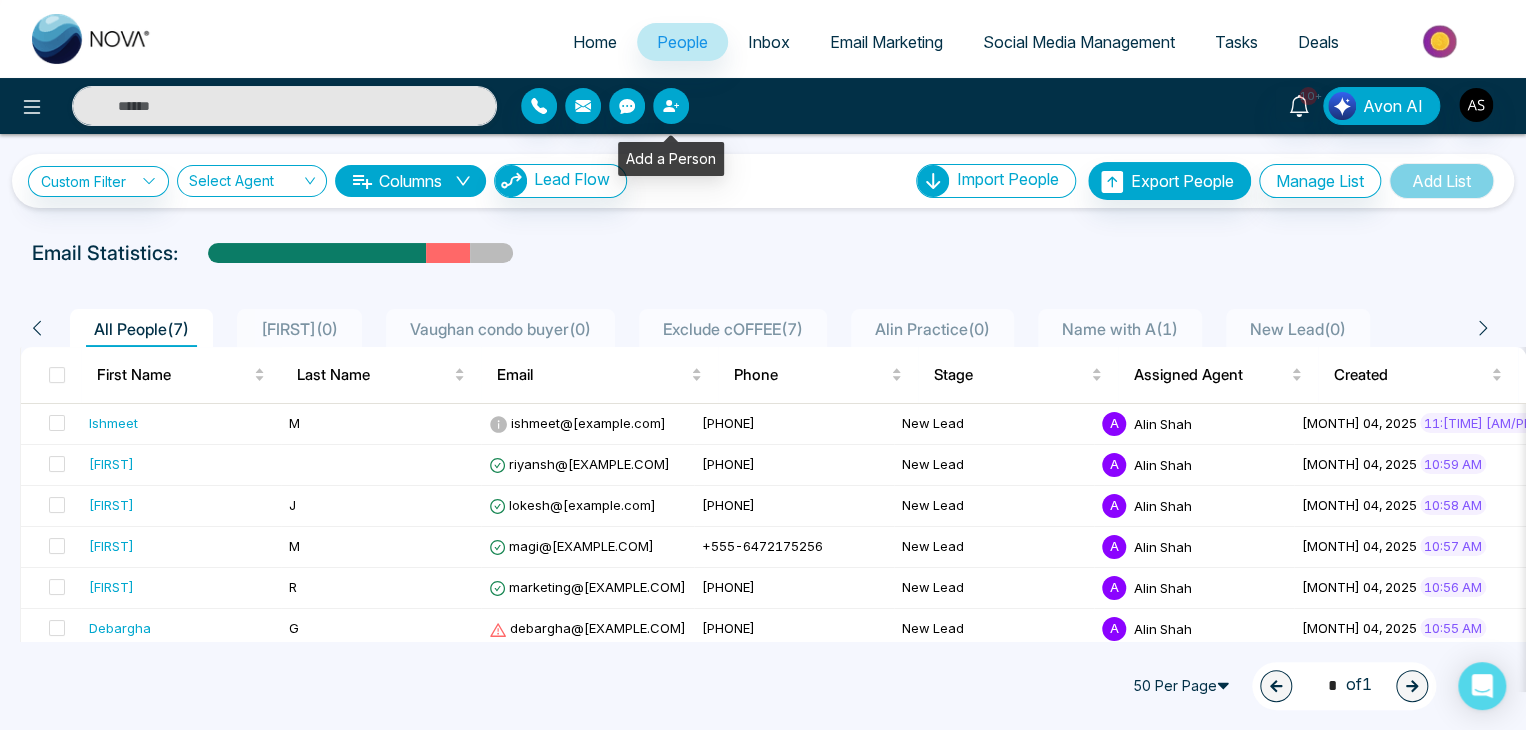 click 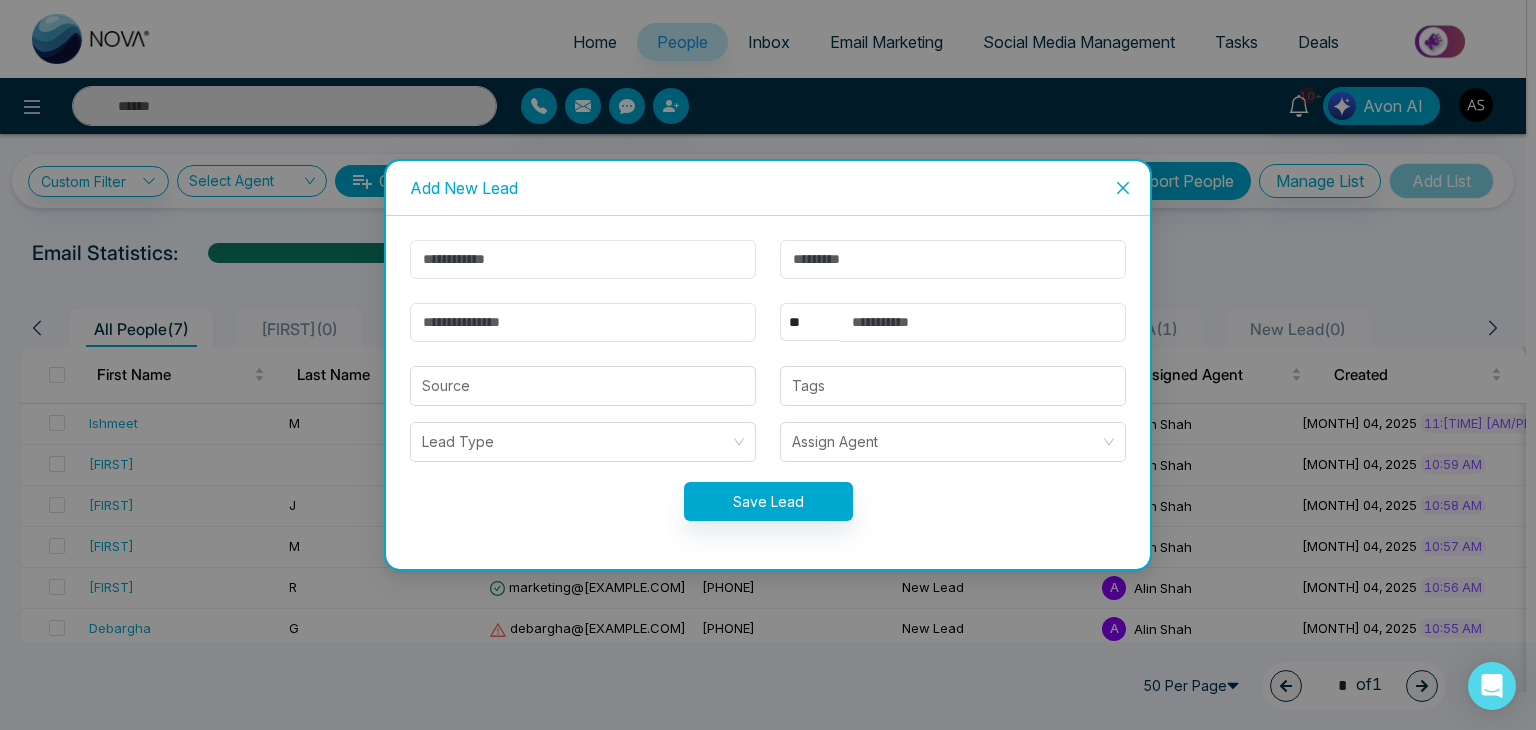 click at bounding box center [583, 259] 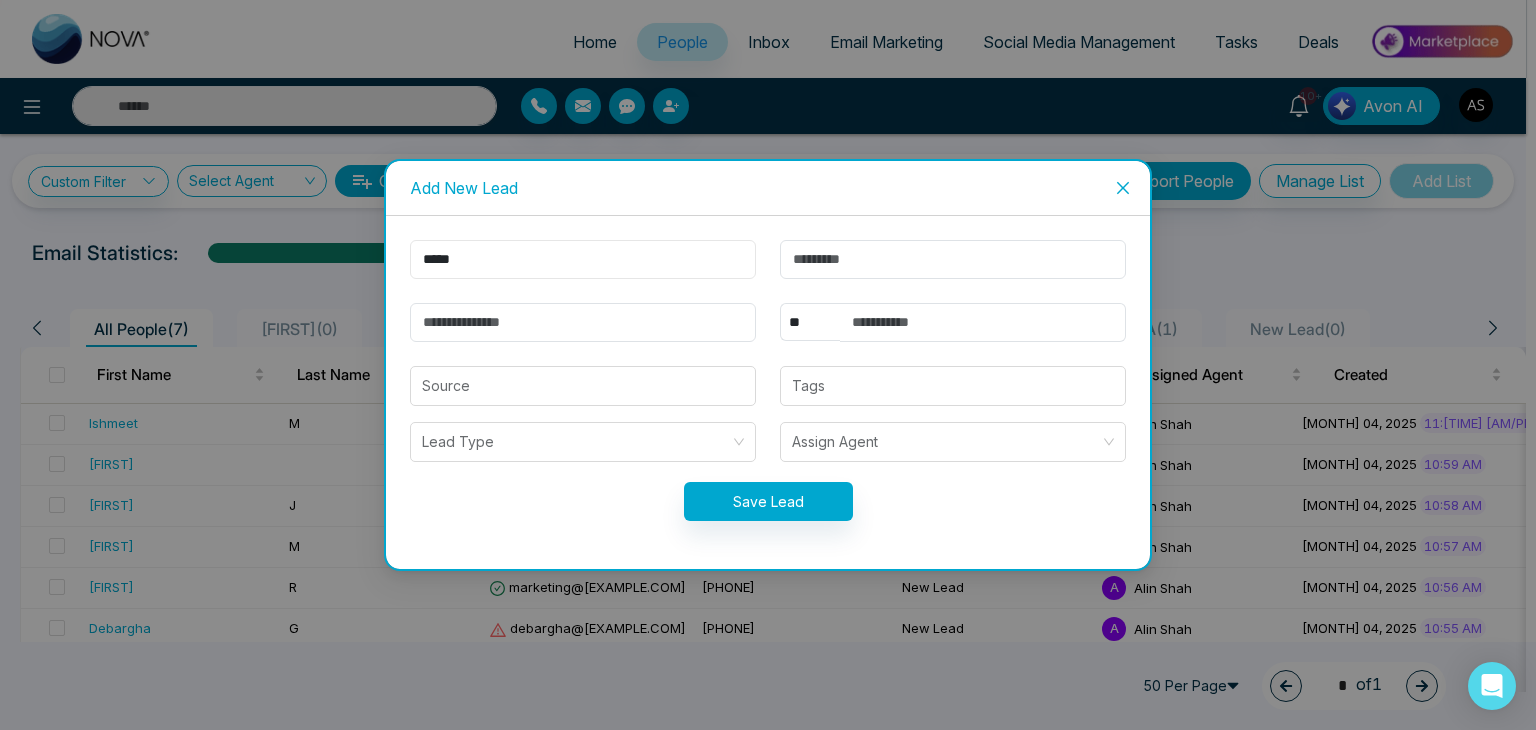 type on "*****" 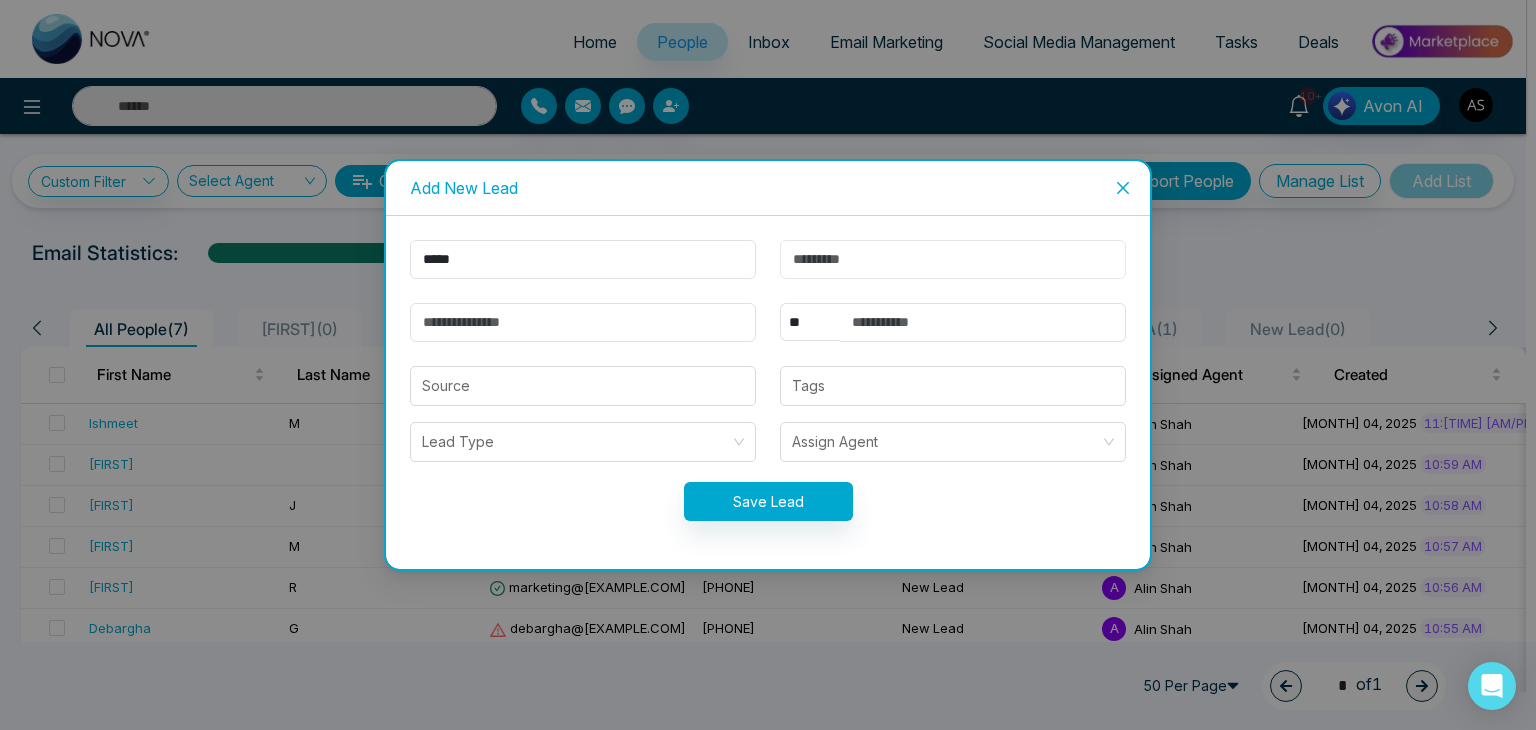 click at bounding box center [953, 259] 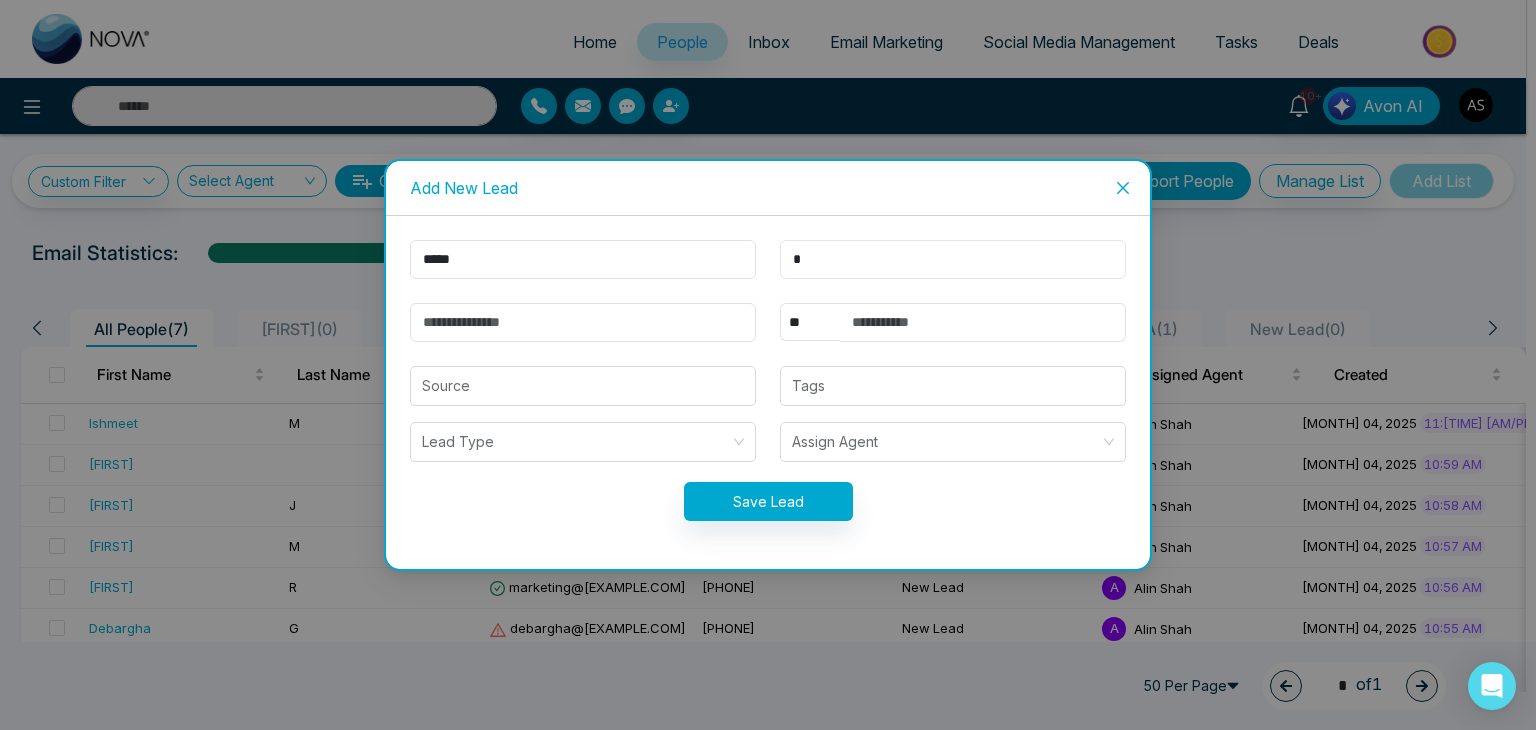 type on "*" 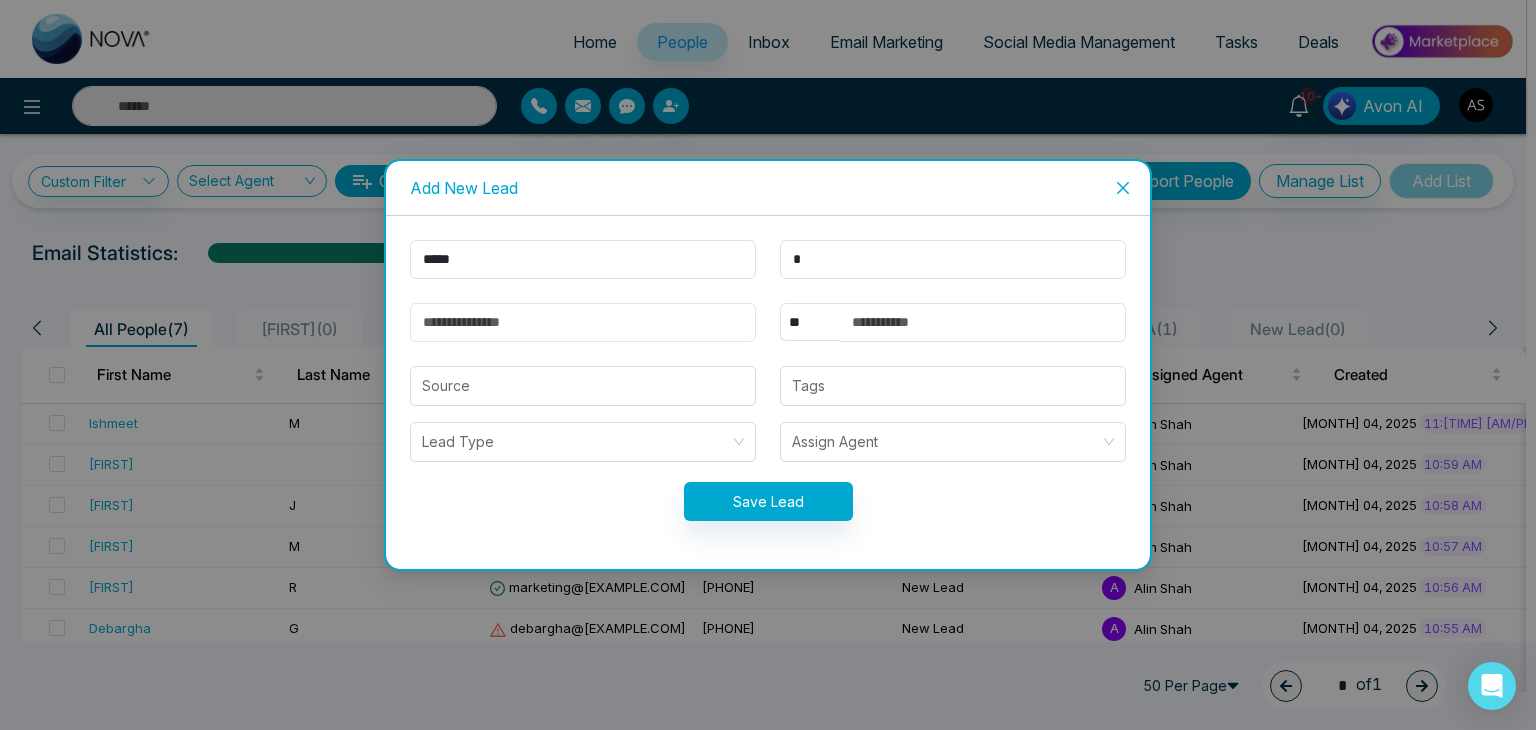click at bounding box center (583, 322) 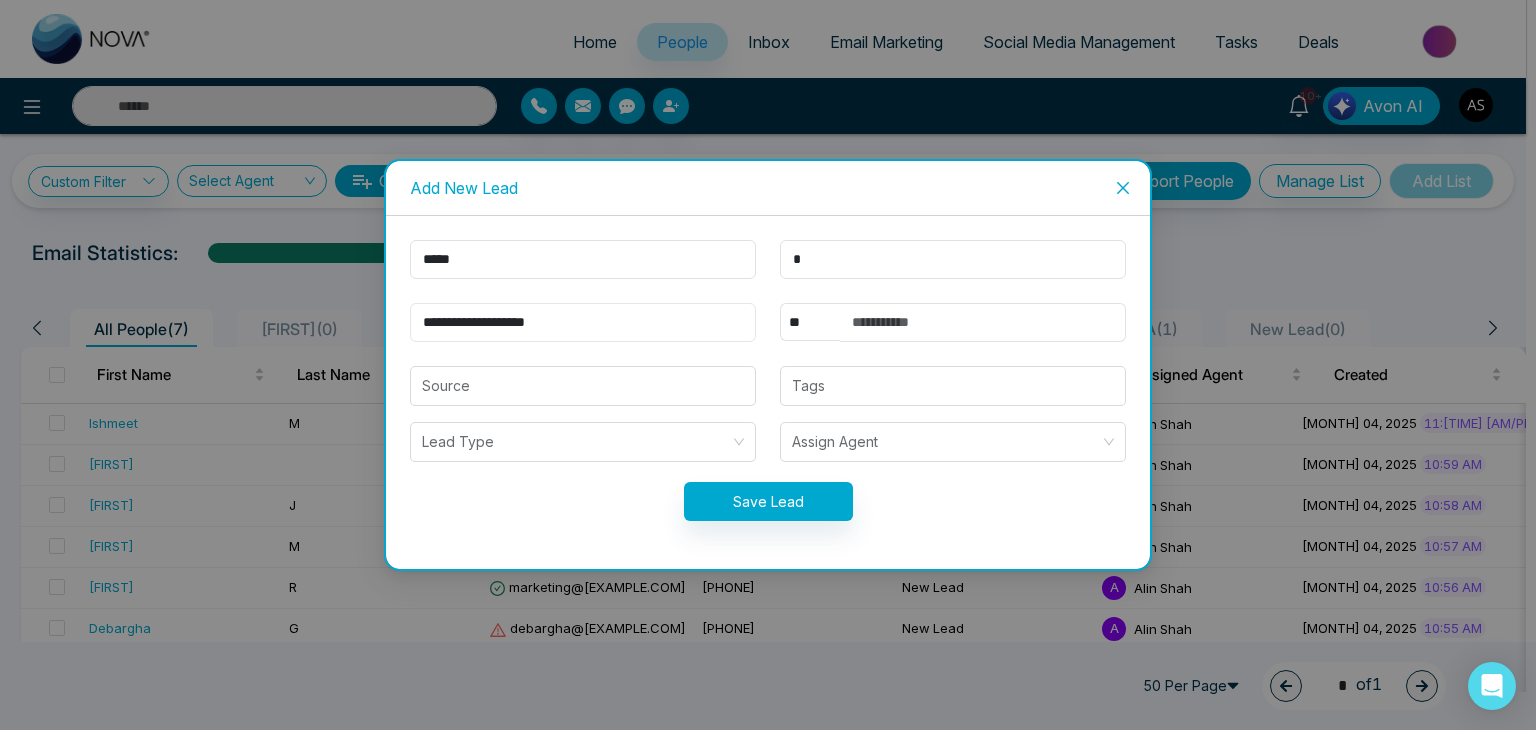type on "**********" 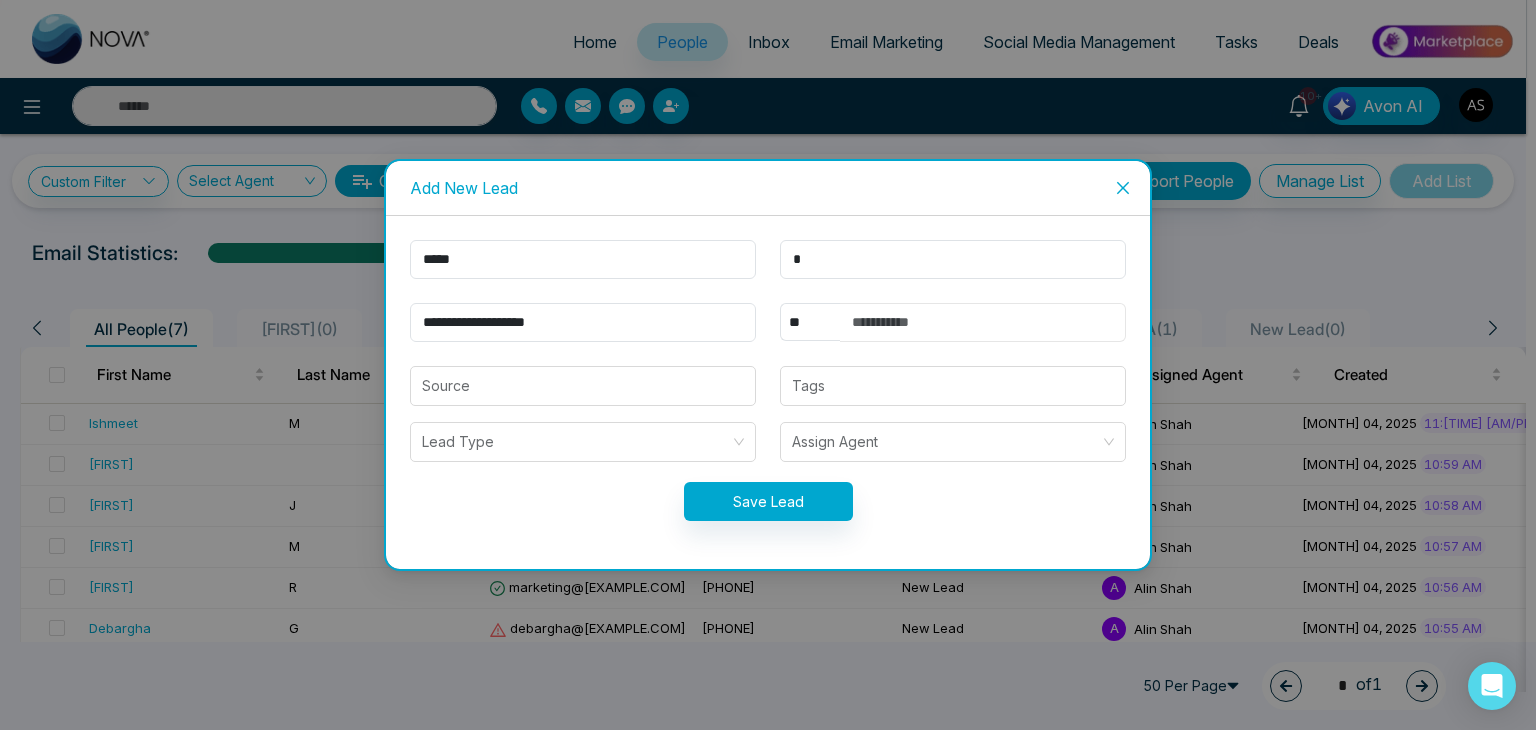 click at bounding box center [983, 322] 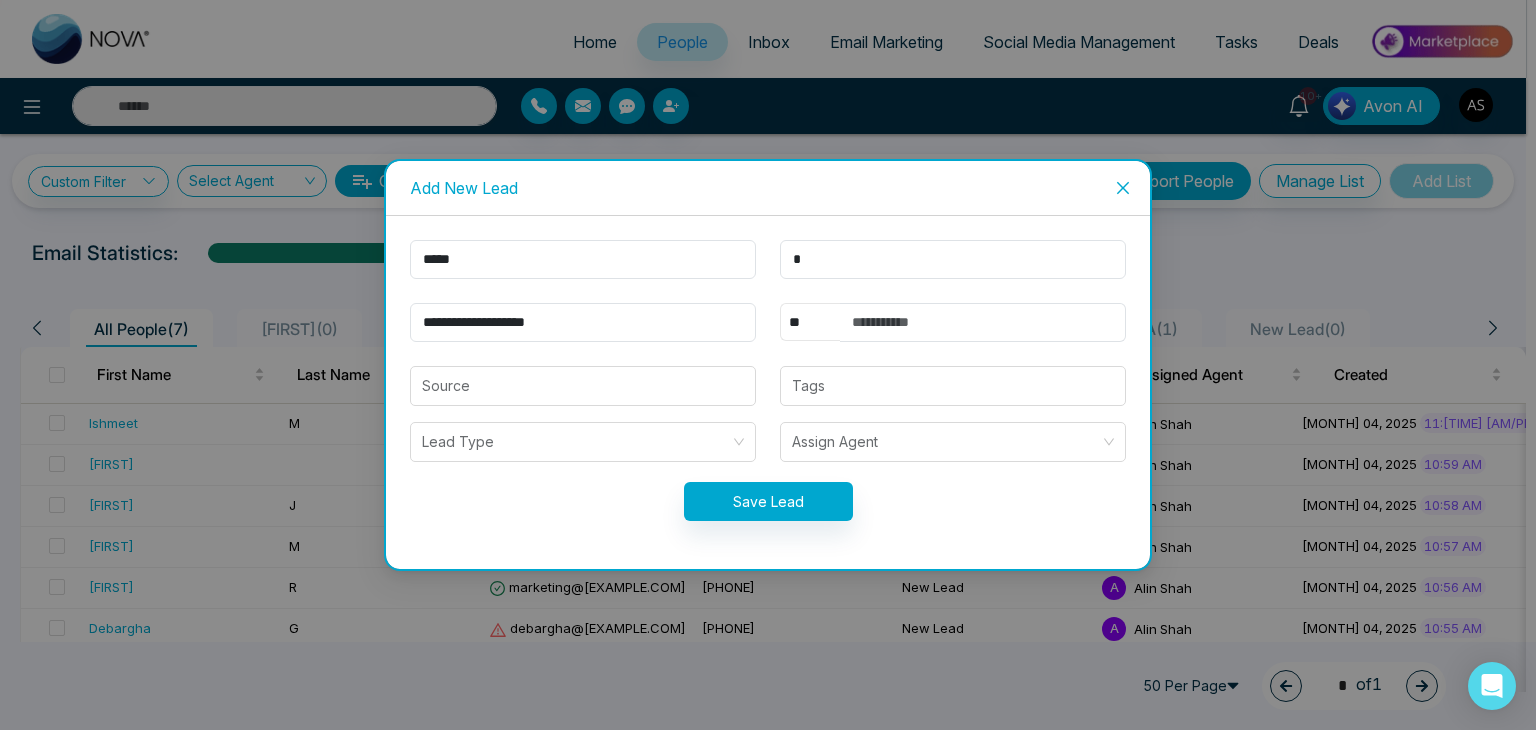 click on "** **** *** *** *** **** ***" at bounding box center (810, 322) 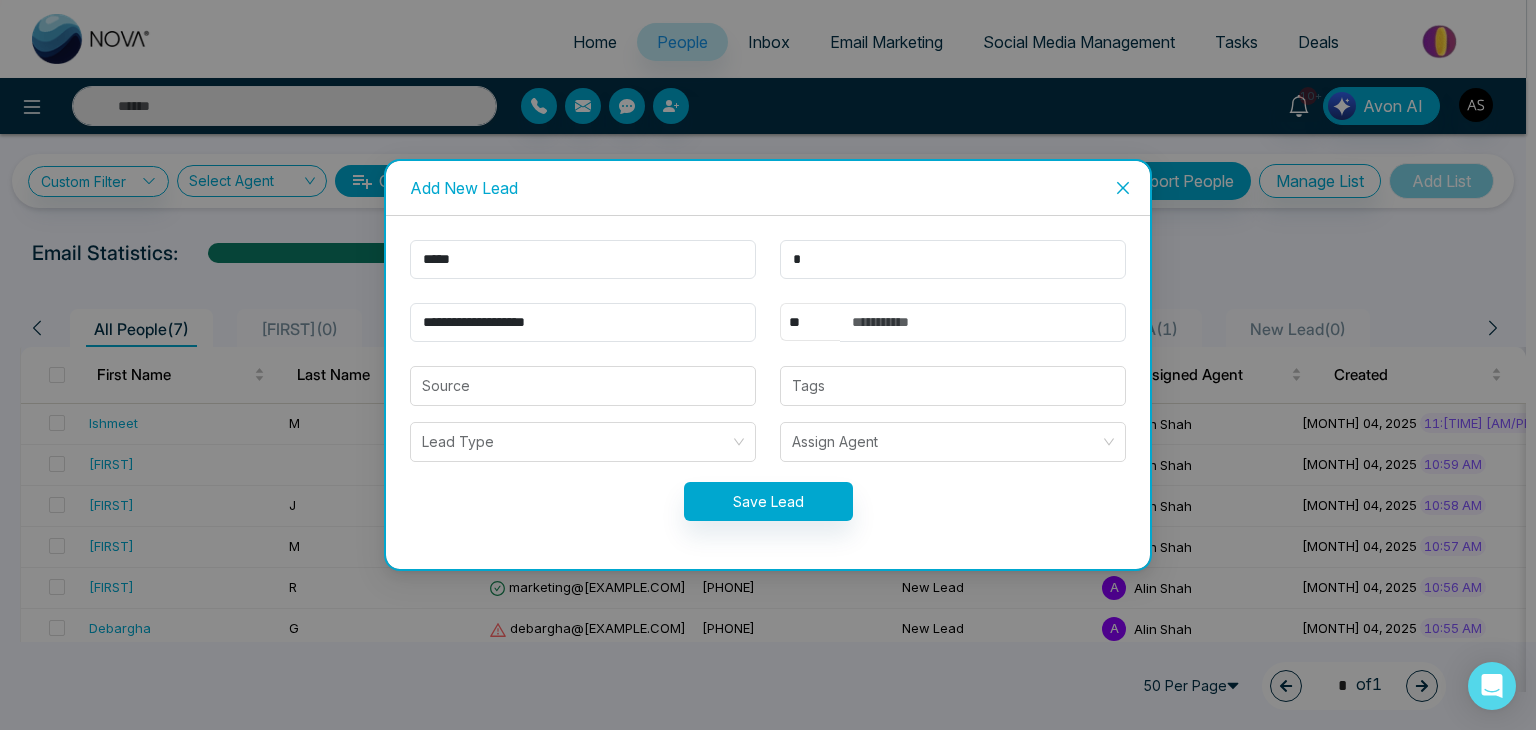 select on "****" 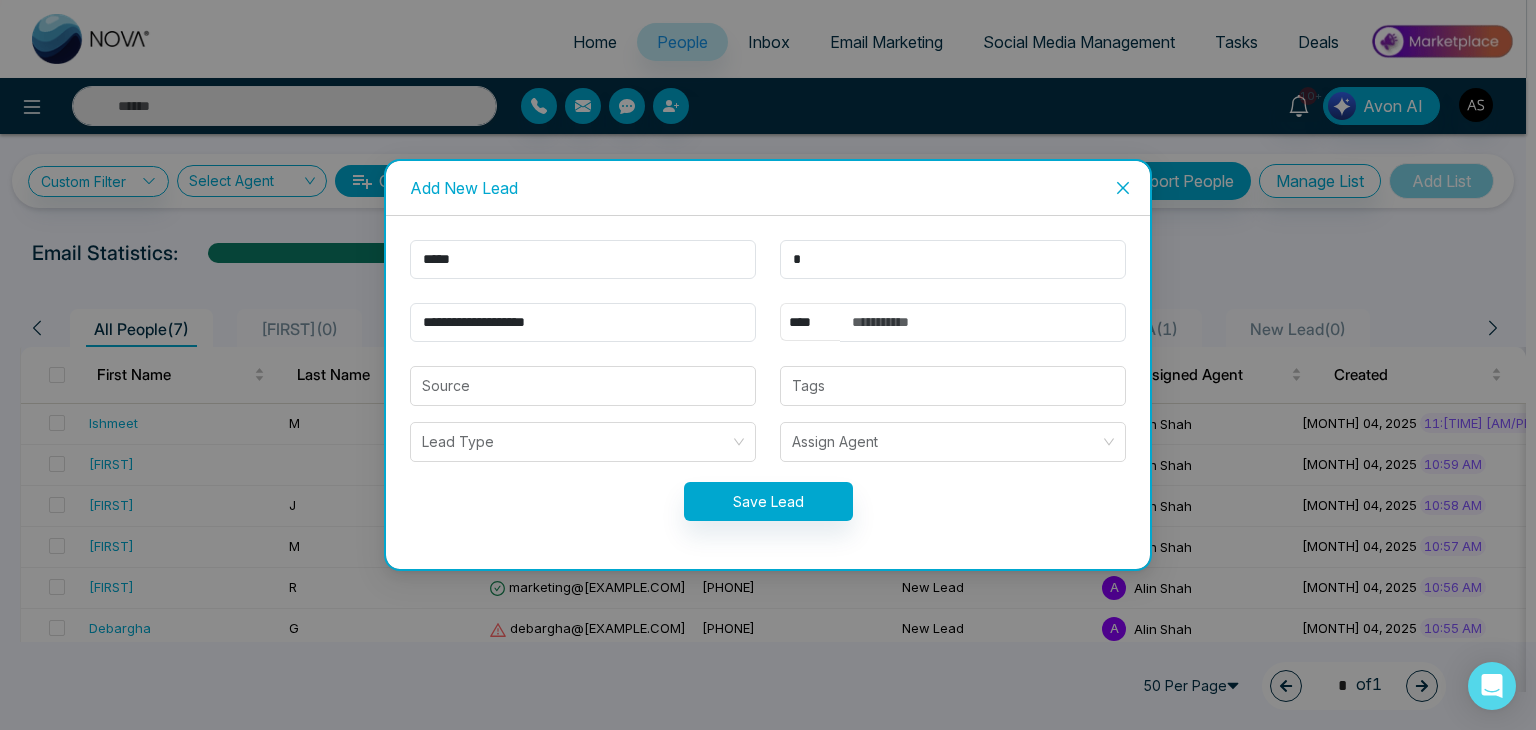 click on "** **** *** *** *** **** ***" at bounding box center [810, 322] 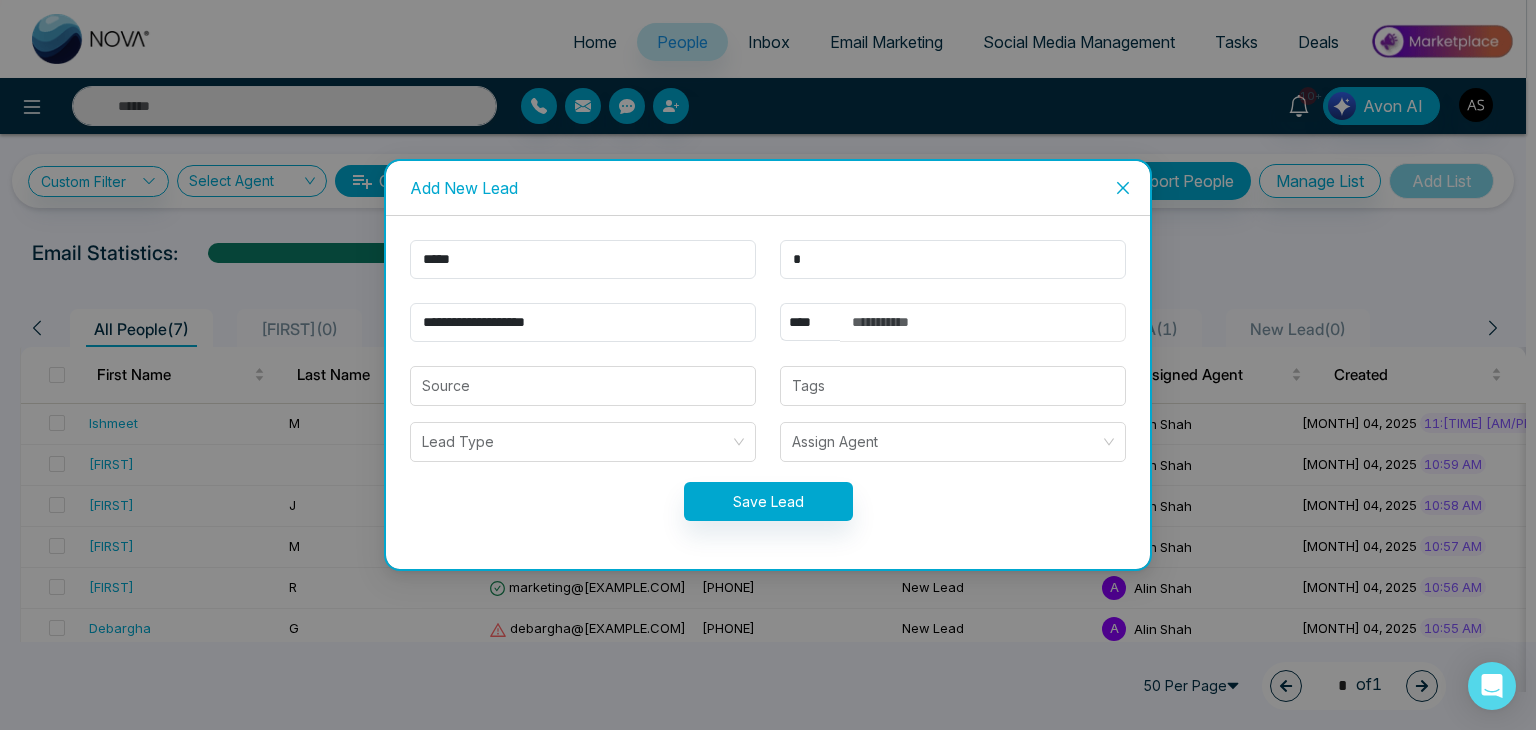 click at bounding box center (983, 322) 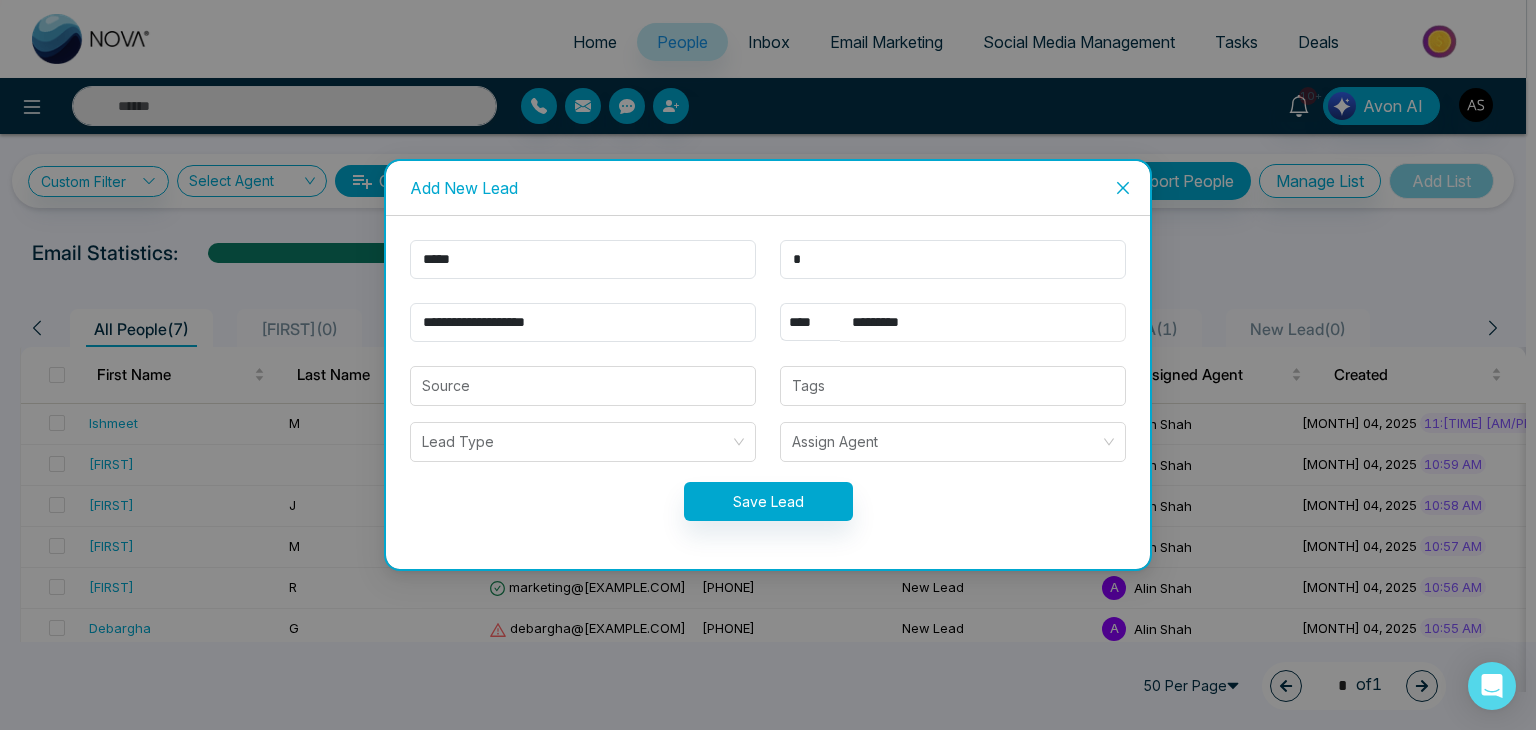 type on "*********" 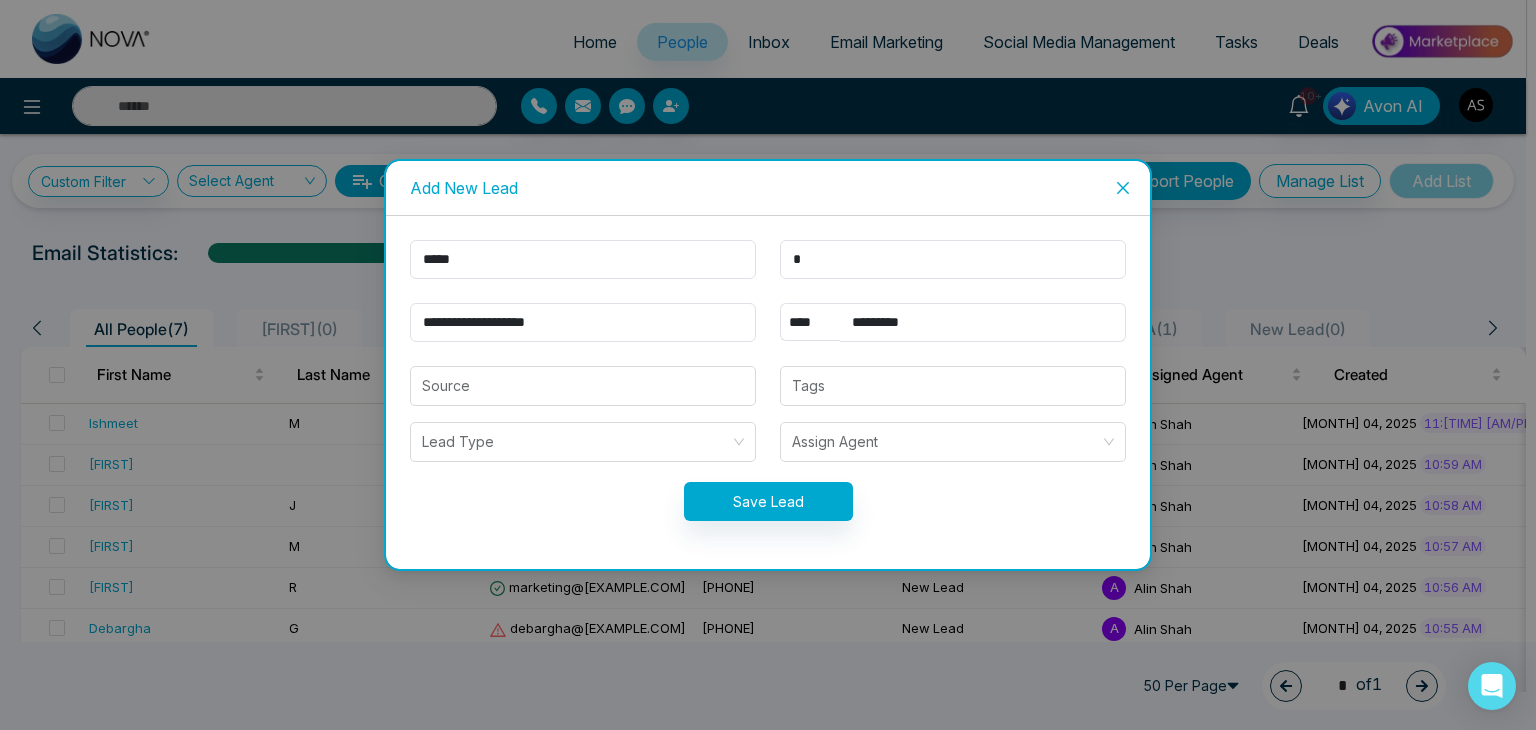click on "**********" at bounding box center [768, 392] 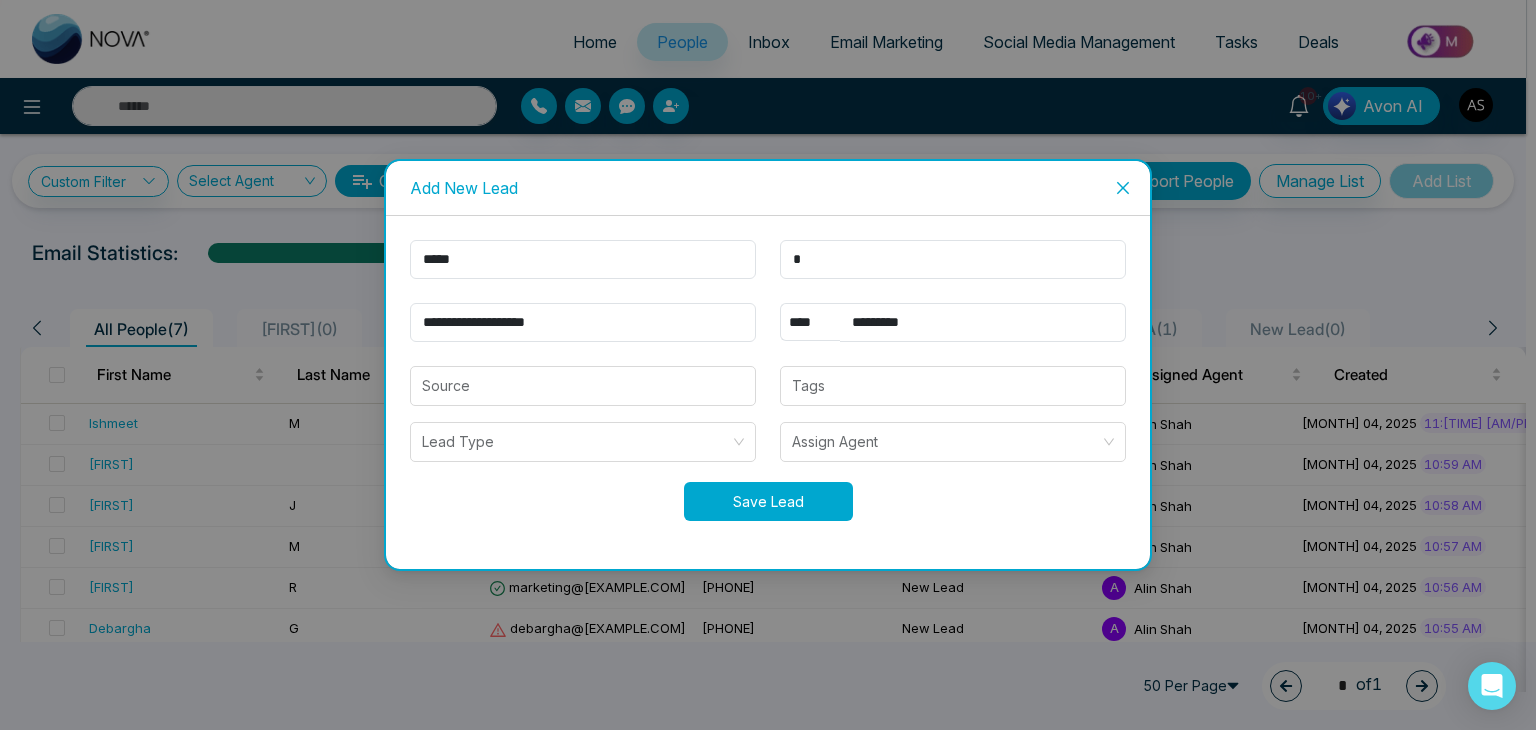 click on "Save Lead" at bounding box center (768, 501) 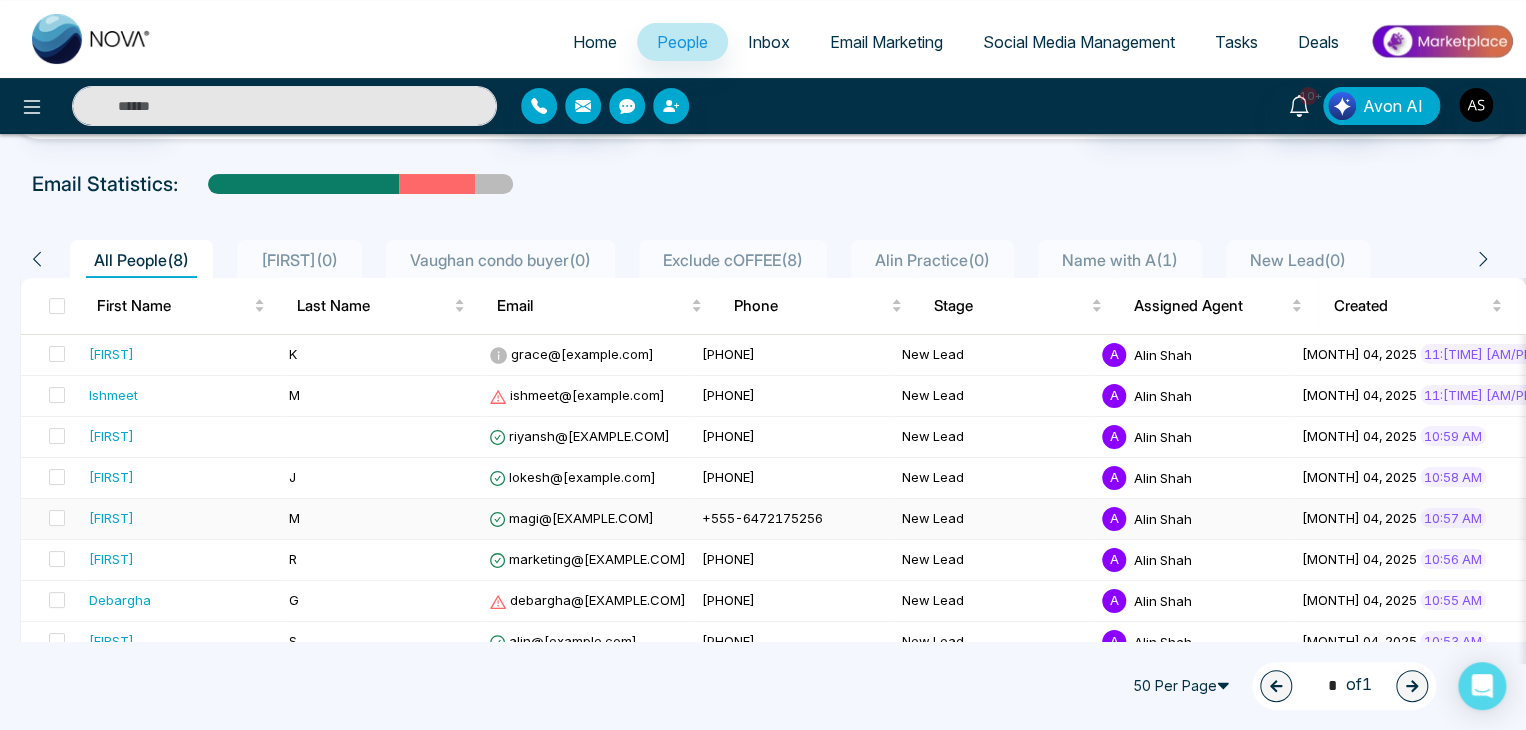 scroll, scrollTop: 0, scrollLeft: 0, axis: both 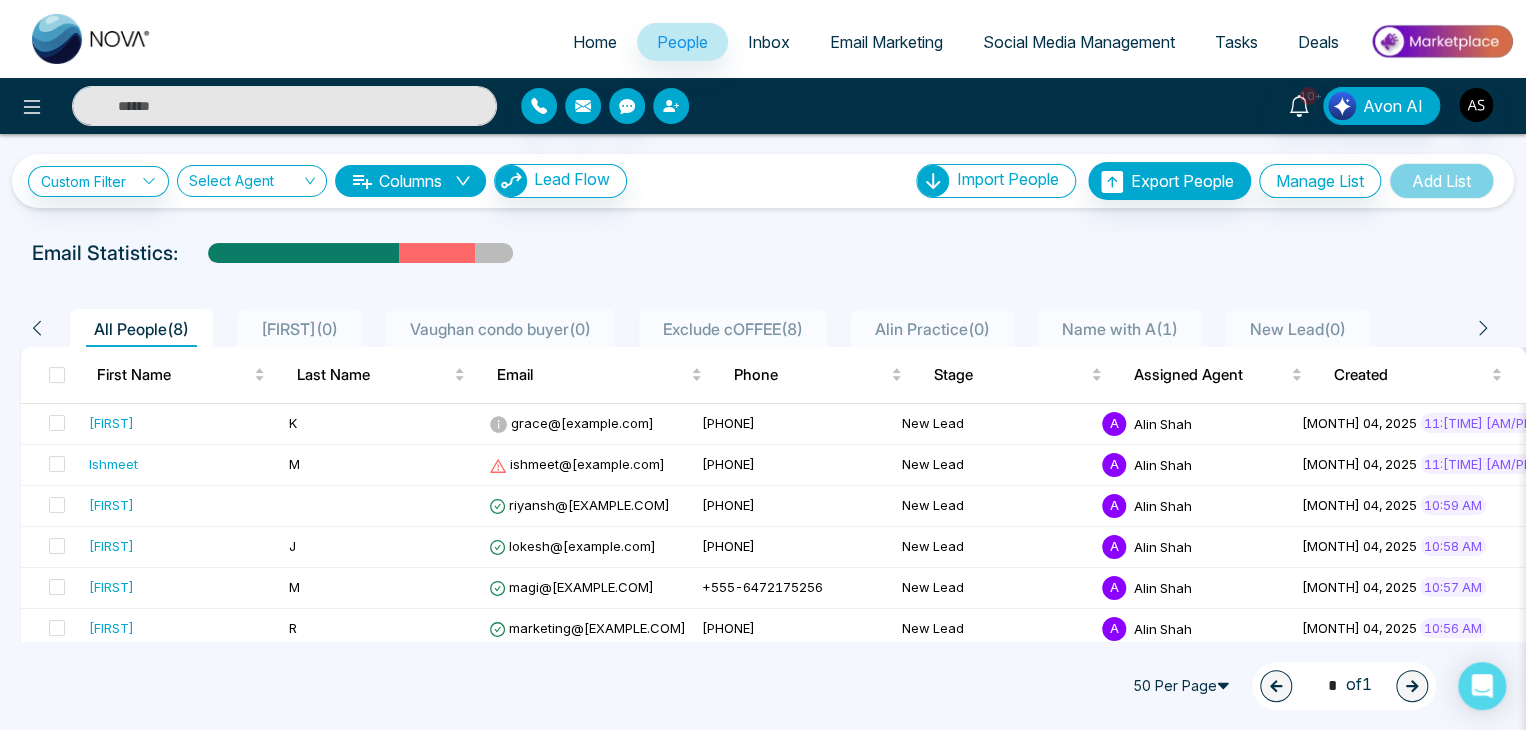 click at bounding box center [671, 106] 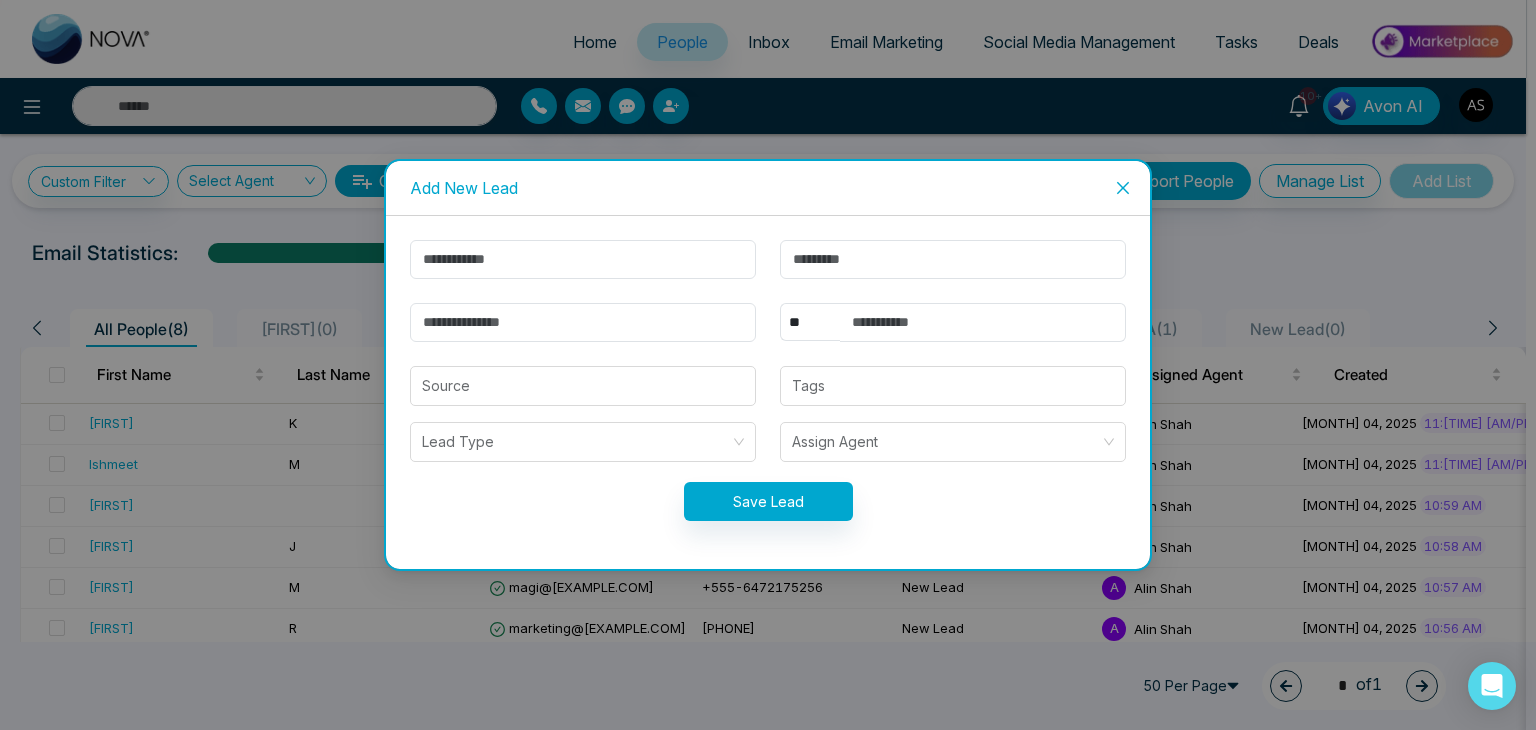 click on "** **** *** *** *** **** *** Source   Tags Lead Type Assign Agent Save Lead" at bounding box center (768, 392) 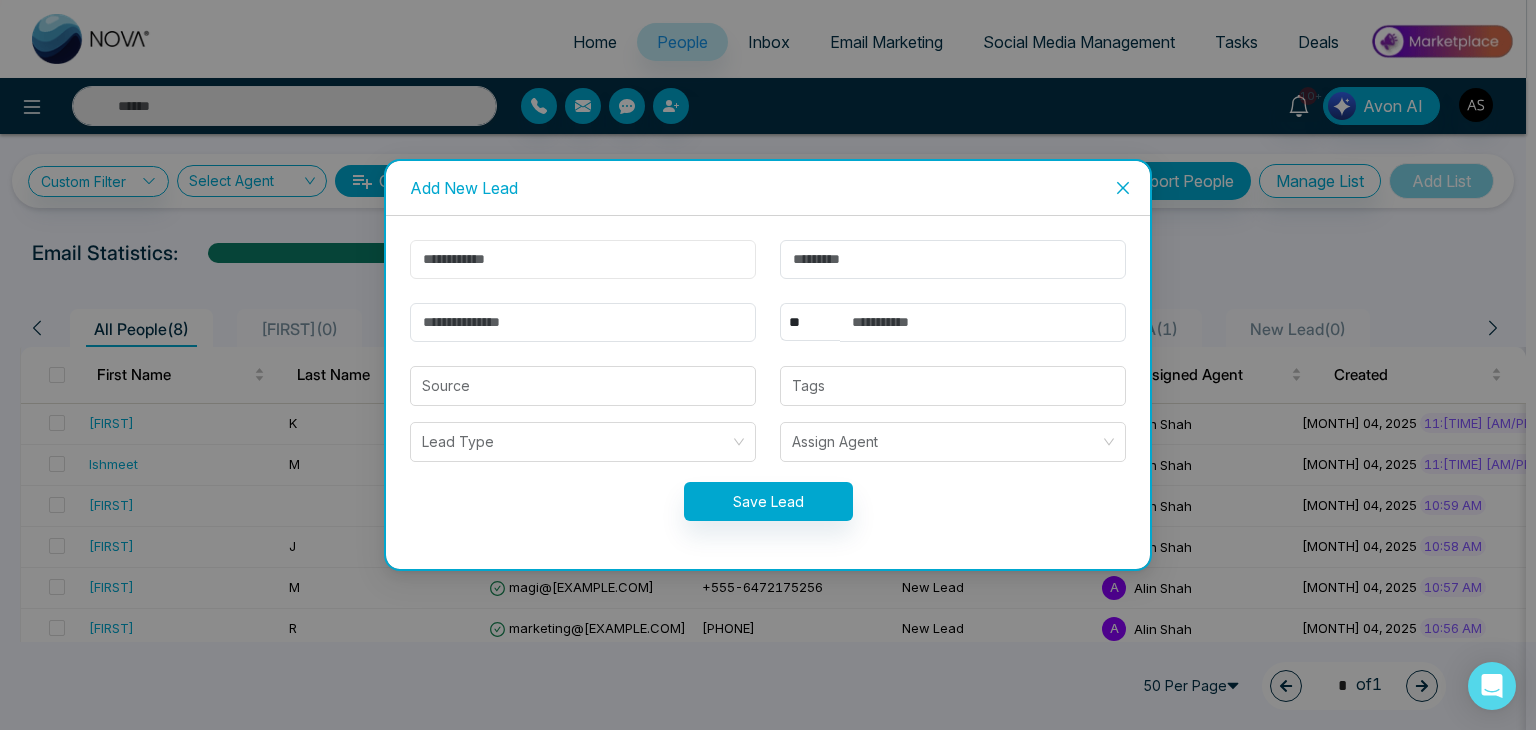 click at bounding box center [583, 259] 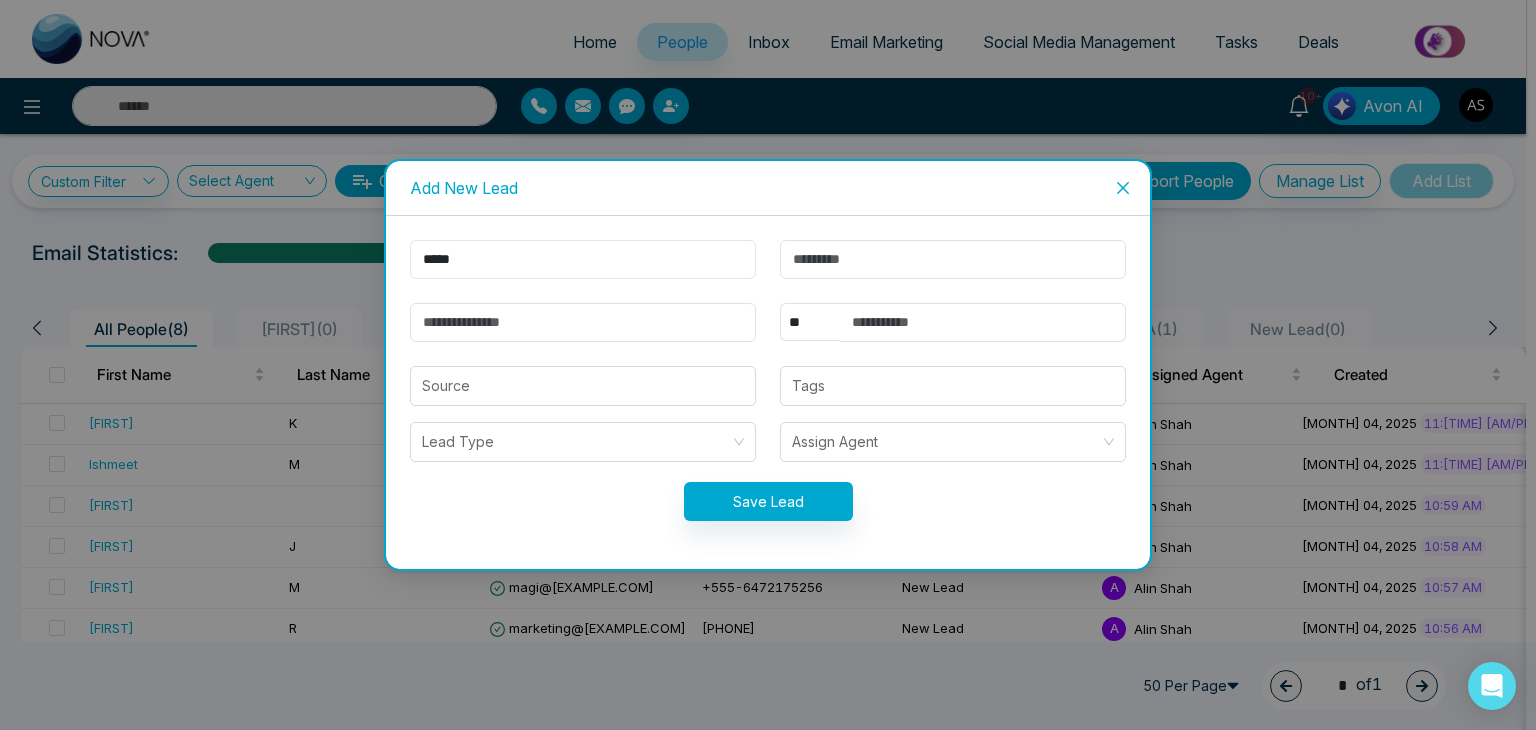 type on "*****" 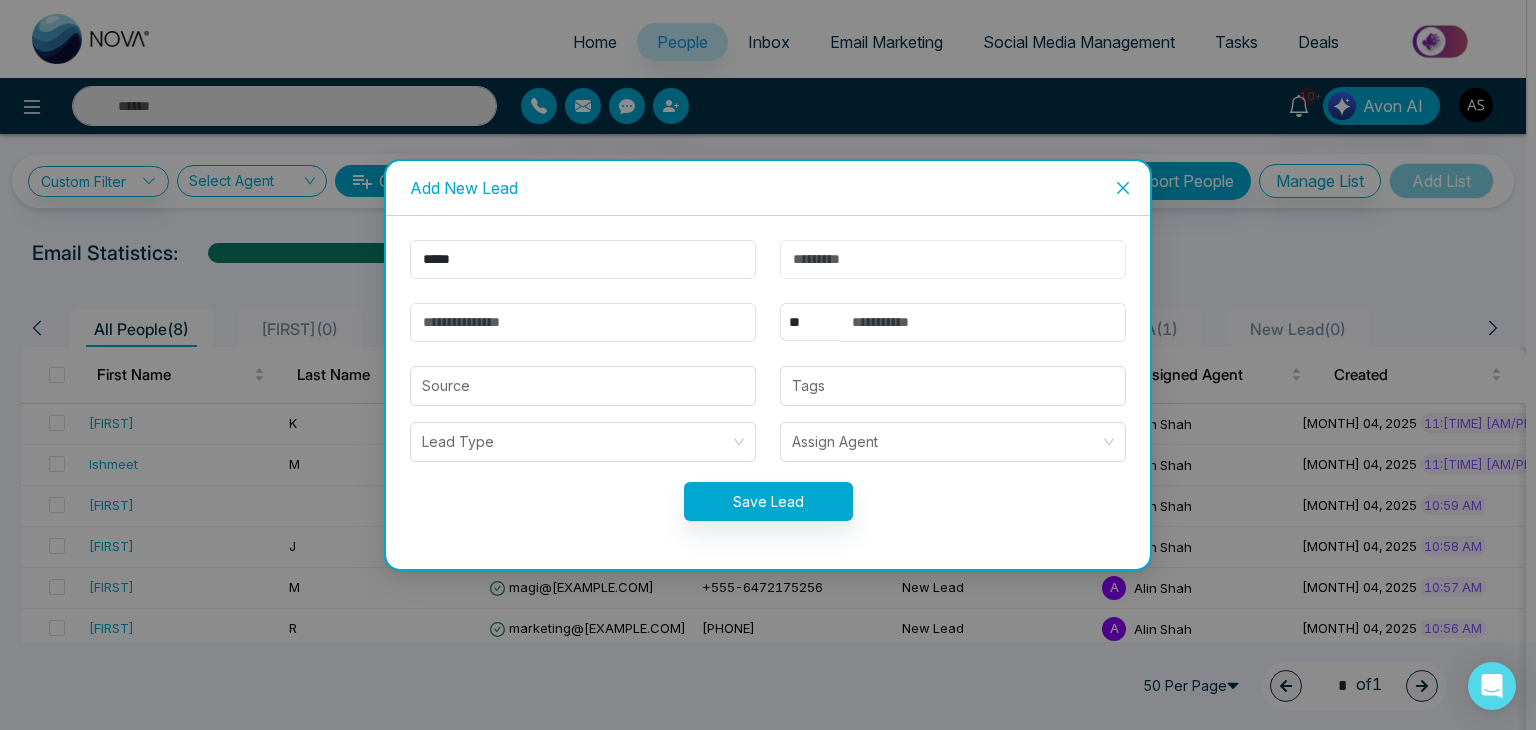 click at bounding box center (953, 259) 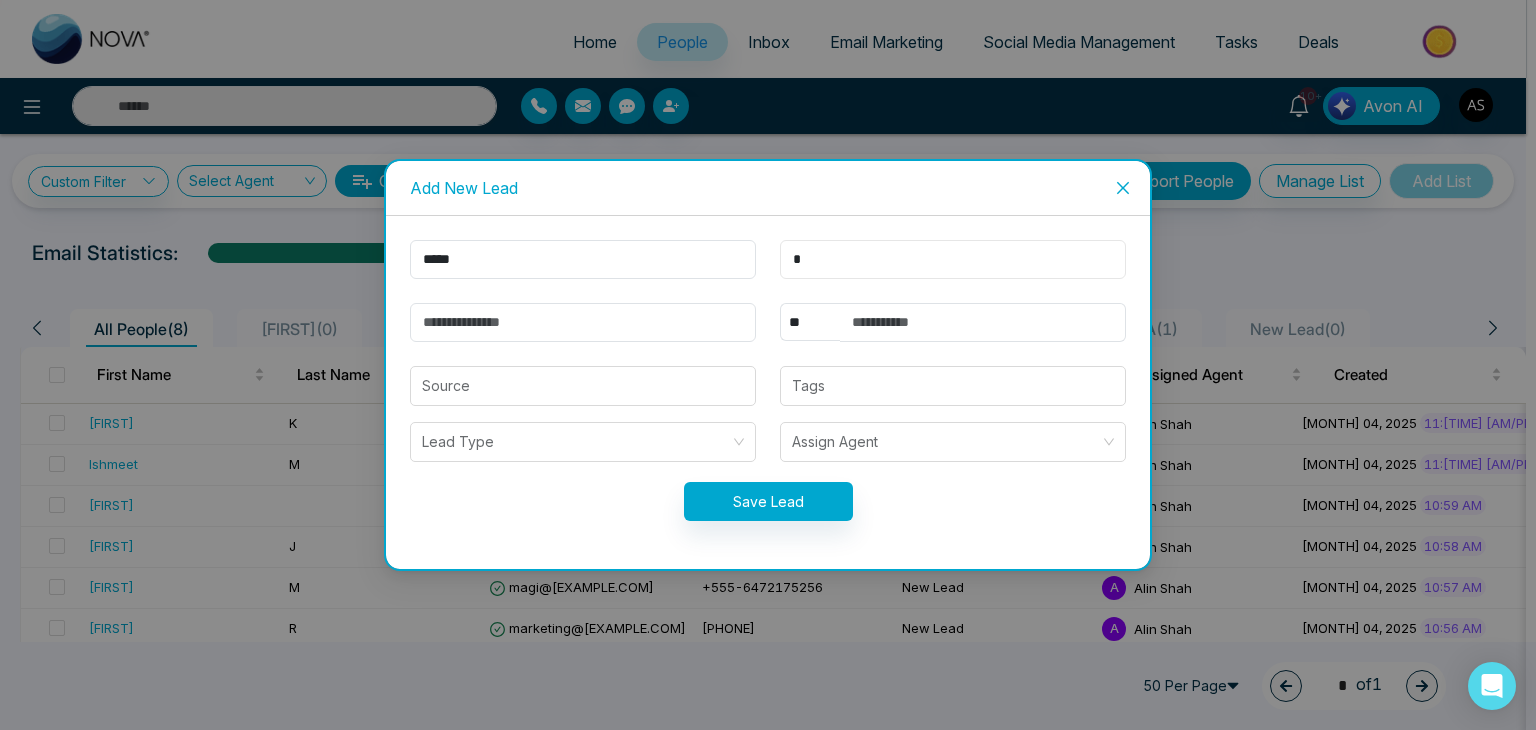 type on "*" 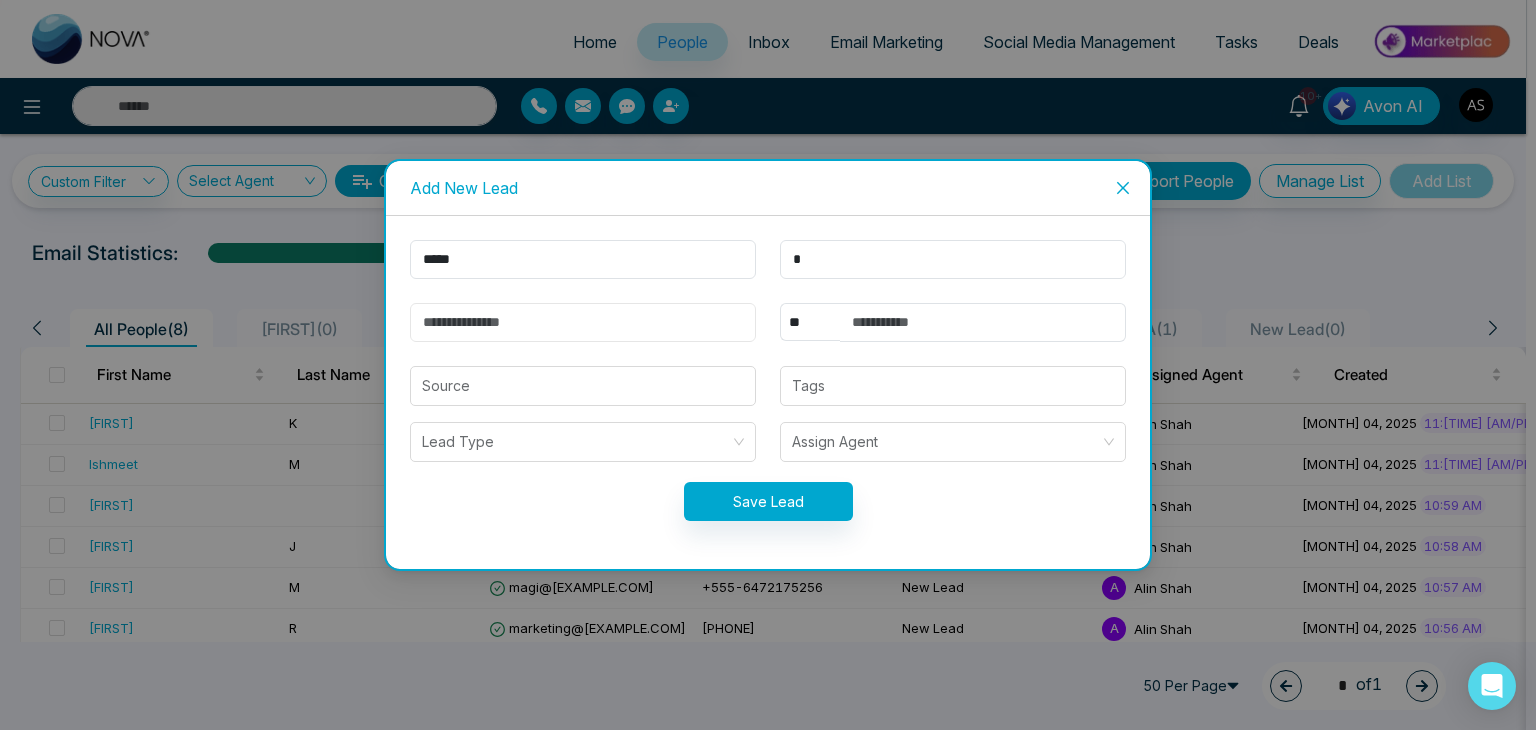 click at bounding box center (583, 322) 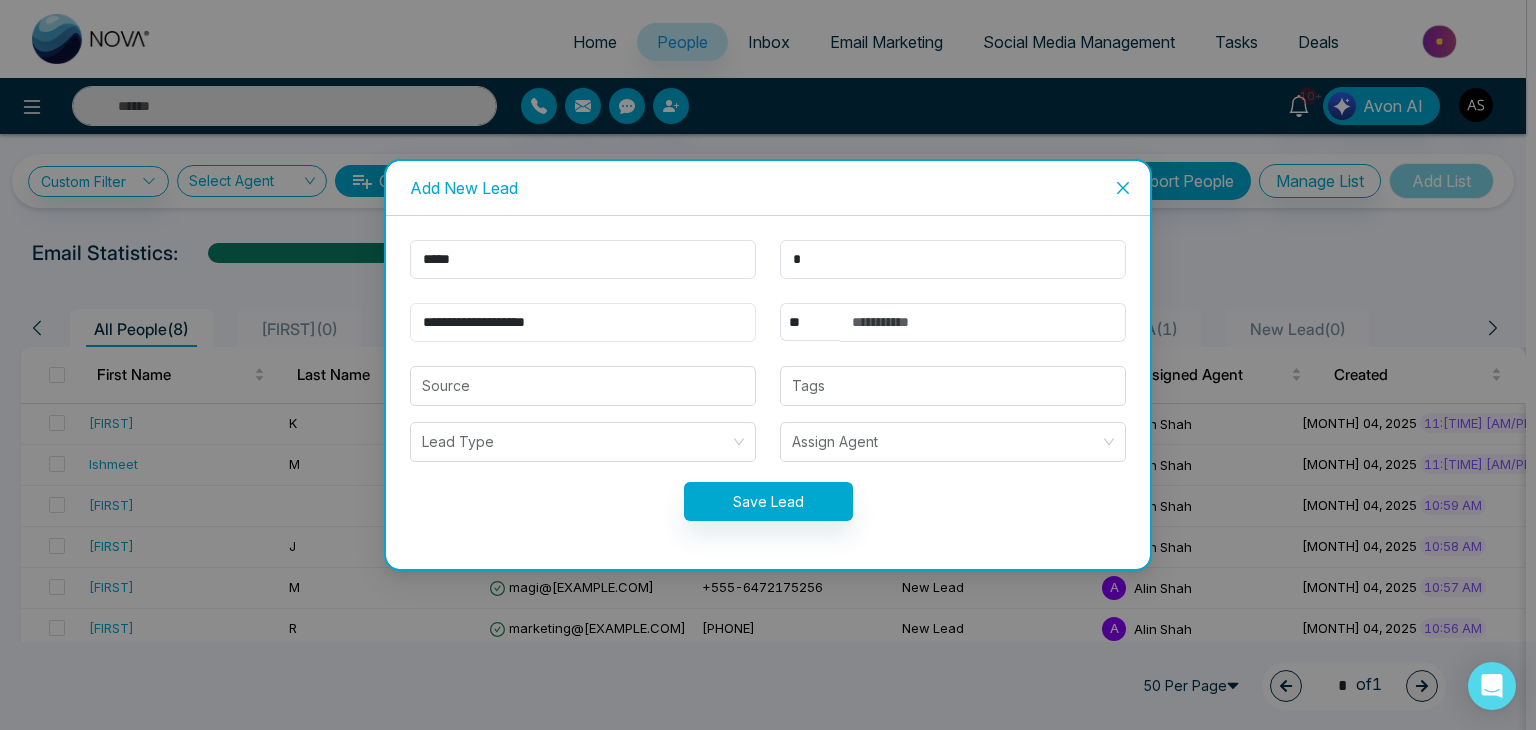 type on "**********" 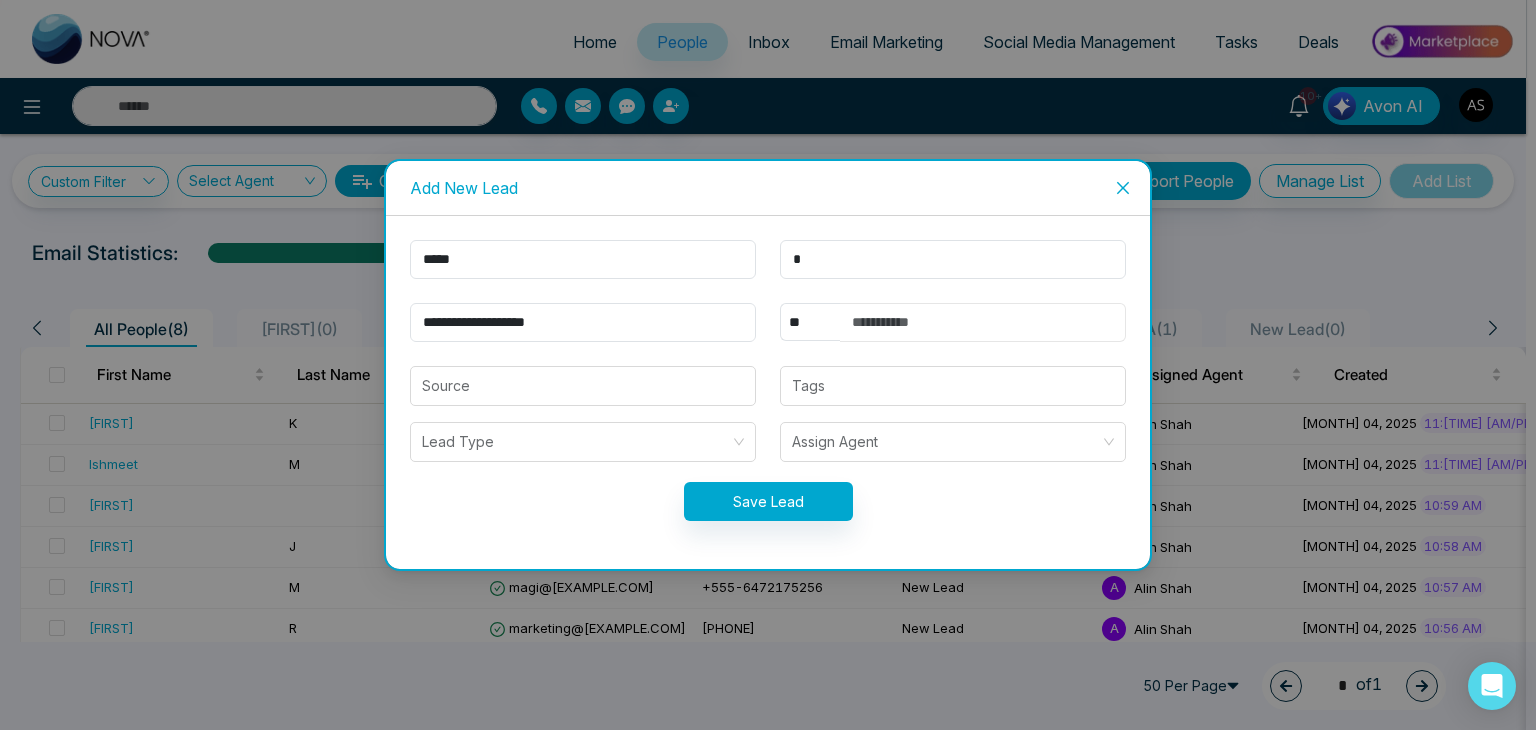 click at bounding box center (983, 322) 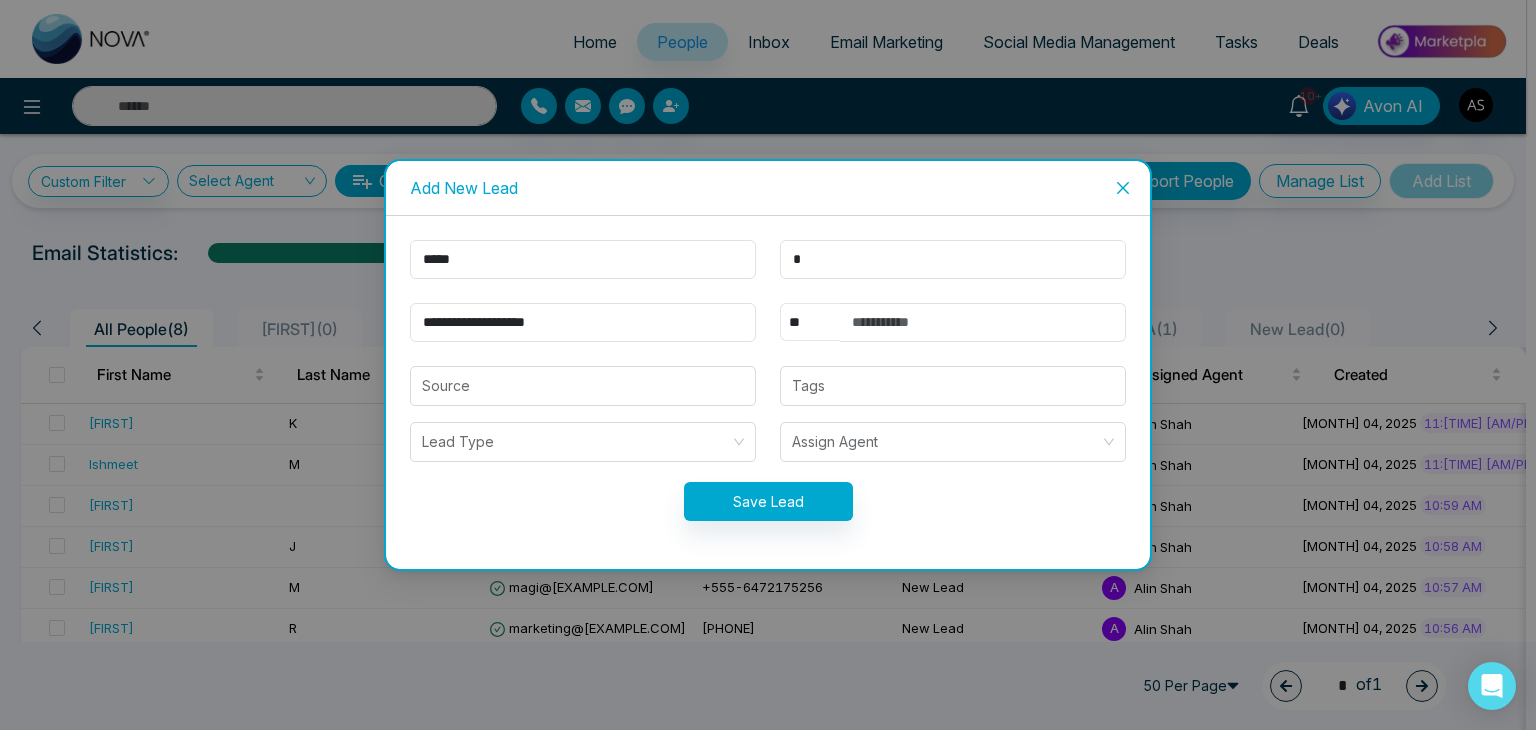 click on "** **** *** *** *** **** ***" at bounding box center [810, 322] 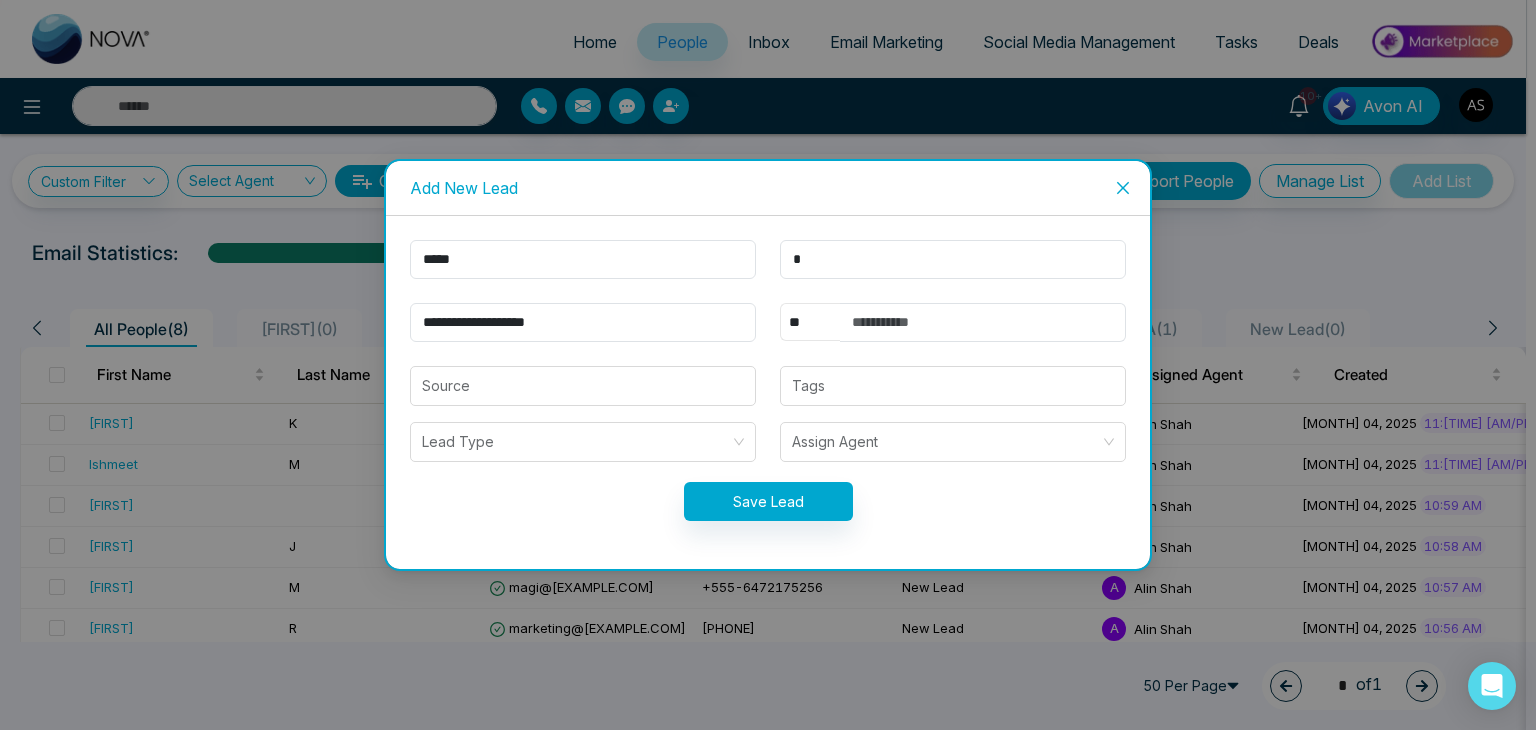 select on "***" 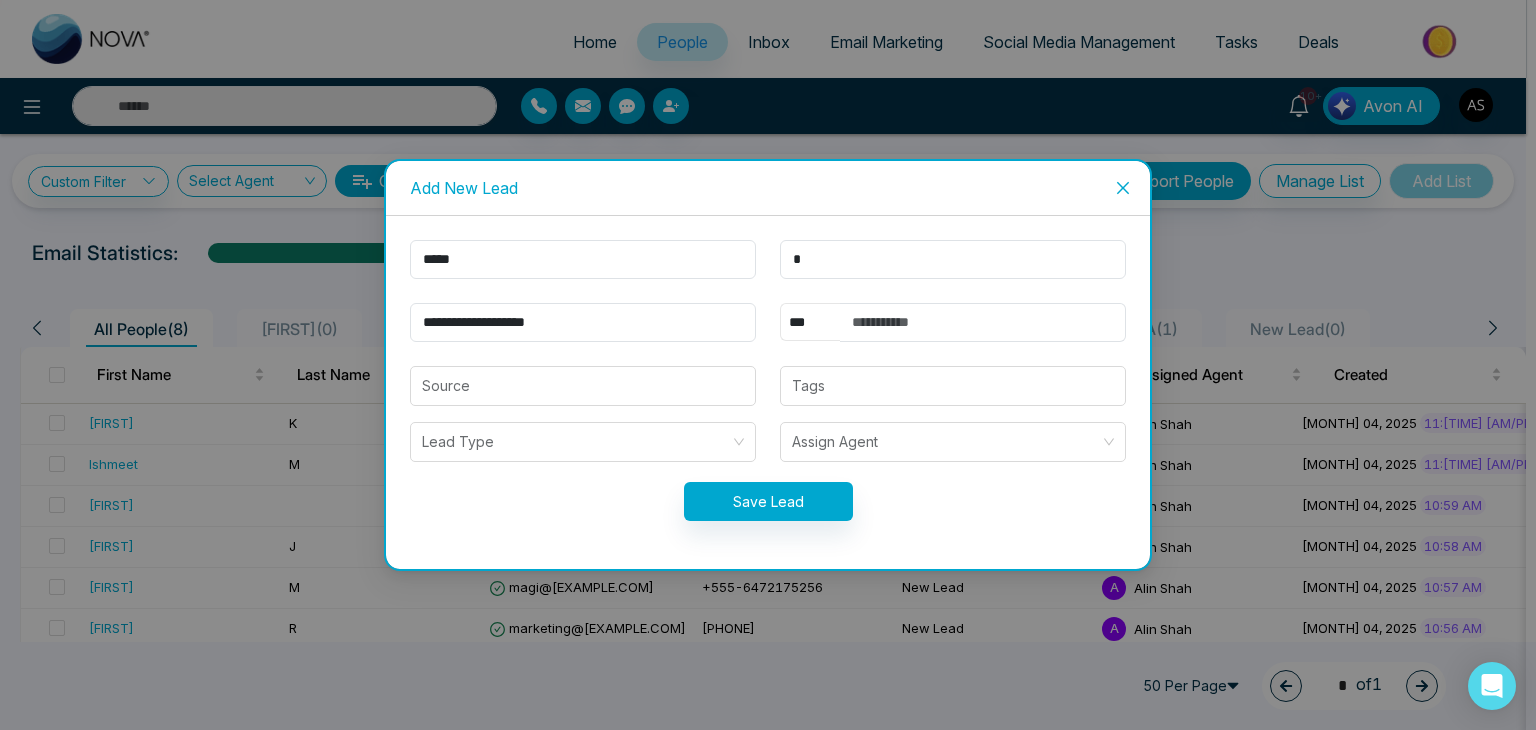 click on "** **** *** *** *** **** ***" at bounding box center (810, 322) 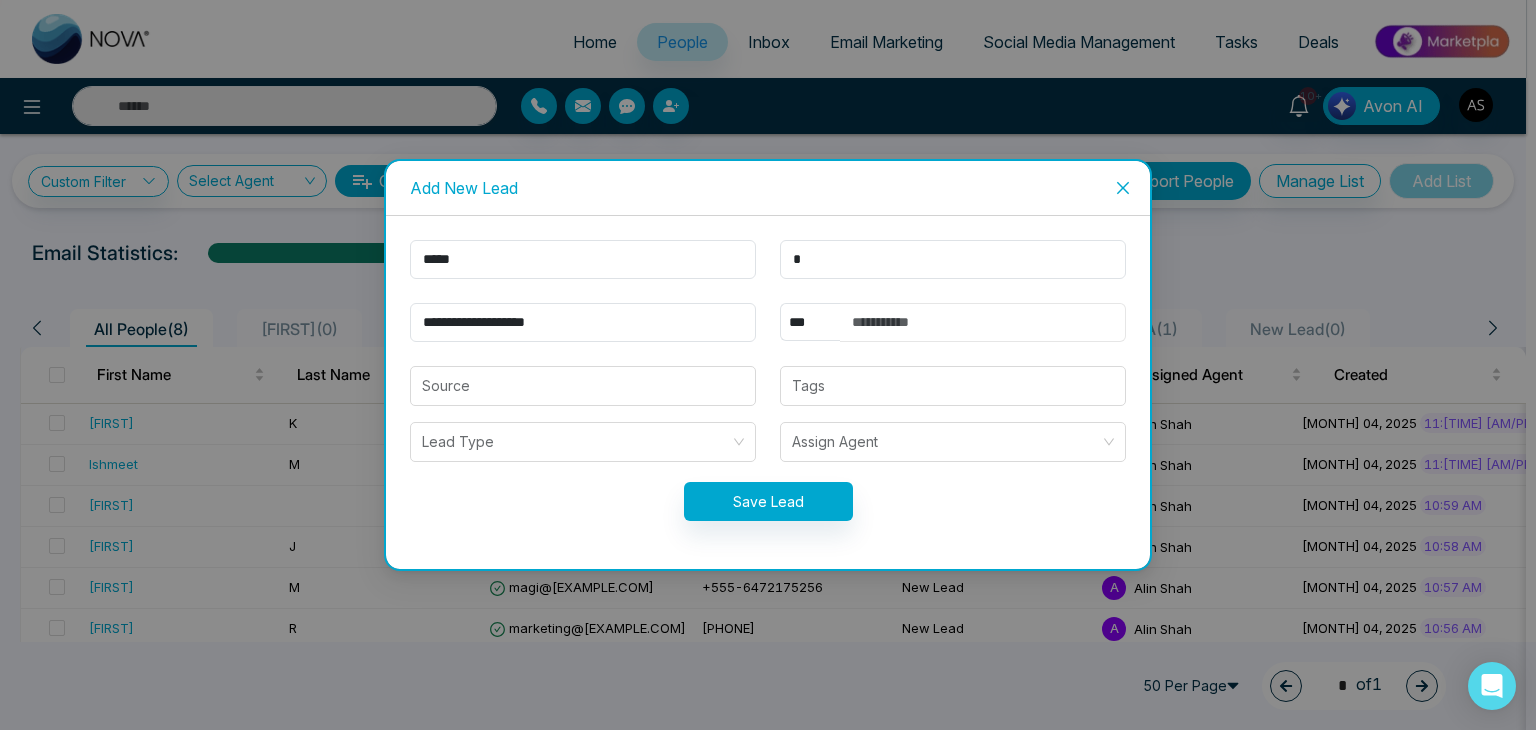 click at bounding box center (983, 322) 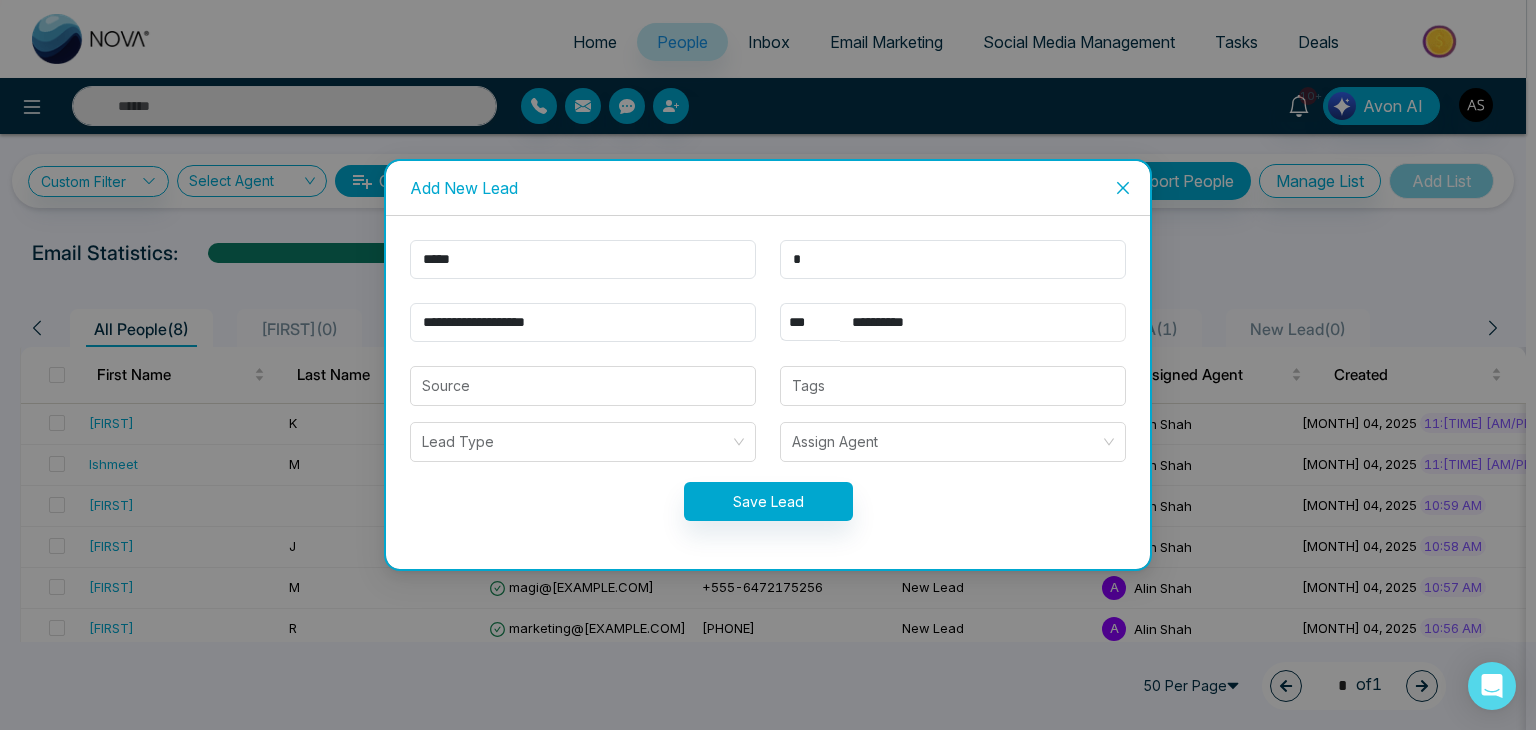 type on "**********" 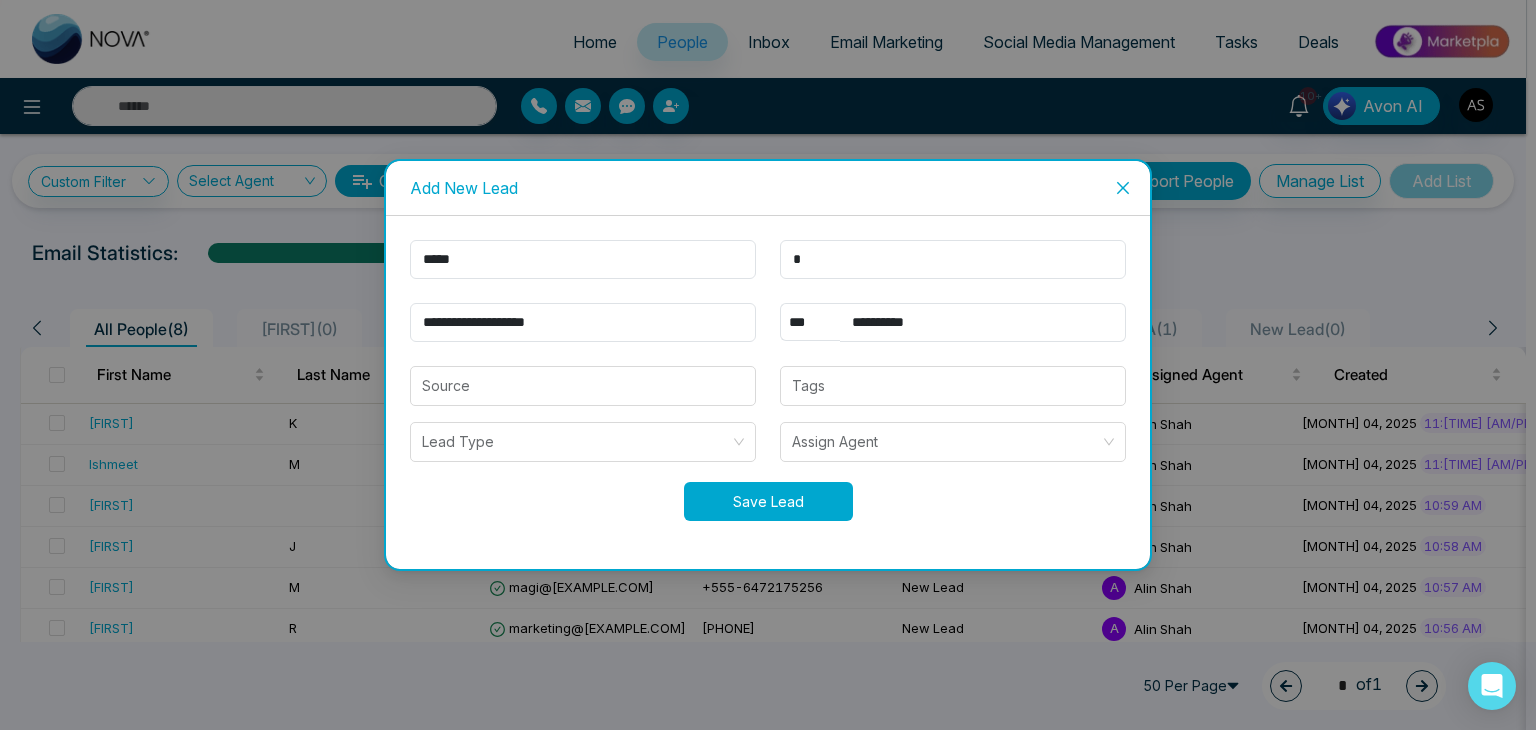 click on "Save Lead" at bounding box center (768, 501) 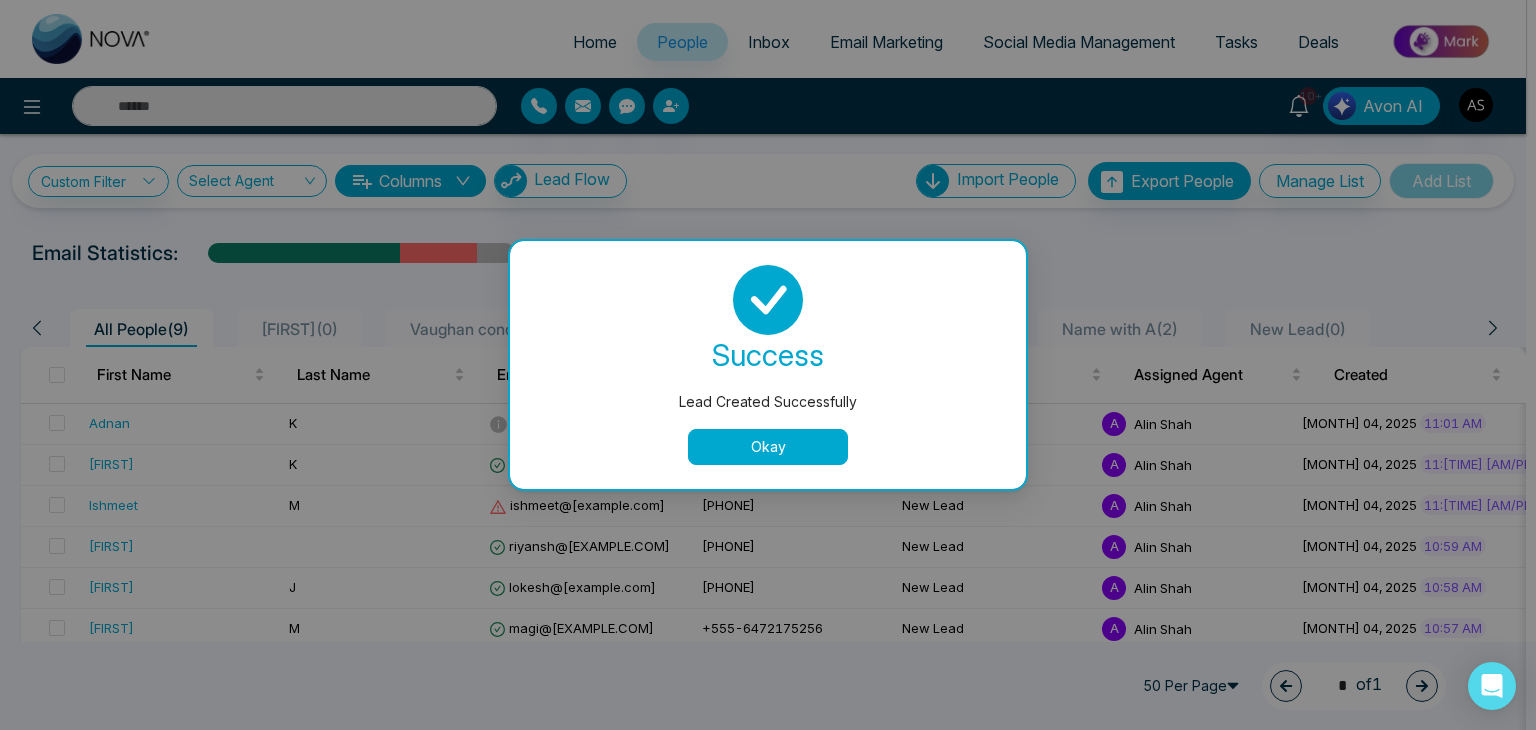 click on "Okay" at bounding box center [768, 447] 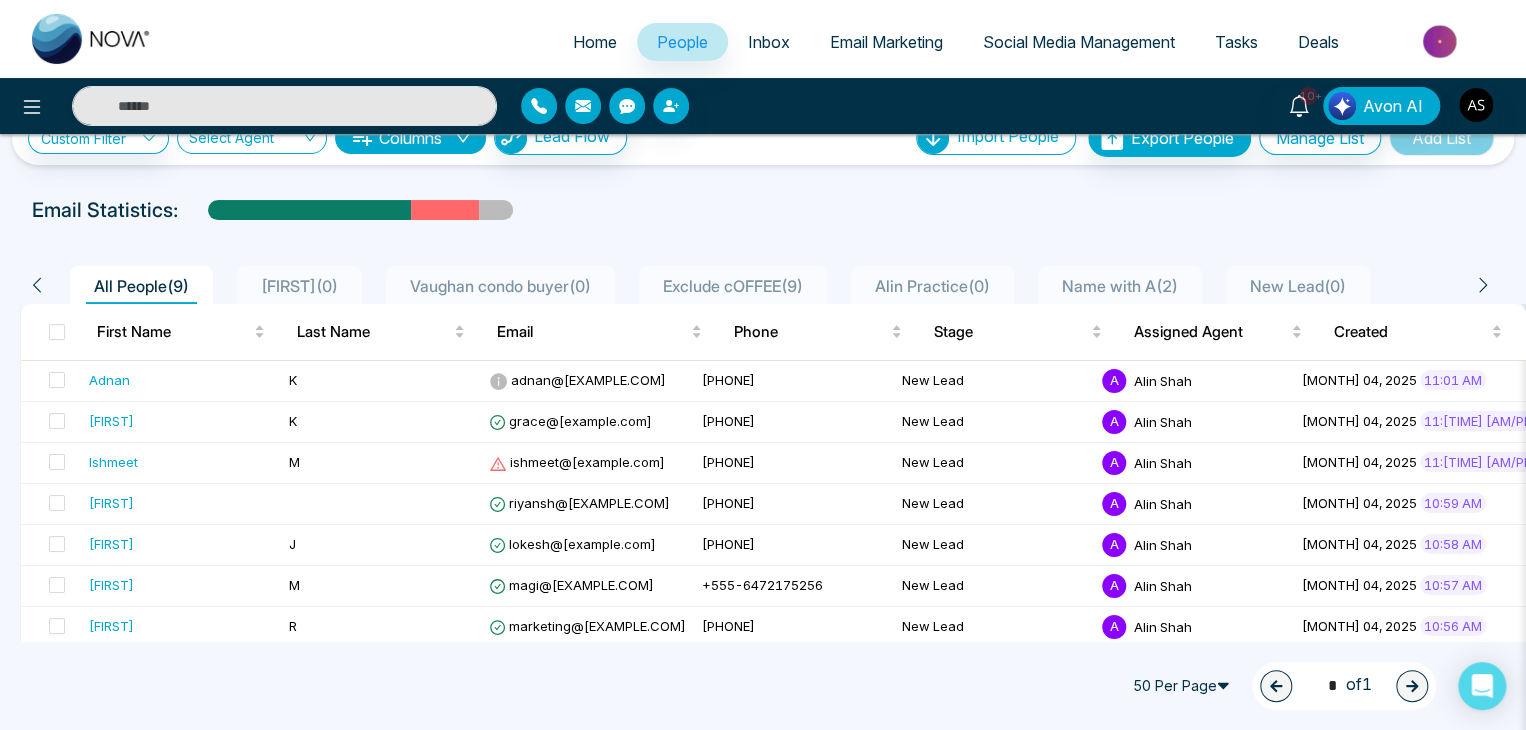 scroll, scrollTop: 0, scrollLeft: 0, axis: both 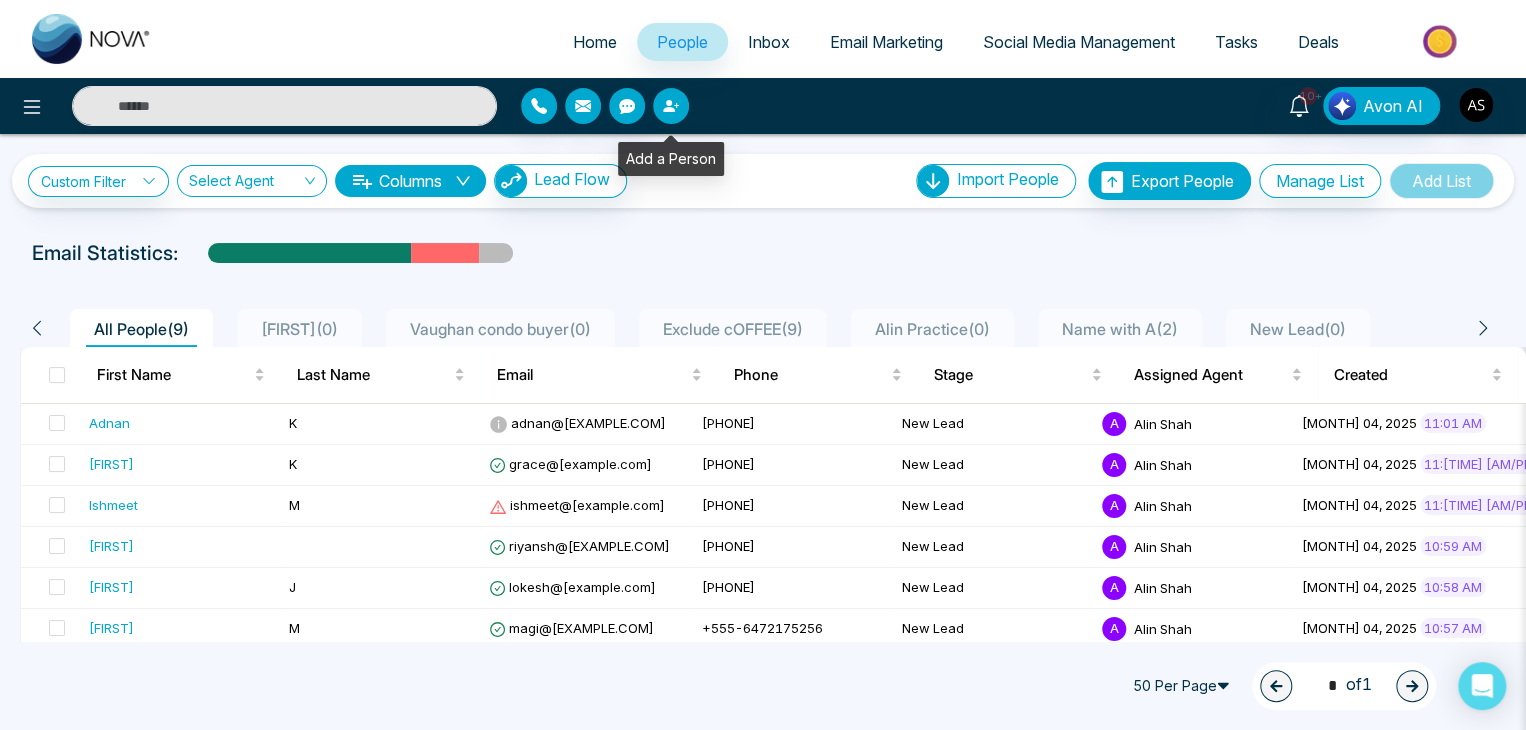 click 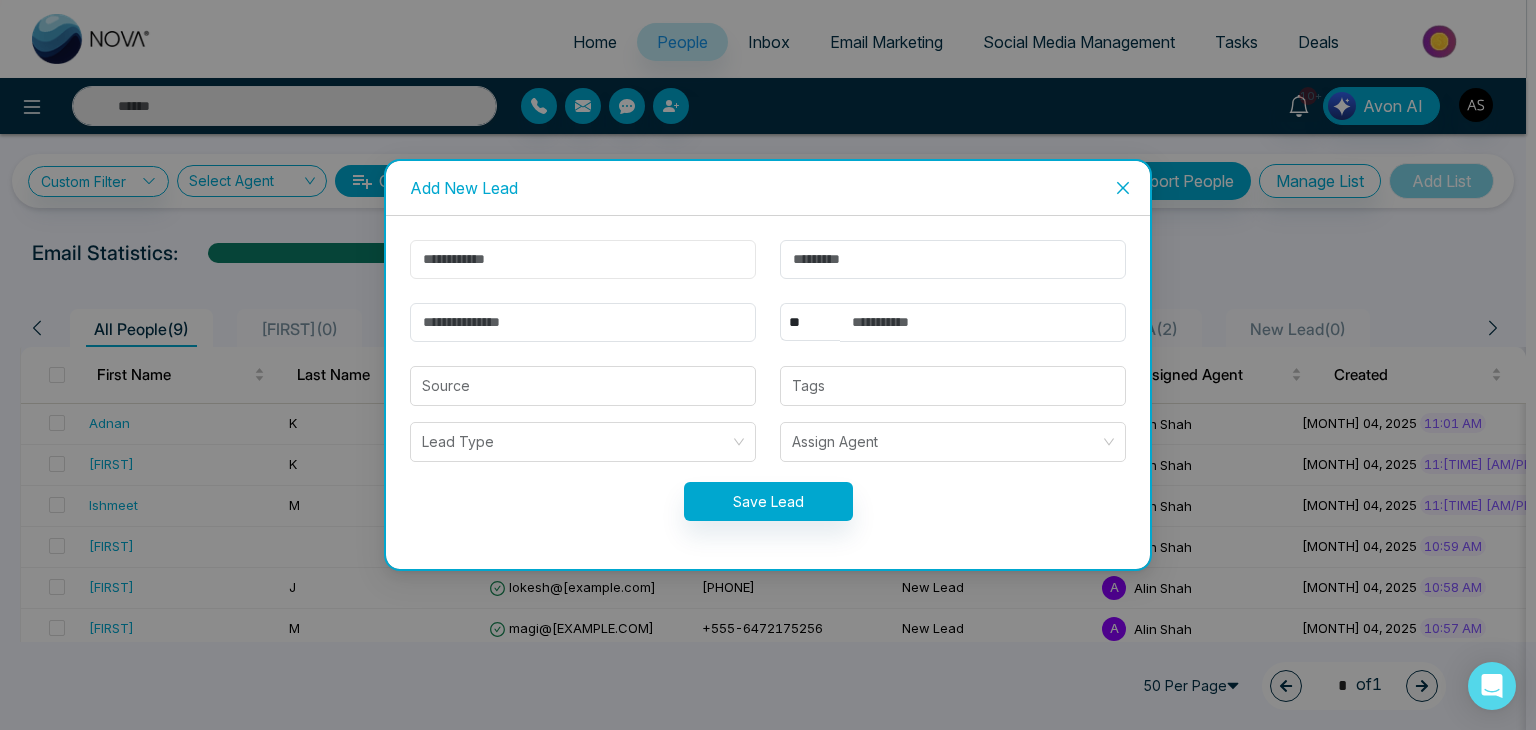 click at bounding box center (583, 259) 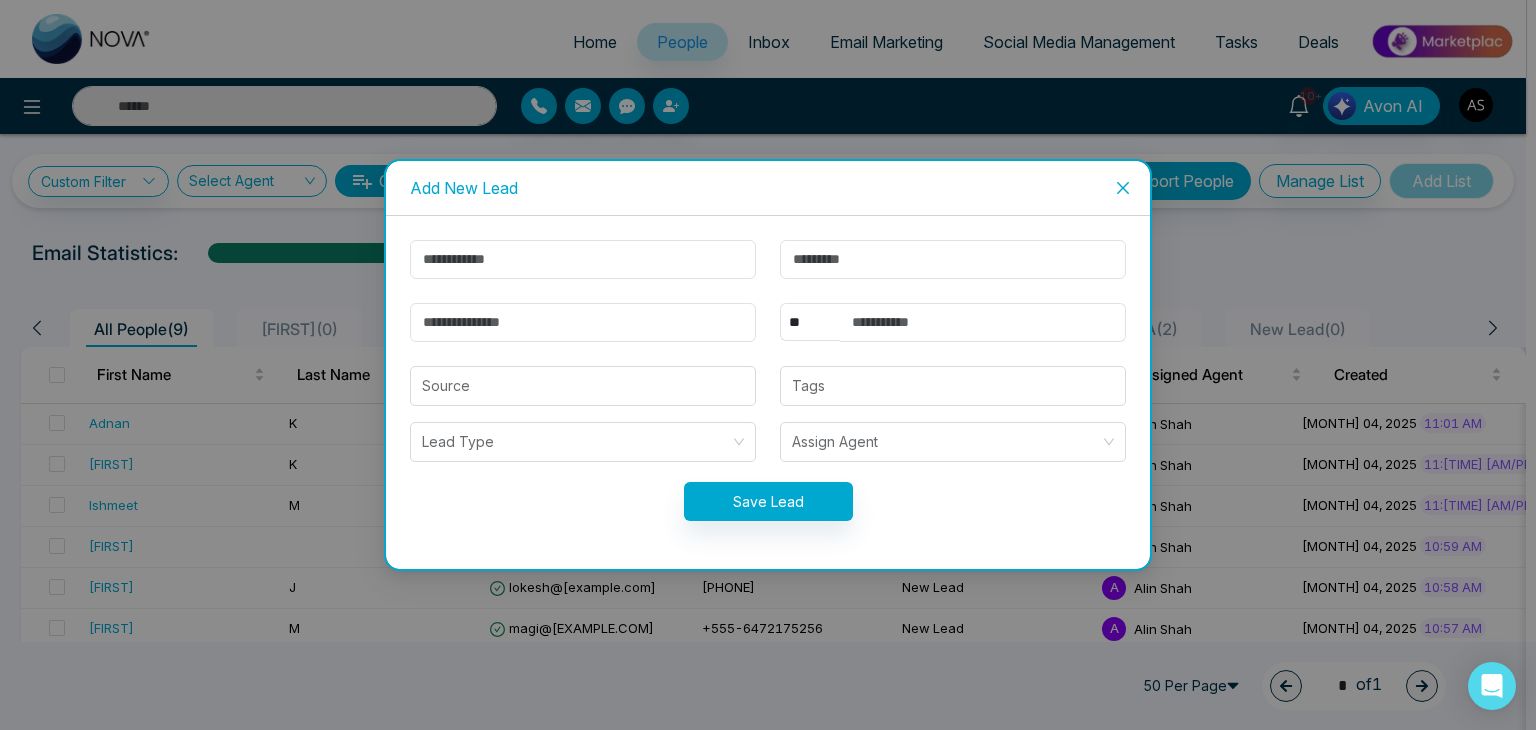click at bounding box center [1123, 188] 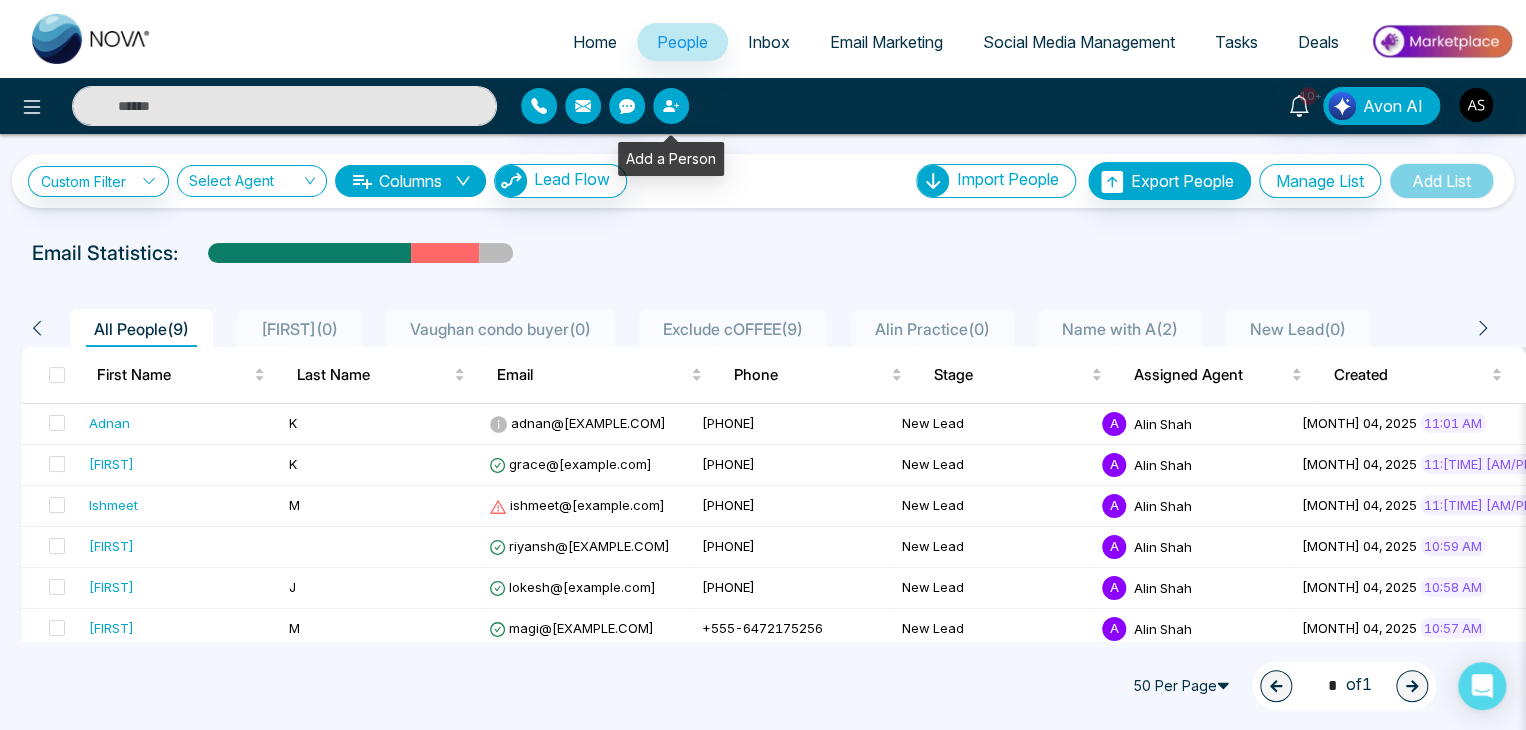click 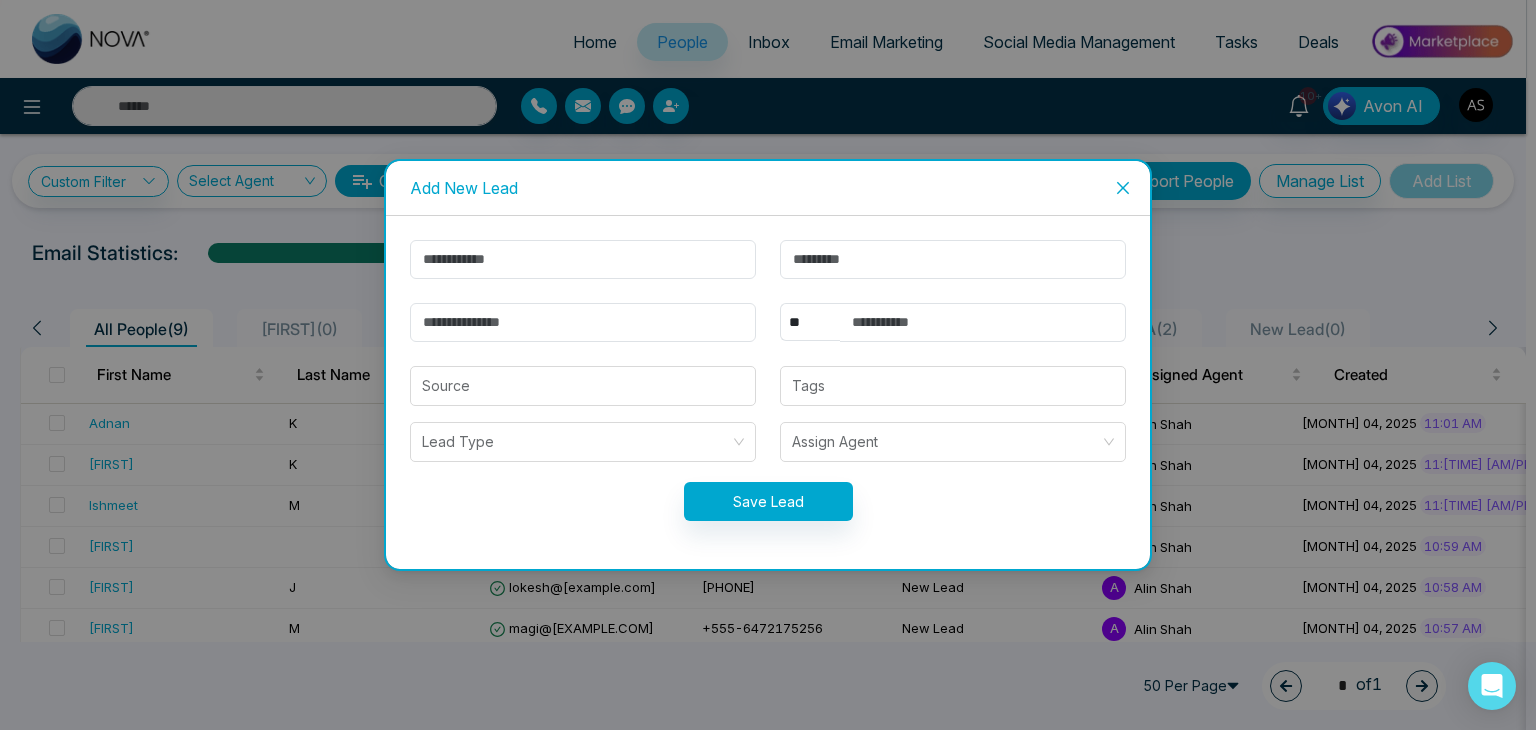 click on "** **** *** *** *** **** *** Source   Tags Lead Type Assign Agent Save Lead" at bounding box center (768, 392) 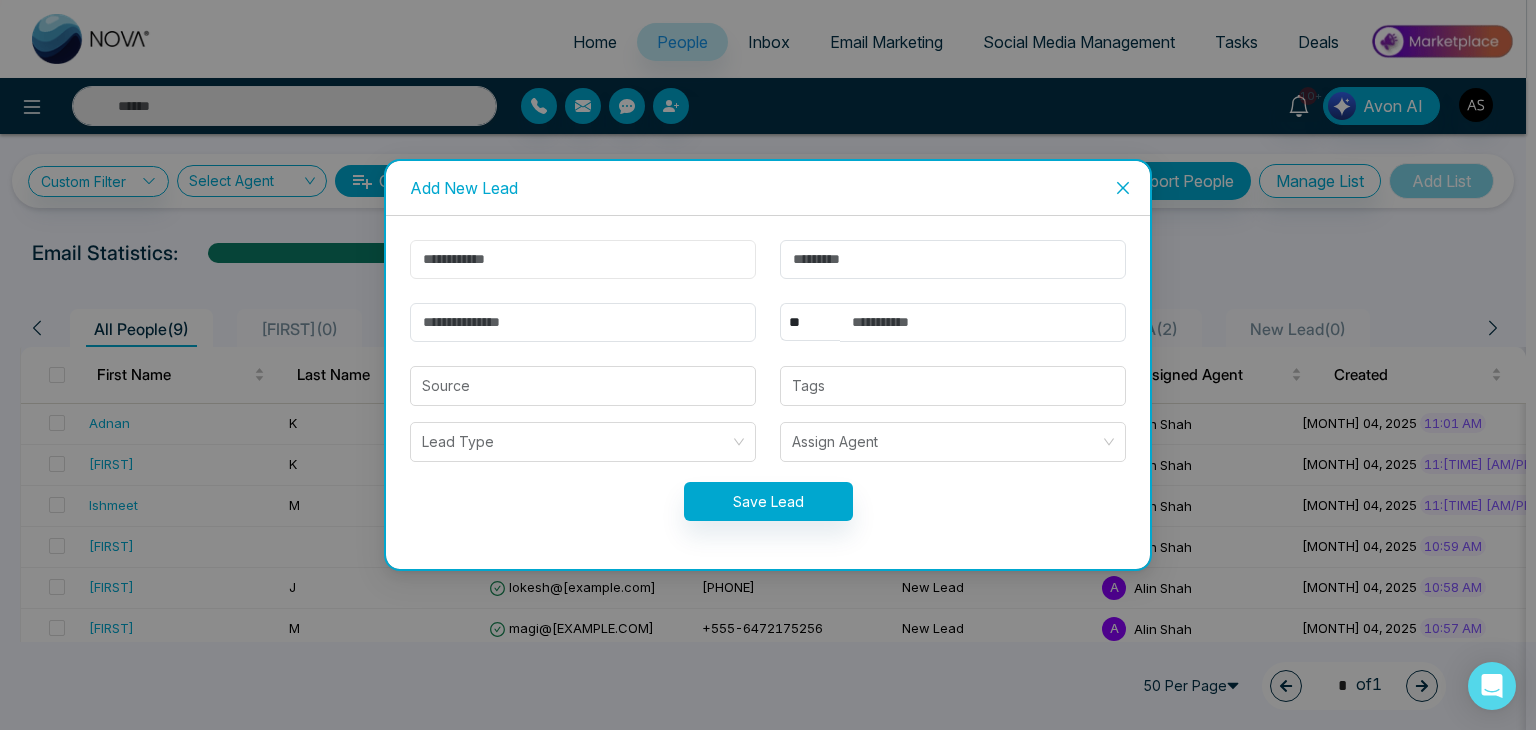 click at bounding box center (583, 259) 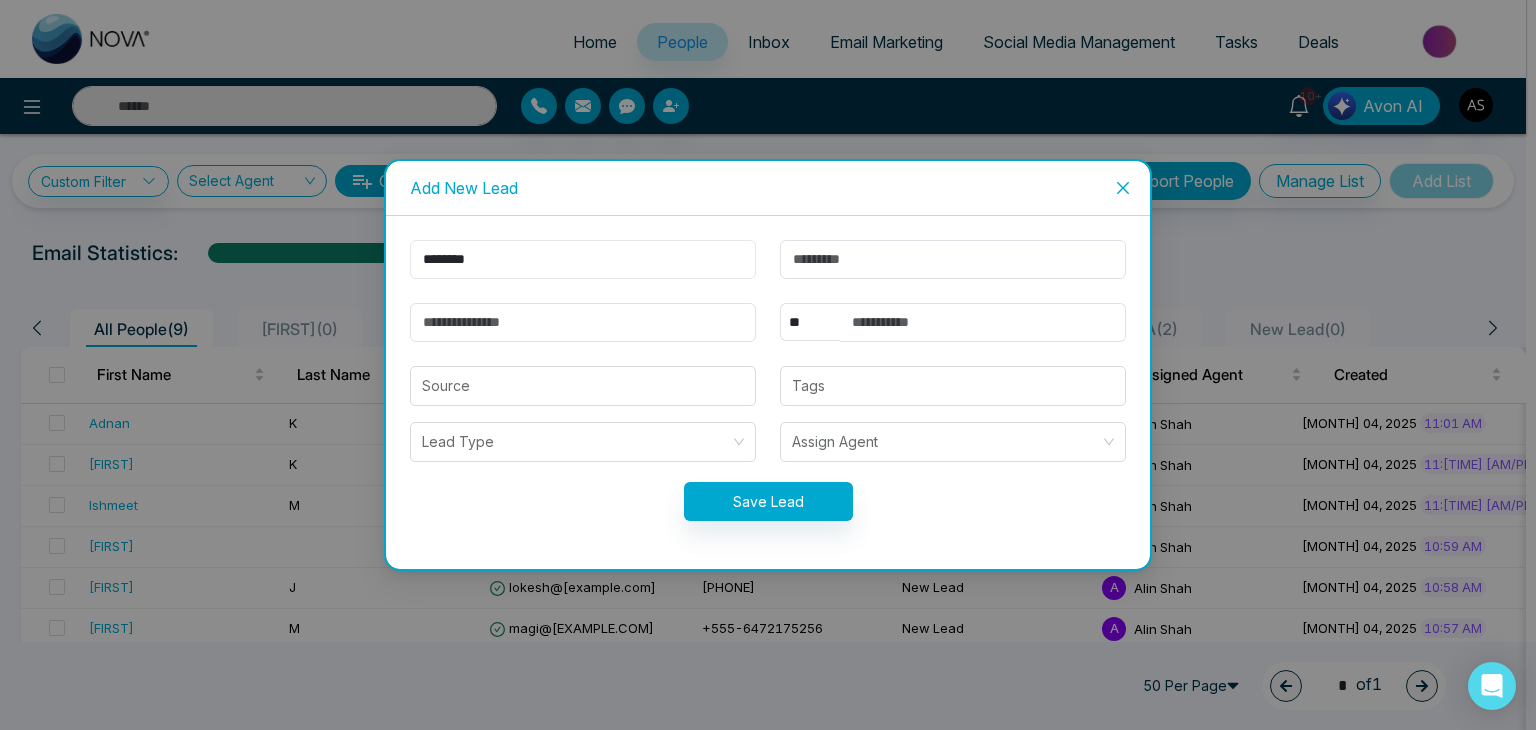 type on "********" 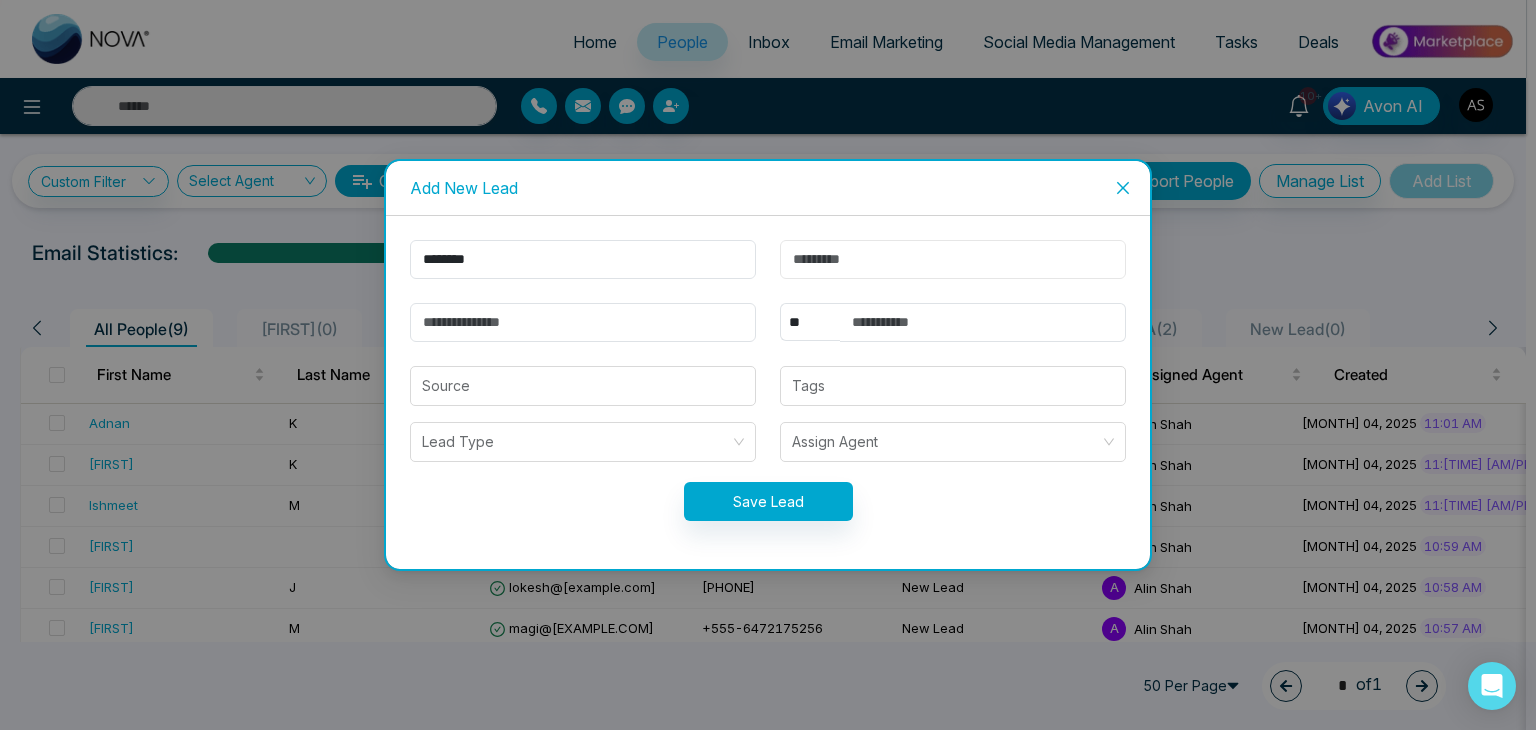 click at bounding box center (953, 259) 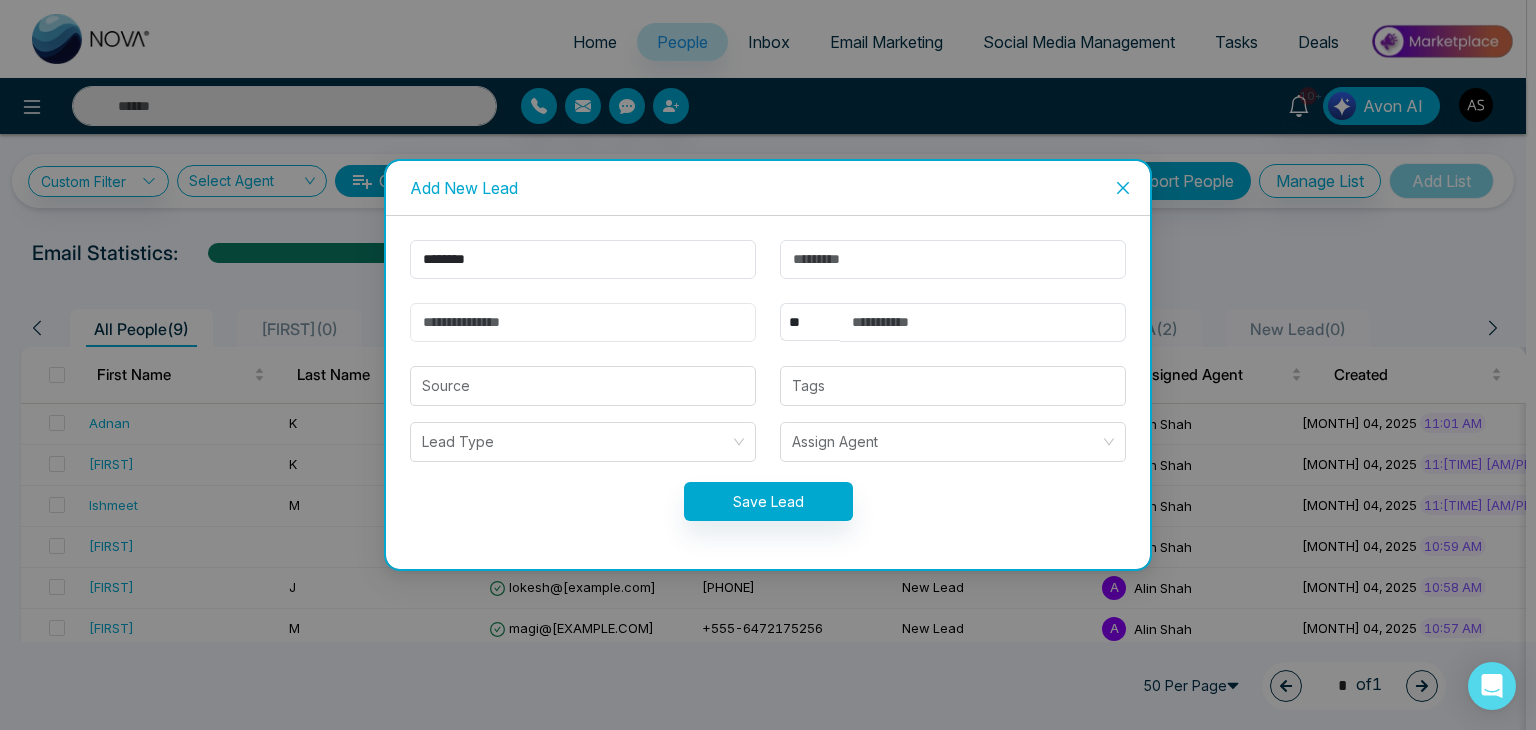 click at bounding box center (583, 322) 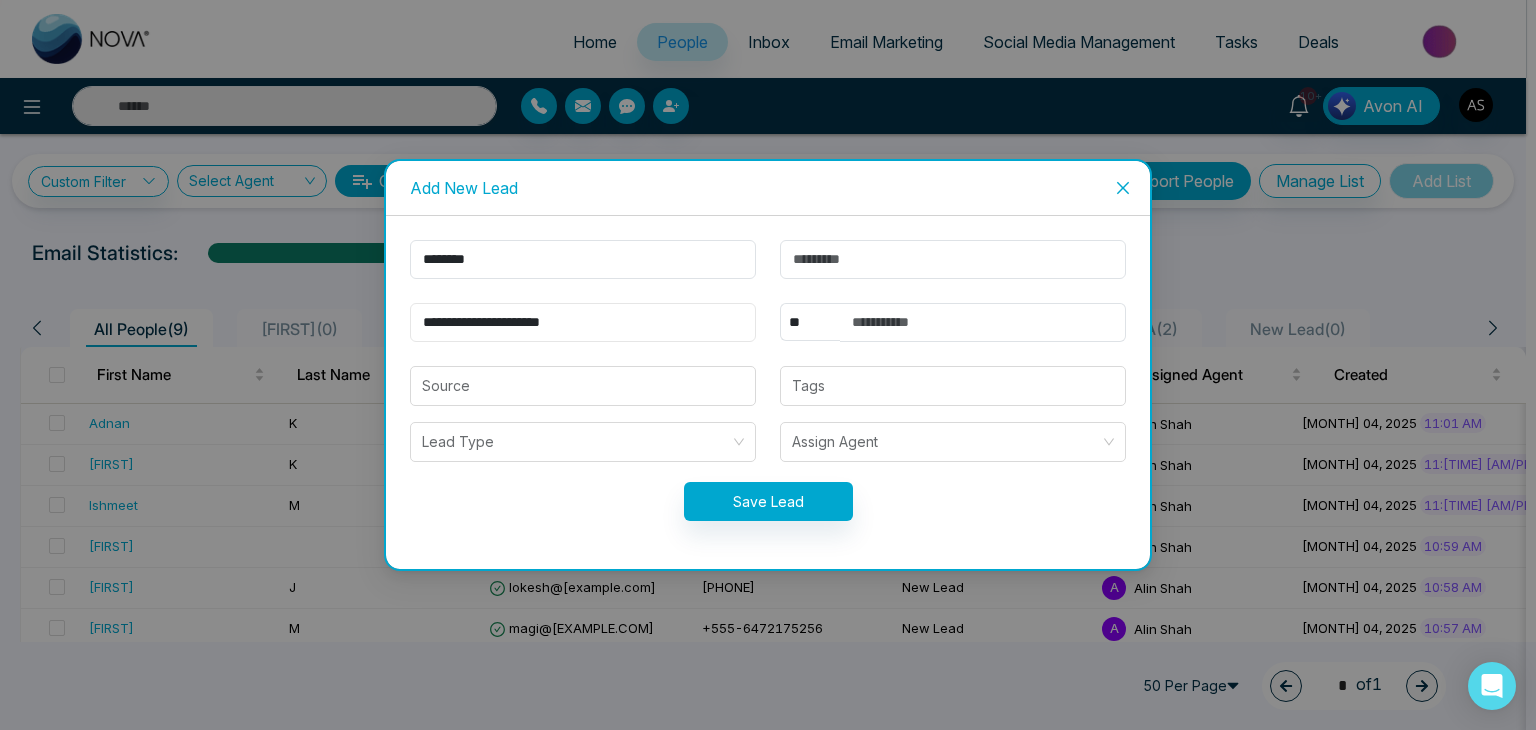 type on "**********" 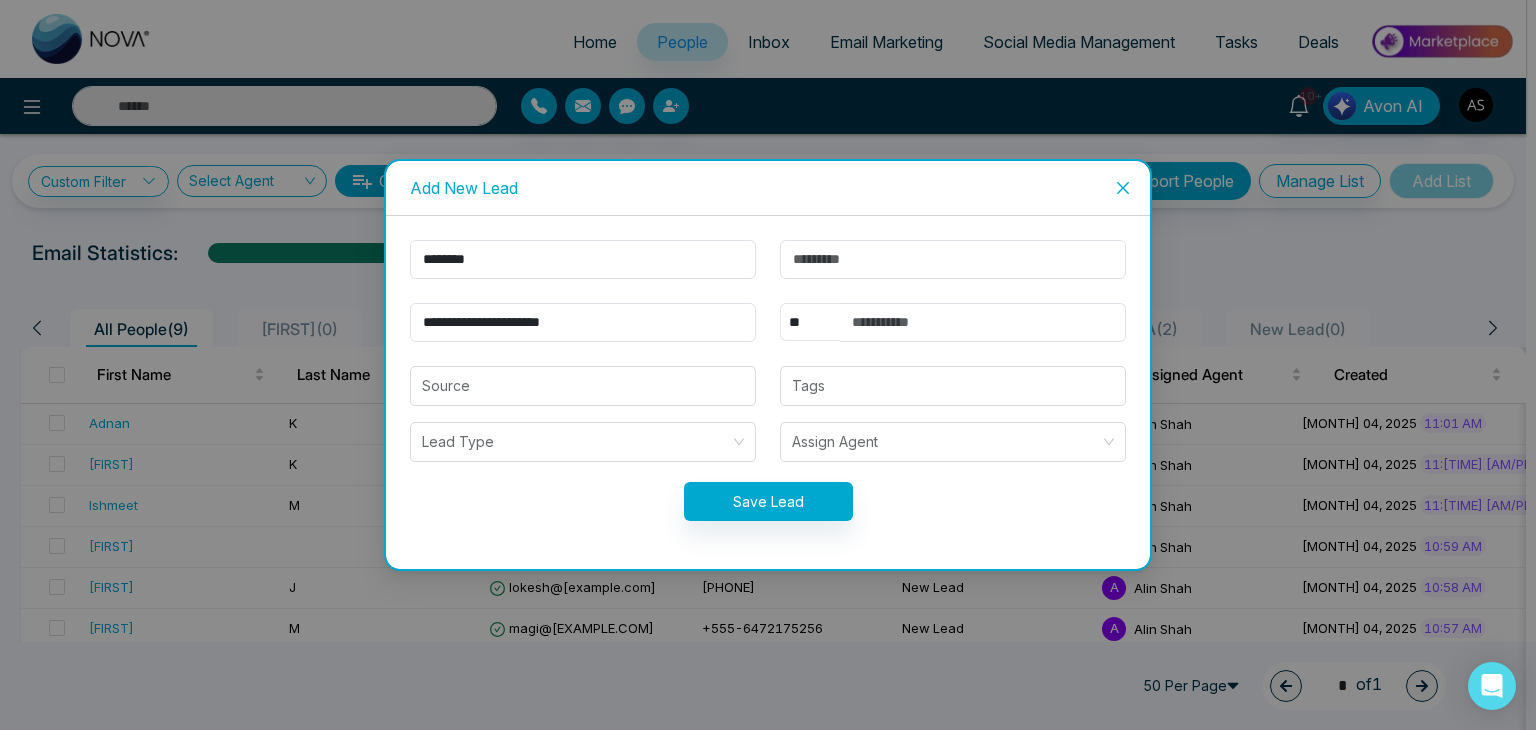 click on "** **** *** *** *** **** ***" at bounding box center [810, 322] 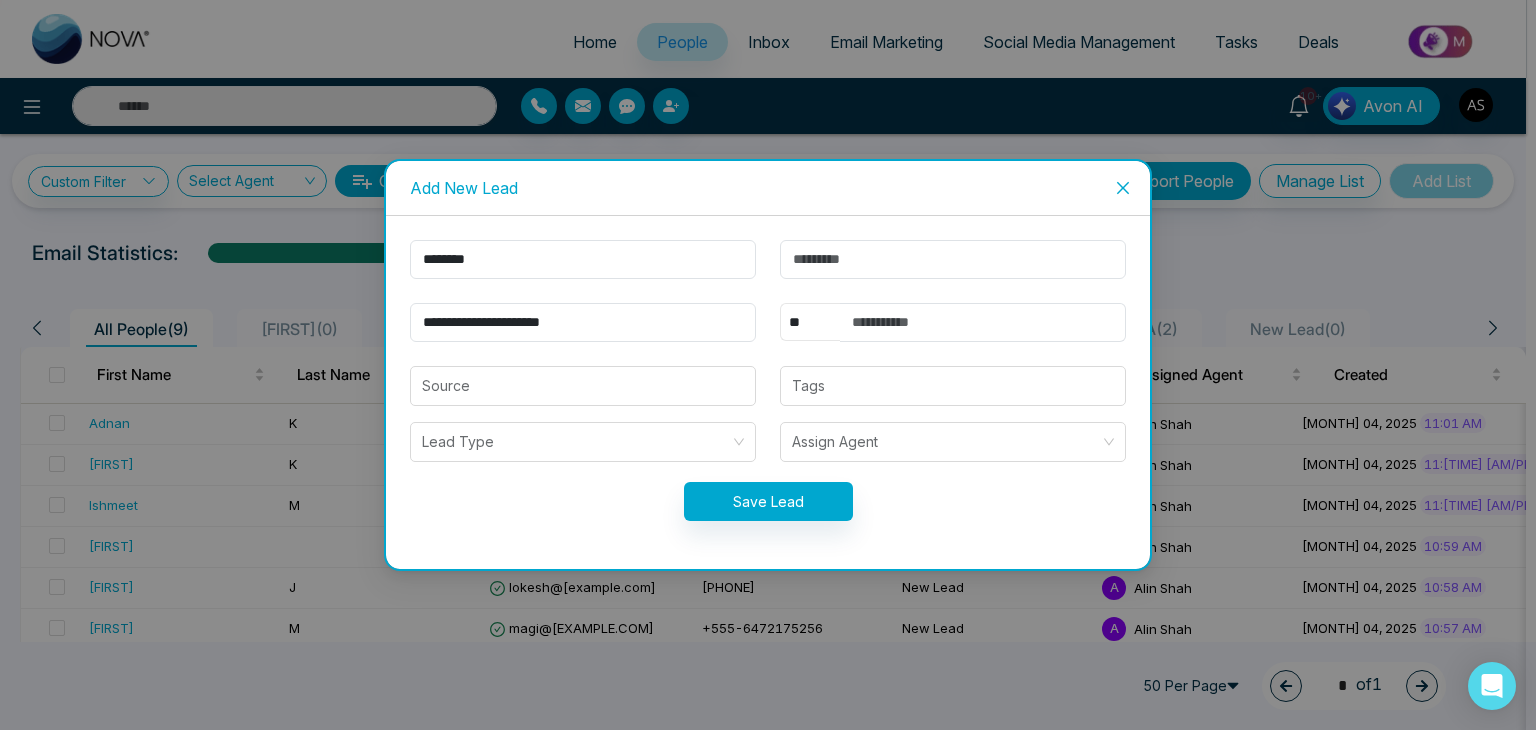 select on "***" 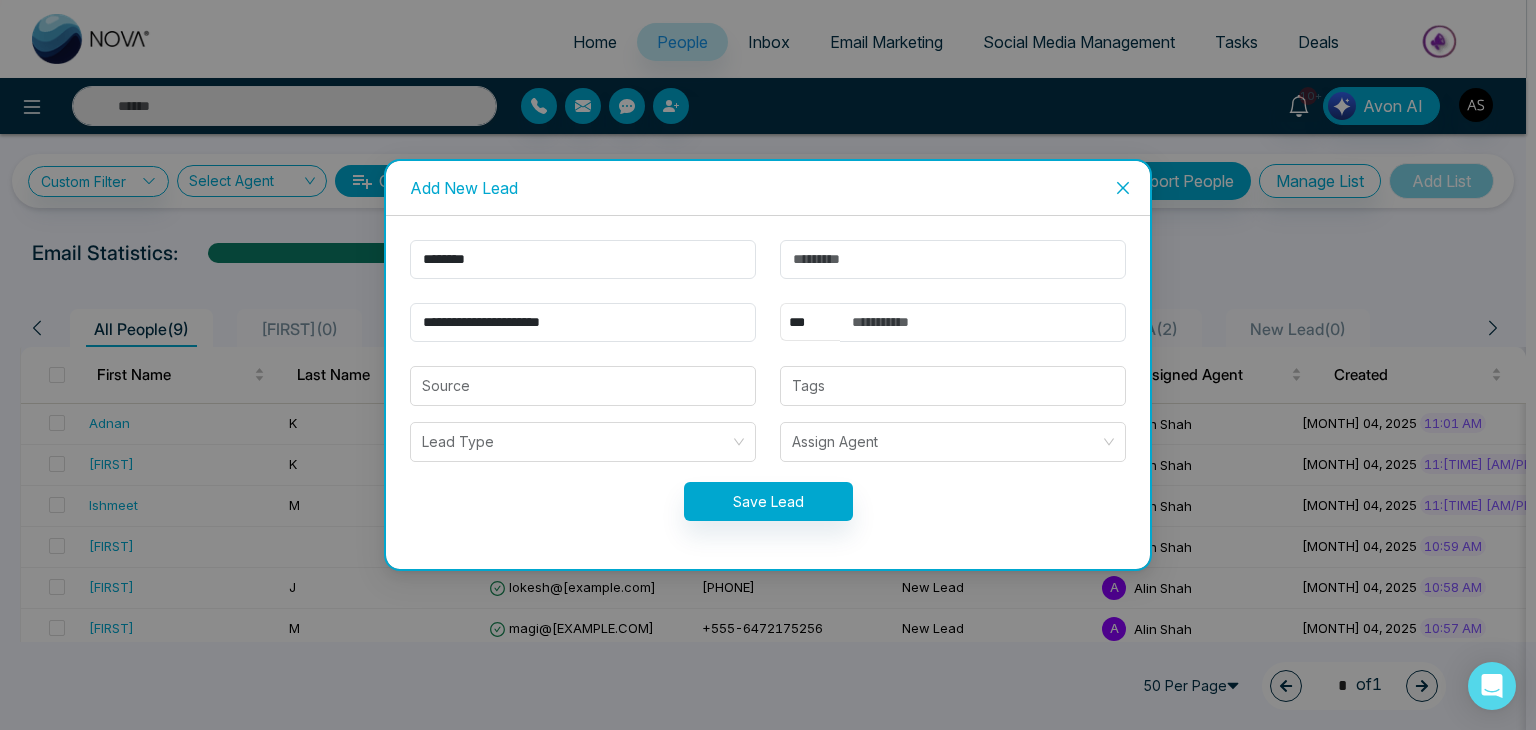 click on "** **** *** *** *** **** ***" at bounding box center [810, 322] 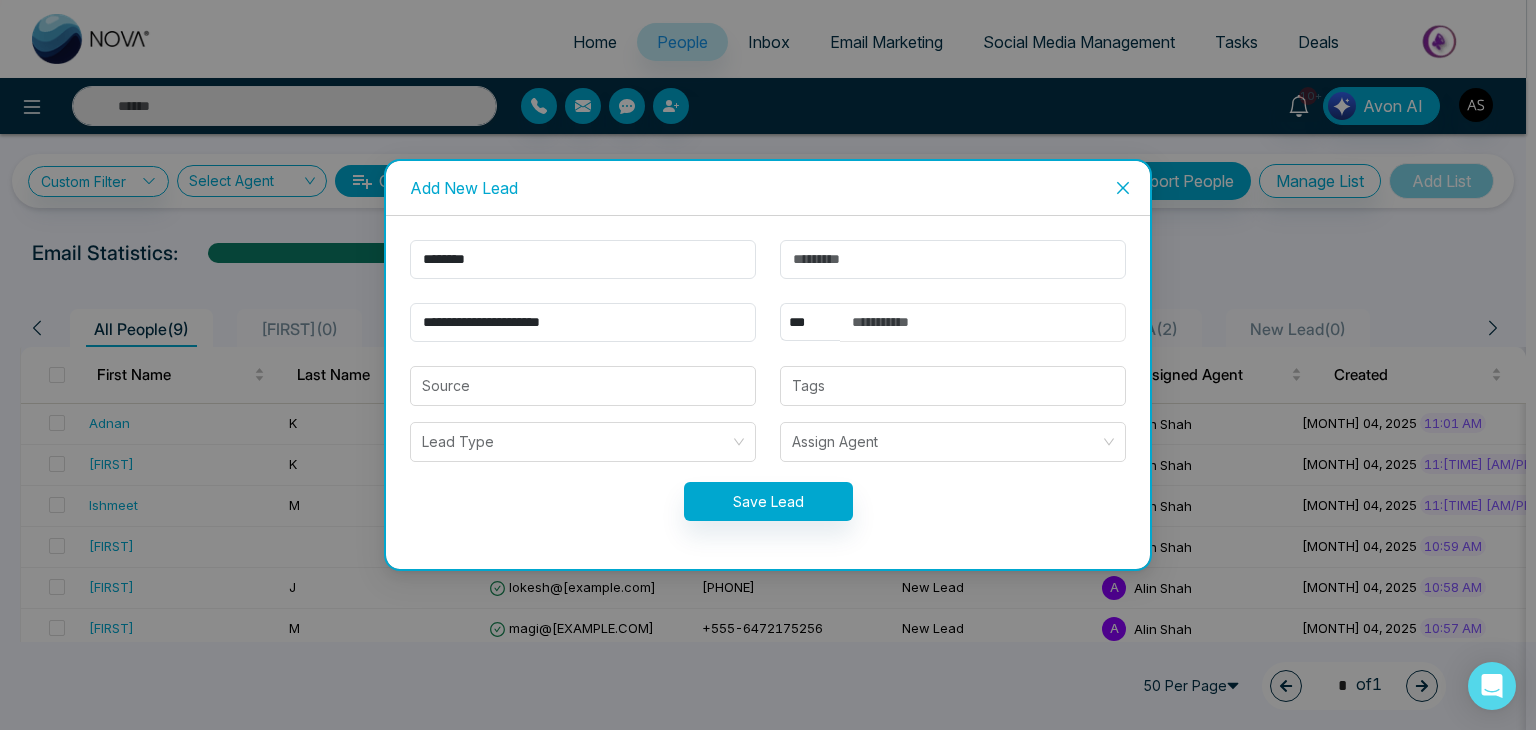 click at bounding box center [983, 322] 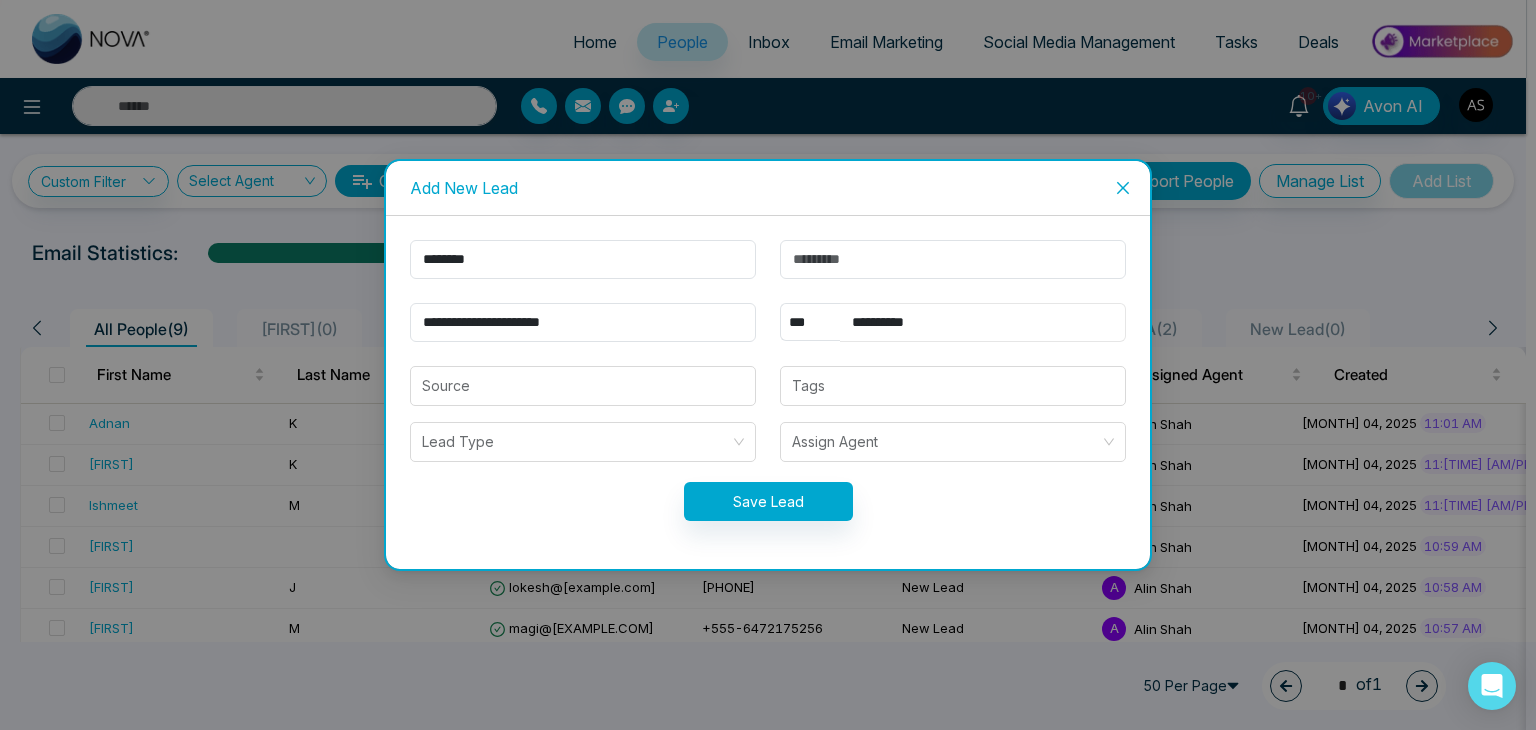 type on "**********" 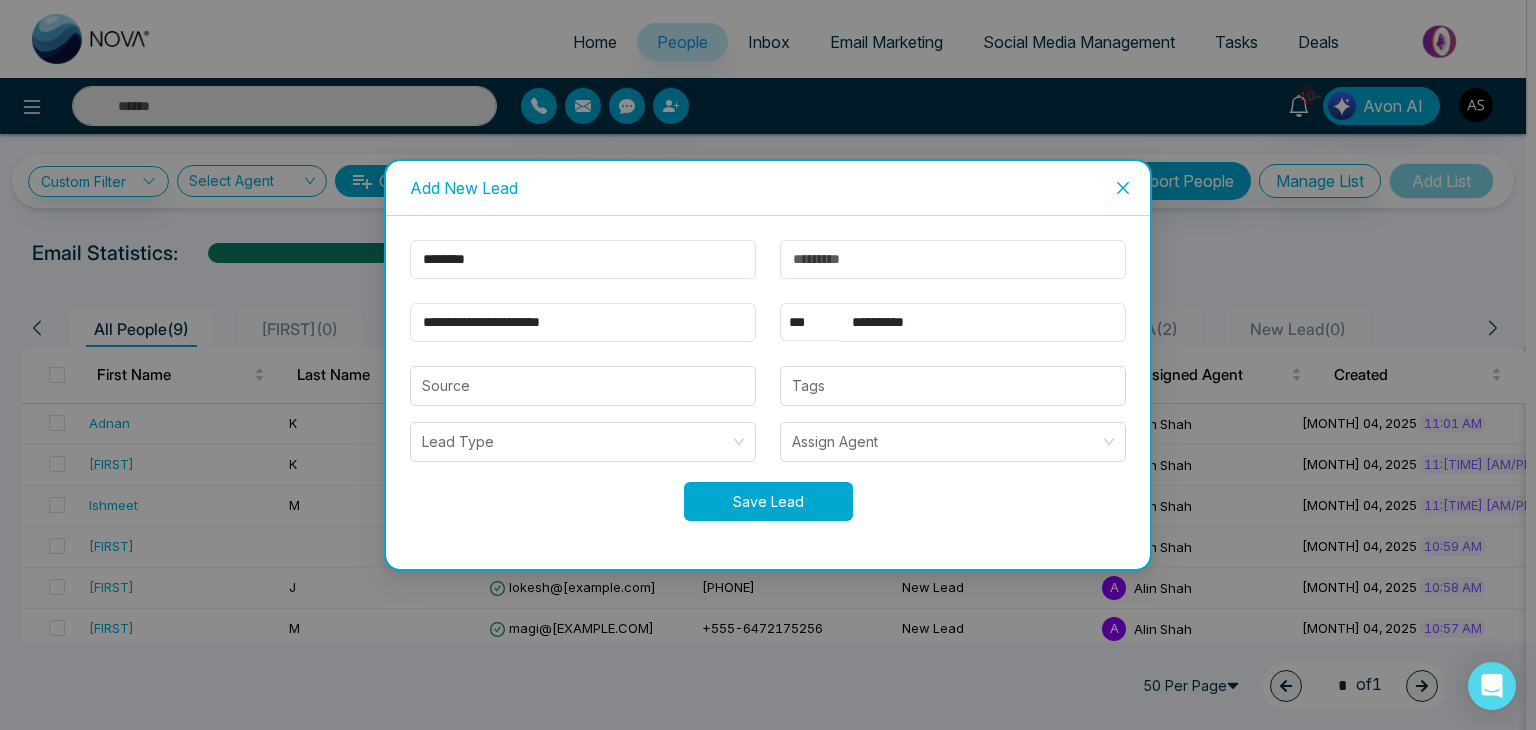 click on "Save Lead" at bounding box center [768, 501] 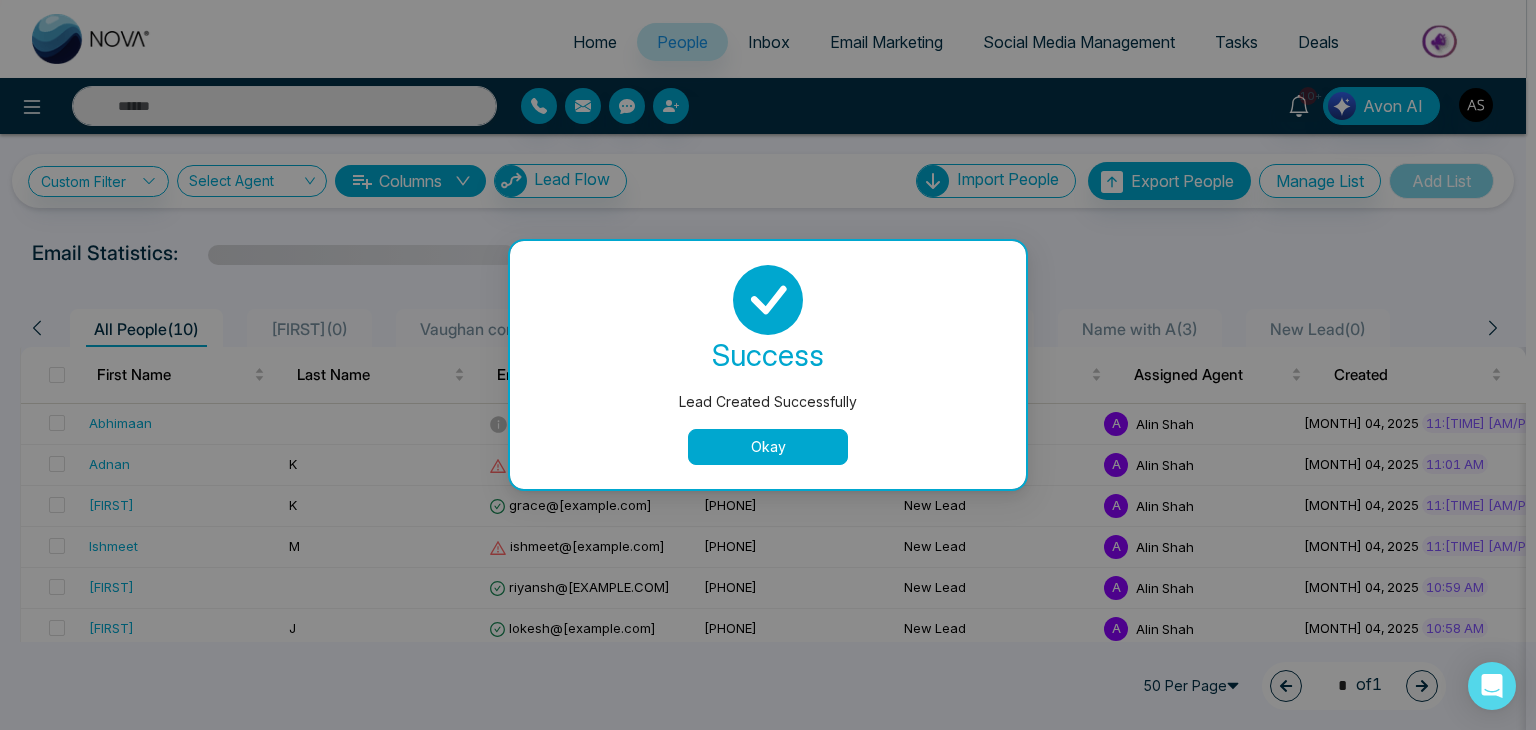 click on "Okay" at bounding box center (768, 447) 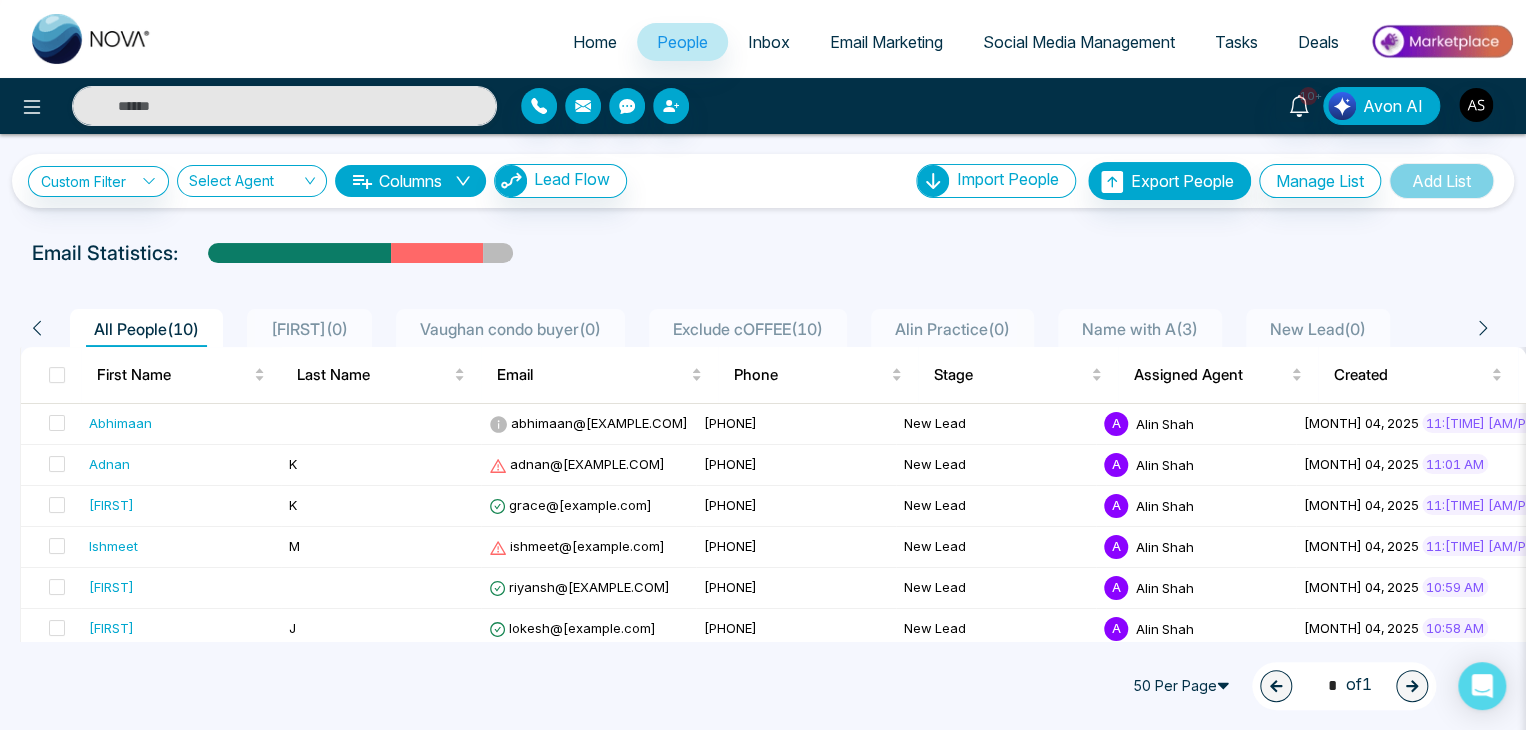 scroll, scrollTop: 180, scrollLeft: 0, axis: vertical 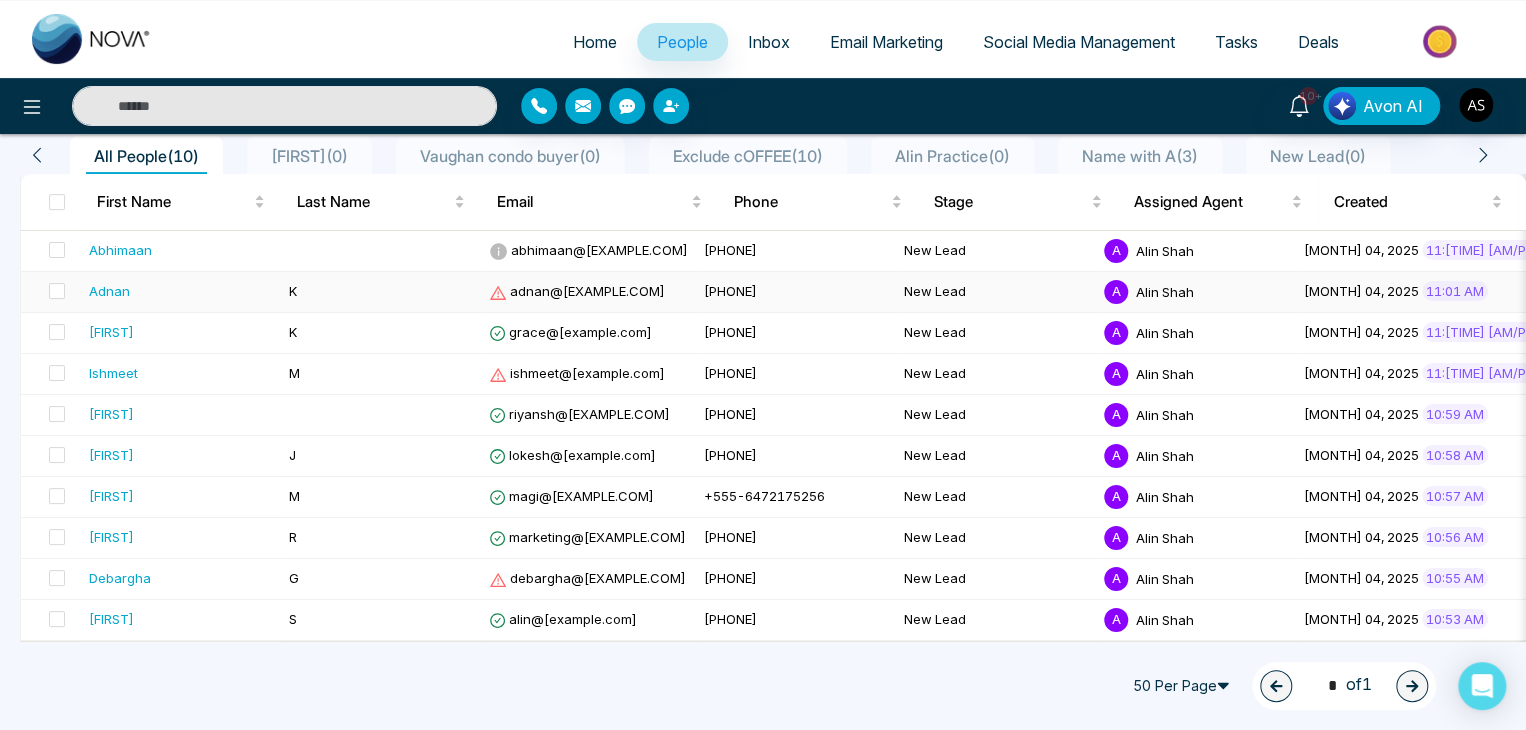 click on "adnan@mmnvoatech.com" at bounding box center (577, 291) 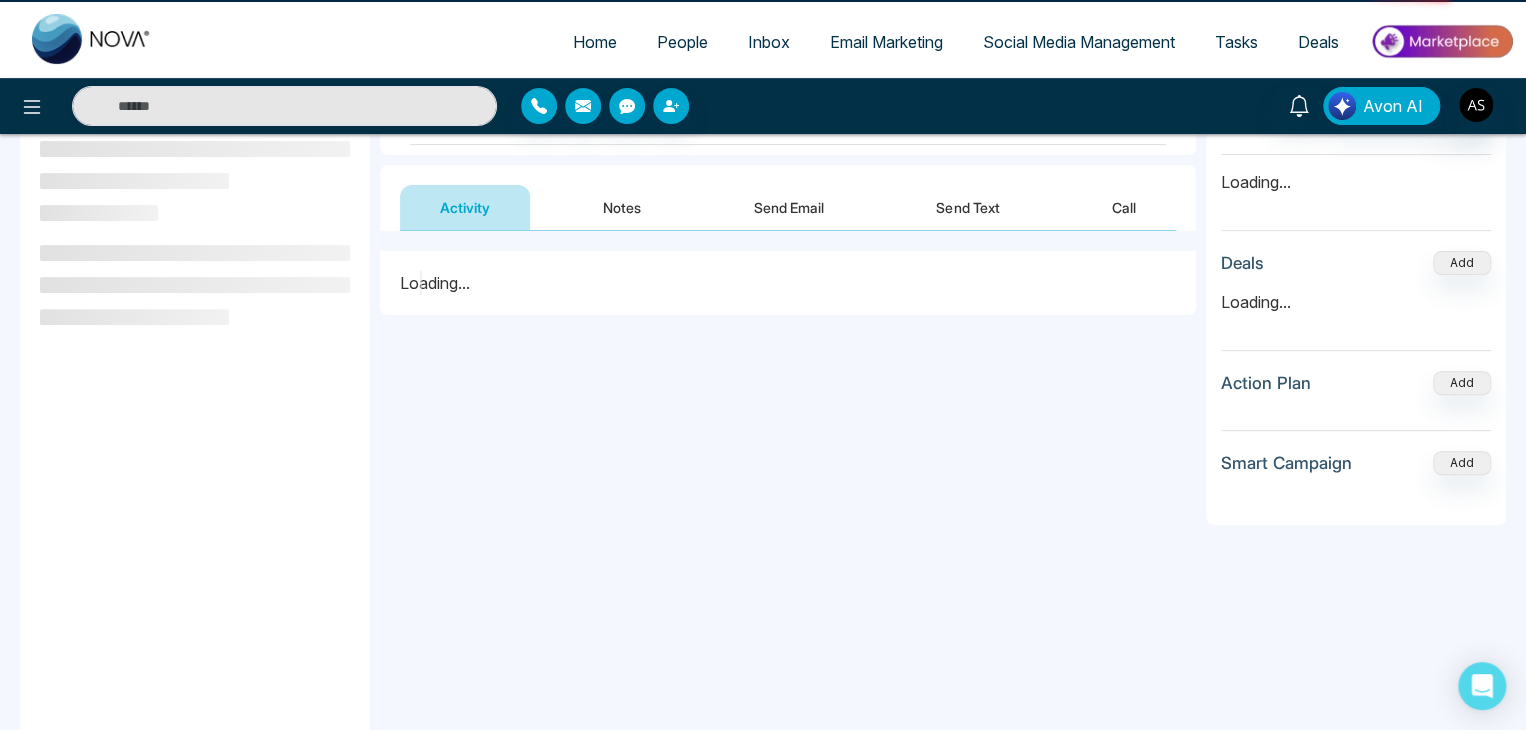 scroll, scrollTop: 0, scrollLeft: 0, axis: both 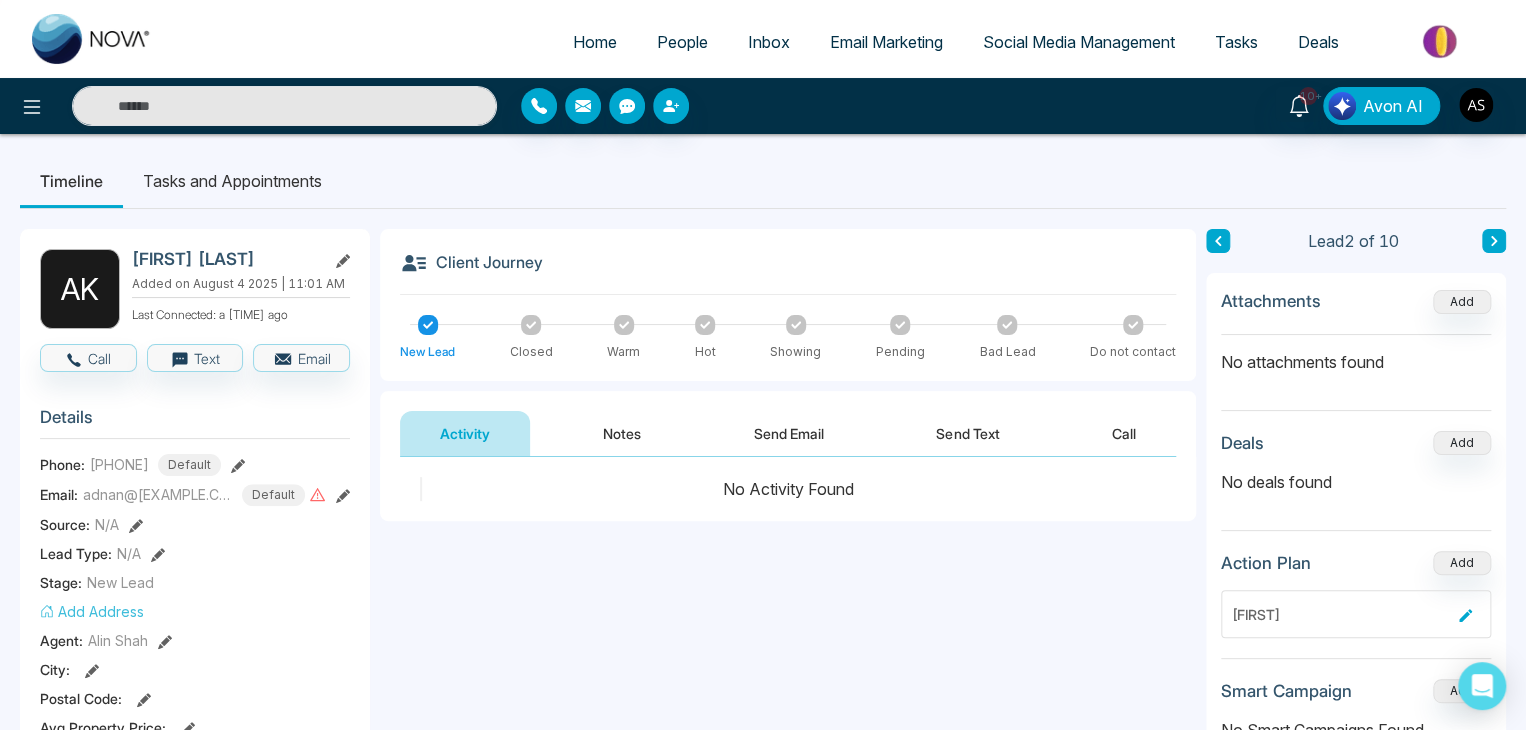 click 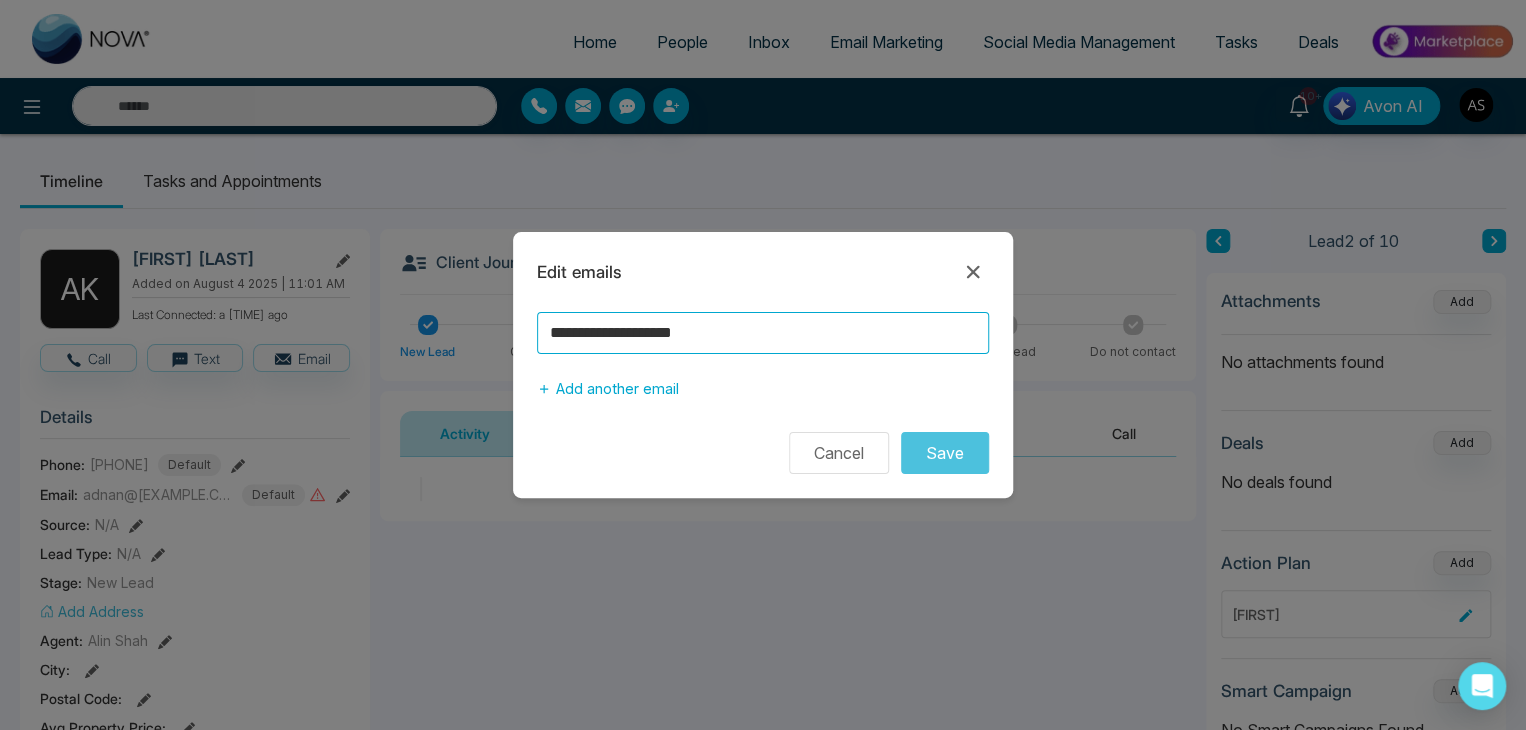 click on "**********" at bounding box center [763, 333] 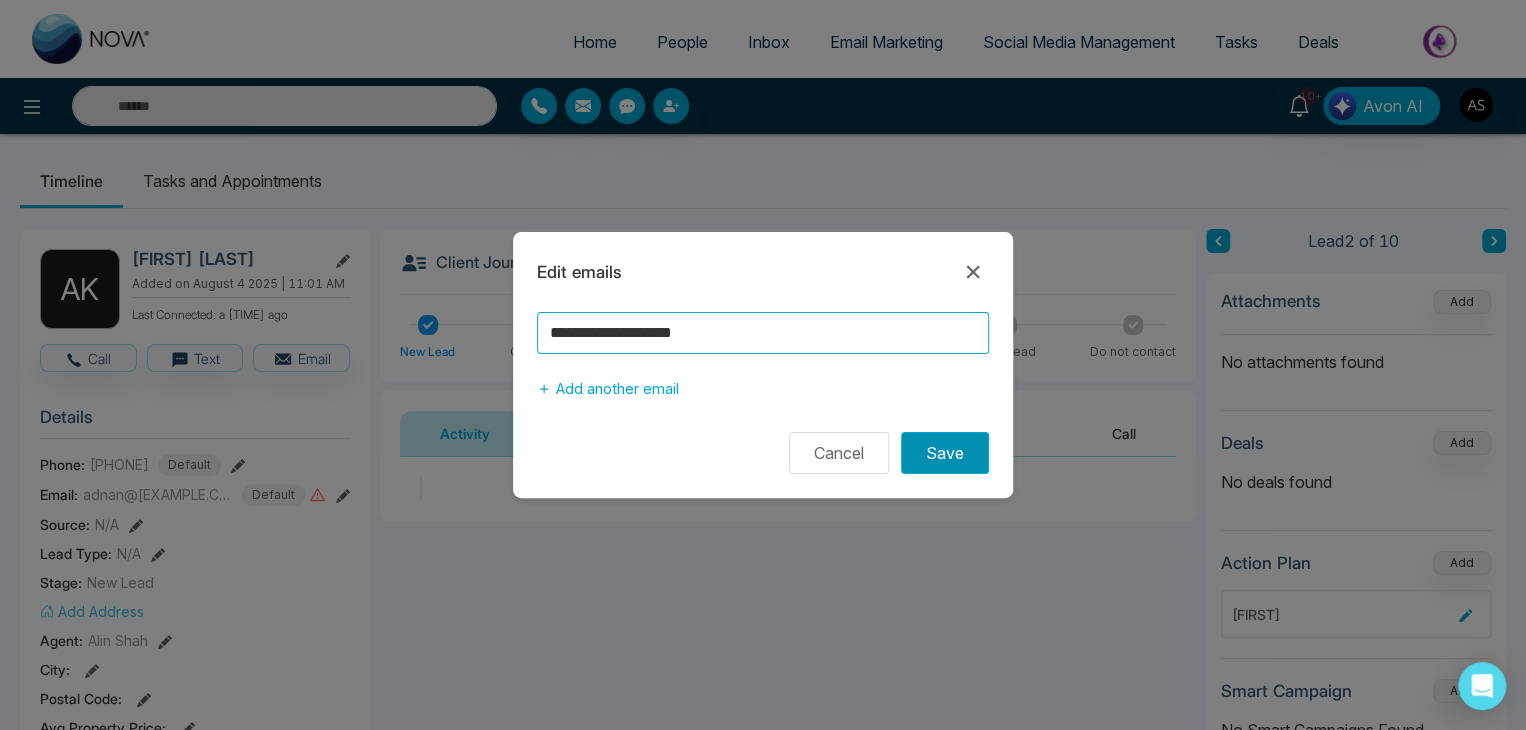 type on "**********" 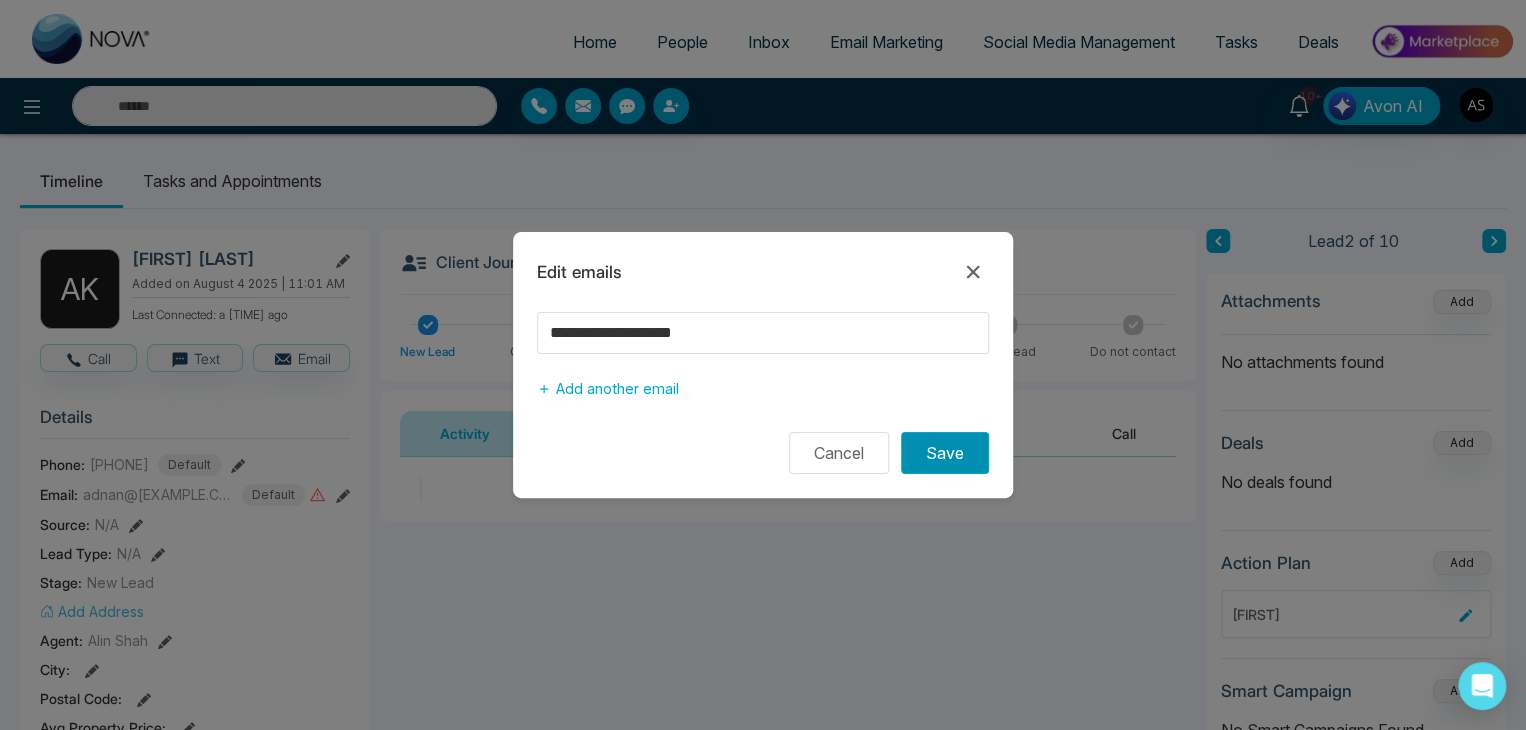 click on "Save" at bounding box center (945, 453) 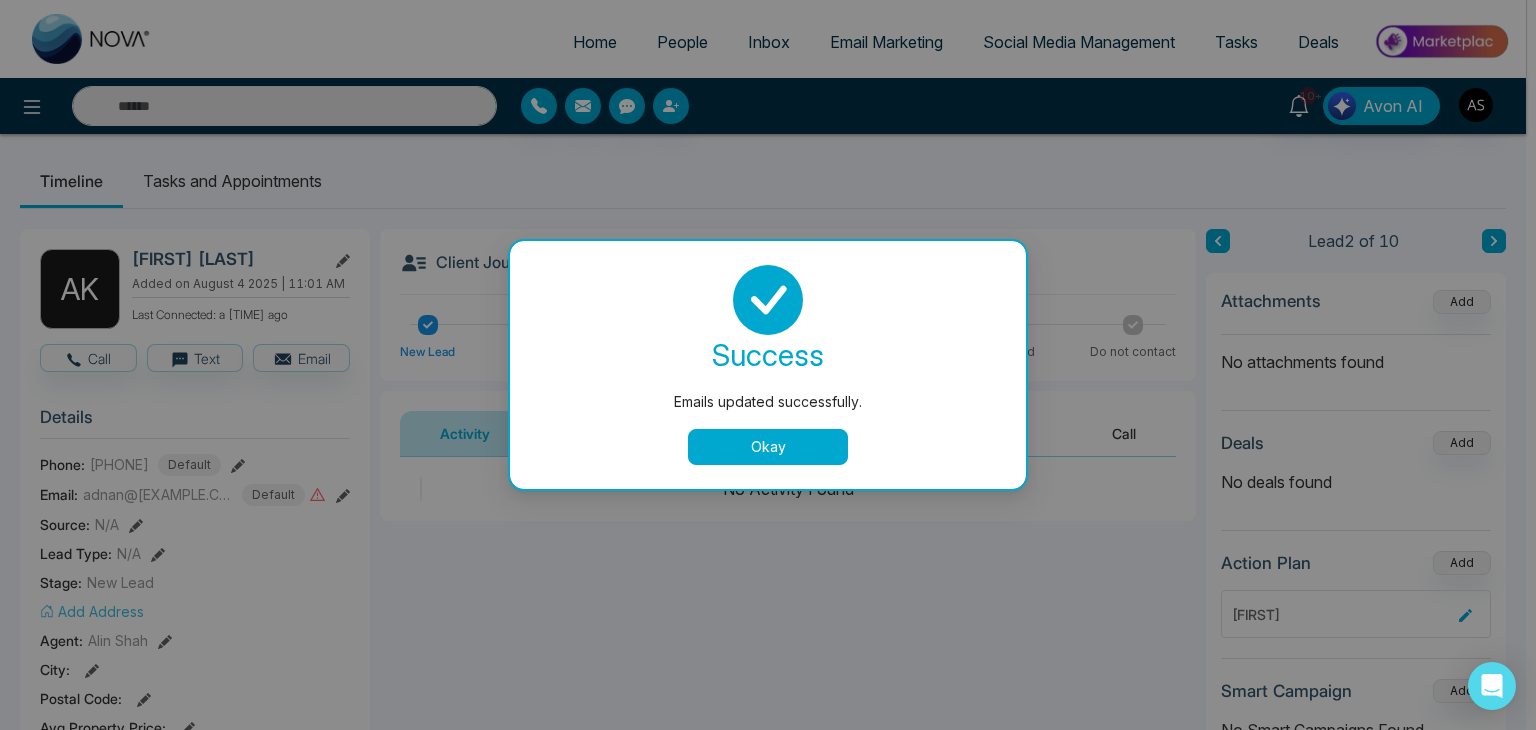 click on "Okay" at bounding box center (768, 447) 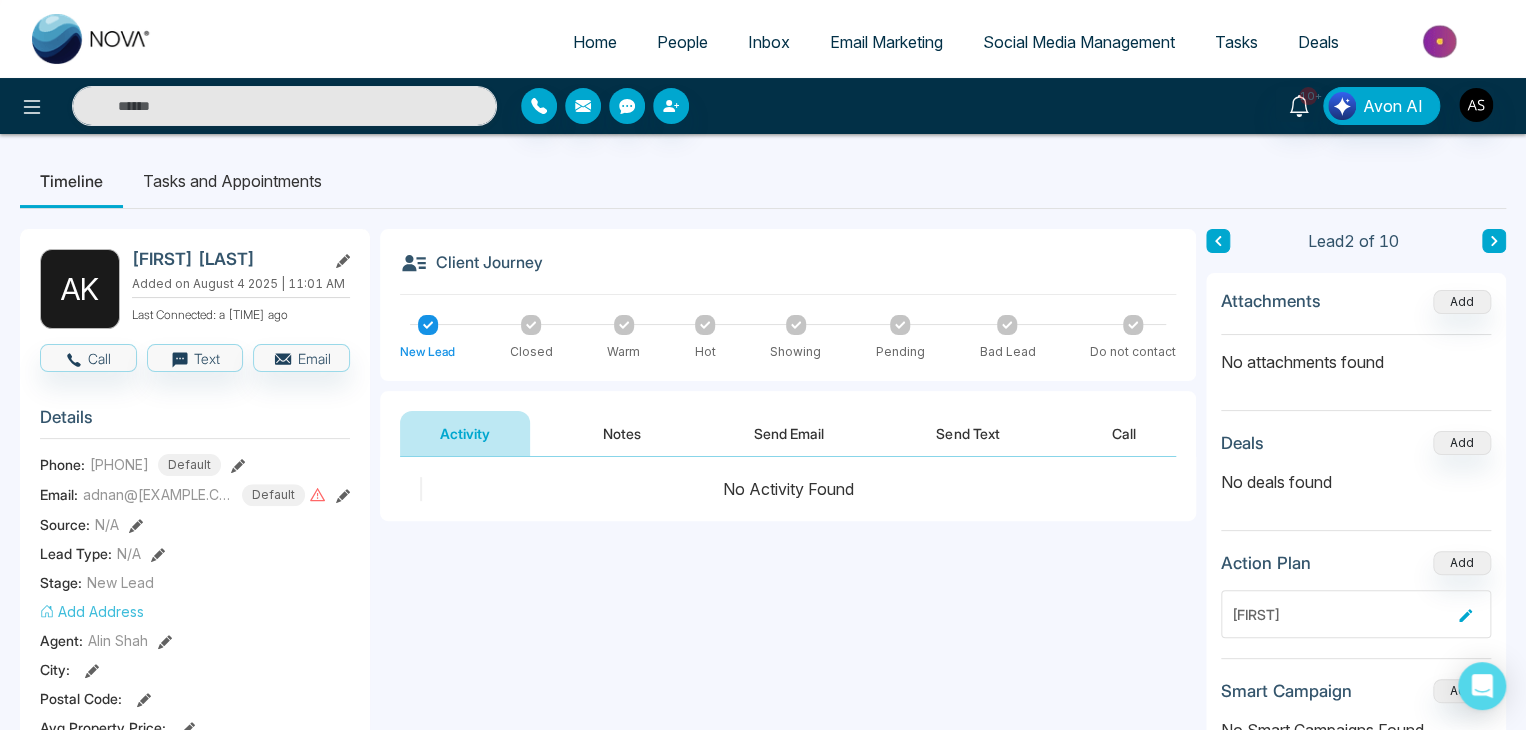 click on "People" at bounding box center (682, 42) 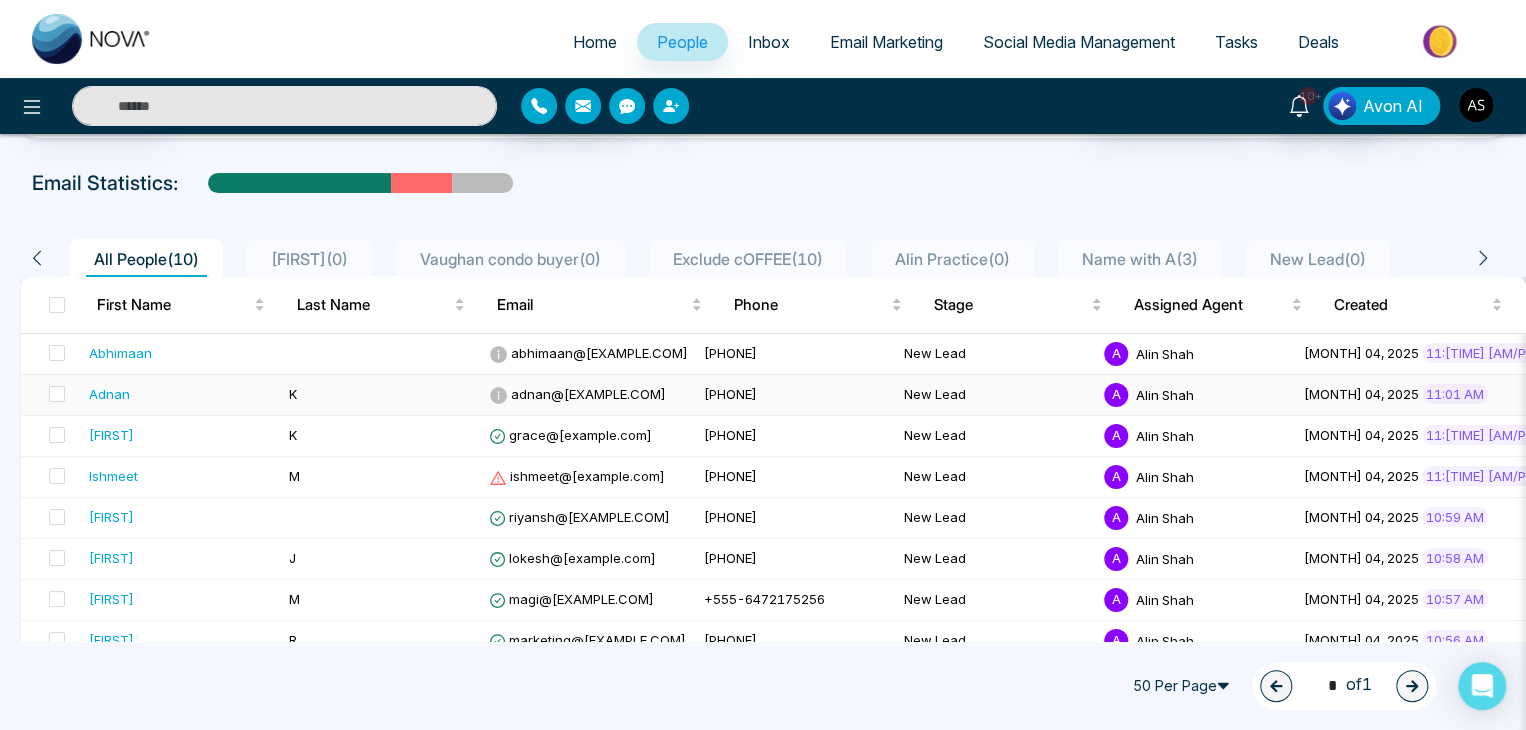 scroll, scrollTop: 0, scrollLeft: 0, axis: both 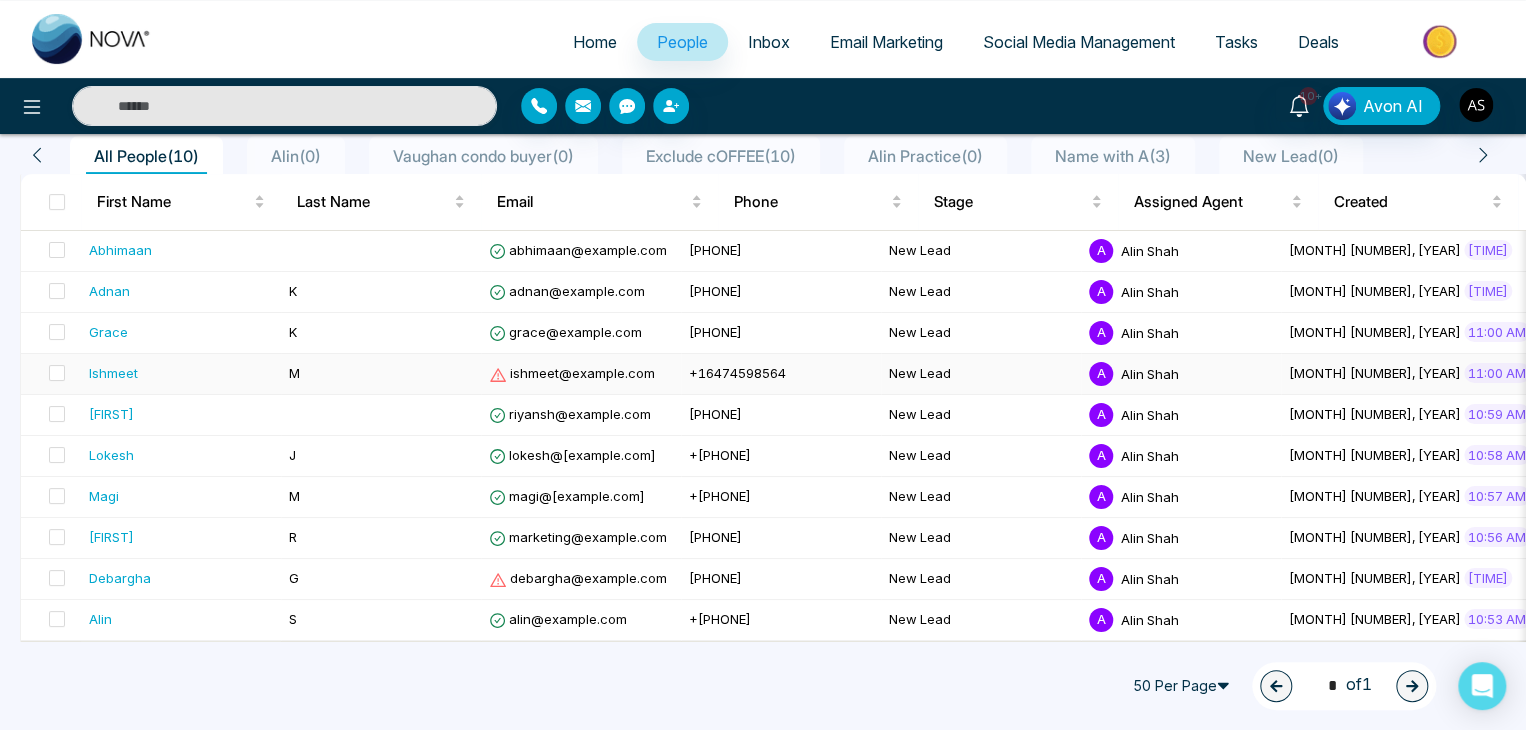 click on "ishmeet@mmovatech.com" at bounding box center [572, 373] 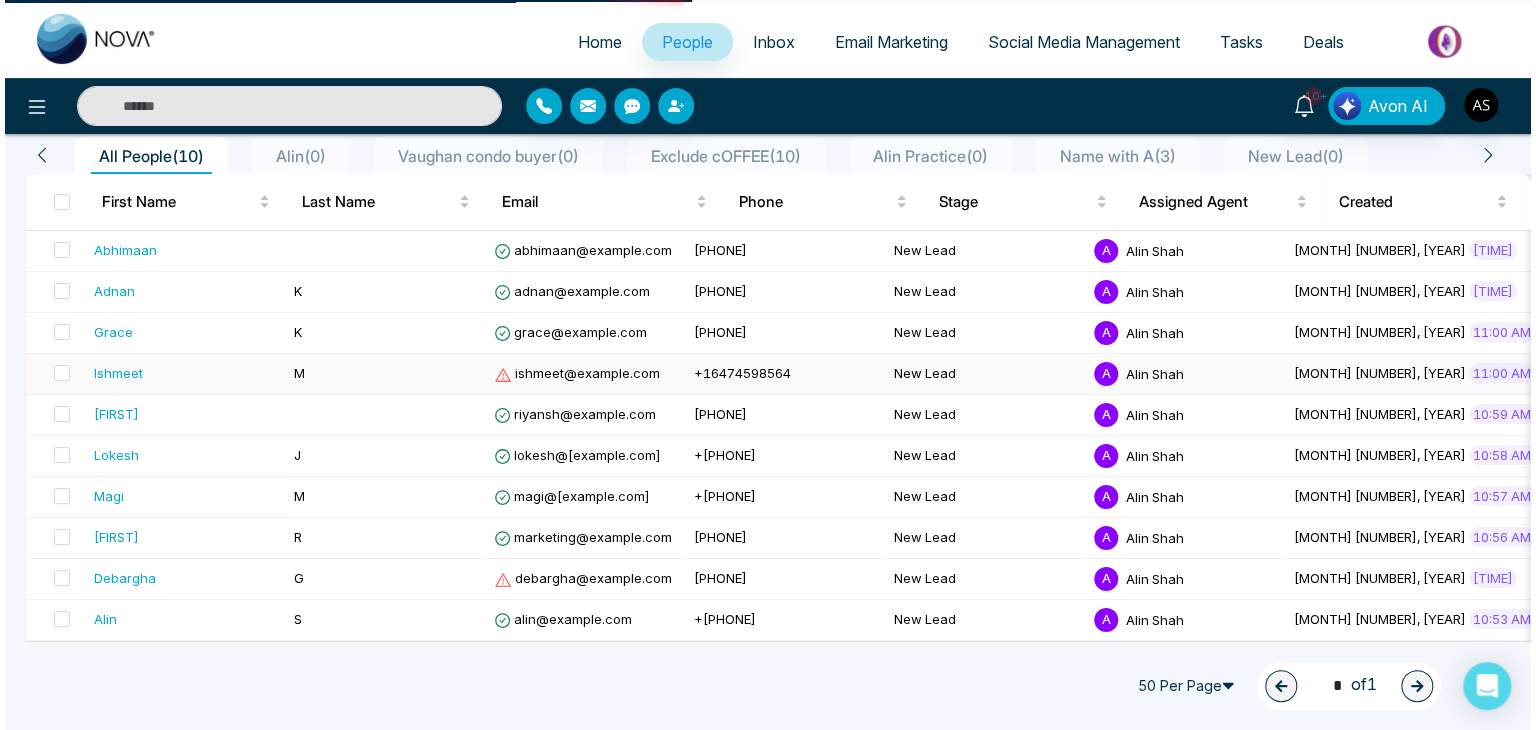 scroll, scrollTop: 0, scrollLeft: 0, axis: both 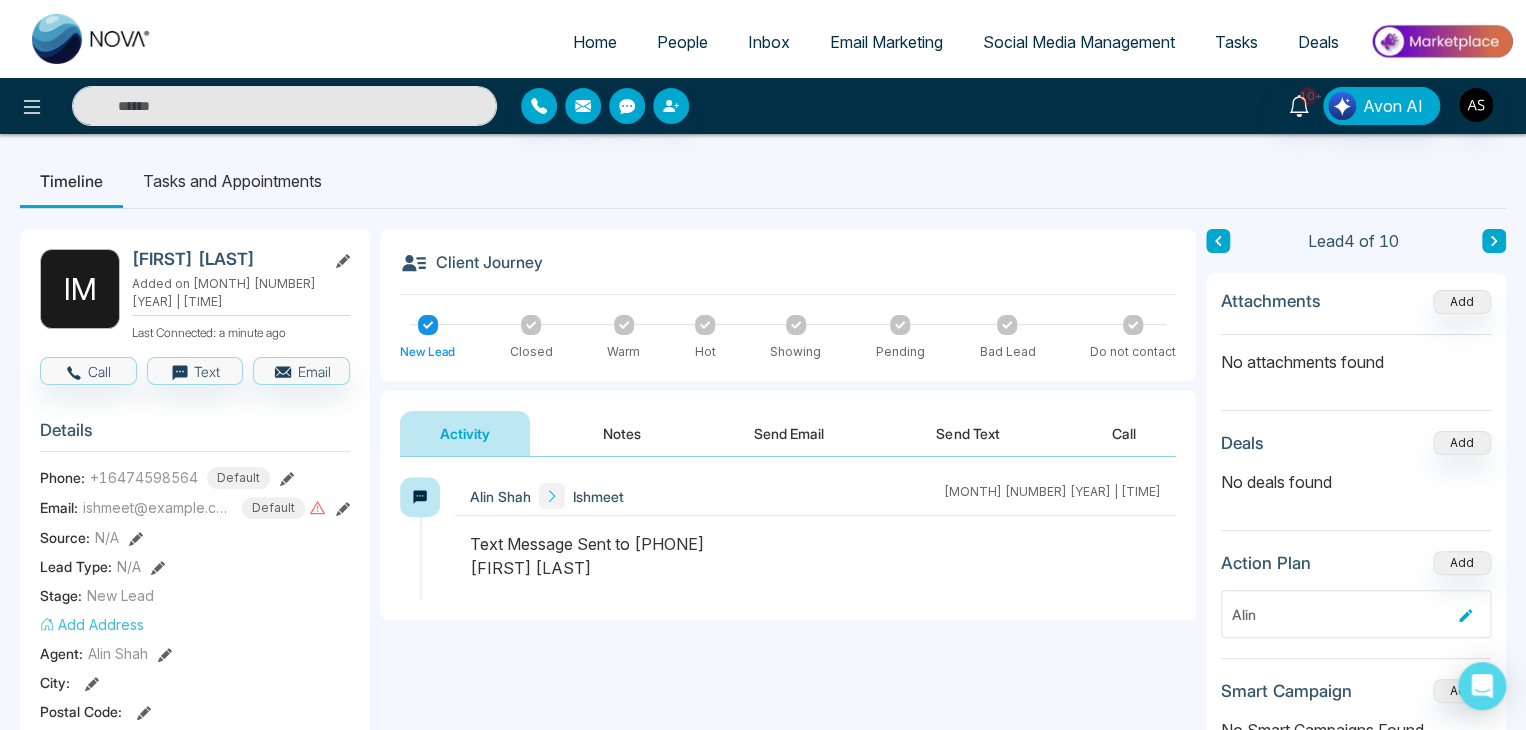 click 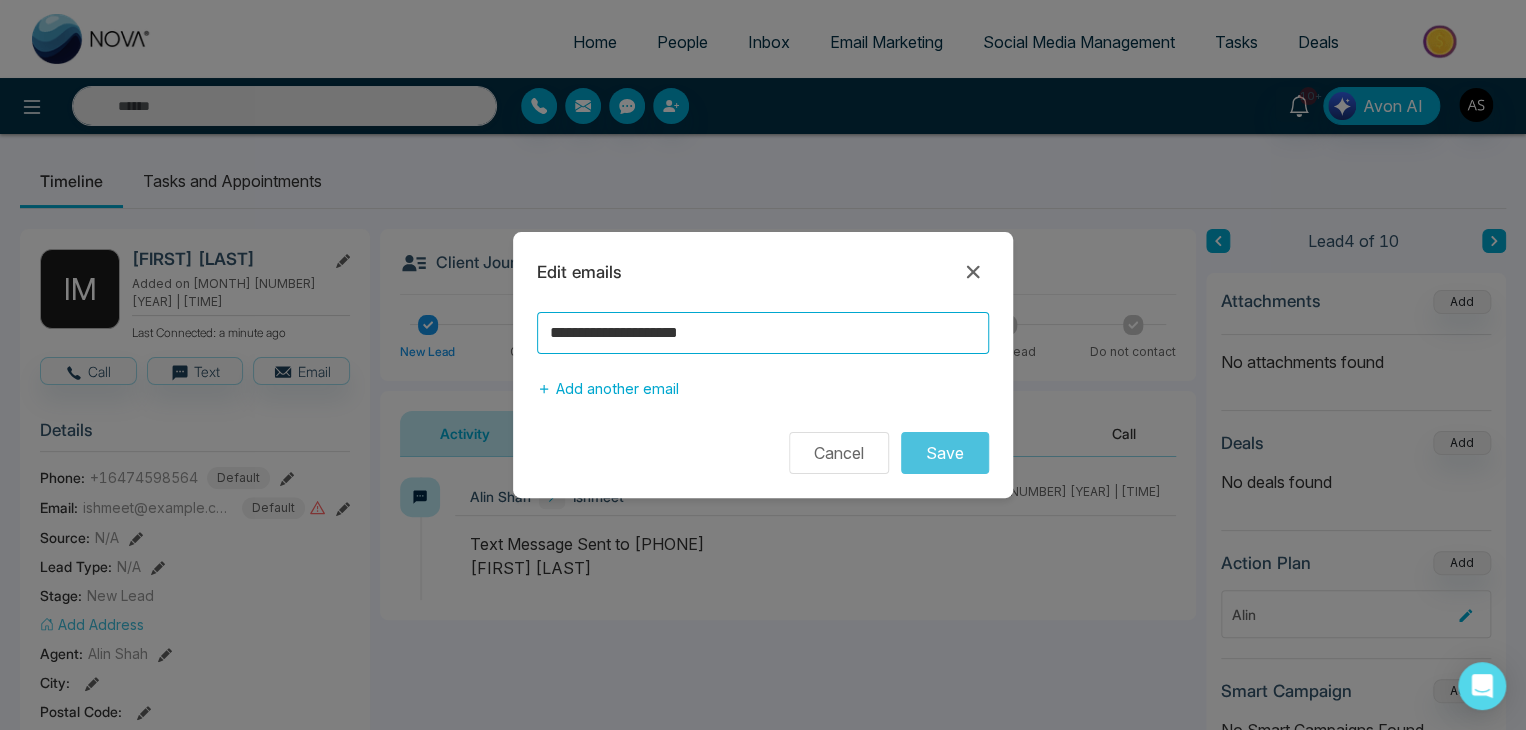 click on "**********" at bounding box center [763, 333] 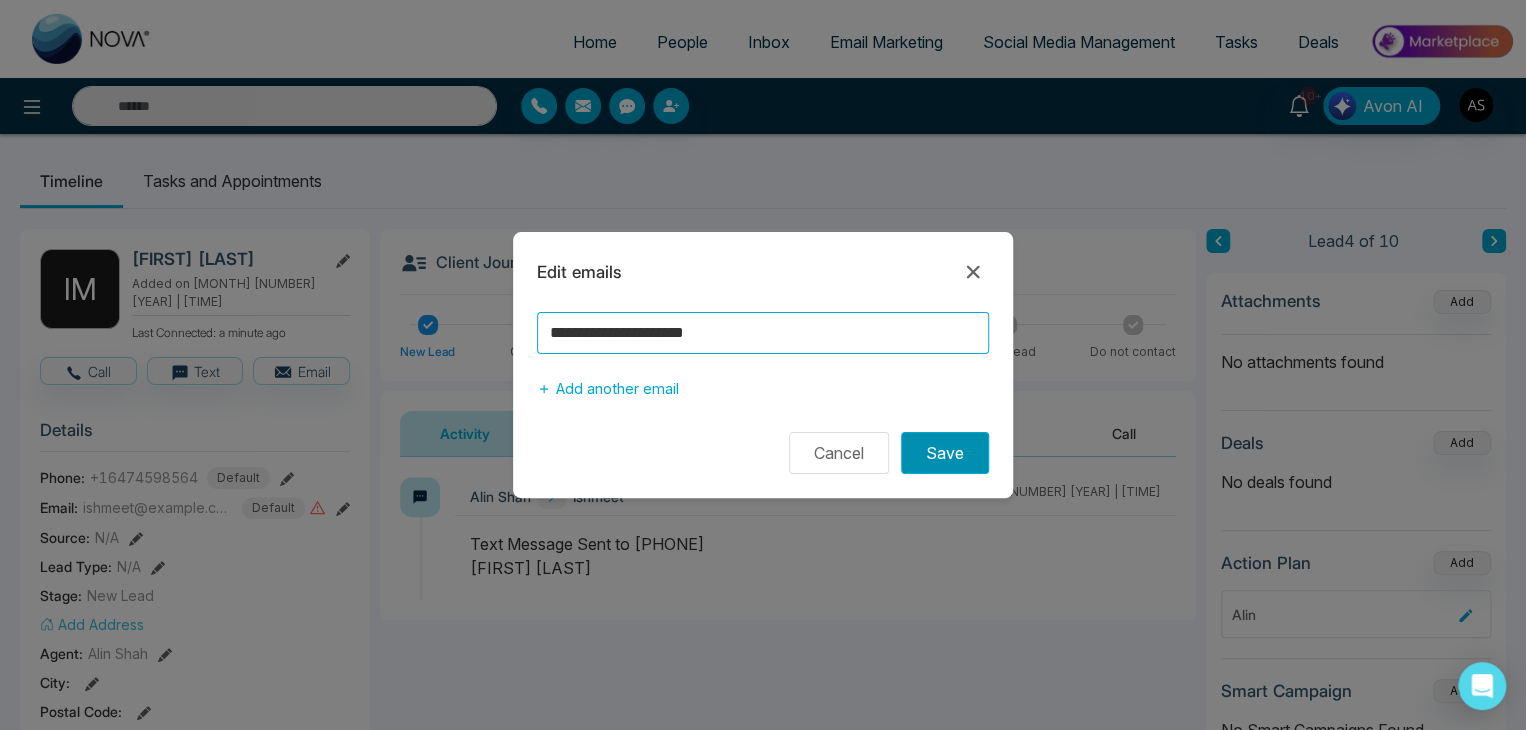 type on "**********" 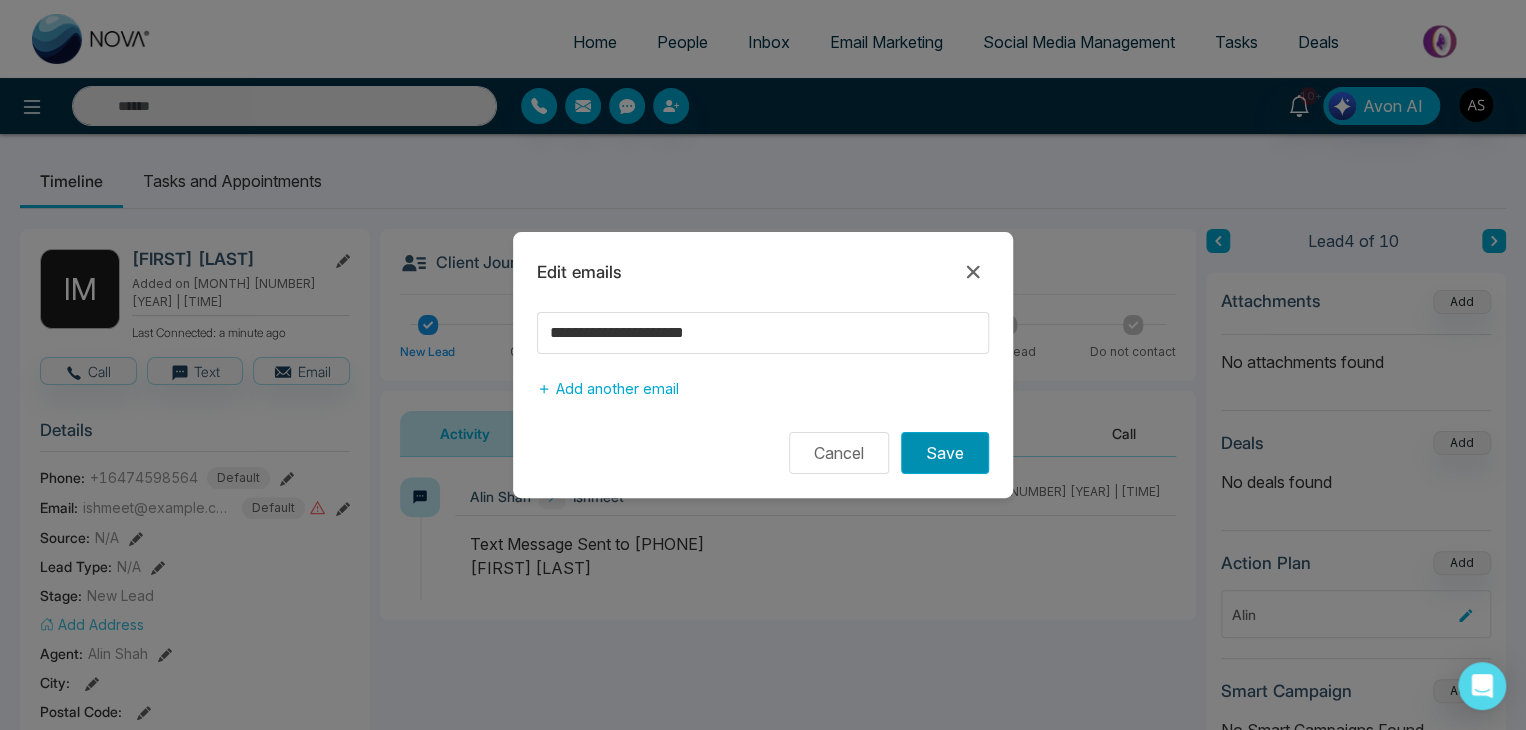 click on "Save" at bounding box center [945, 453] 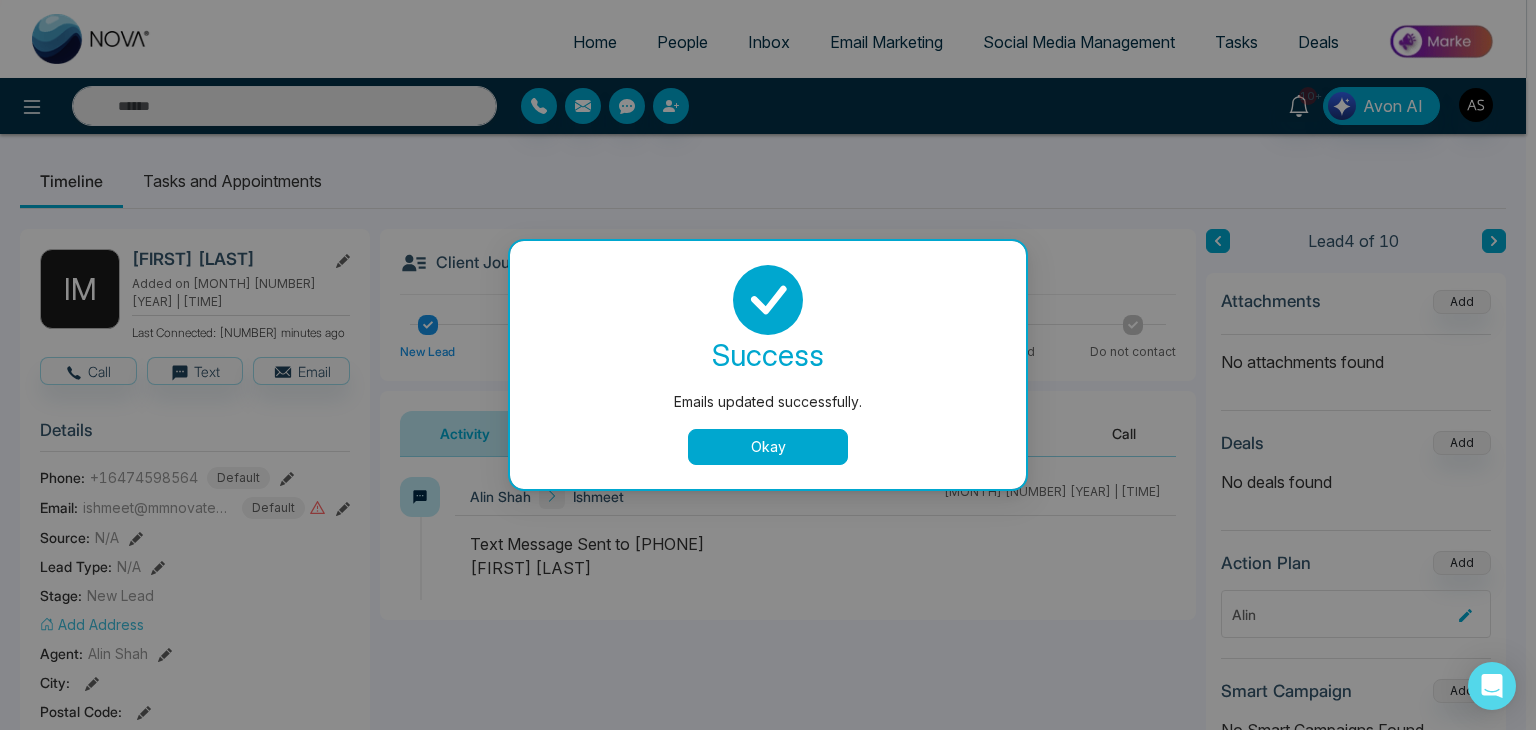 click on "Okay" at bounding box center (768, 447) 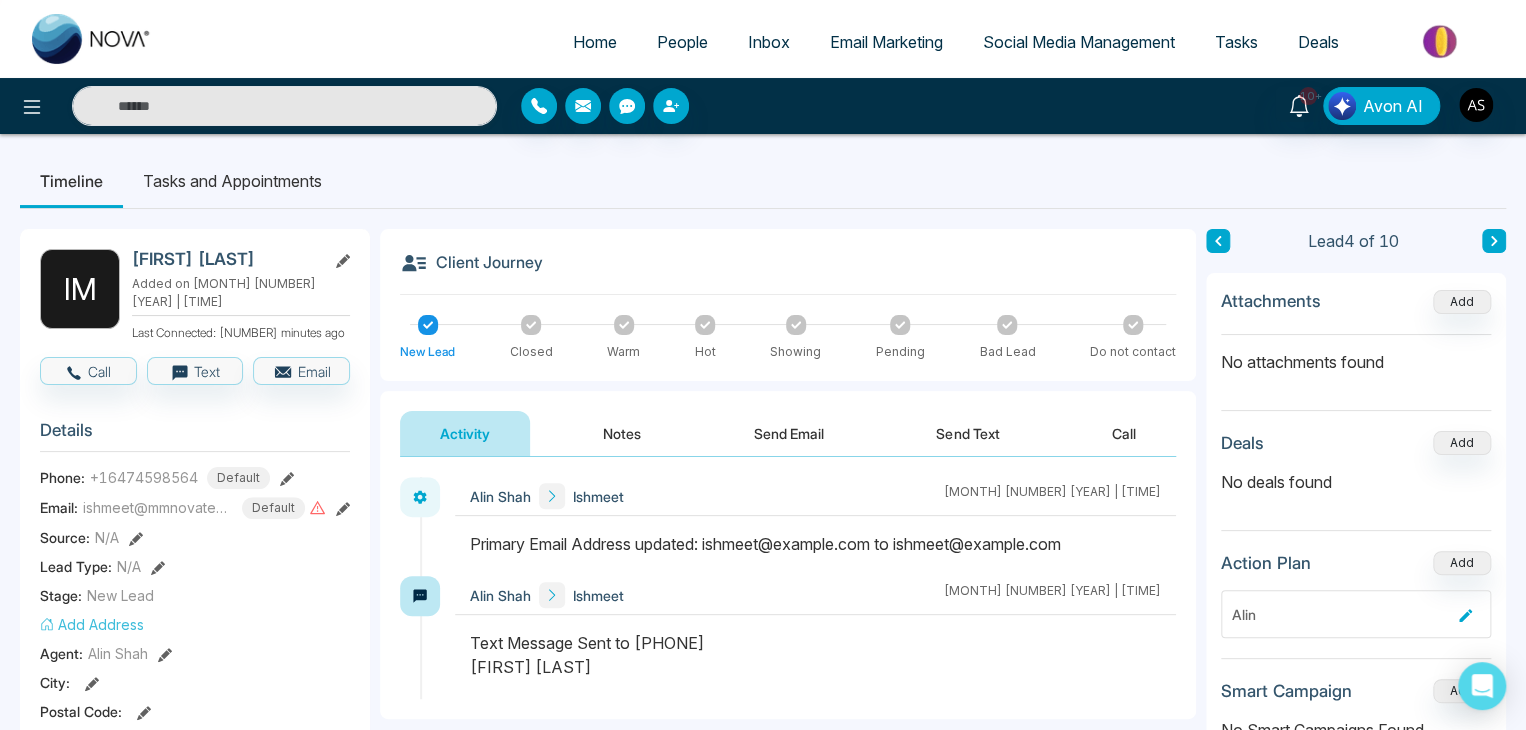 click on "Home" at bounding box center (595, 42) 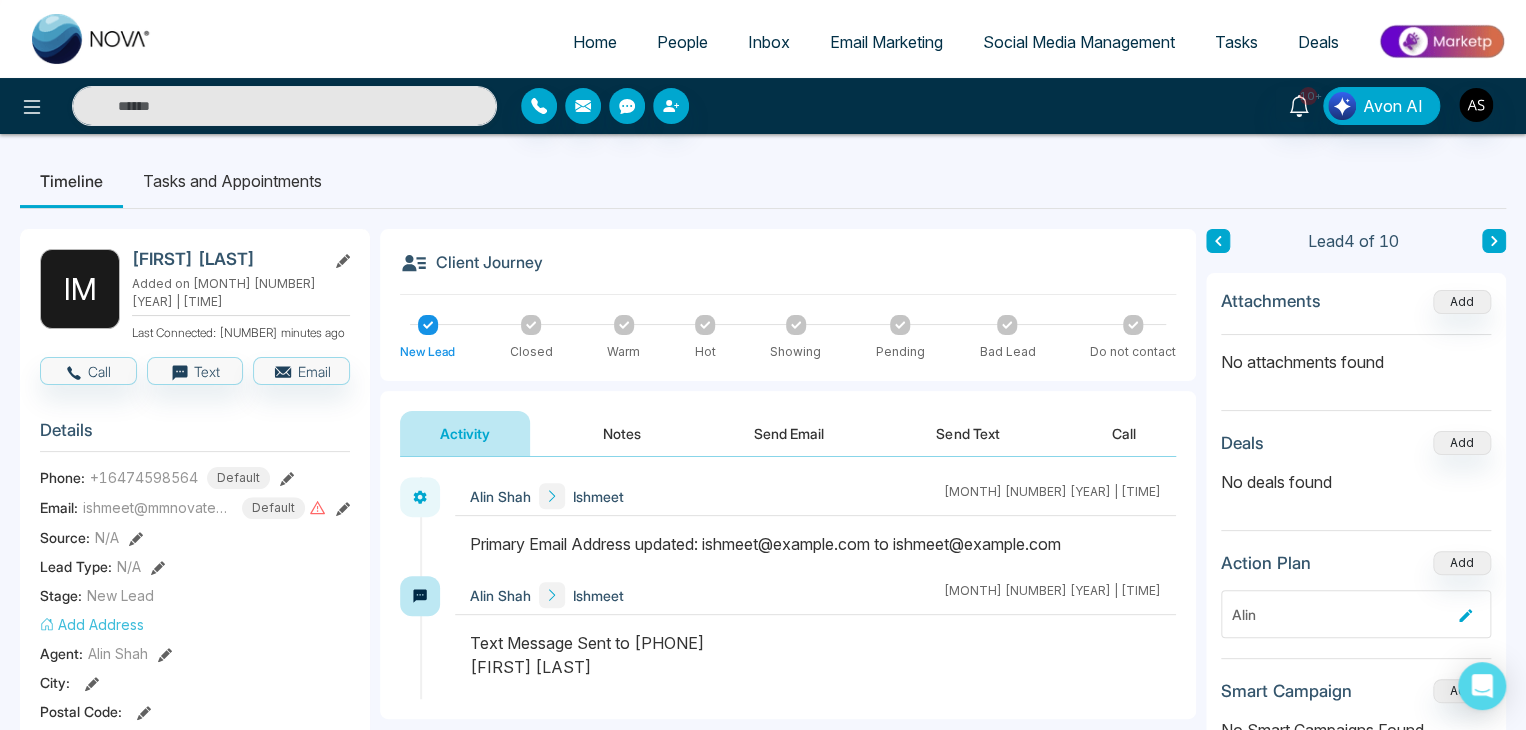 select on "*" 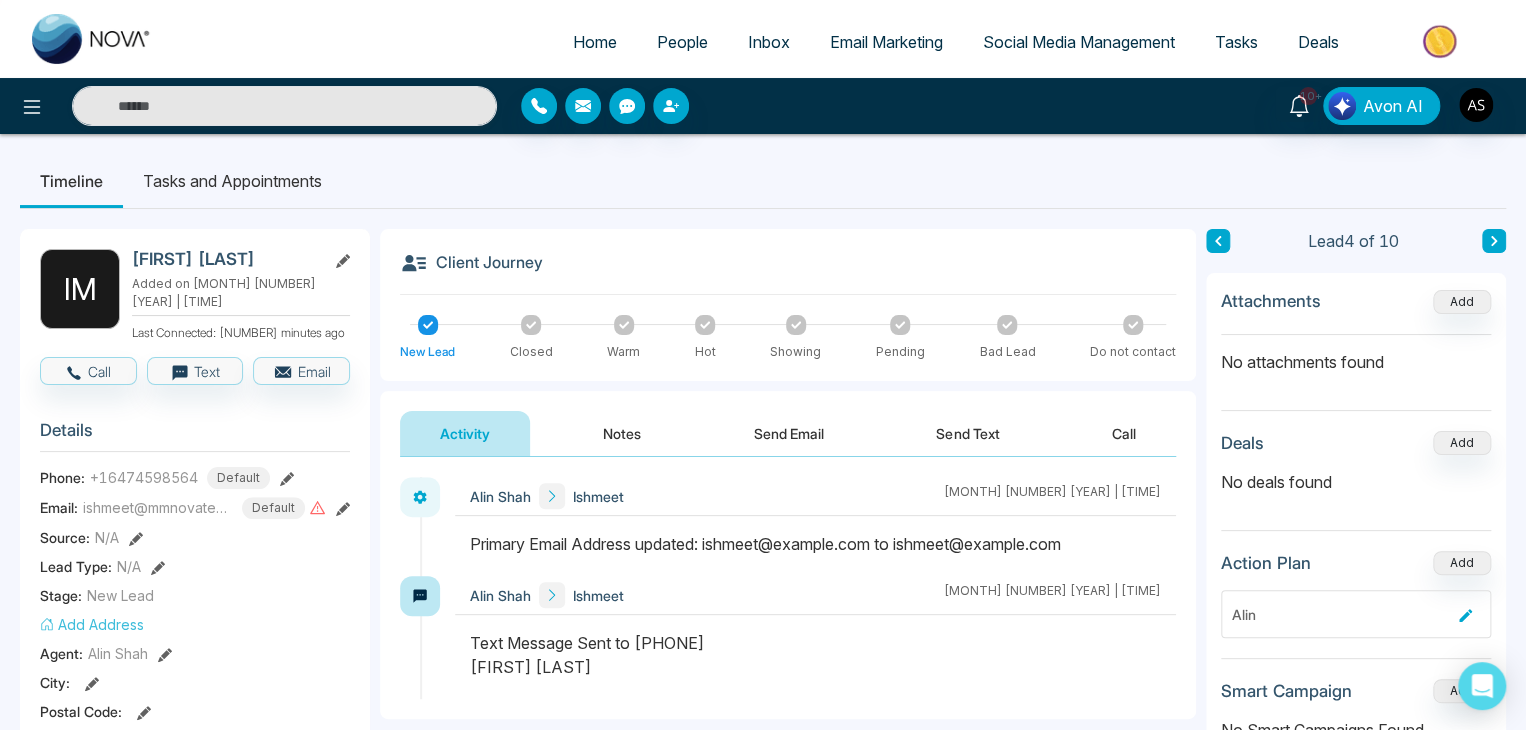 select on "*" 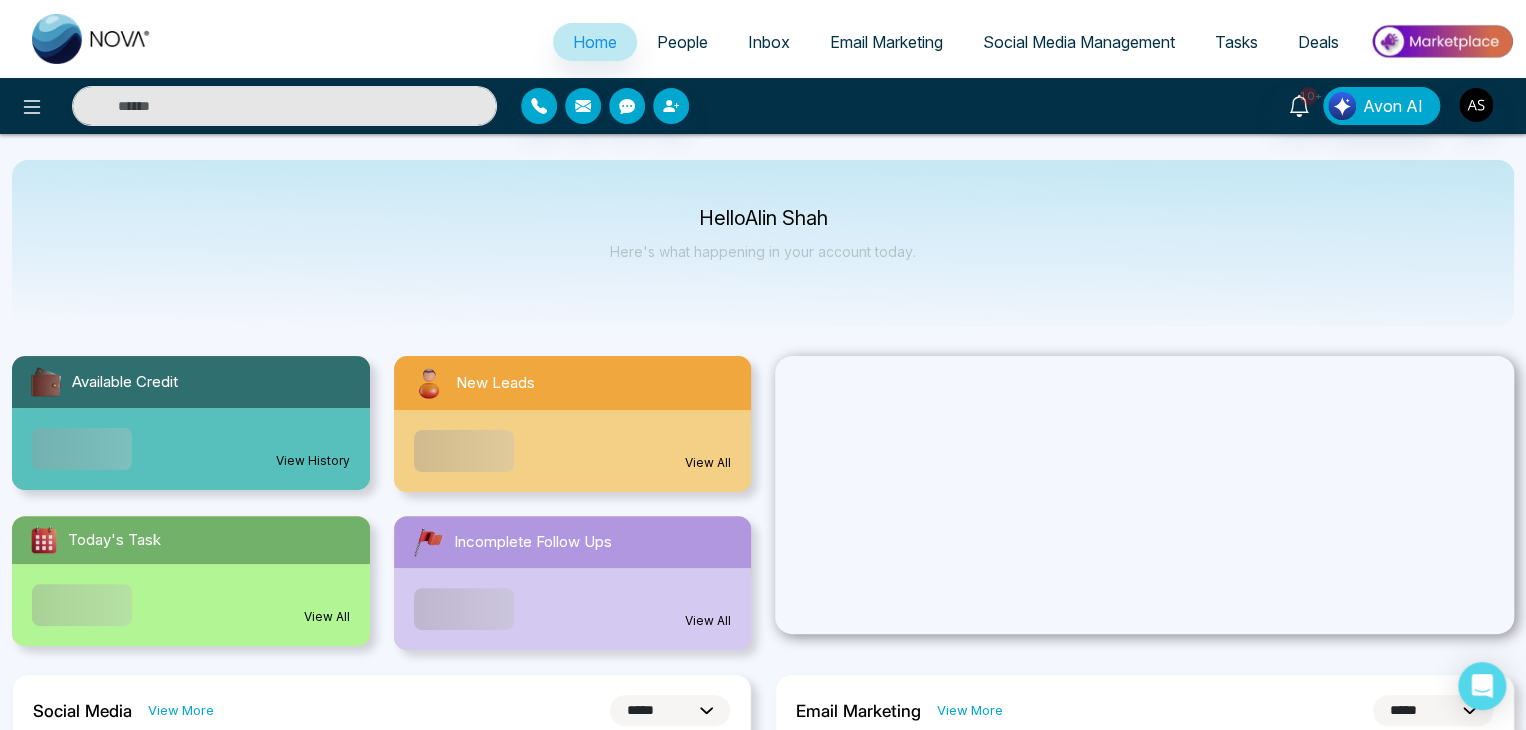 click on "People" at bounding box center (682, 42) 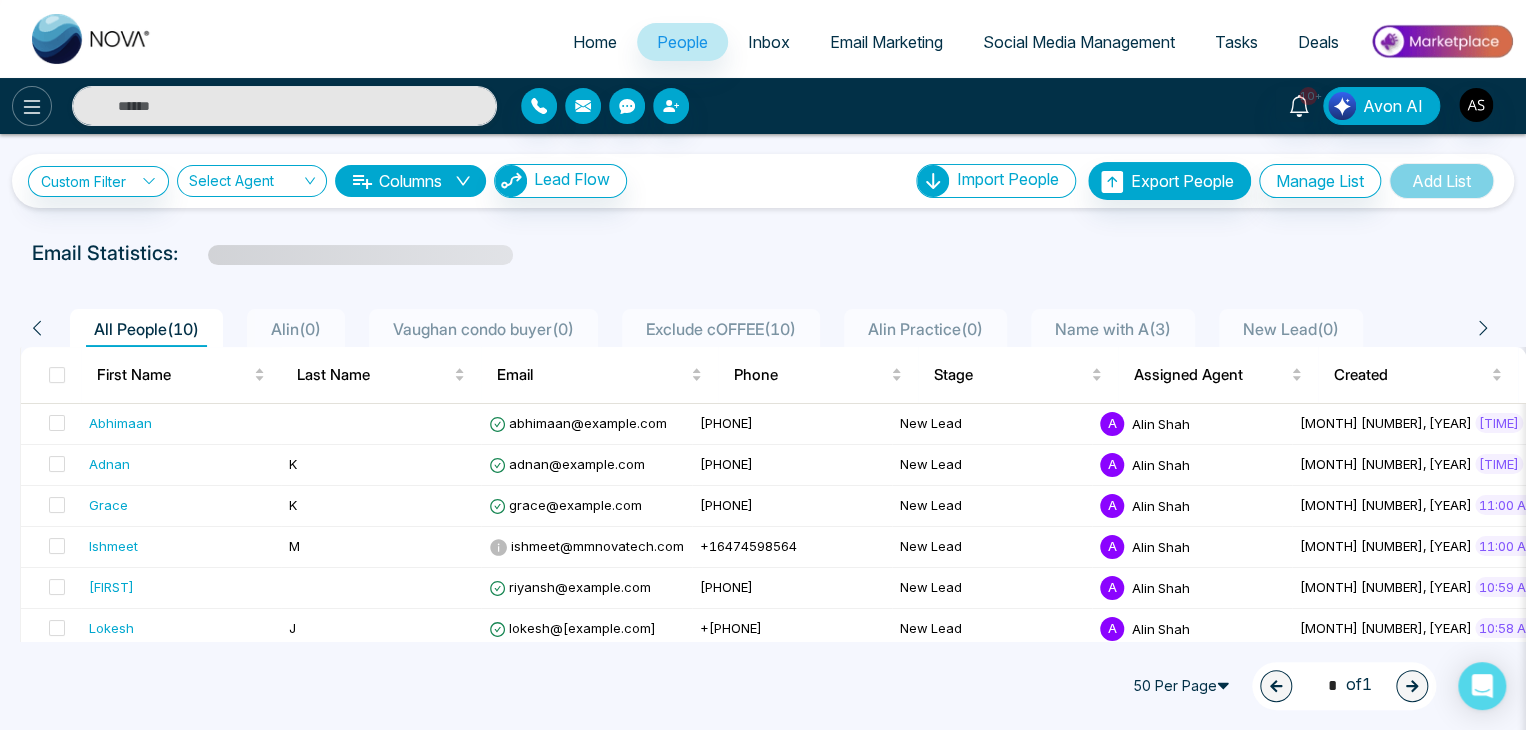 click 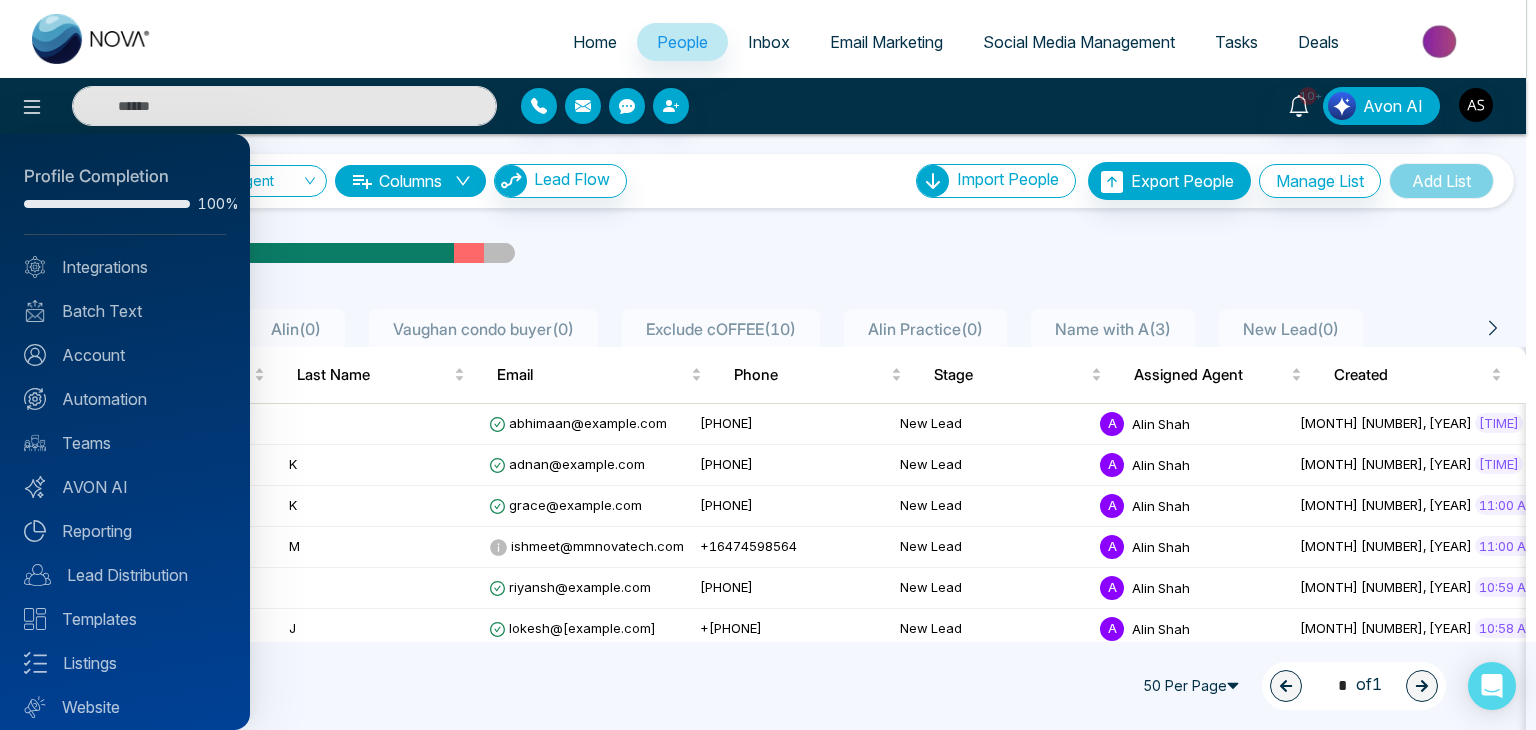 scroll, scrollTop: 56, scrollLeft: 0, axis: vertical 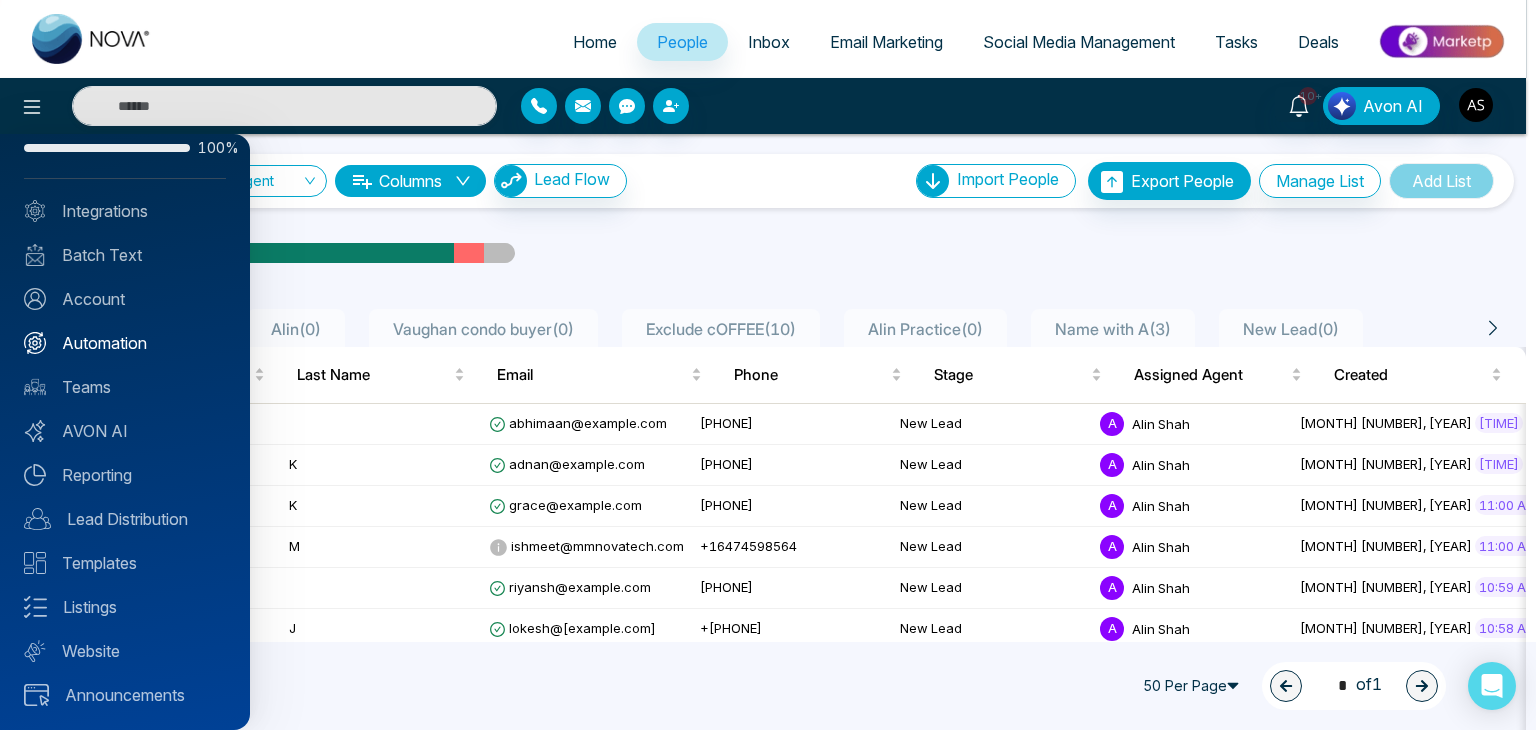 click on "Automation" at bounding box center [125, 343] 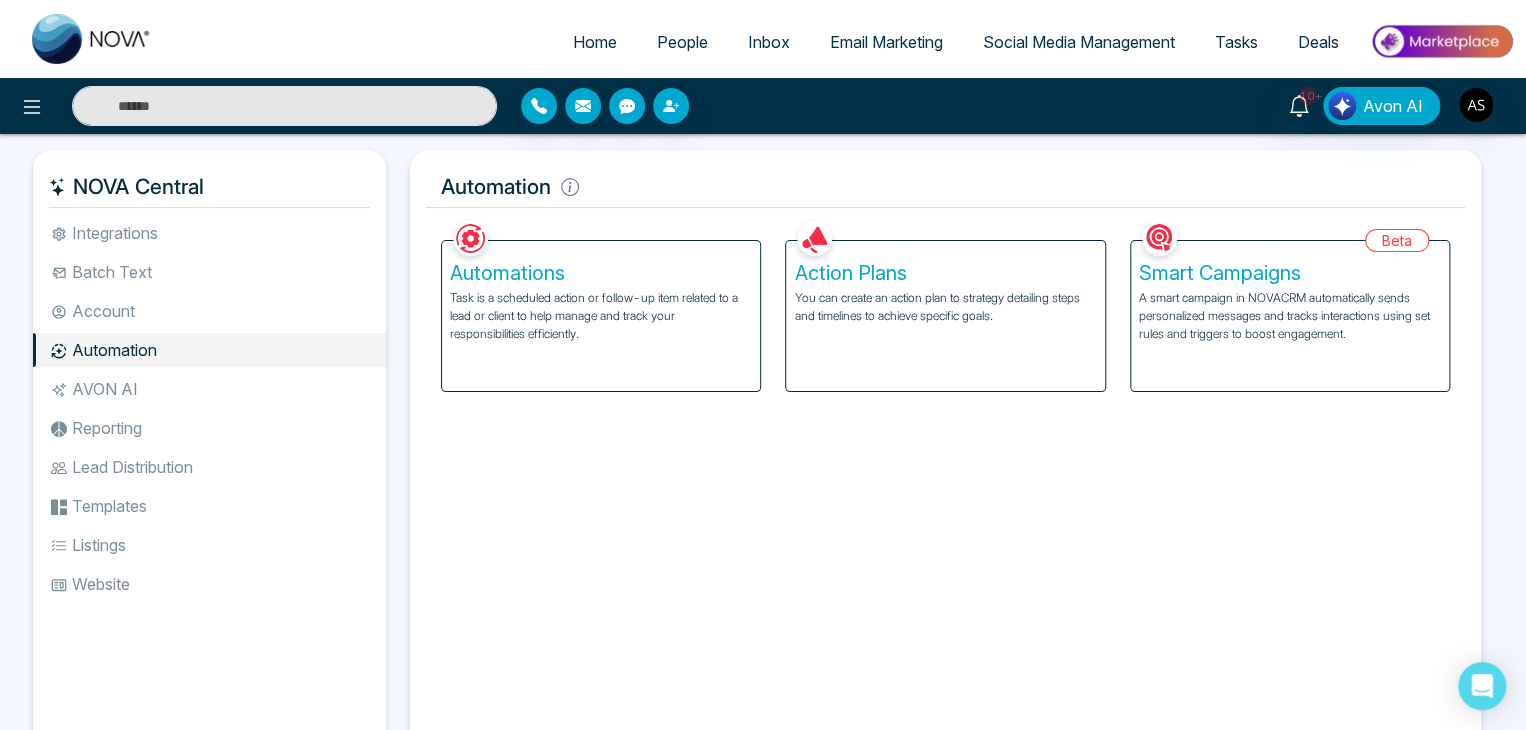 click on "Task is a scheduled action or follow-up item related to a lead or client to help manage and track your responsibilities efficiently." at bounding box center [601, 316] 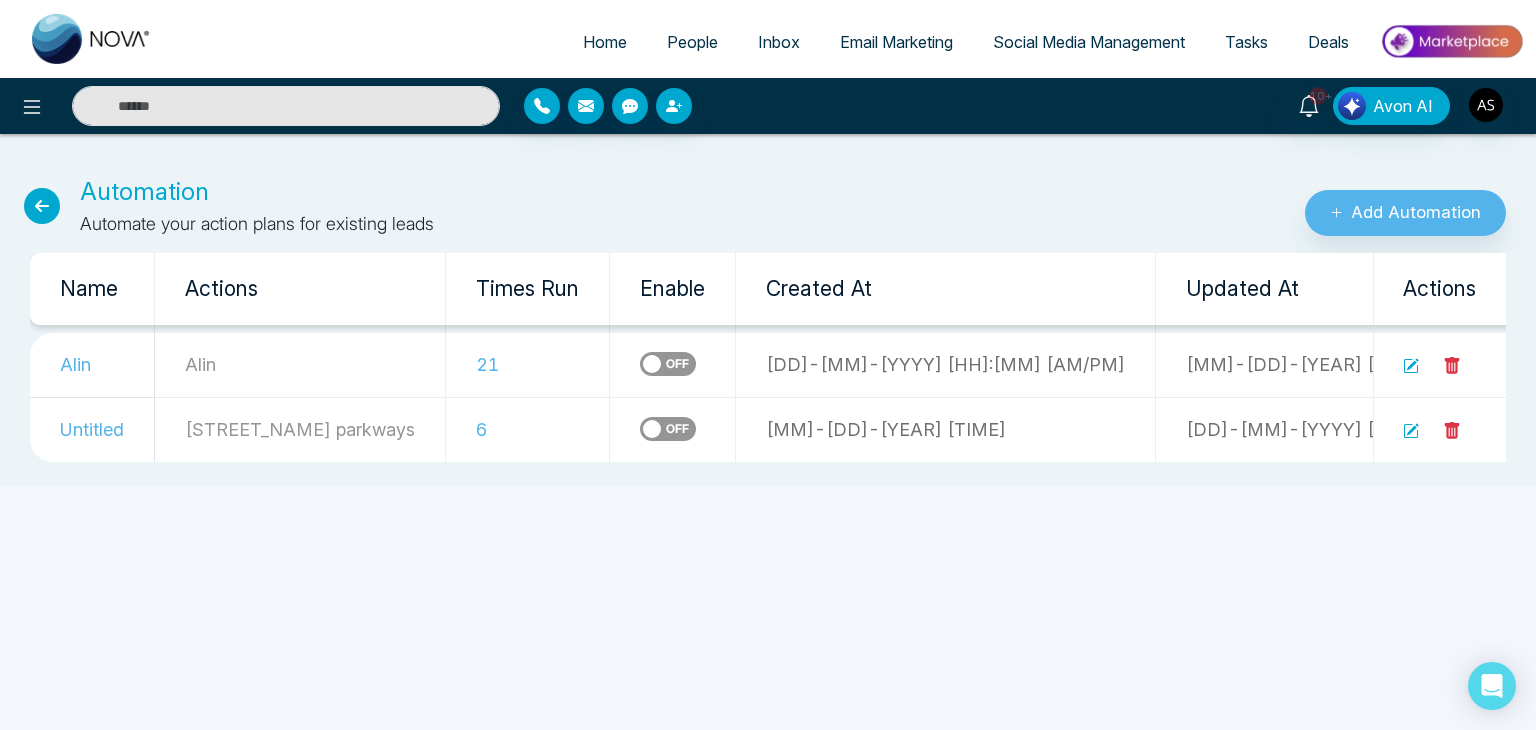 click at bounding box center (668, 364) 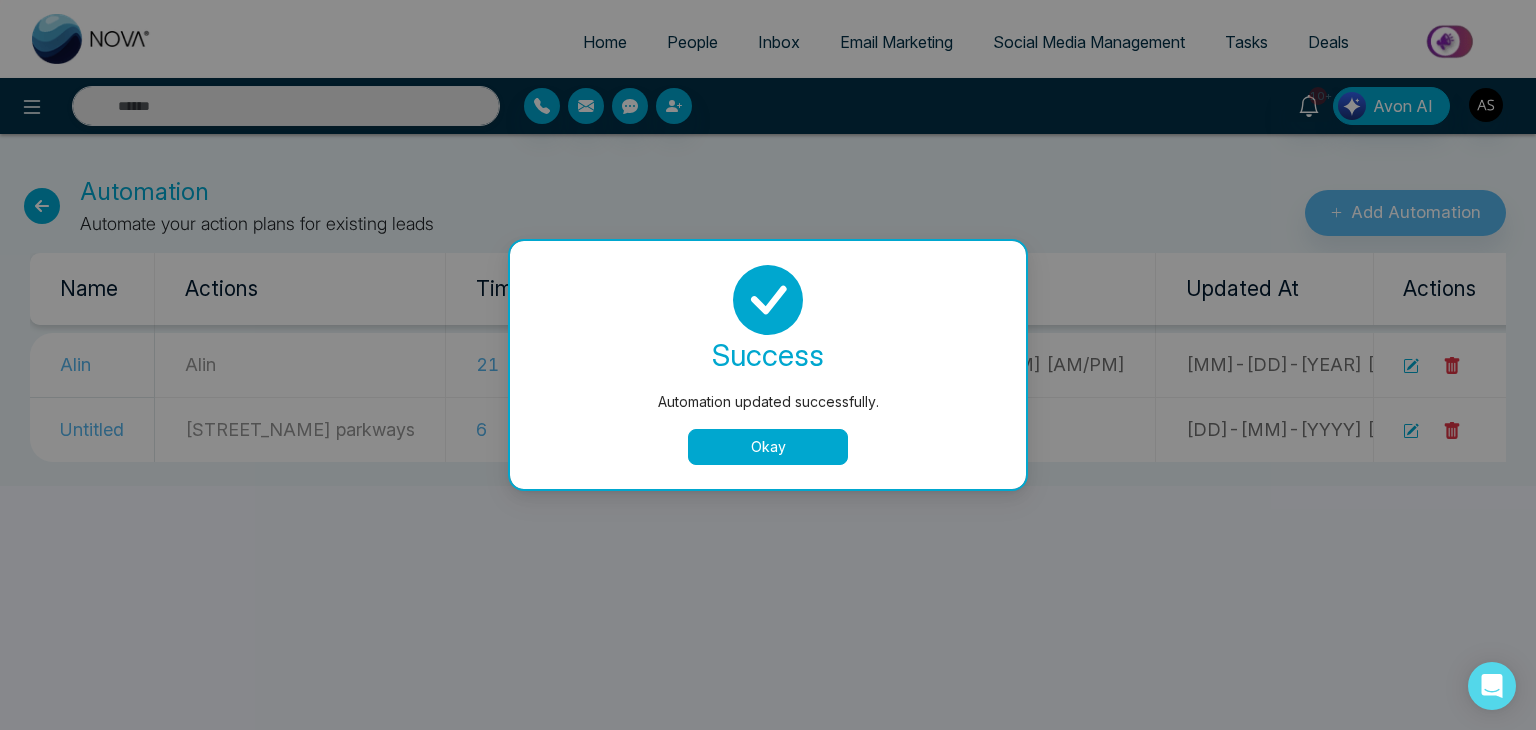 click on "Okay" at bounding box center (768, 447) 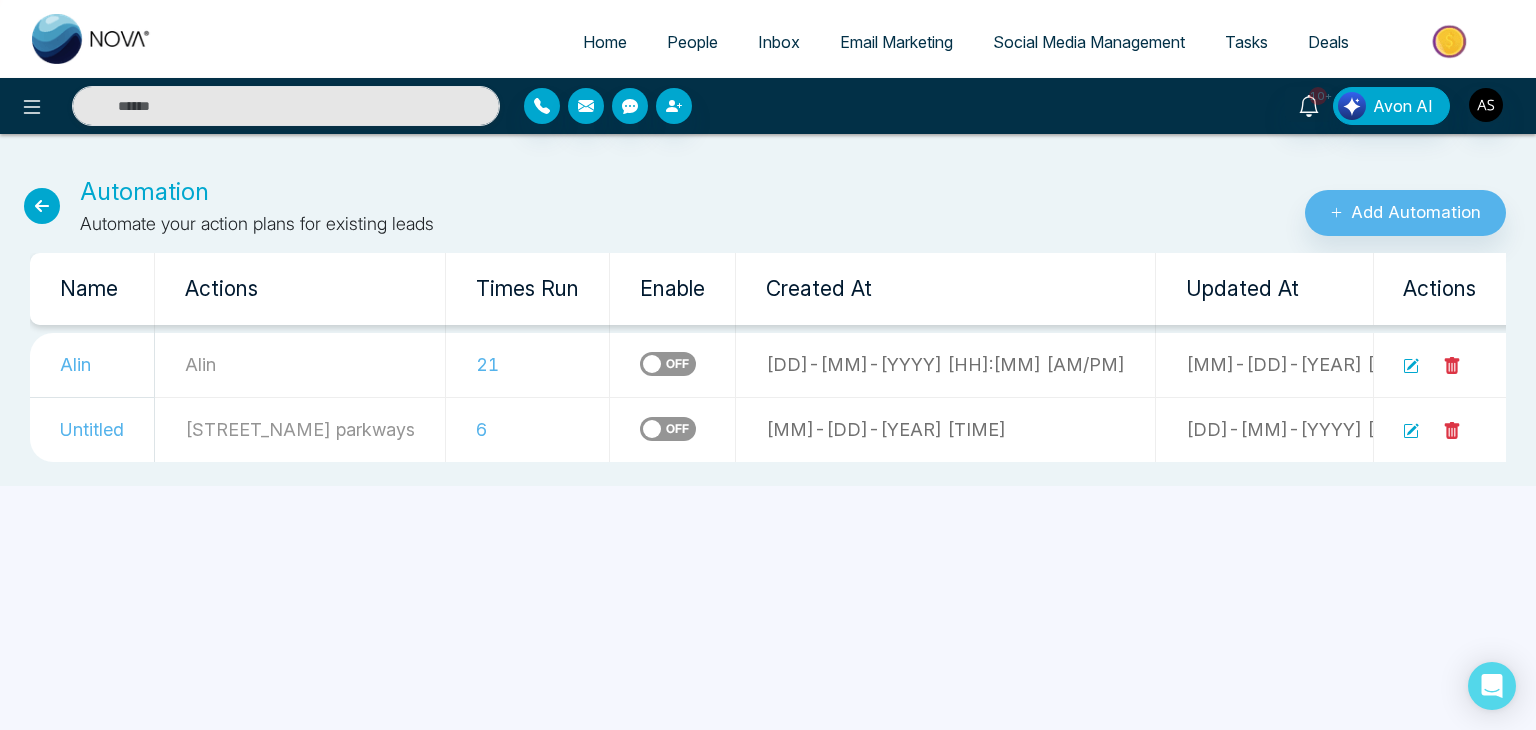 click on "People" at bounding box center (692, 42) 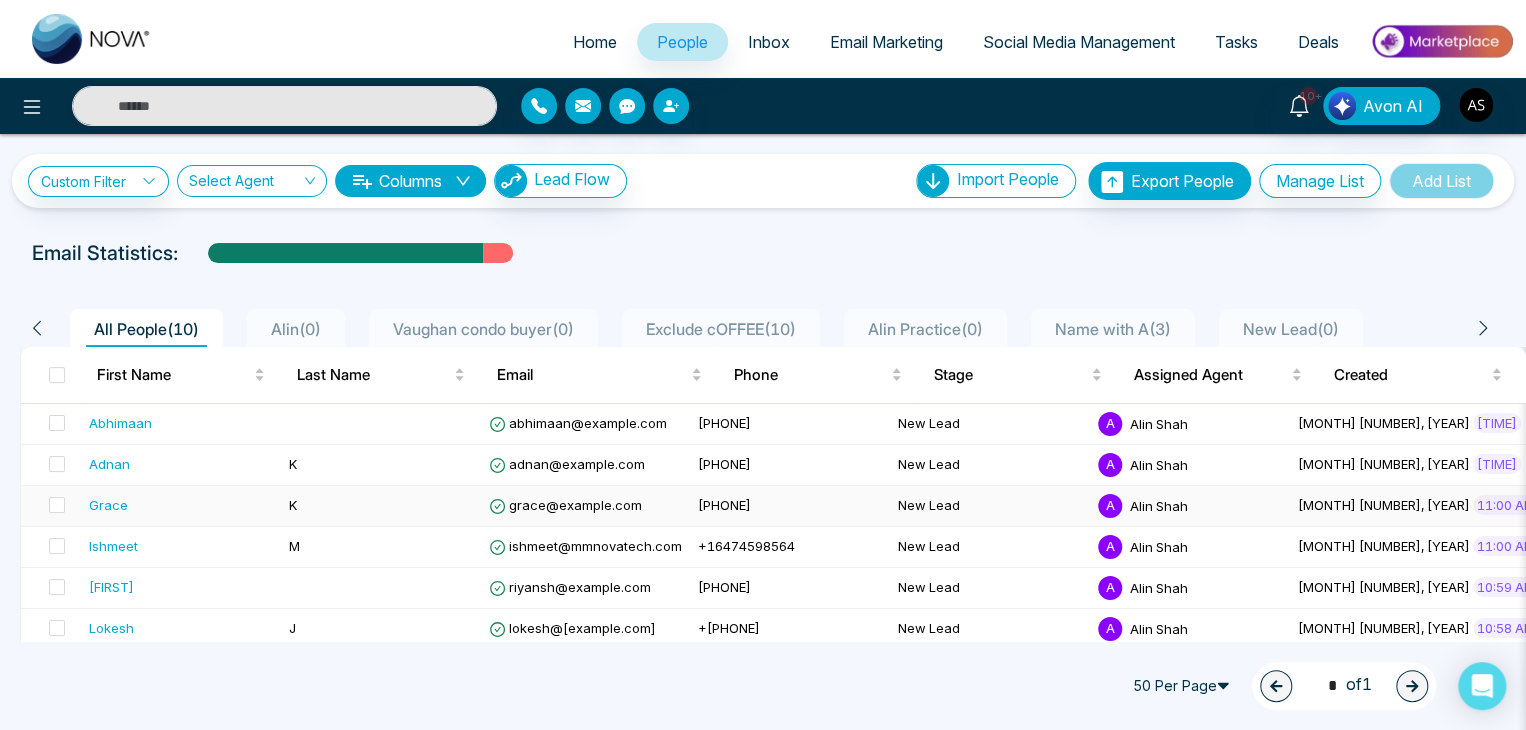 scroll, scrollTop: 180, scrollLeft: 0, axis: vertical 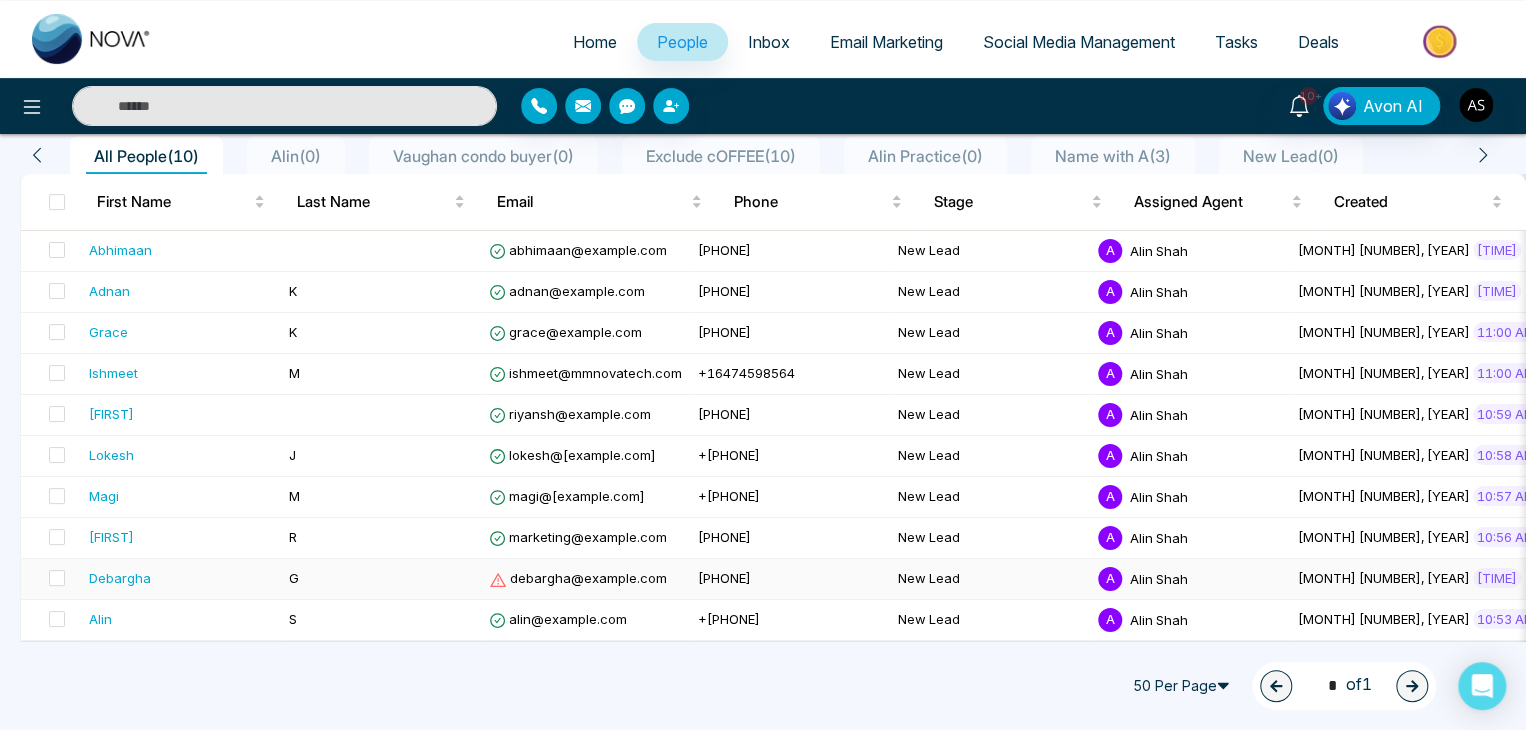 click on "debargha@[EXAMPLE.COM]" at bounding box center [578, 578] 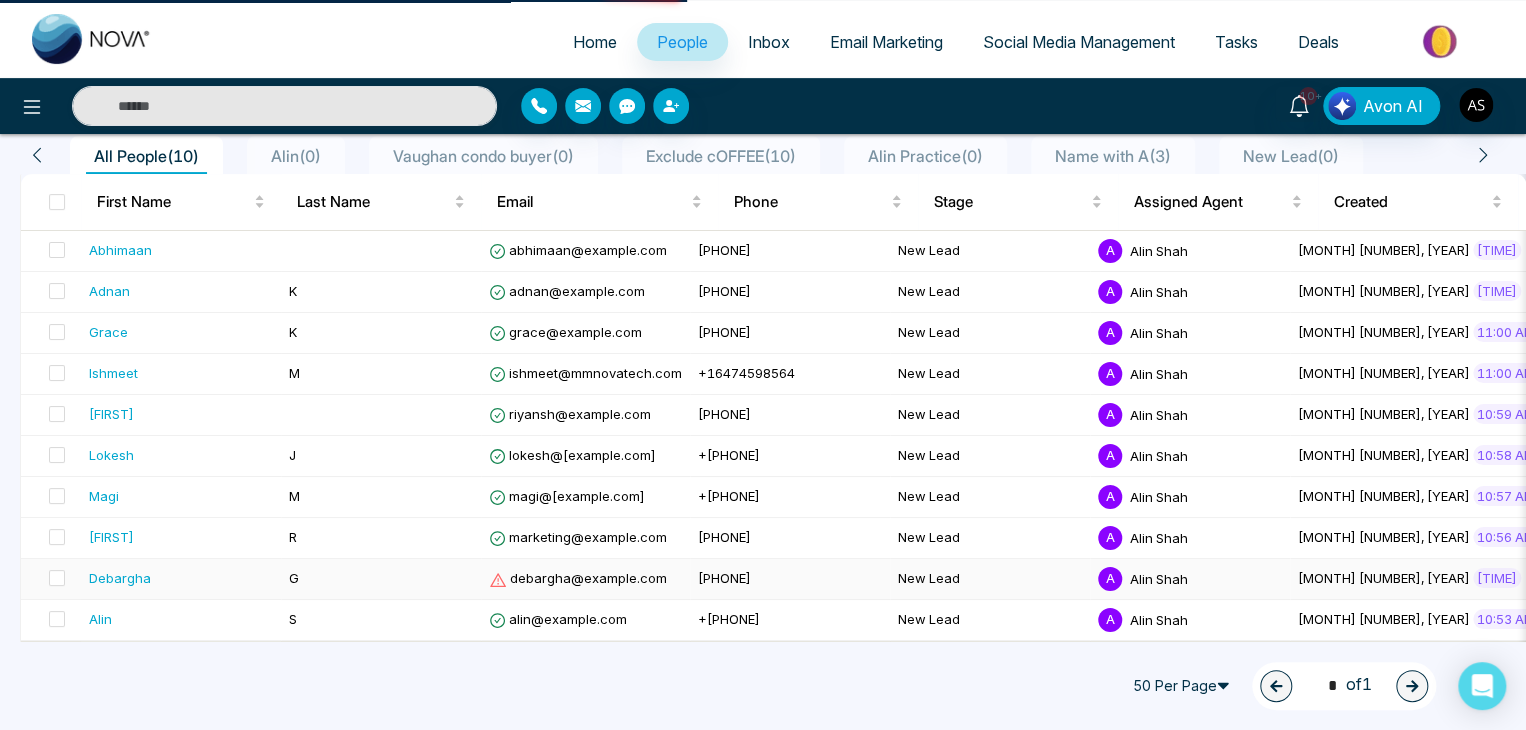 scroll, scrollTop: 0, scrollLeft: 0, axis: both 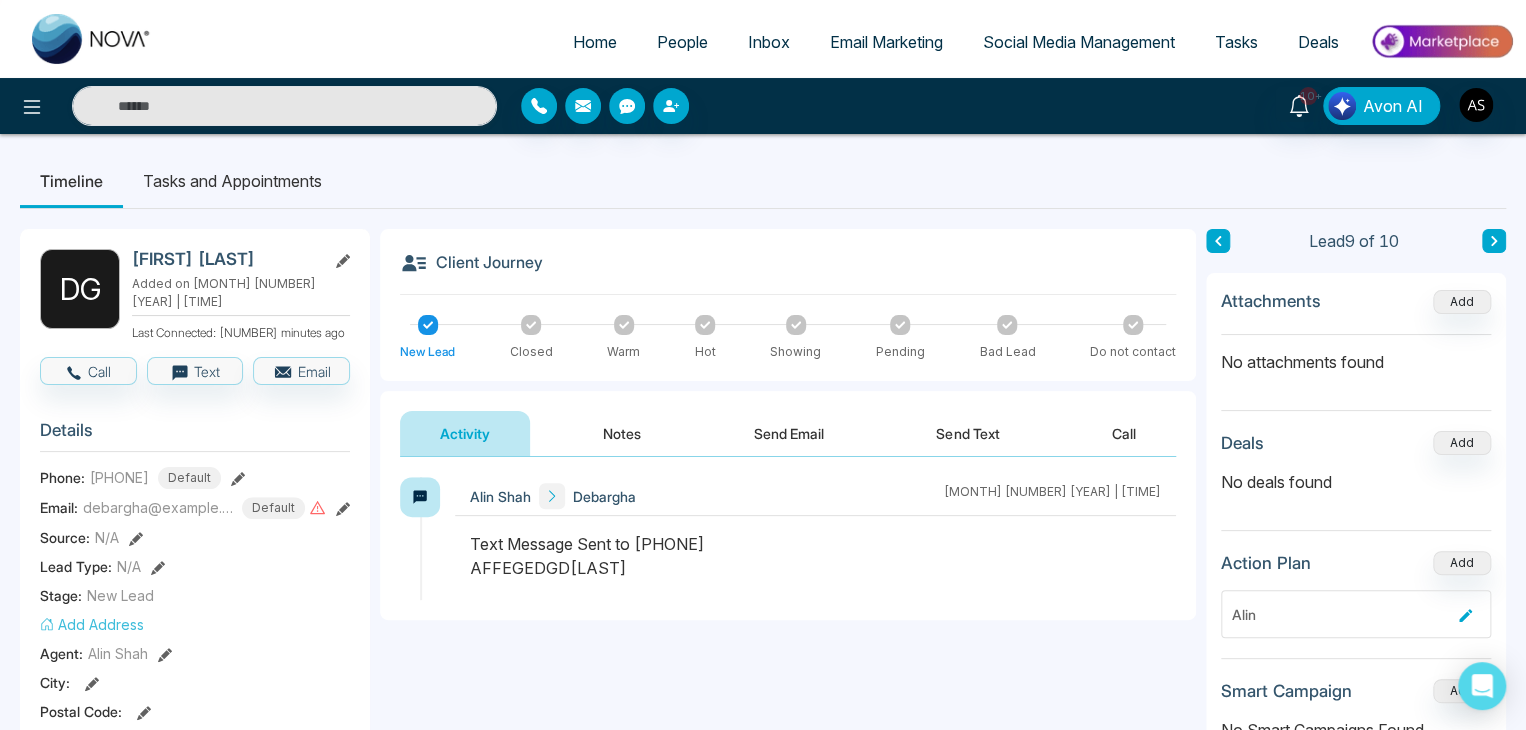 click 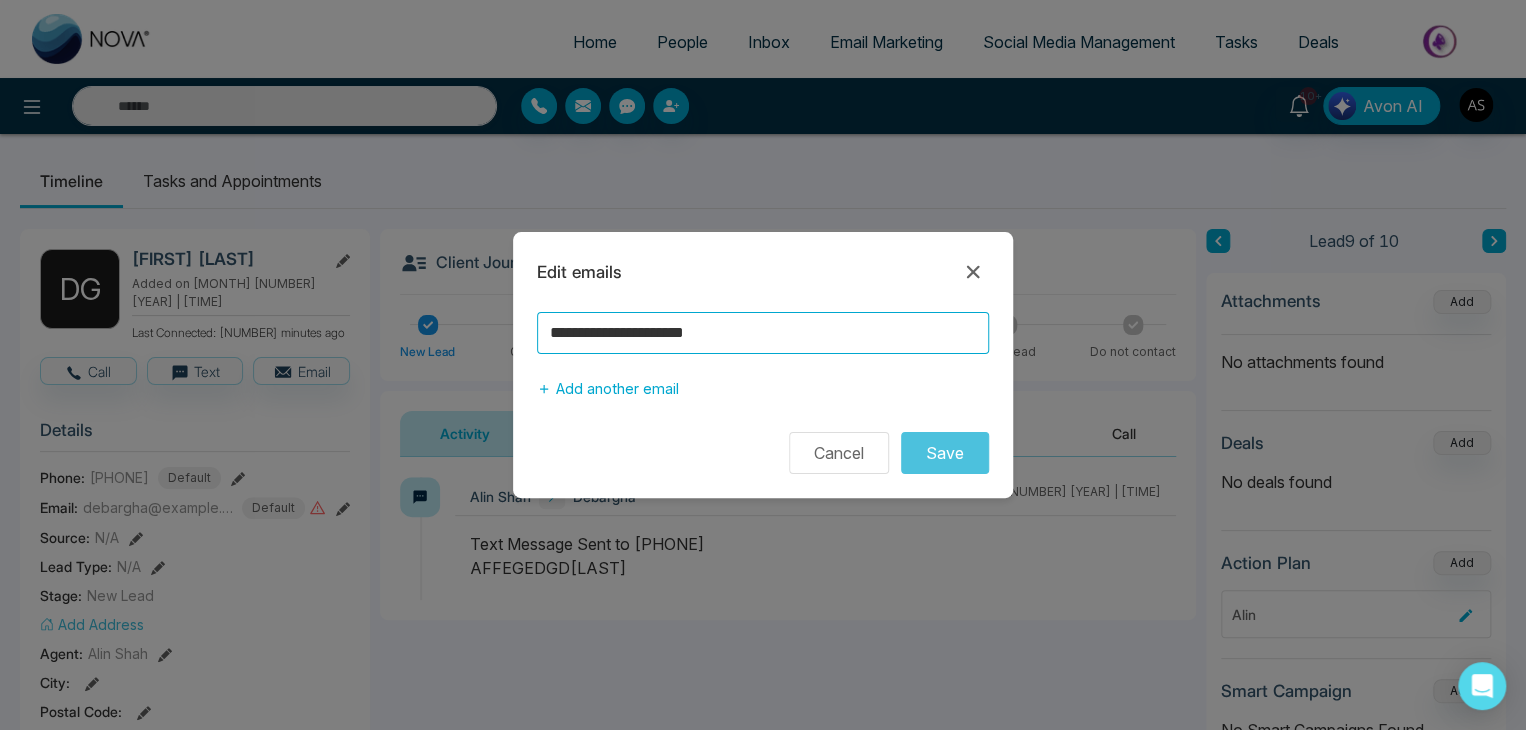 click on "**********" at bounding box center [763, 333] 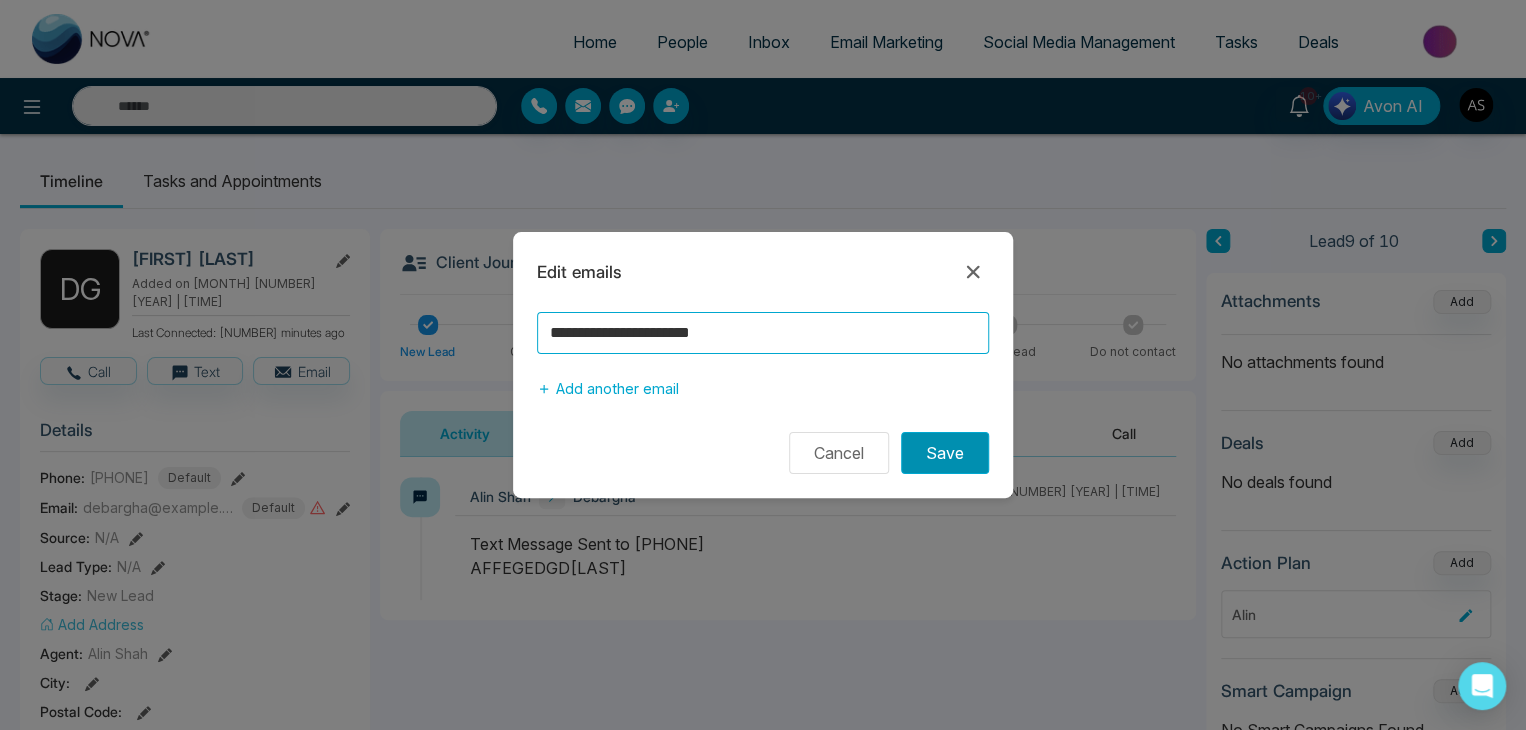 type on "**********" 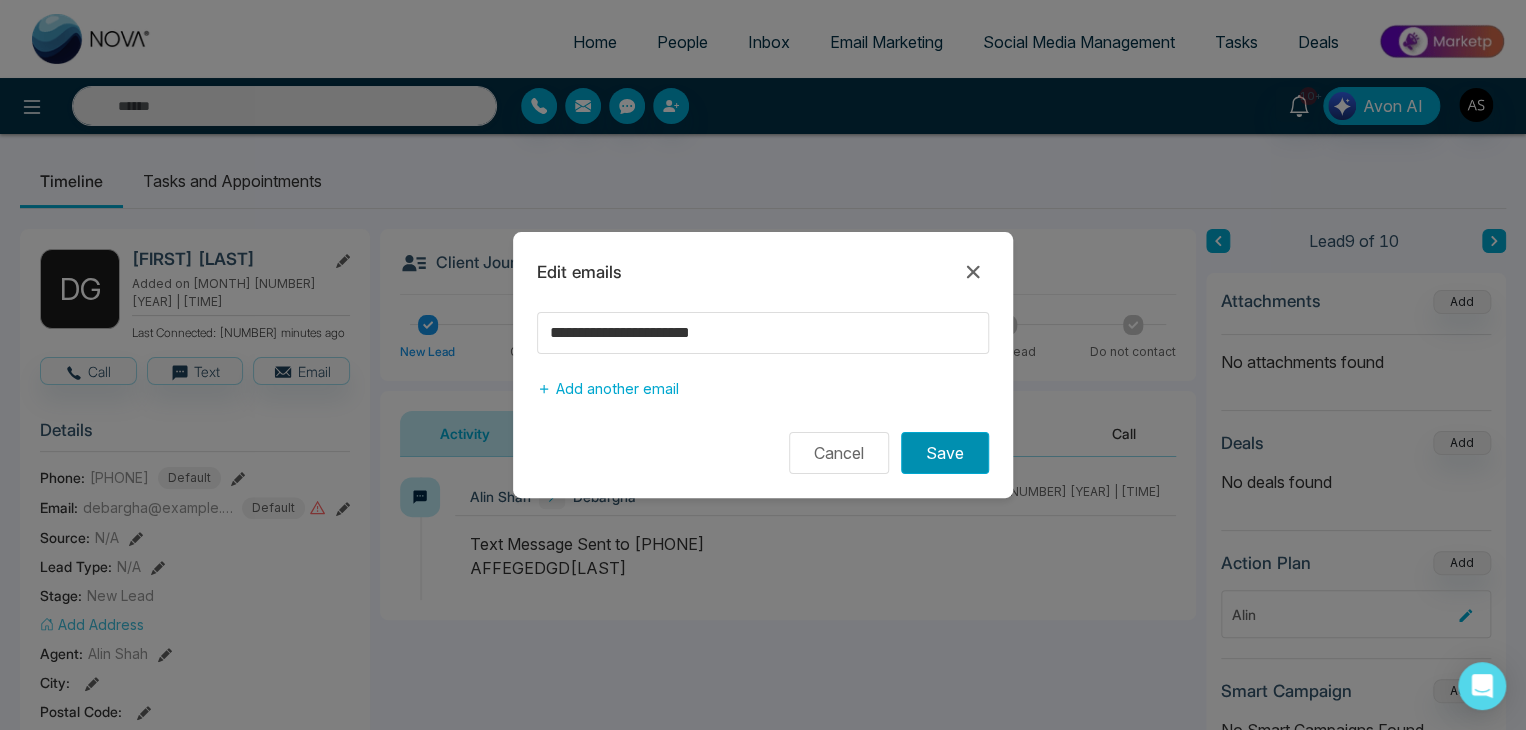 click on "Save" at bounding box center [945, 453] 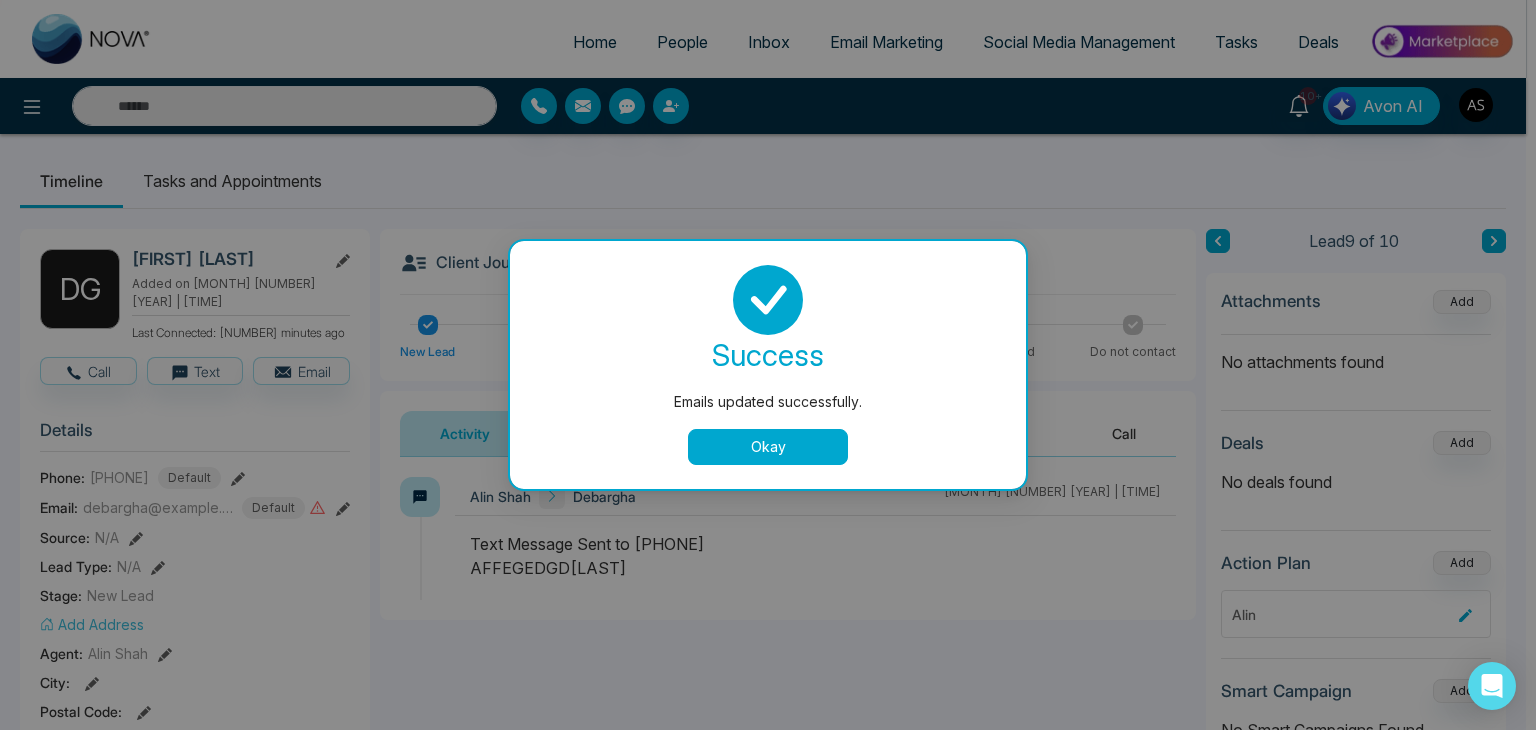 click on "Okay" at bounding box center [768, 447] 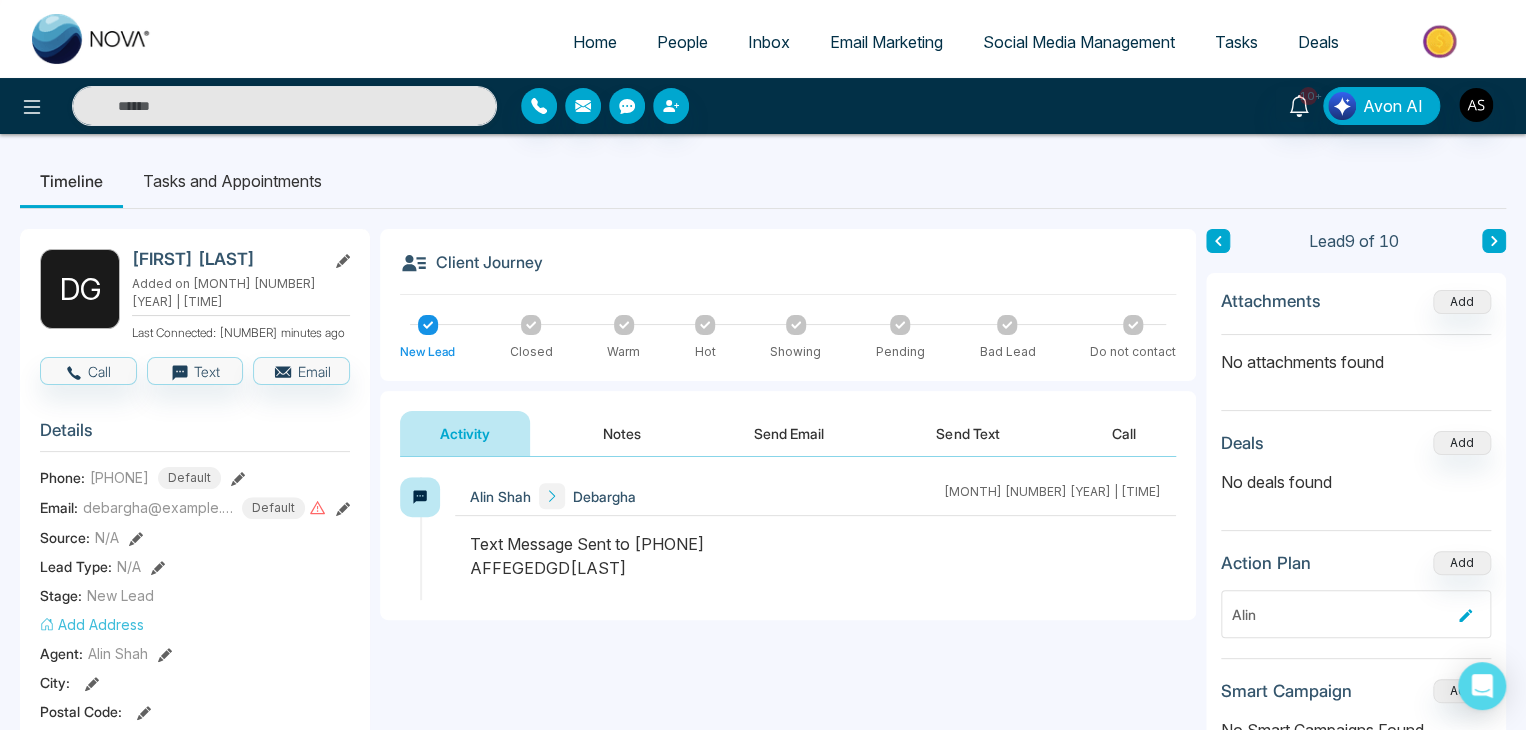 click on "People" at bounding box center (682, 42) 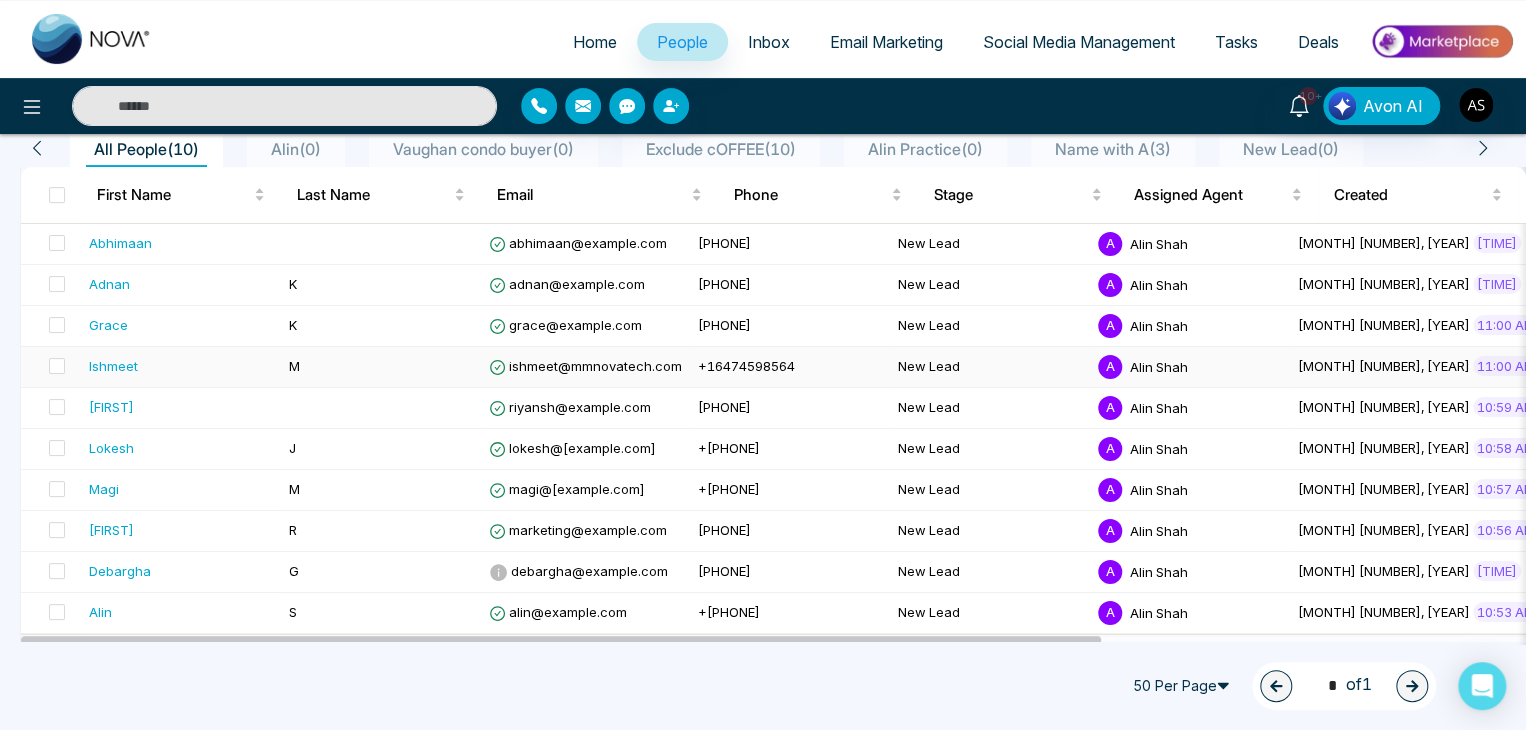 scroll, scrollTop: 0, scrollLeft: 0, axis: both 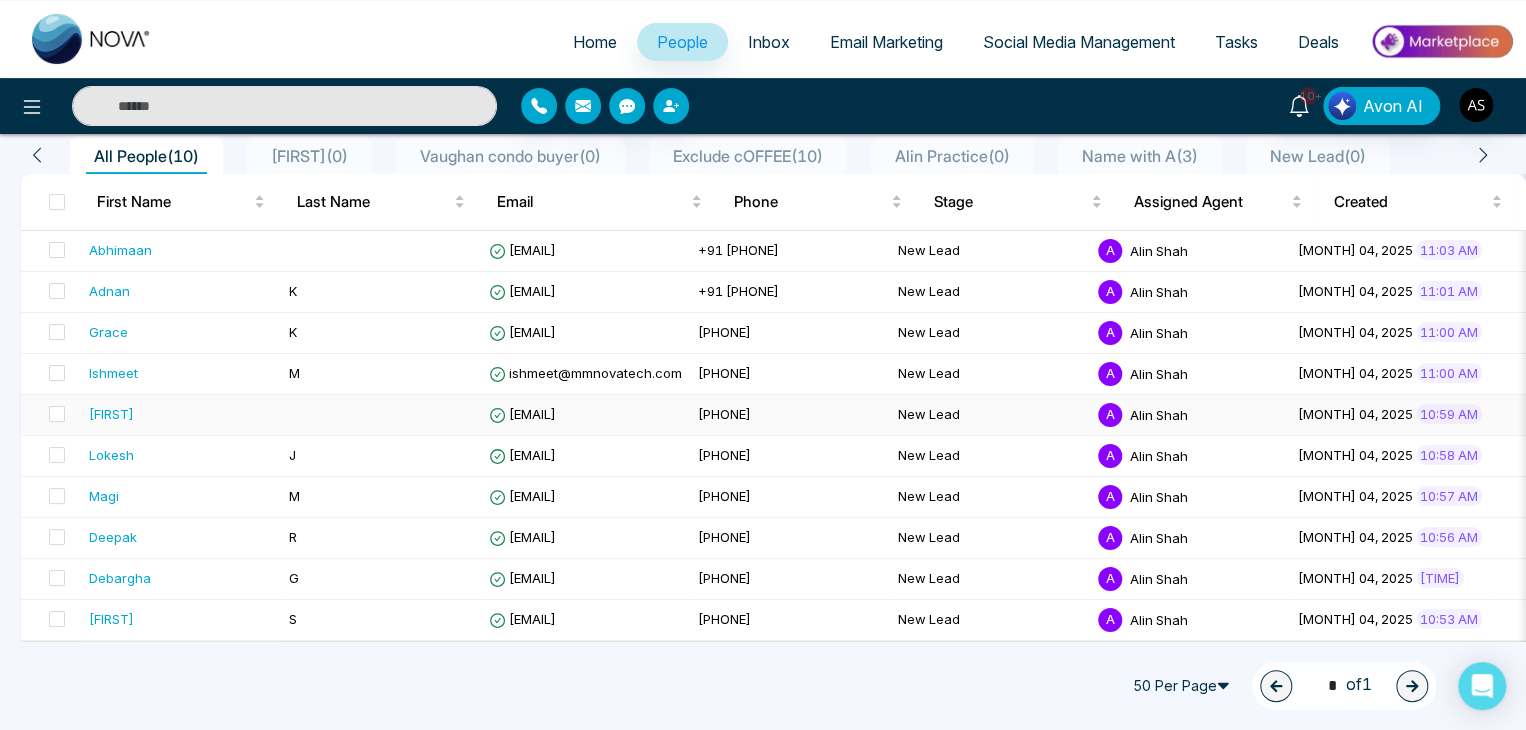 click on "[FIRST]" at bounding box center (181, 414) 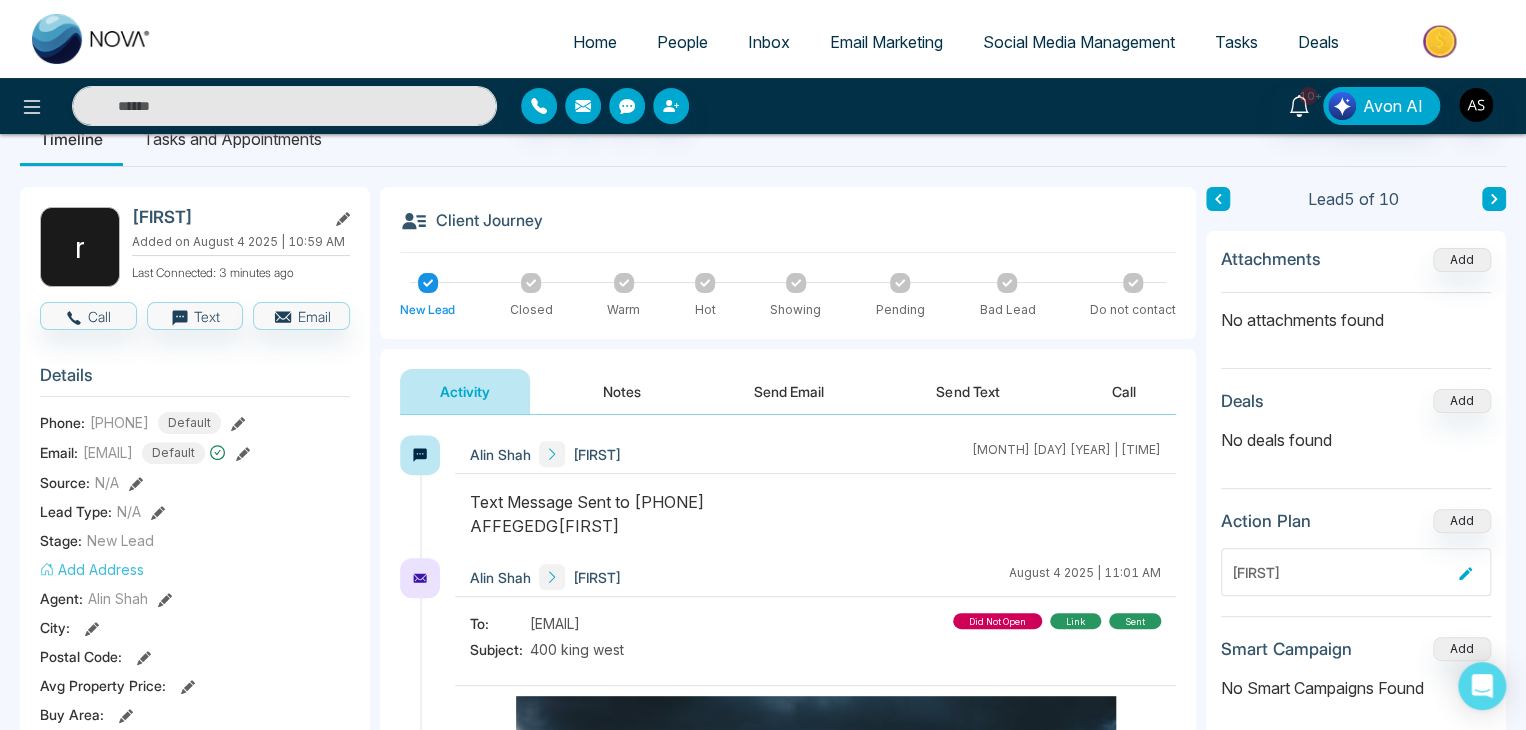 scroll, scrollTop: 43, scrollLeft: 0, axis: vertical 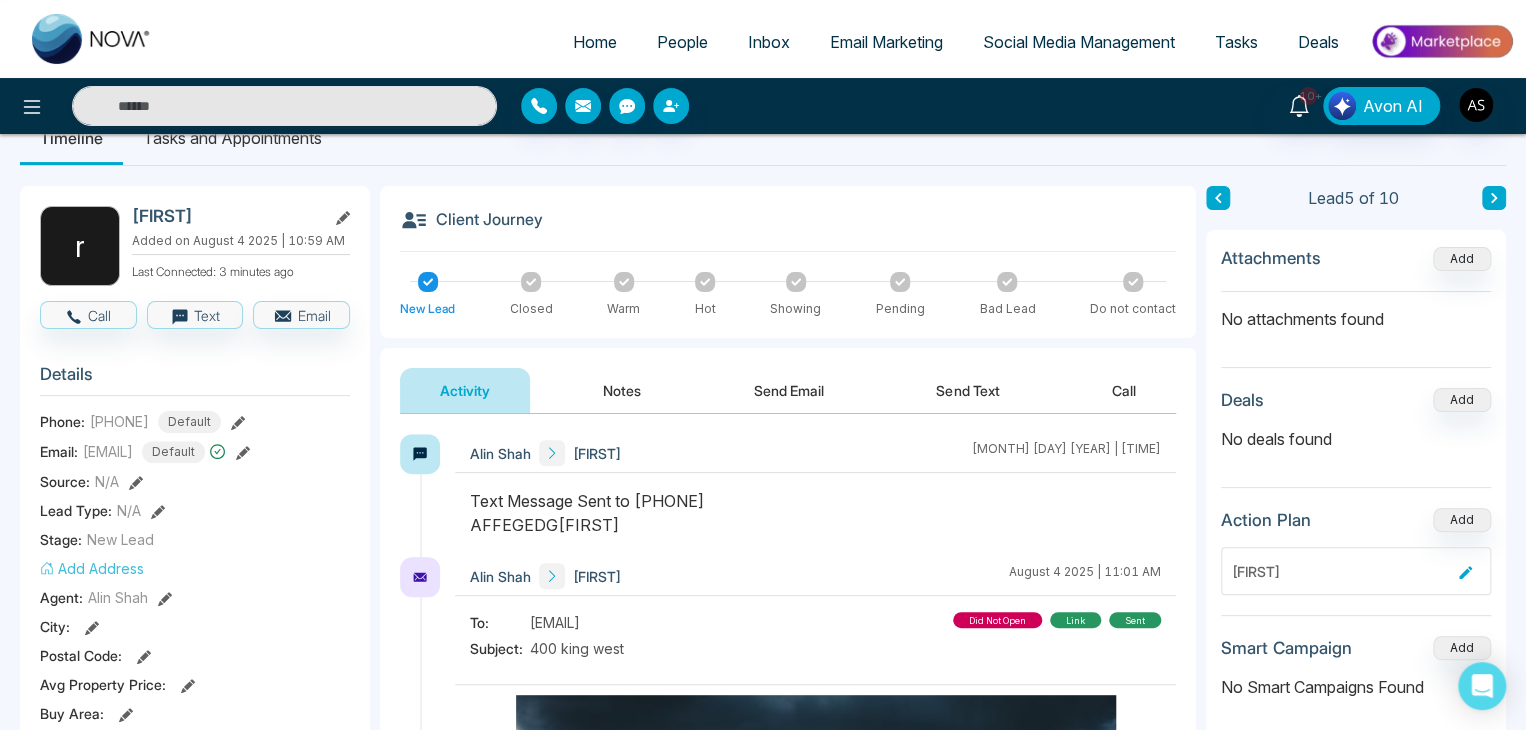 click 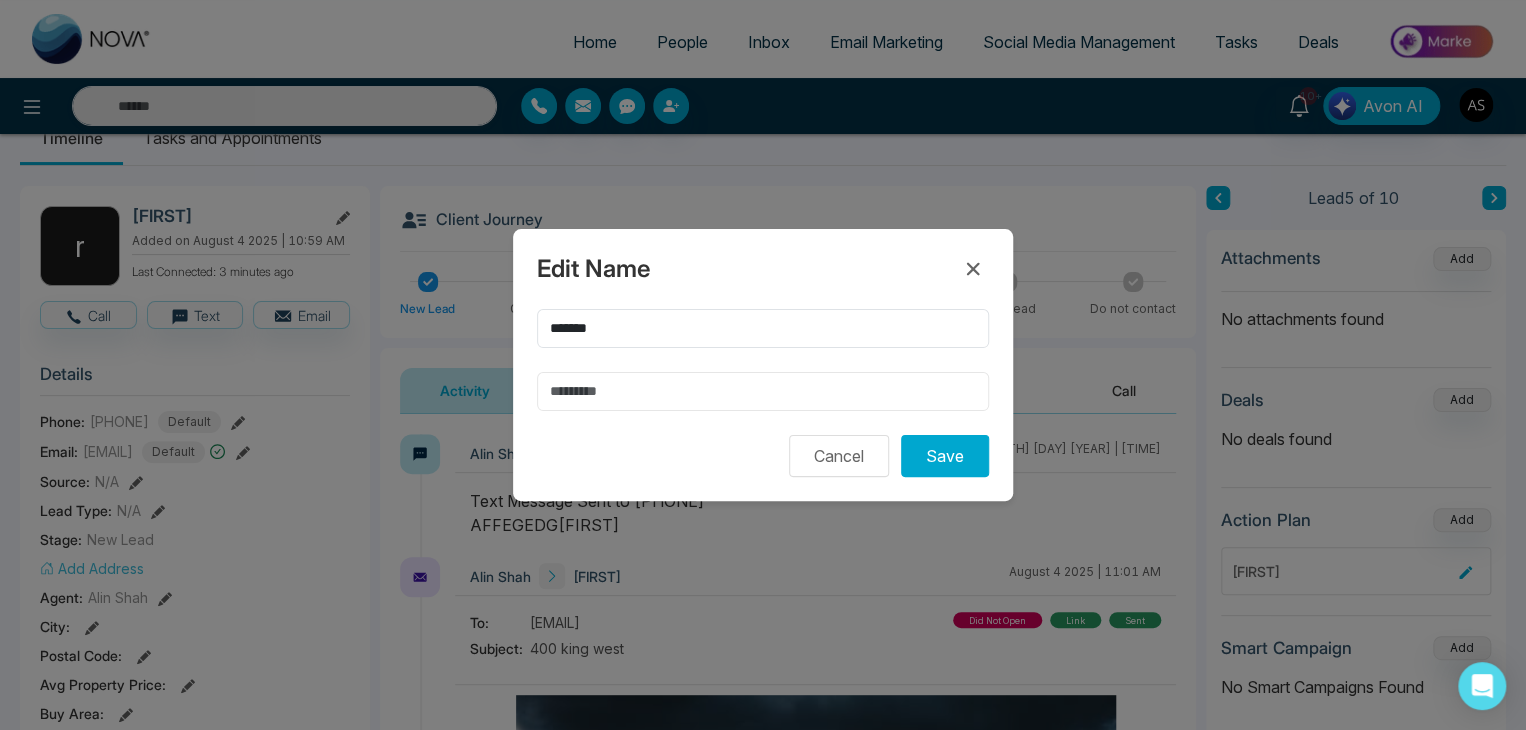 click at bounding box center [763, 391] 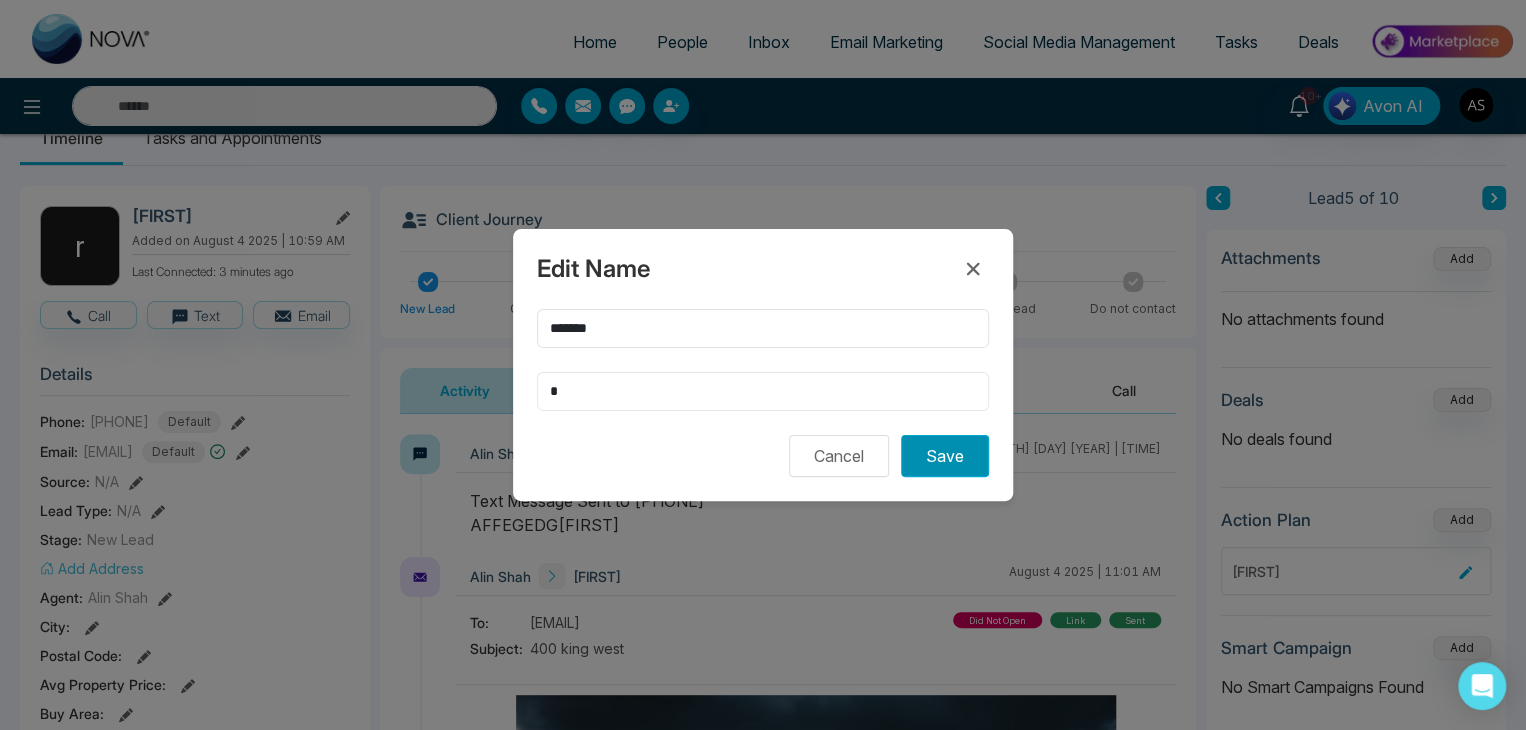 type on "*" 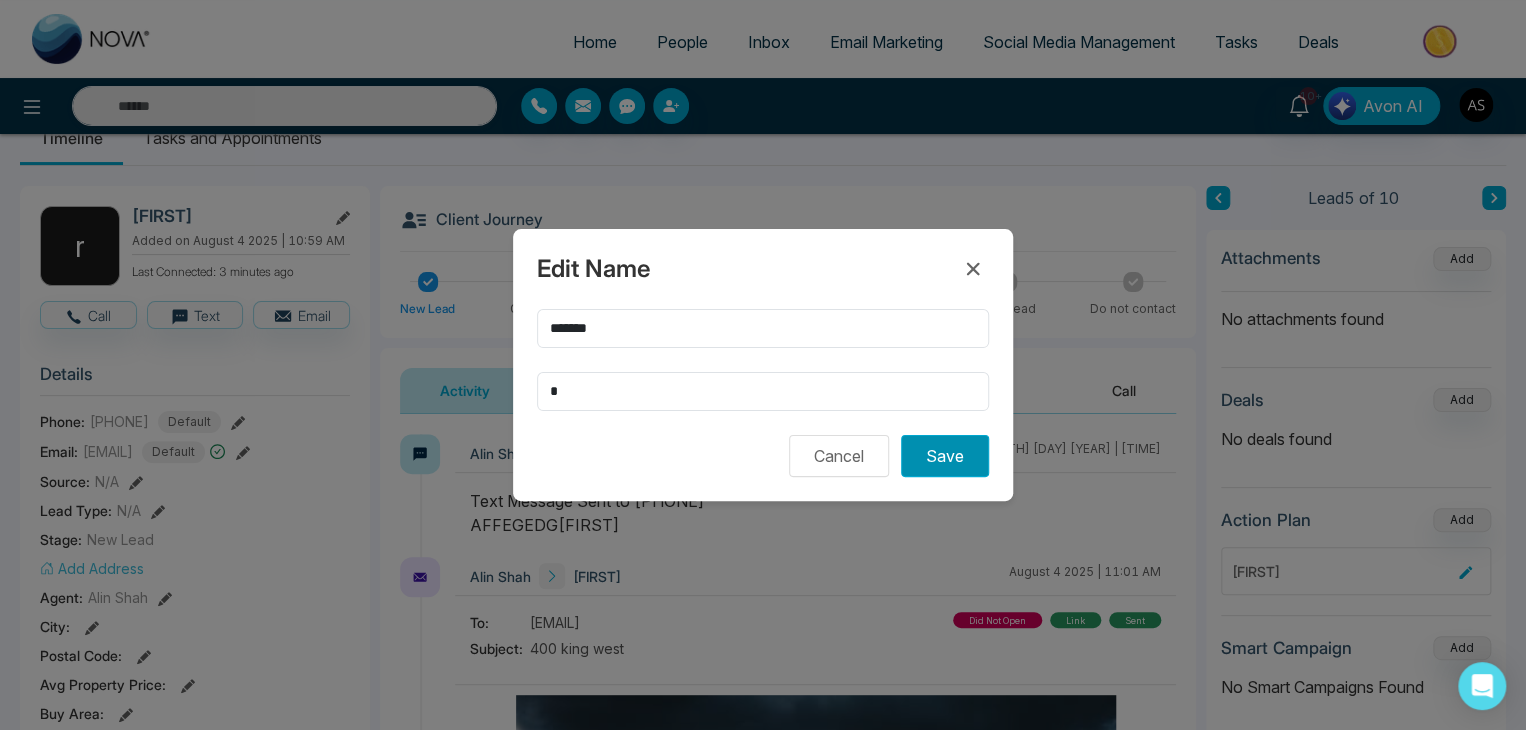 click on "Save" at bounding box center (945, 456) 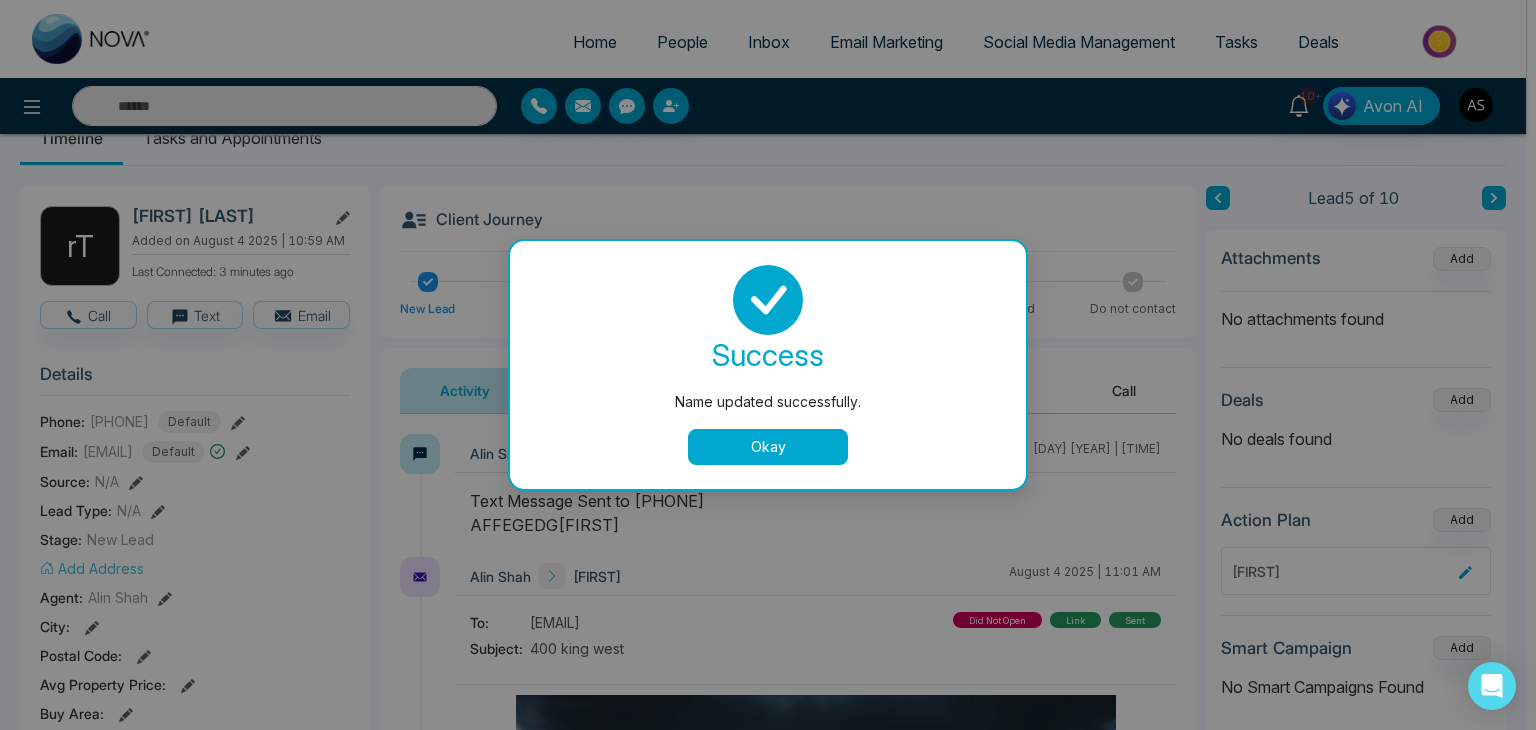 click on "Okay" at bounding box center (768, 447) 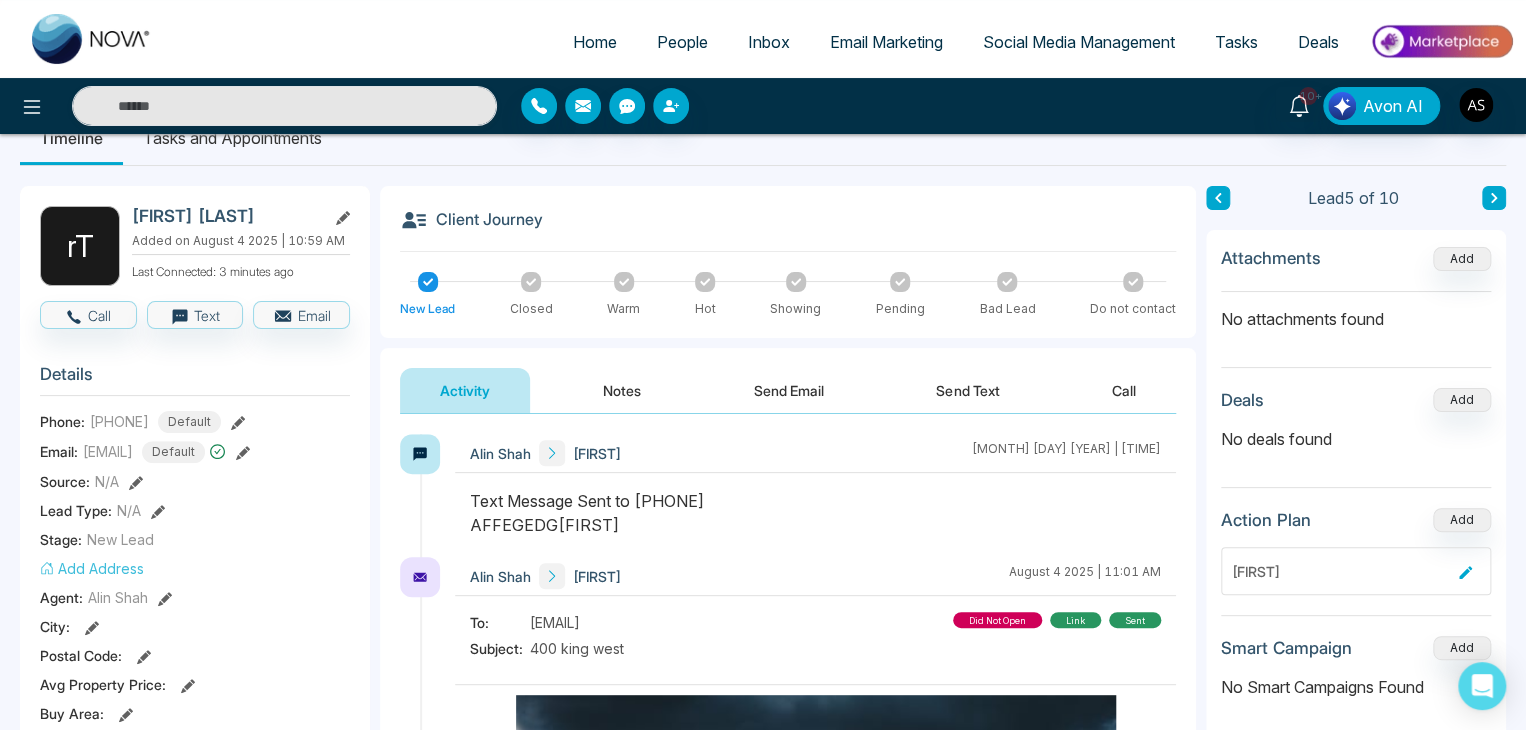 click on "People" at bounding box center (682, 42) 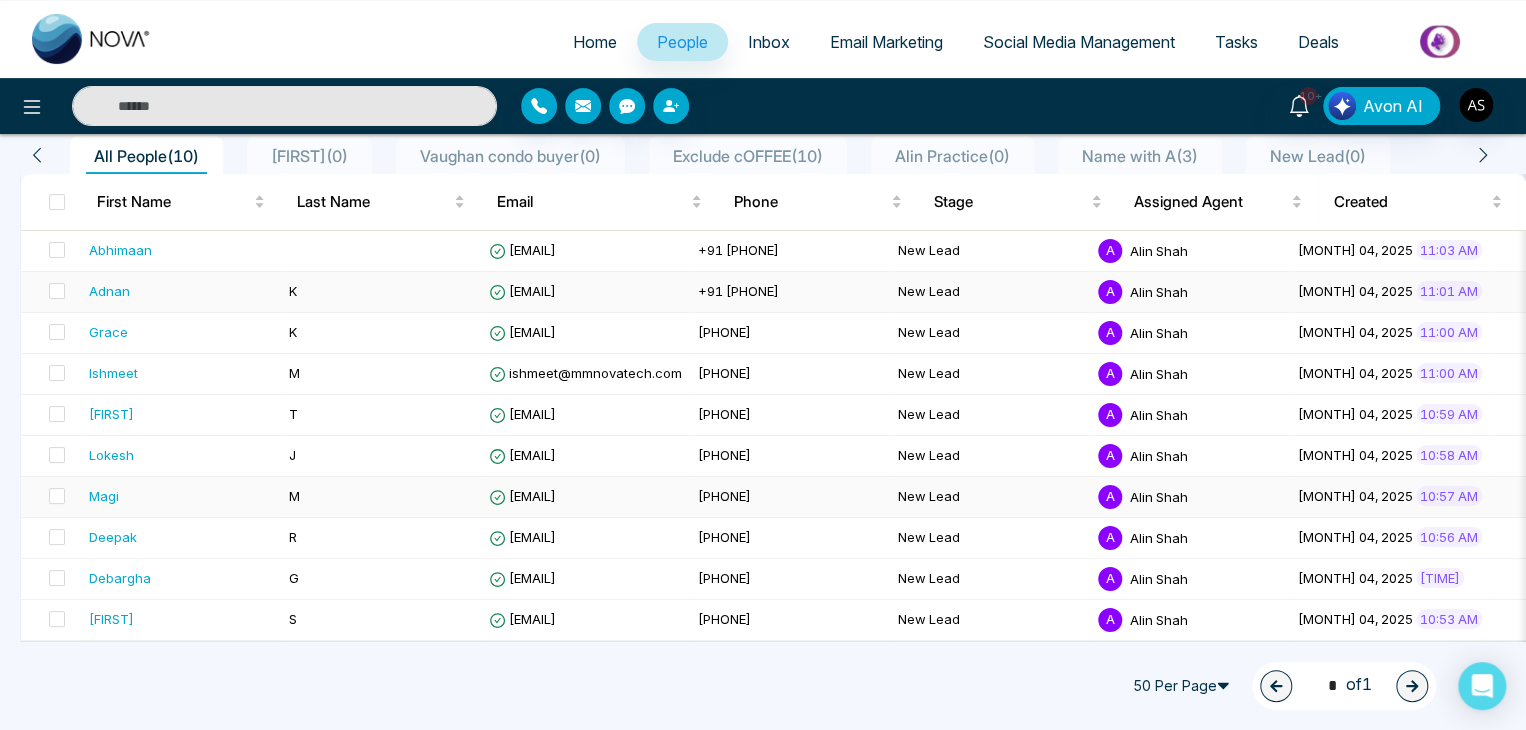scroll, scrollTop: 0, scrollLeft: 0, axis: both 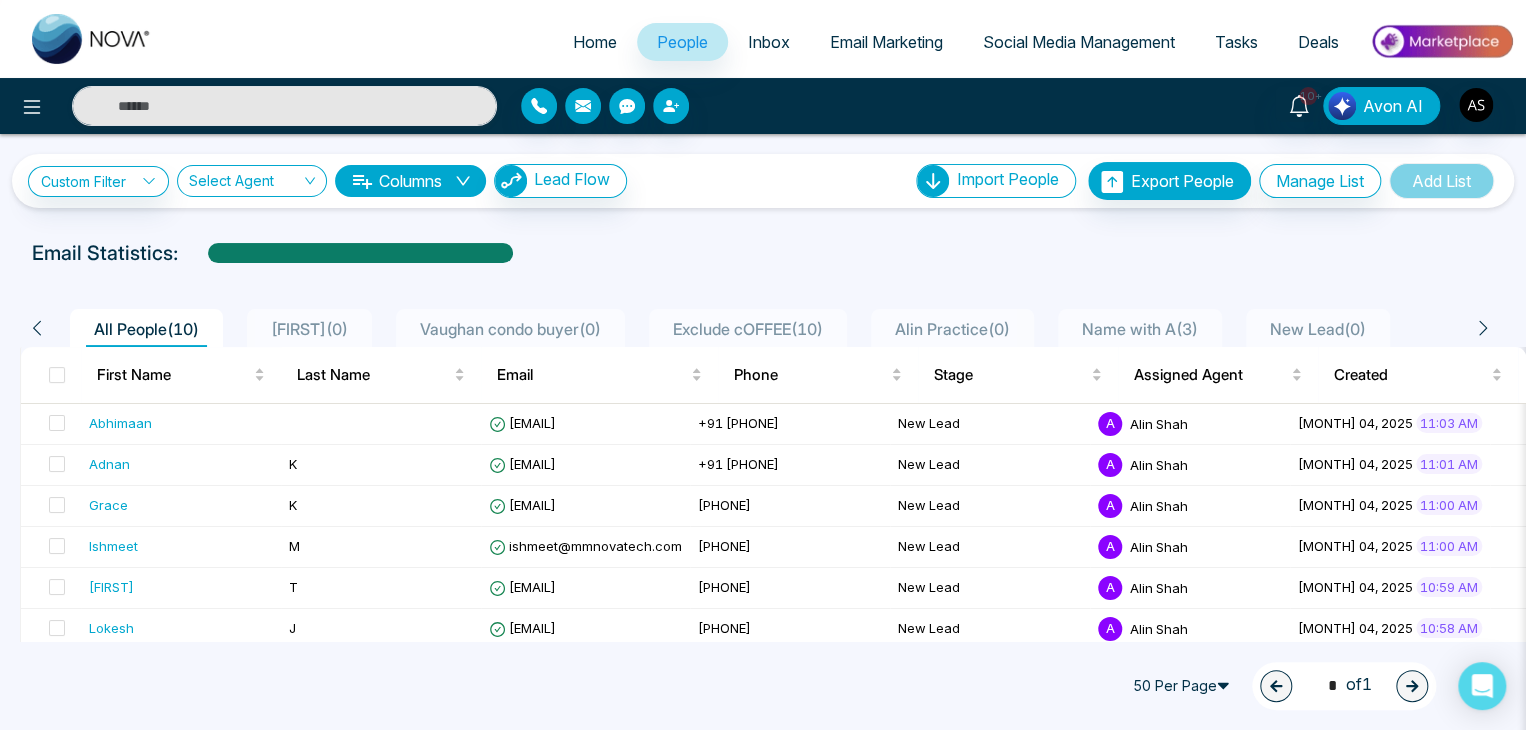 click on "Home" at bounding box center [595, 42] 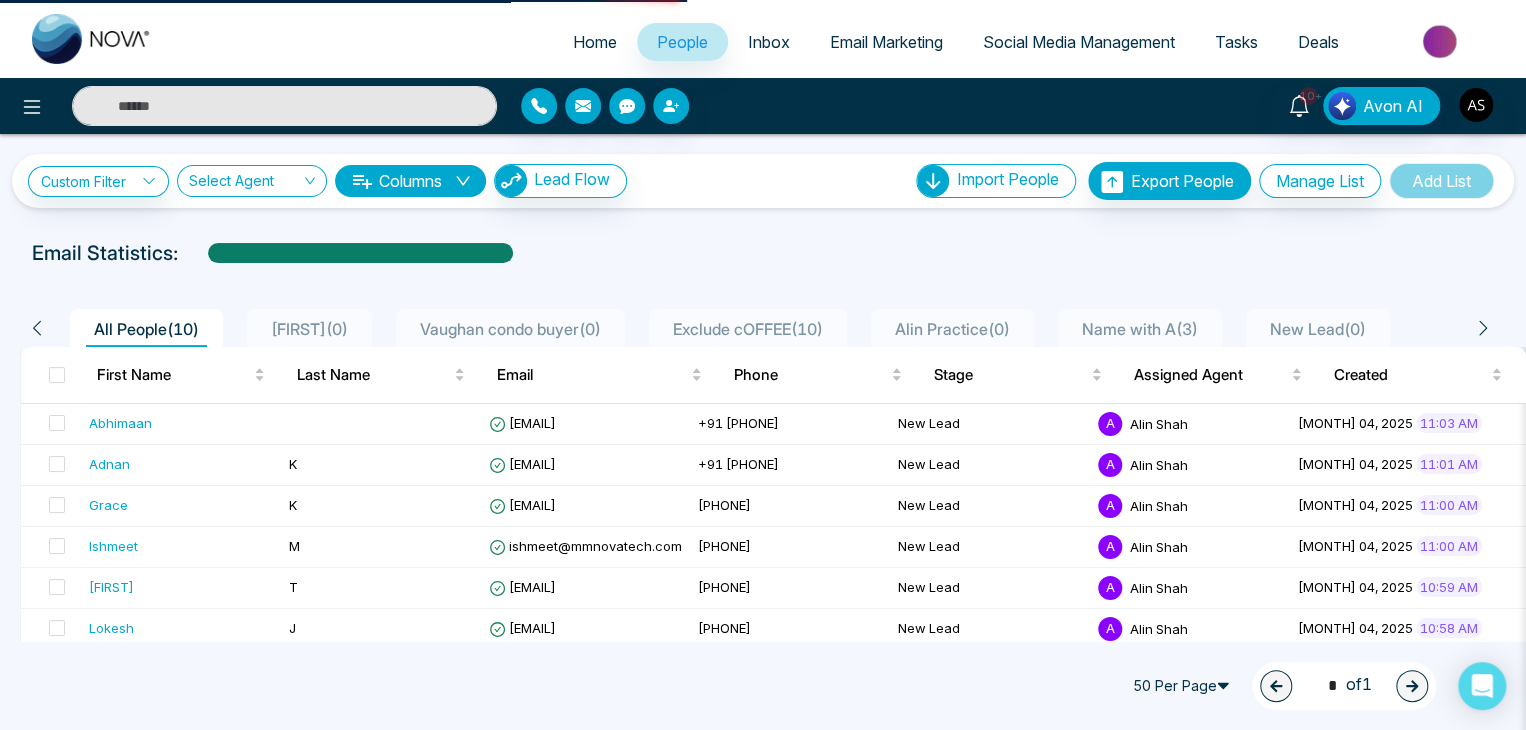 select on "*" 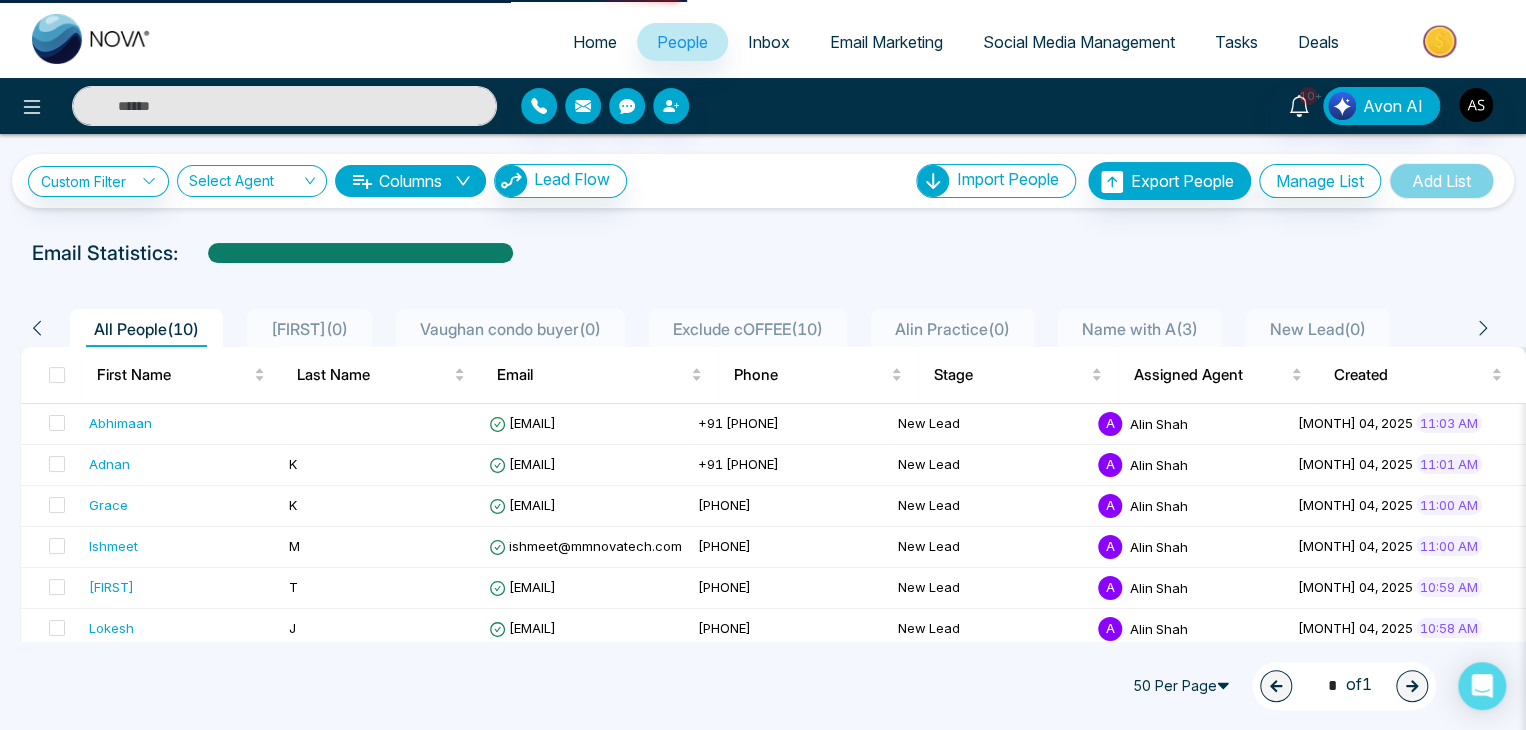 select on "*" 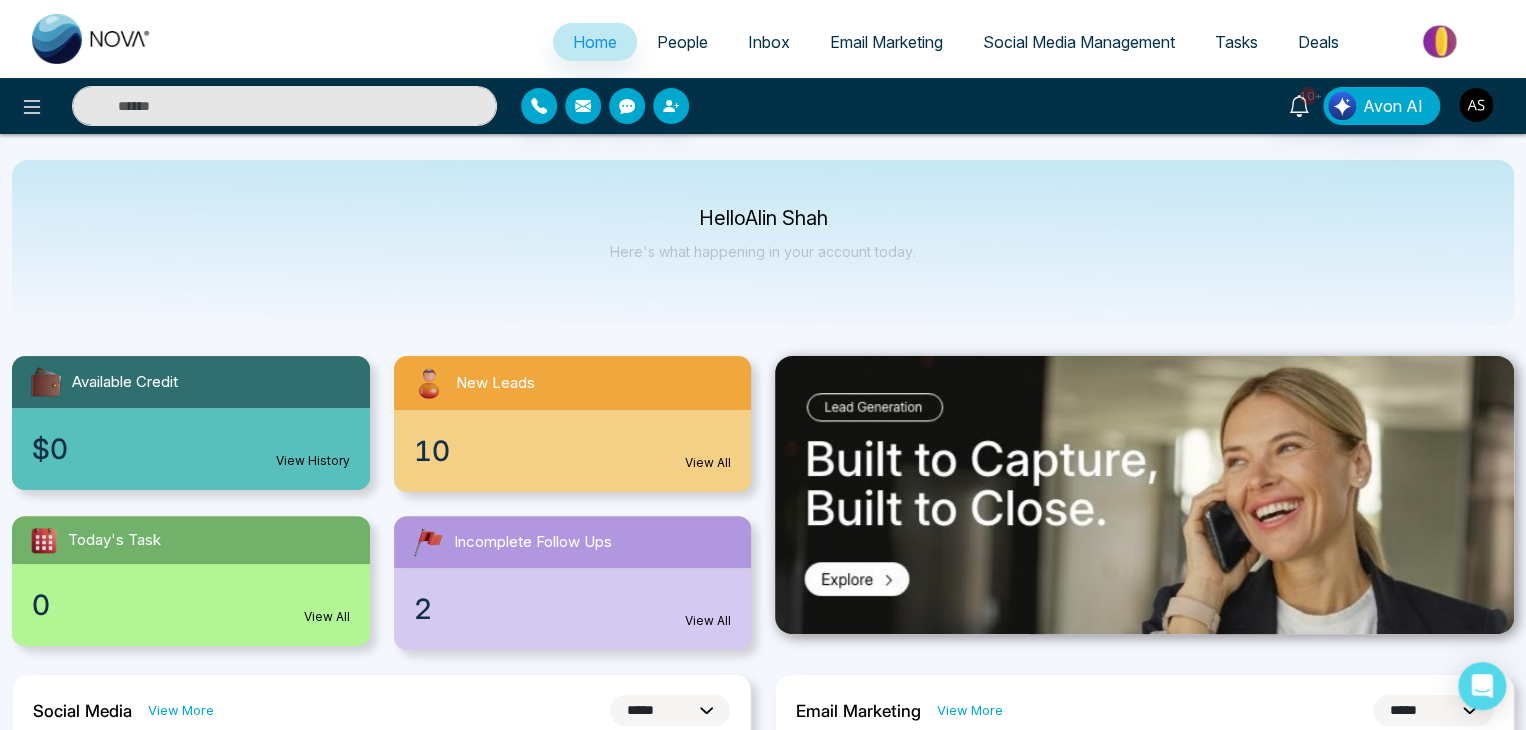 click on "Hello  Alin Shah Here's what happening in your account today." at bounding box center [763, 243] 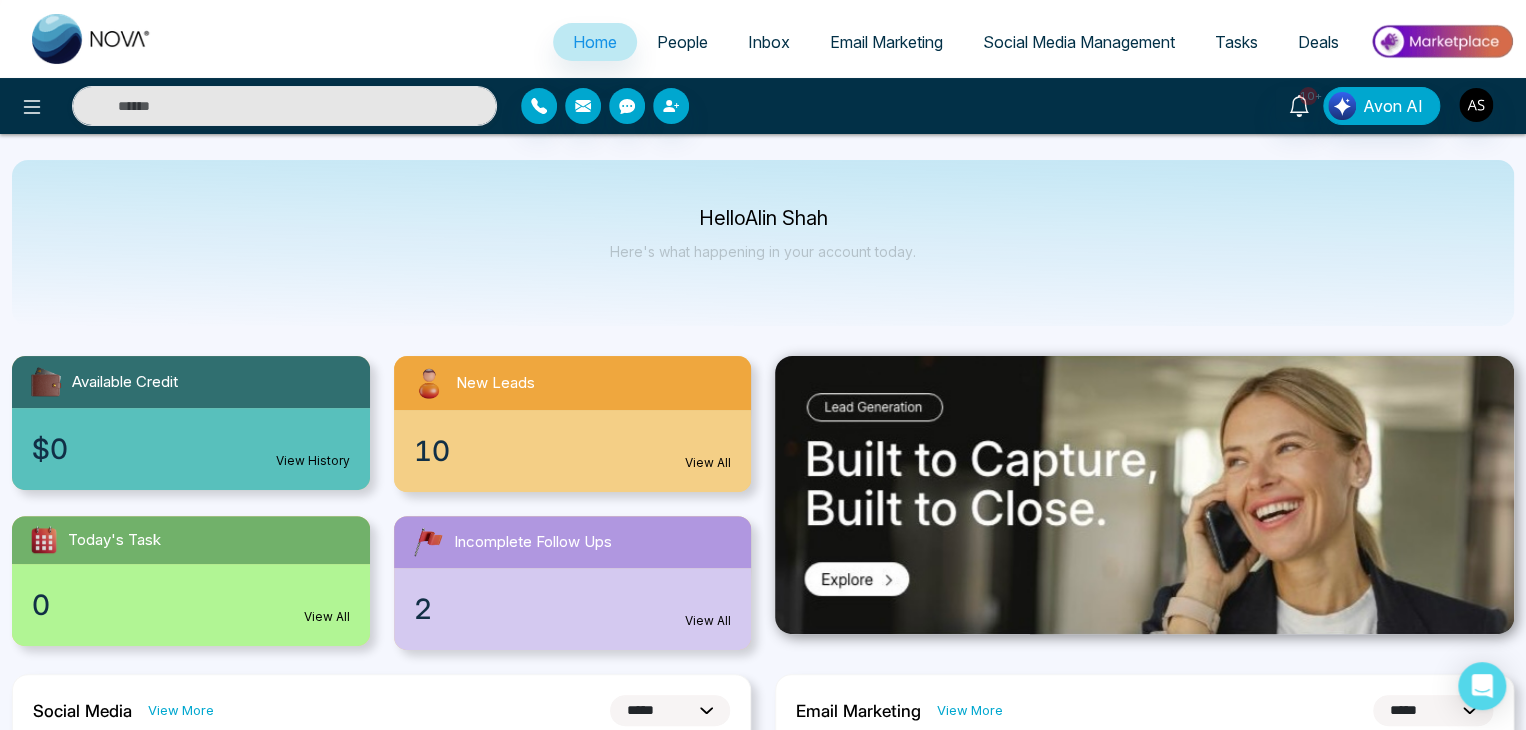 click on "Email Marketing" at bounding box center [886, 42] 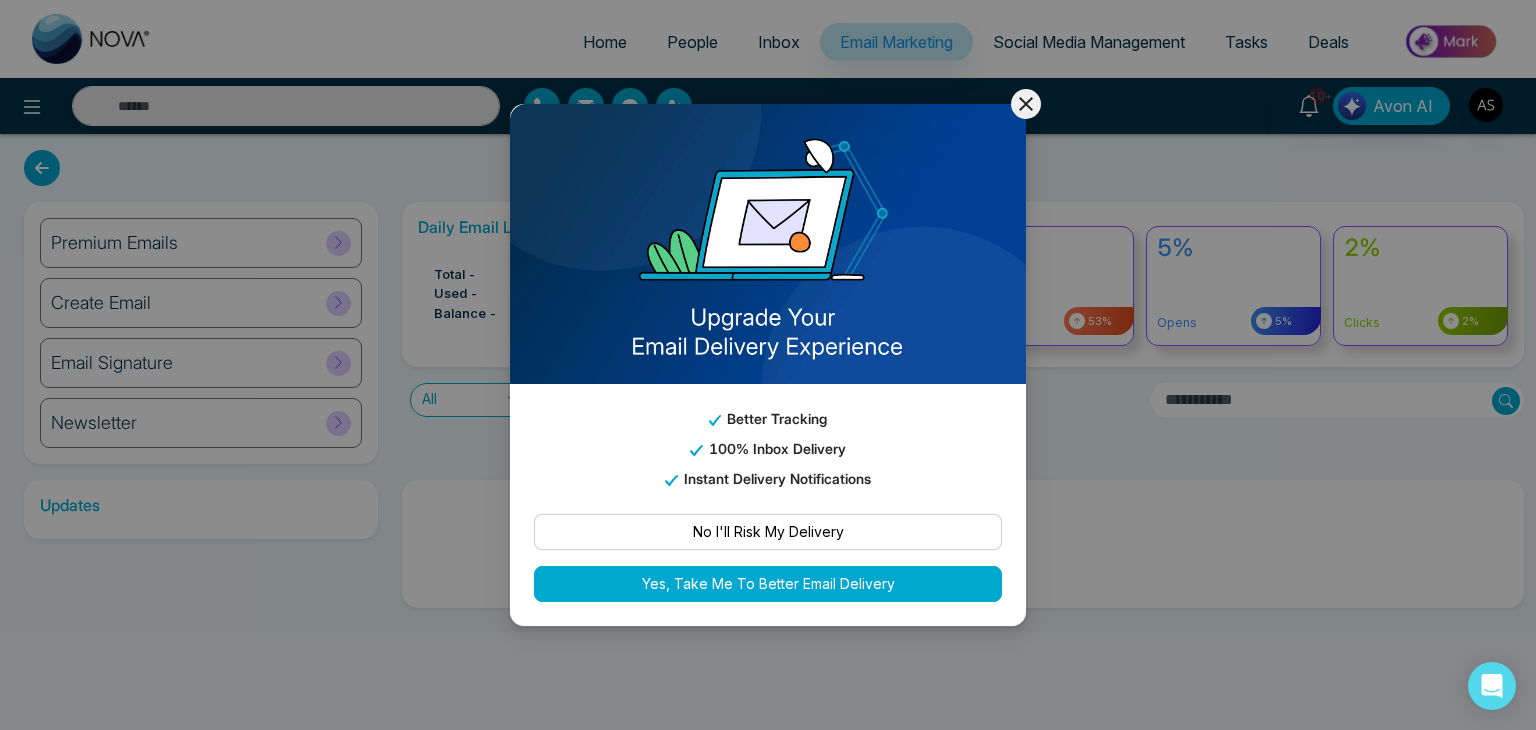 click at bounding box center [1026, 104] 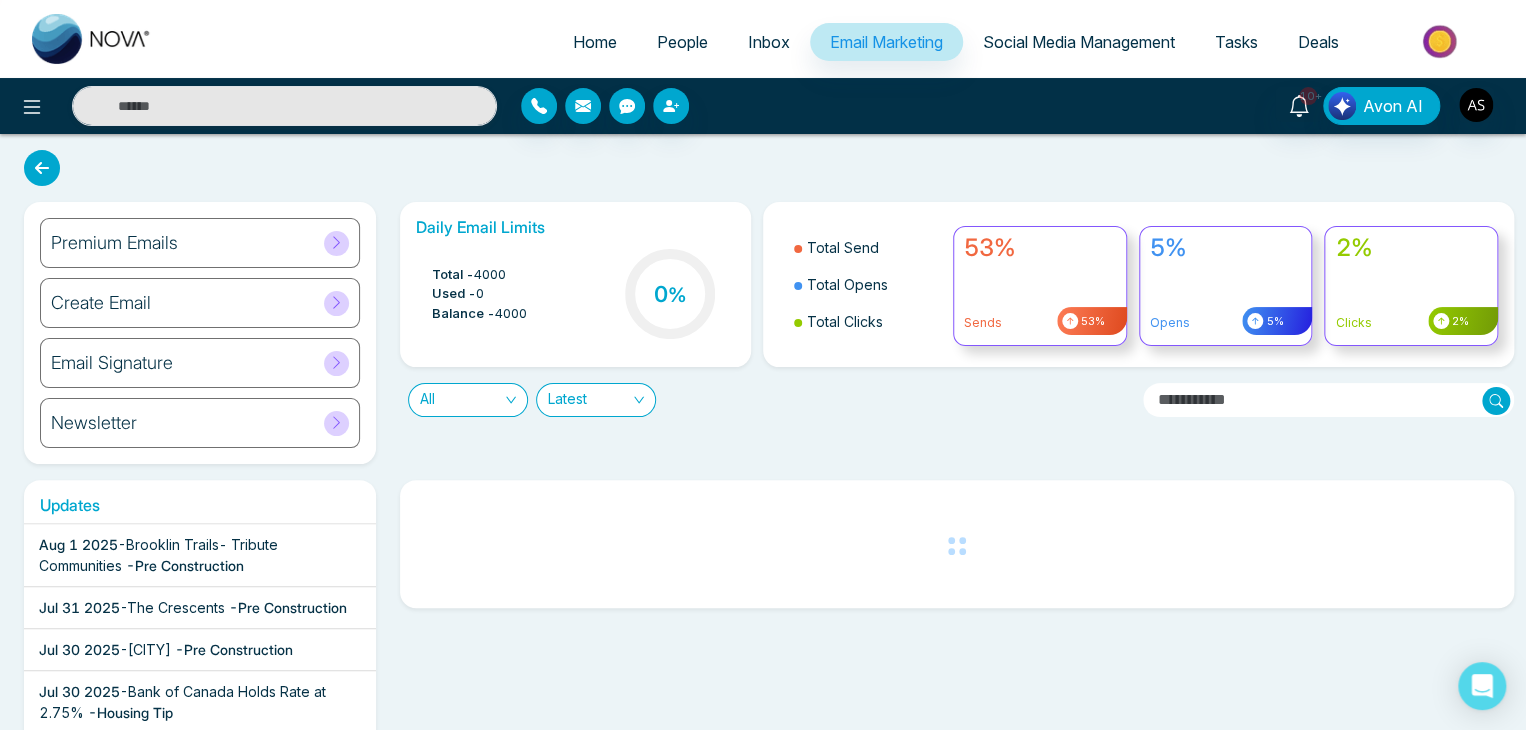 click on "Premium Emails" at bounding box center (200, 243) 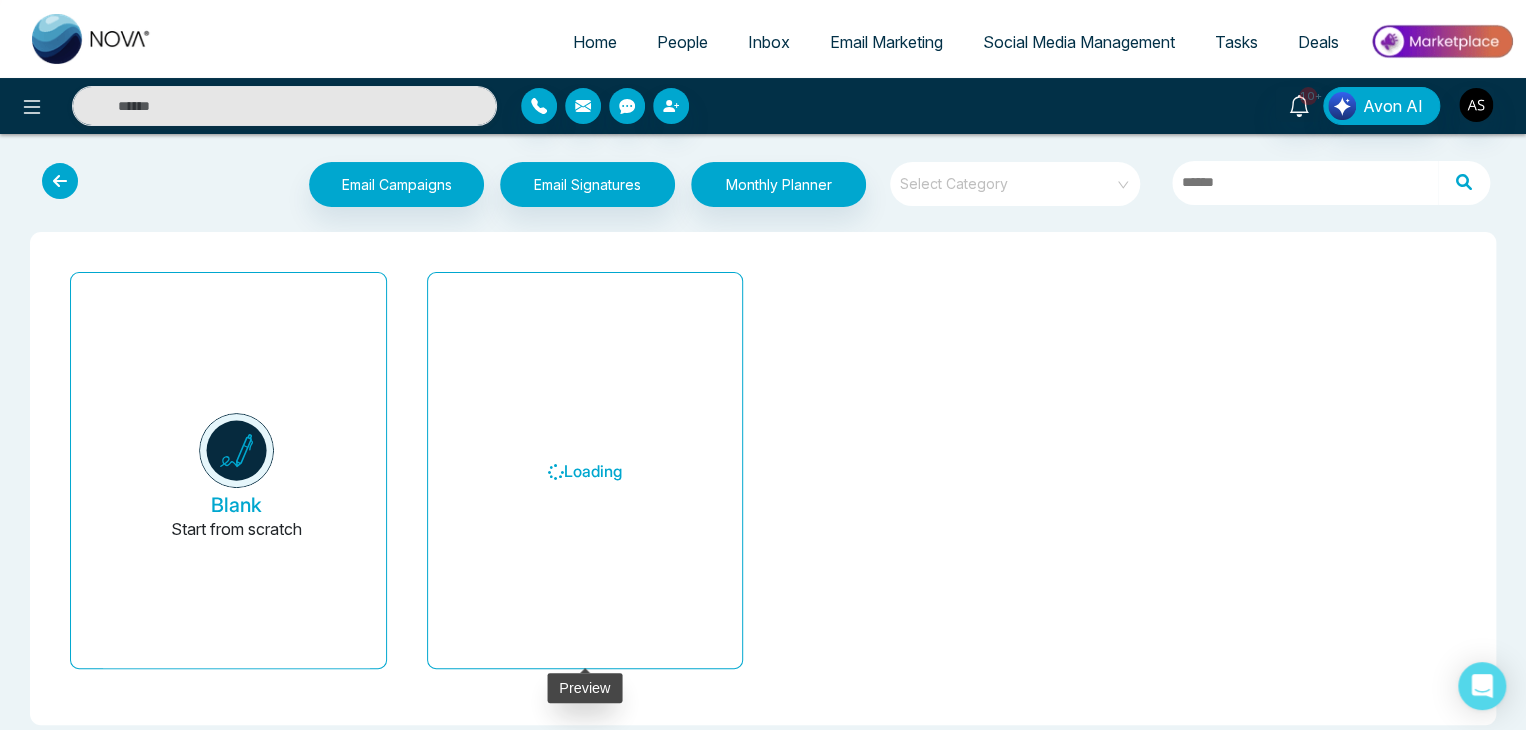 click on "Loading" at bounding box center [585, 471] 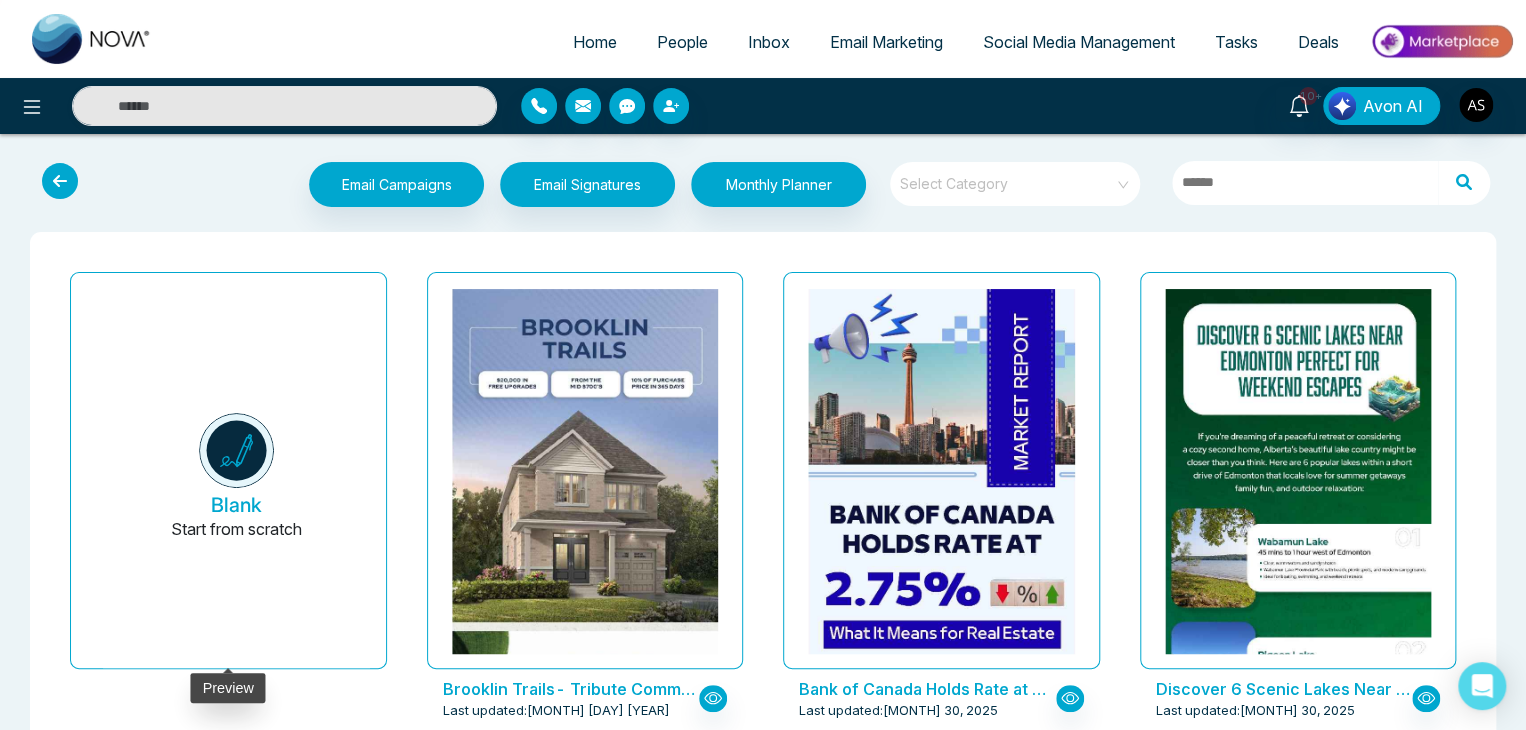 click on "Blank Start from scratch" at bounding box center [236, 478] 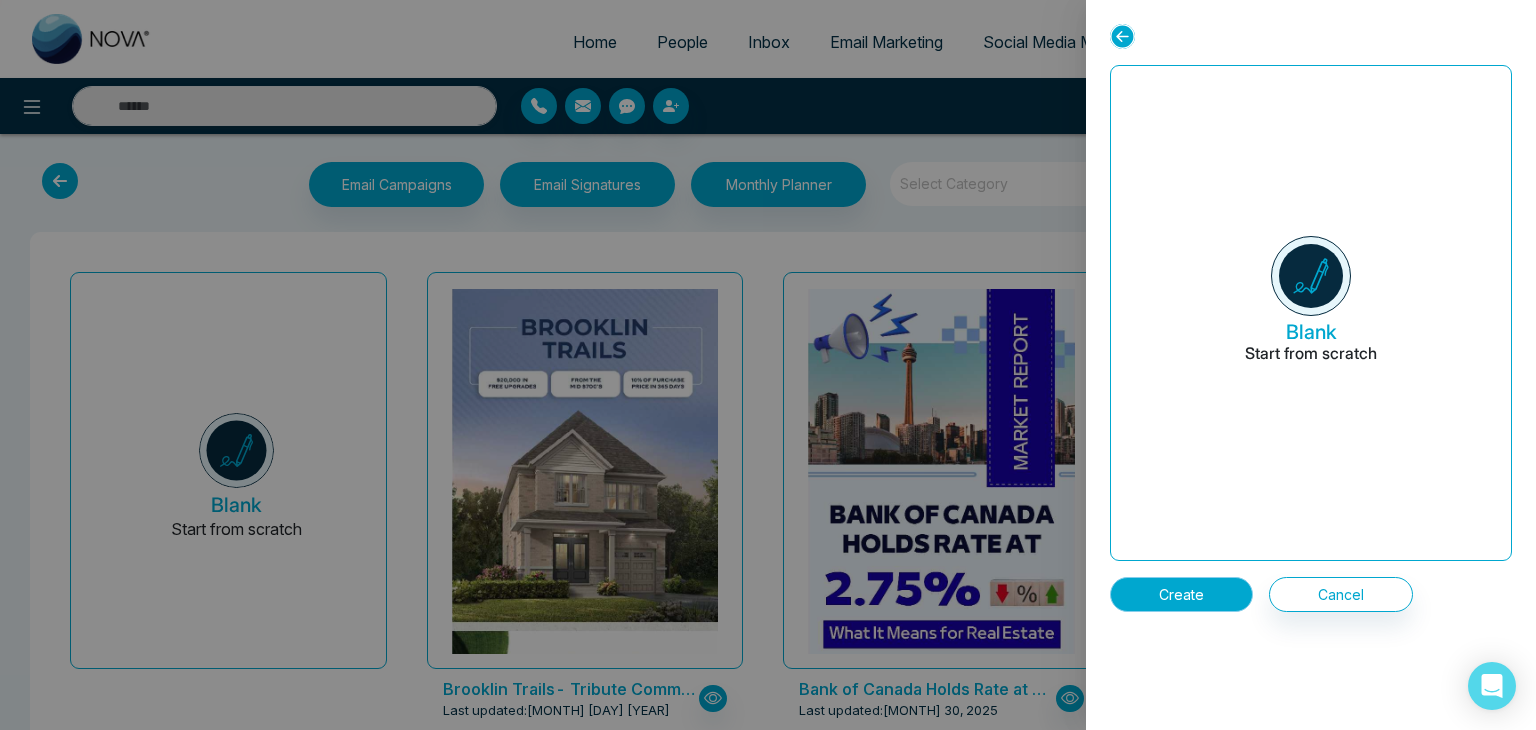 click on "Create" at bounding box center [1181, 594] 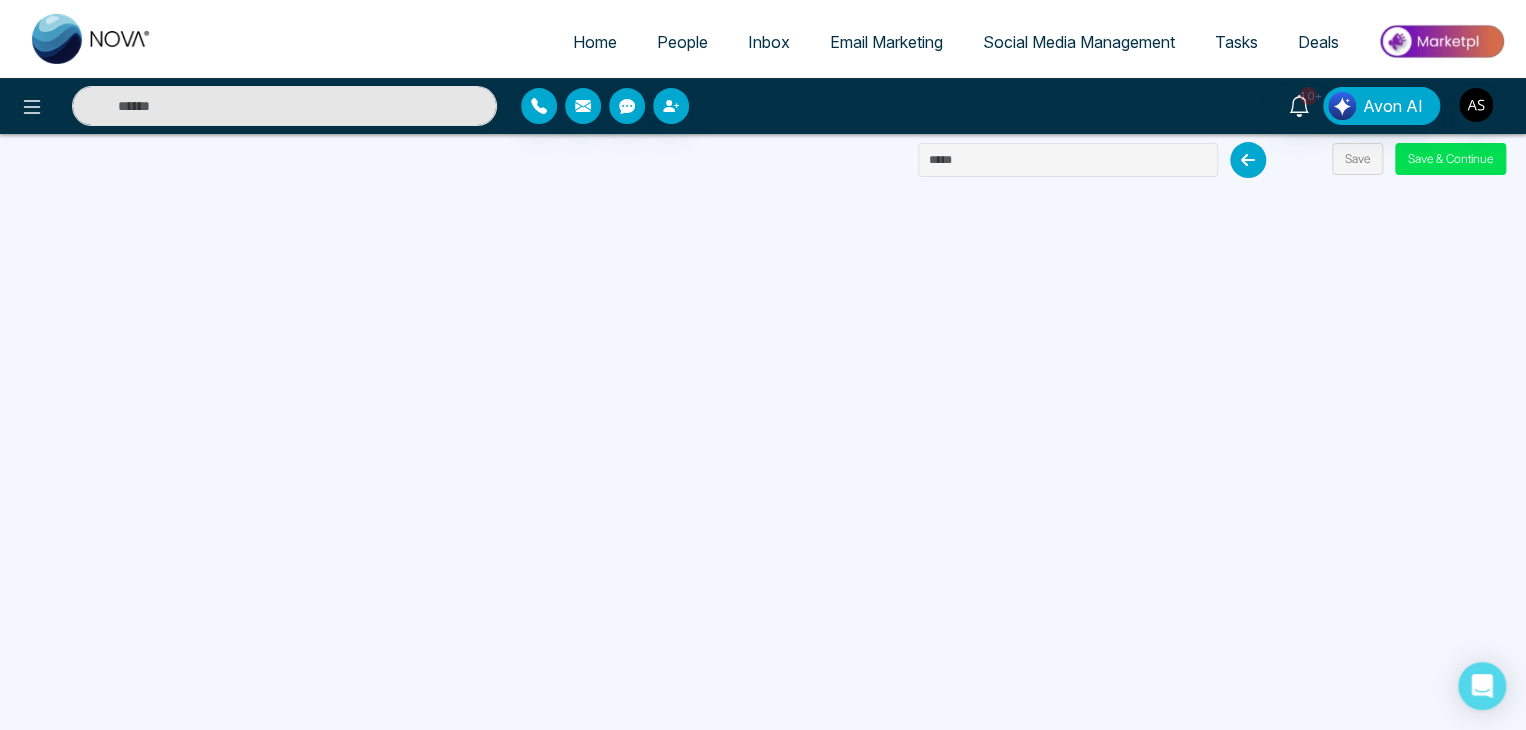 click on "Email Marketing" at bounding box center [886, 42] 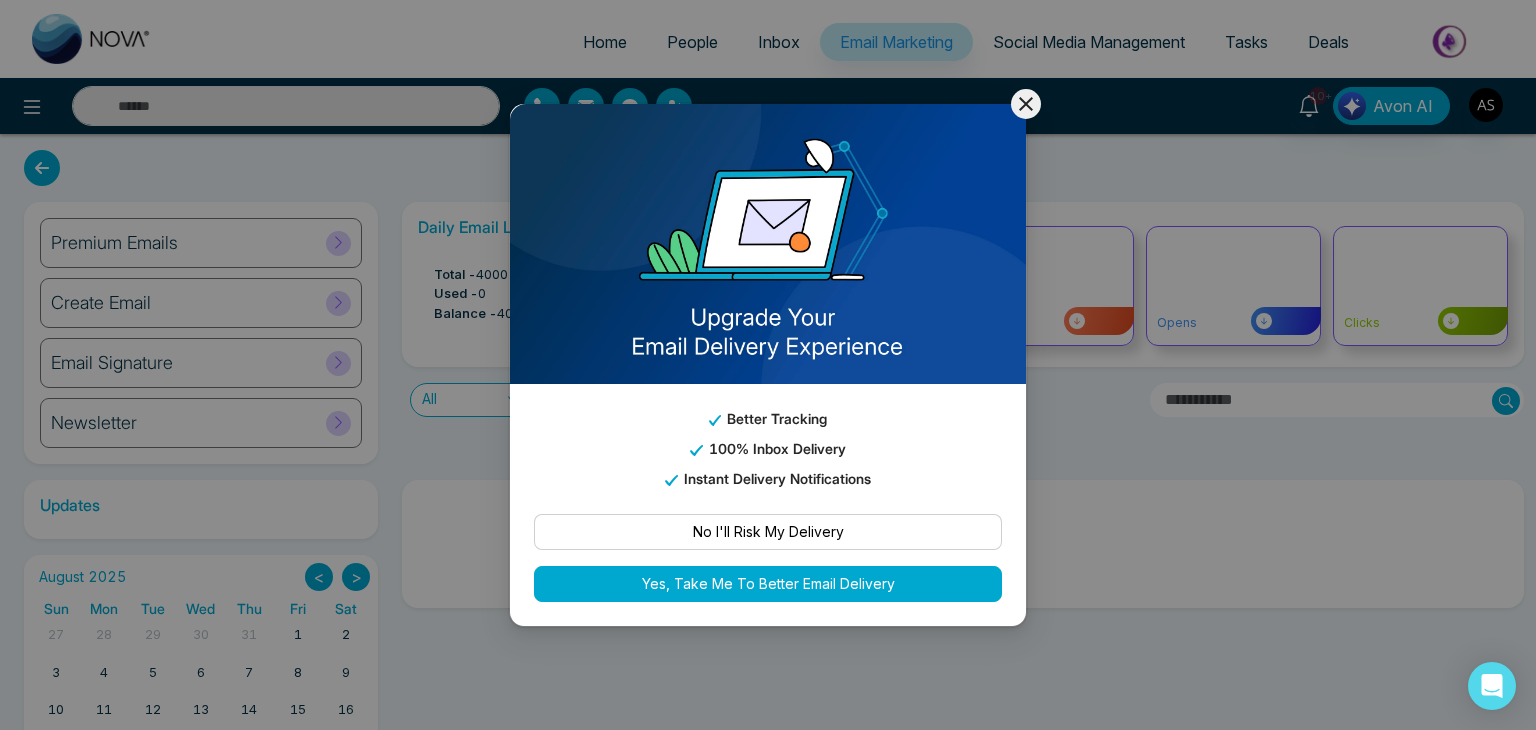 click on "Better Tracking 100% Inbox Delivery Instant Delivery Notifications   No I'll Risk My Delivery   Yes, Take Me To Better Email Delivery" at bounding box center (768, 365) 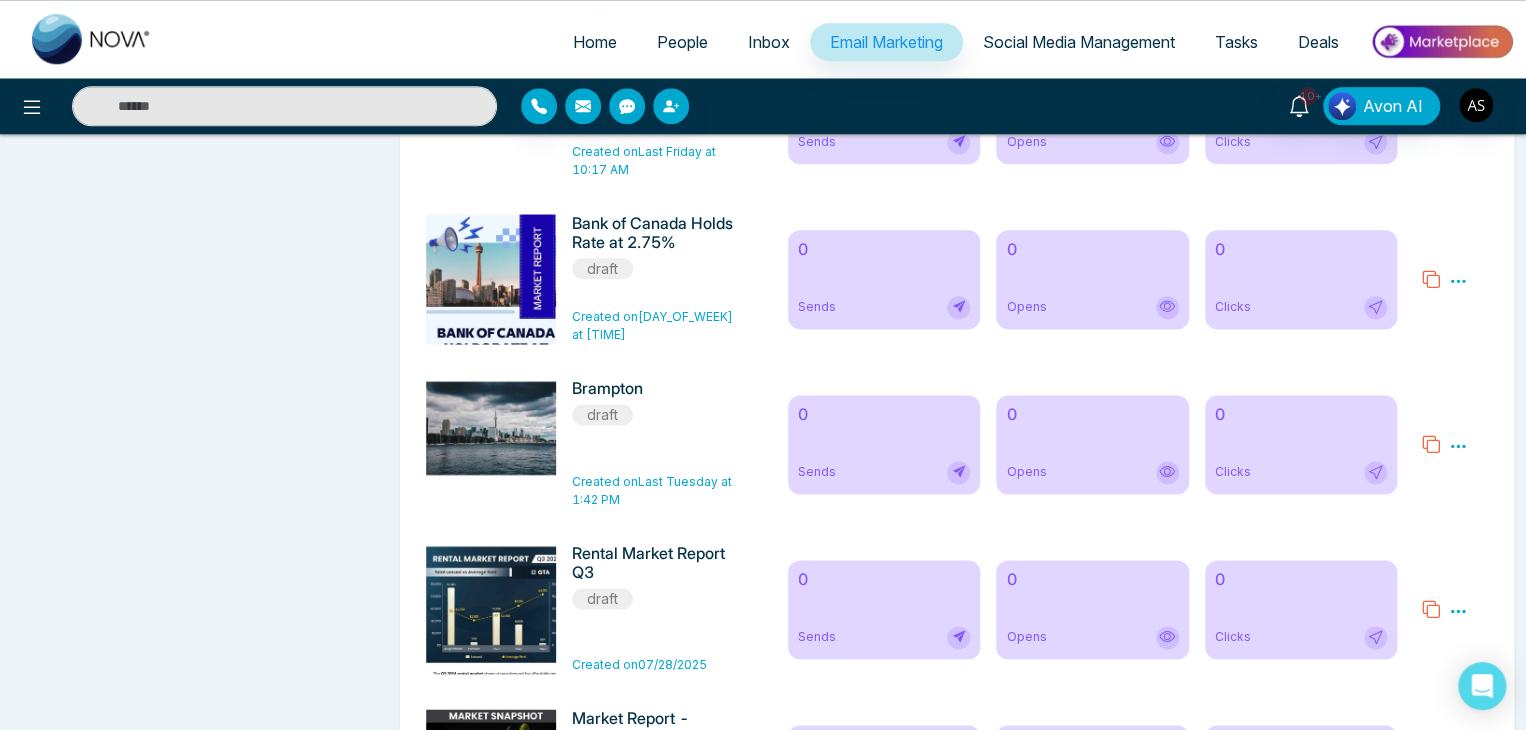scroll, scrollTop: 1116, scrollLeft: 0, axis: vertical 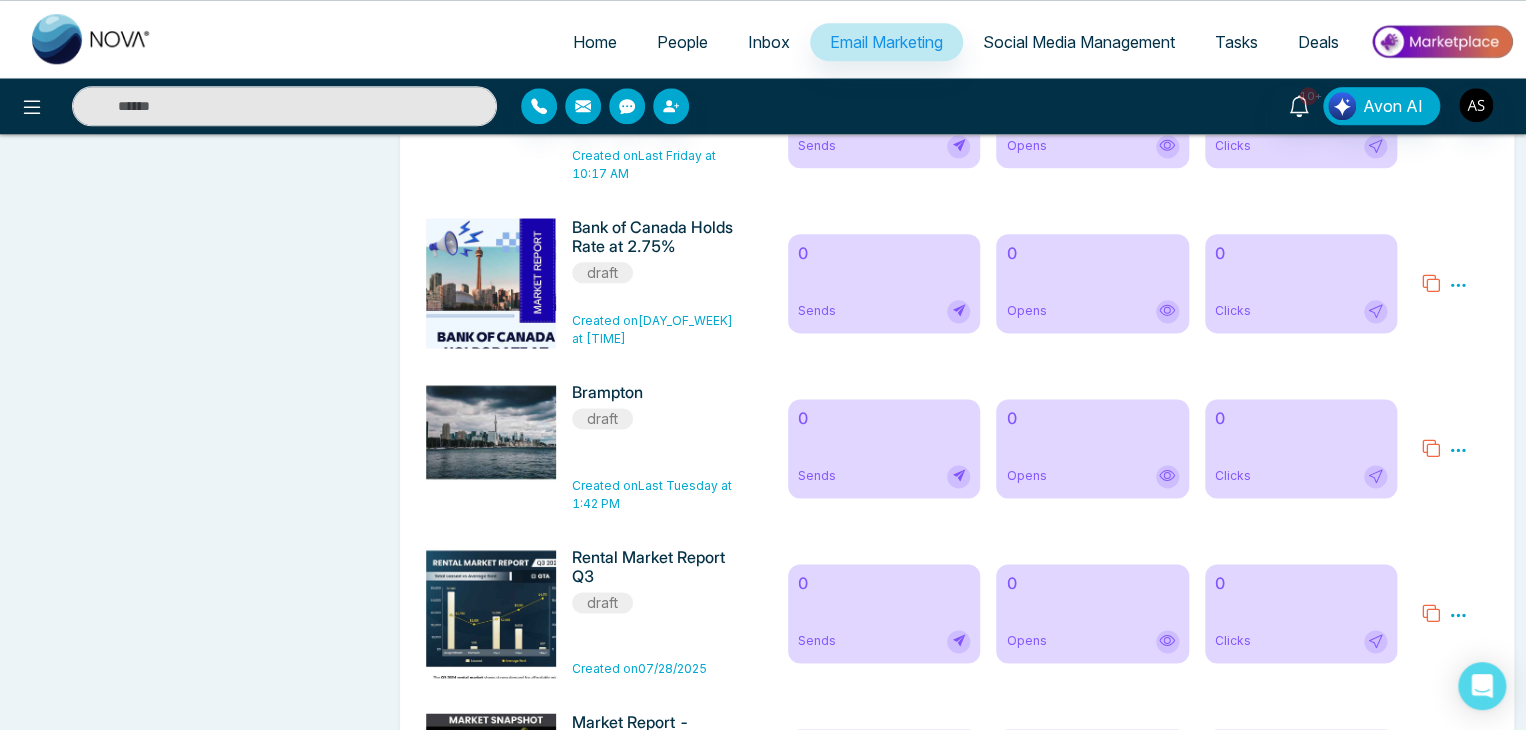 click 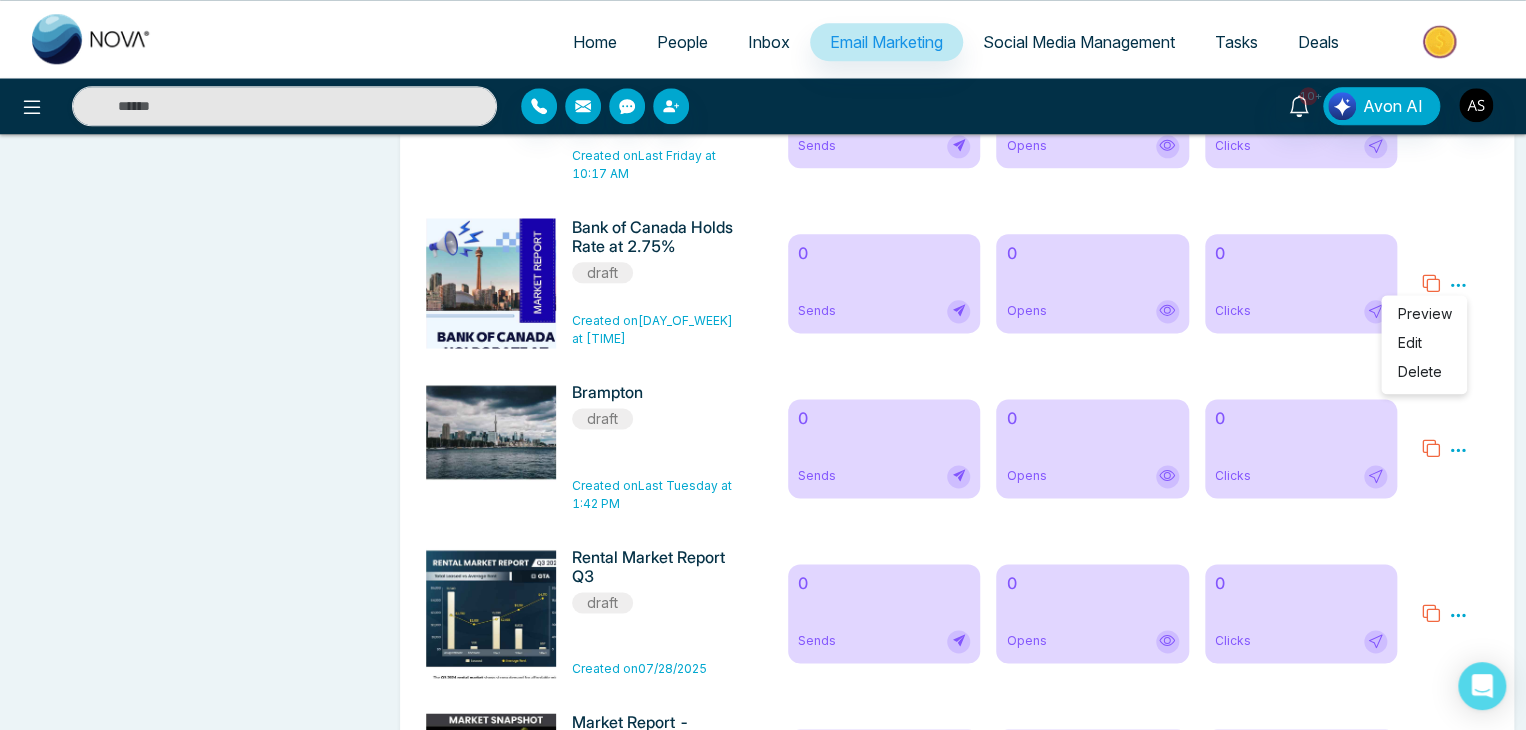 click on "Edit" at bounding box center [1409, 342] 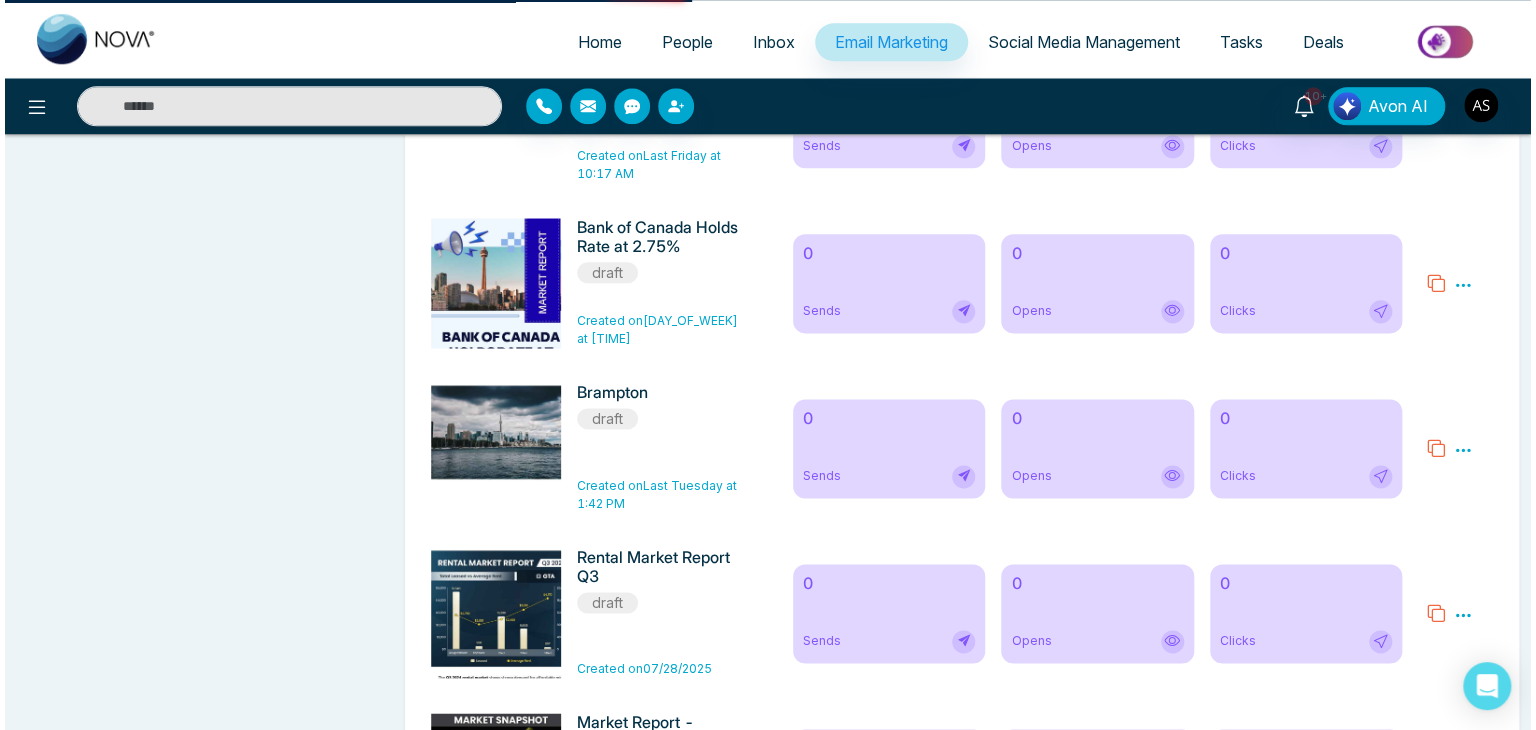 scroll, scrollTop: 0, scrollLeft: 0, axis: both 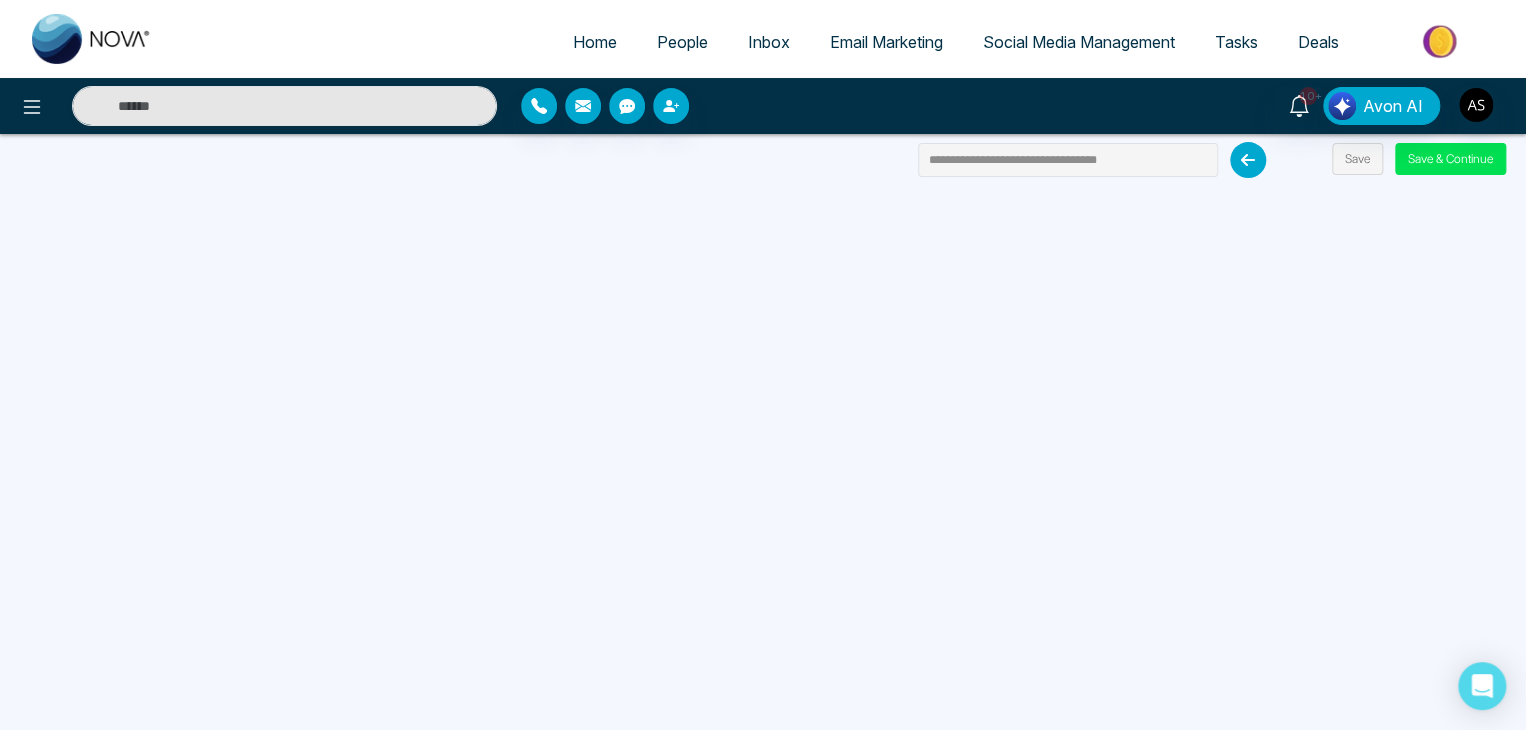 click at bounding box center (1248, 160) 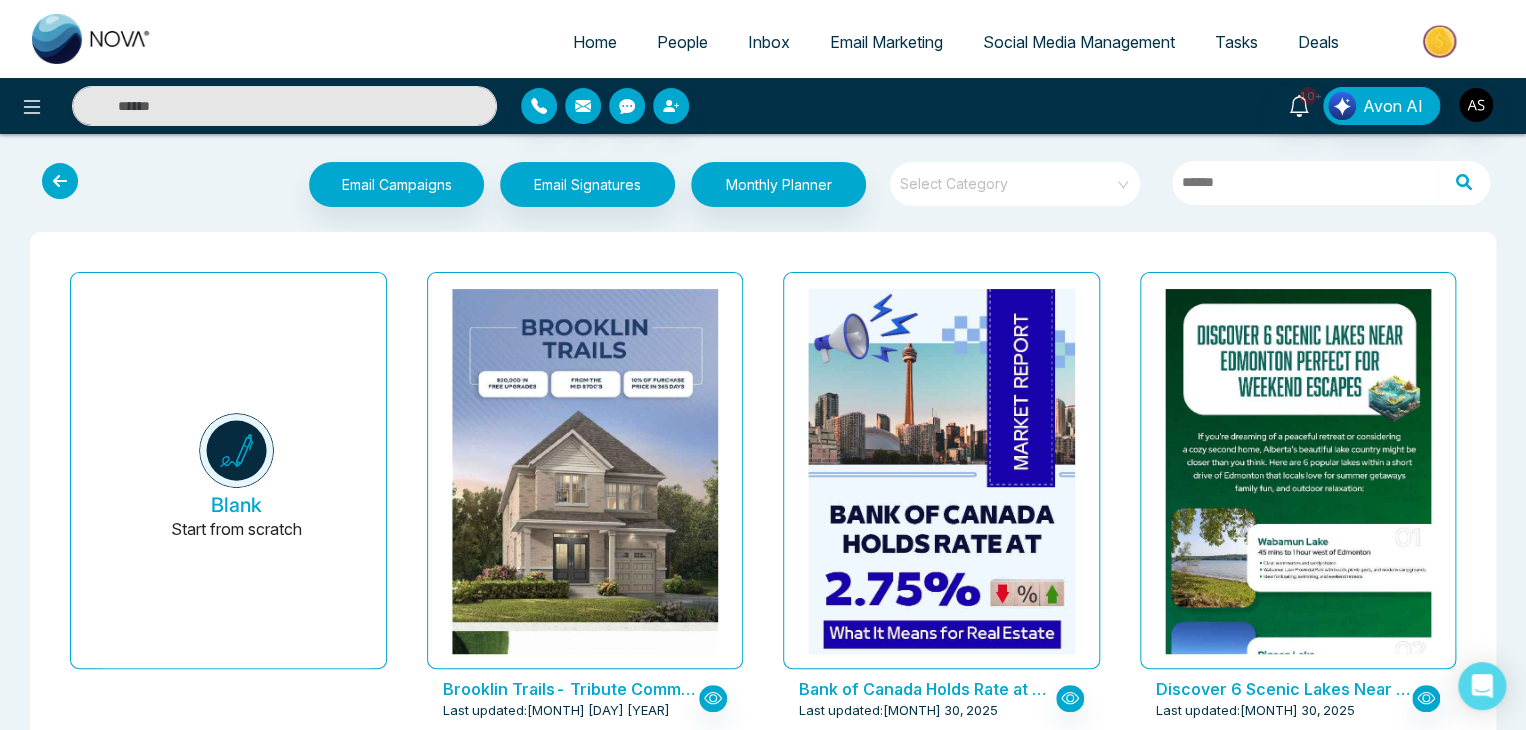 click on "Home" at bounding box center [595, 42] 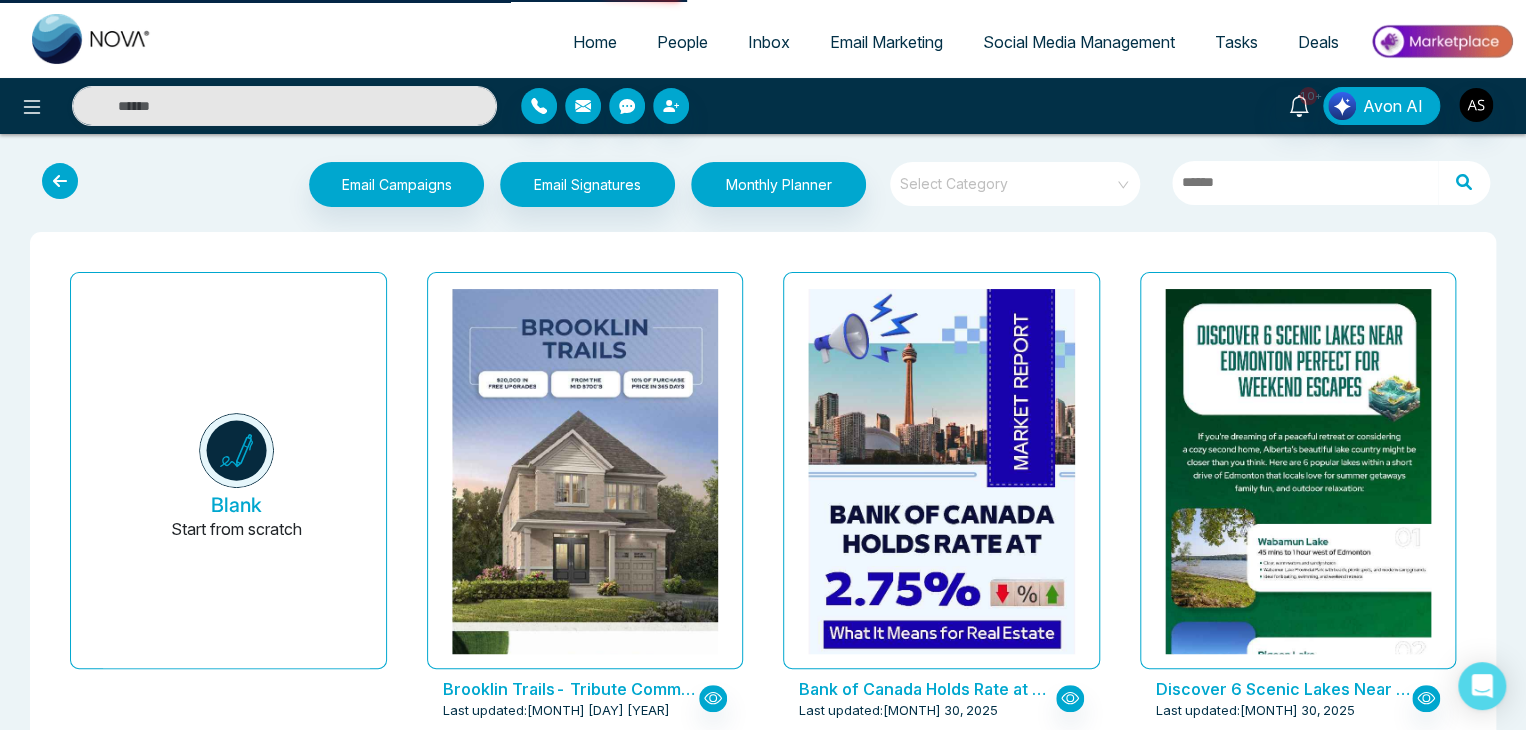 select on "*" 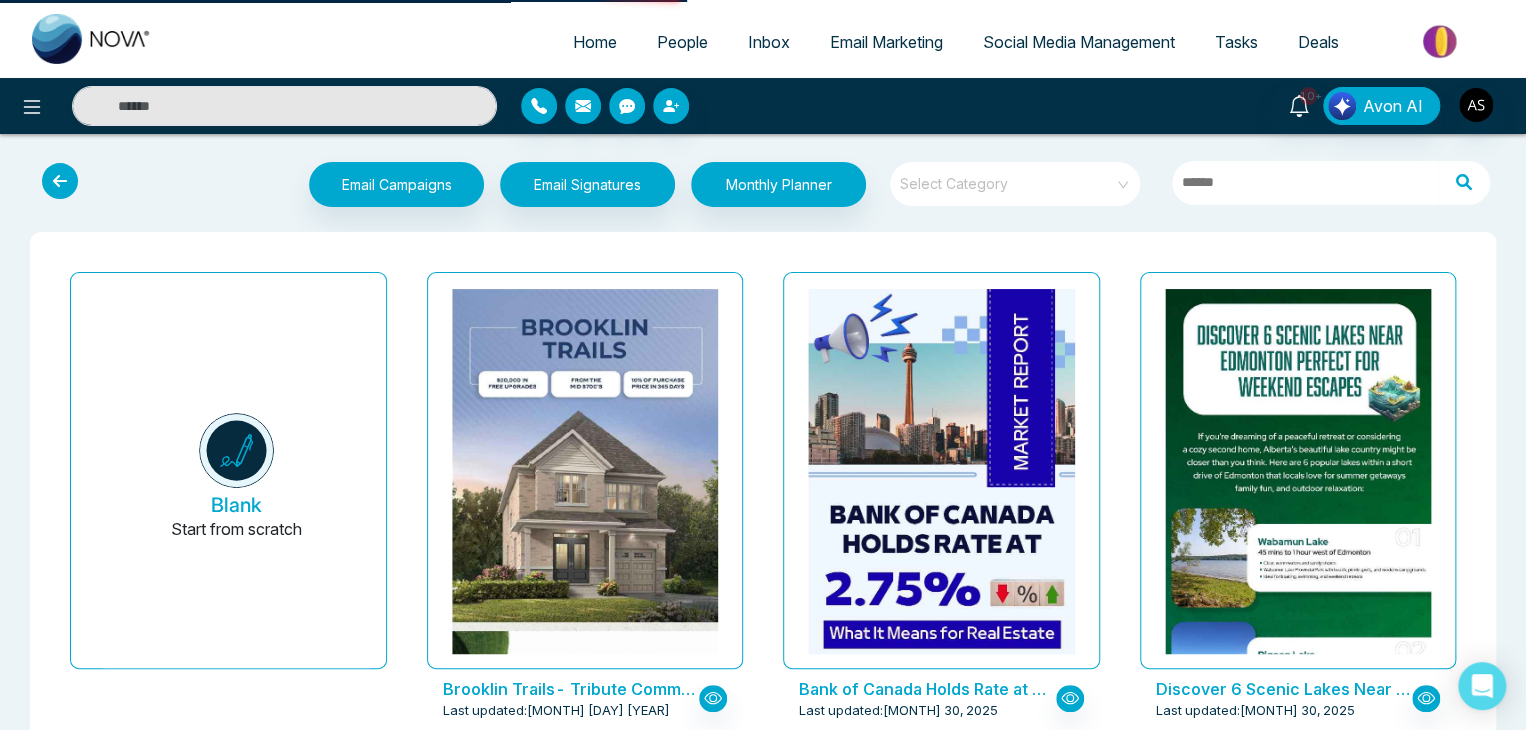 select on "*" 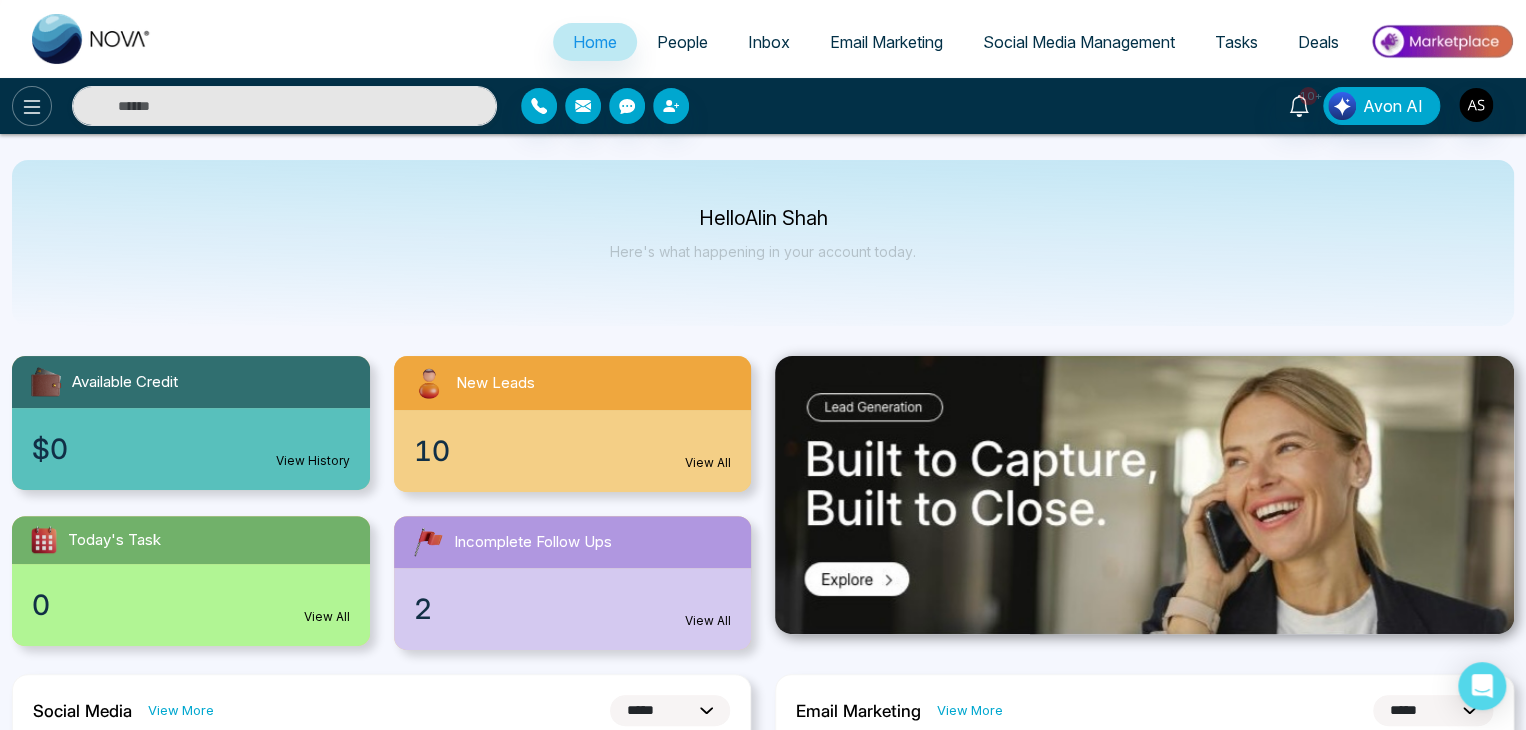 click 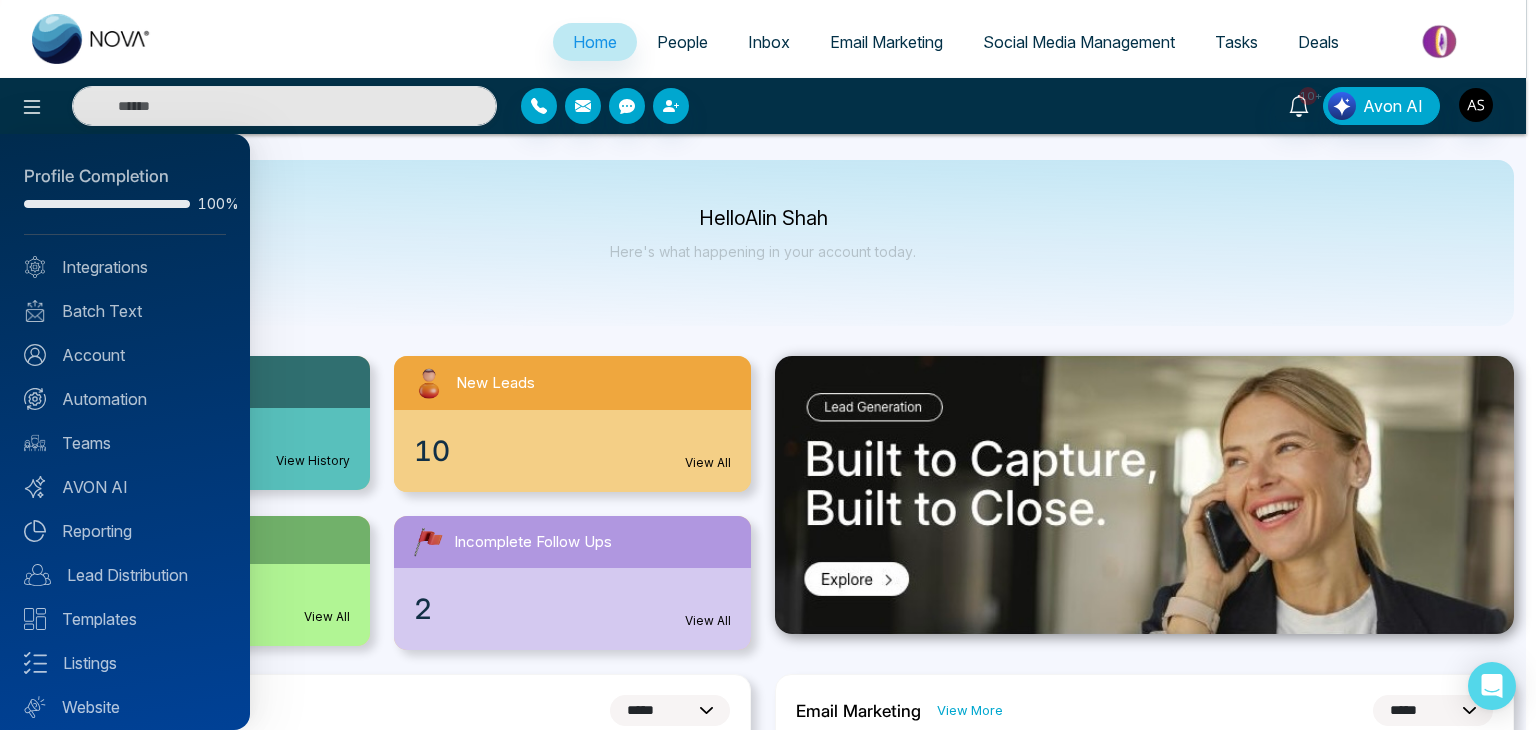 scroll, scrollTop: 56, scrollLeft: 0, axis: vertical 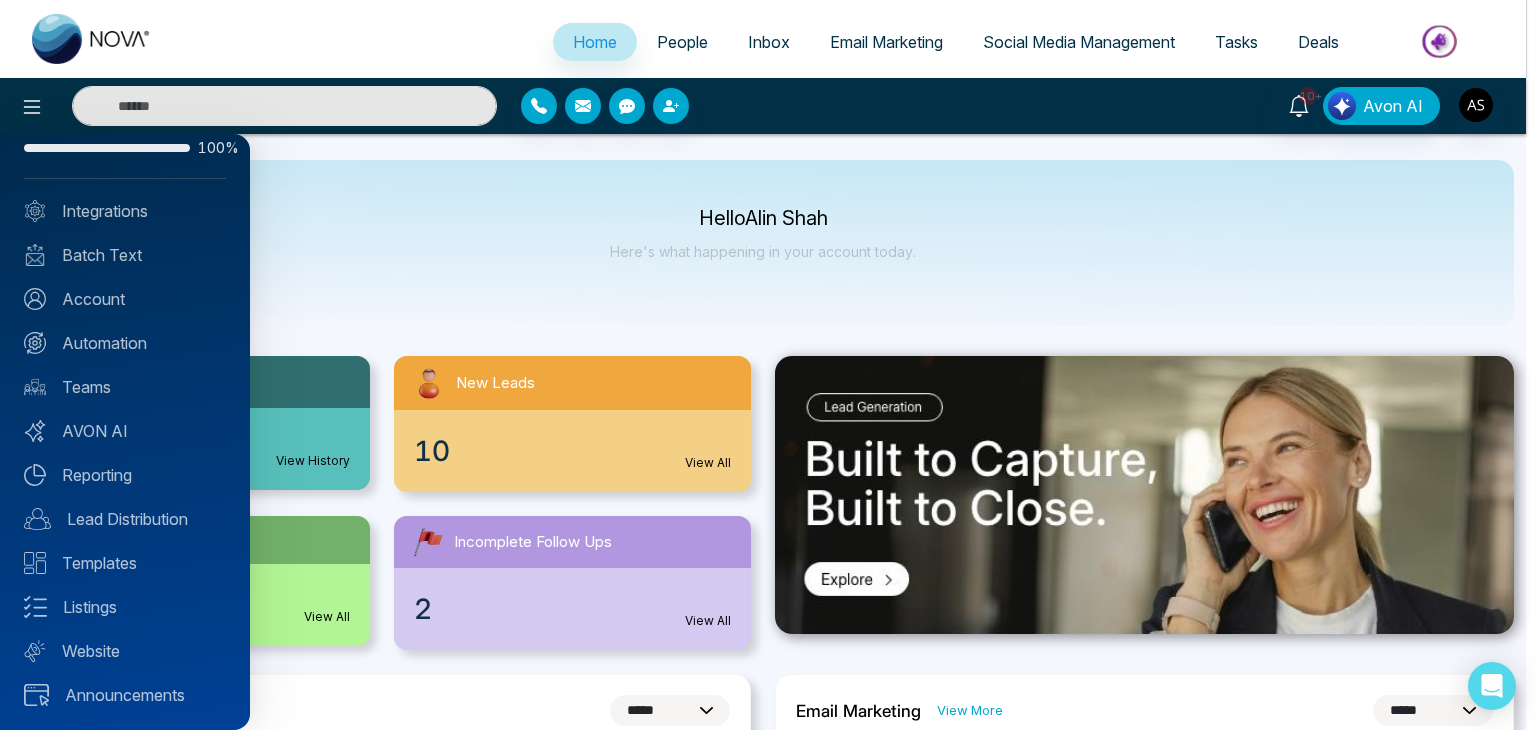 click on "Profile Completion 100% Integrations Batch Text Account Automation Teams AVON AI Reporting Lead Distribution Templates Listings Website Announcements" at bounding box center (125, 432) 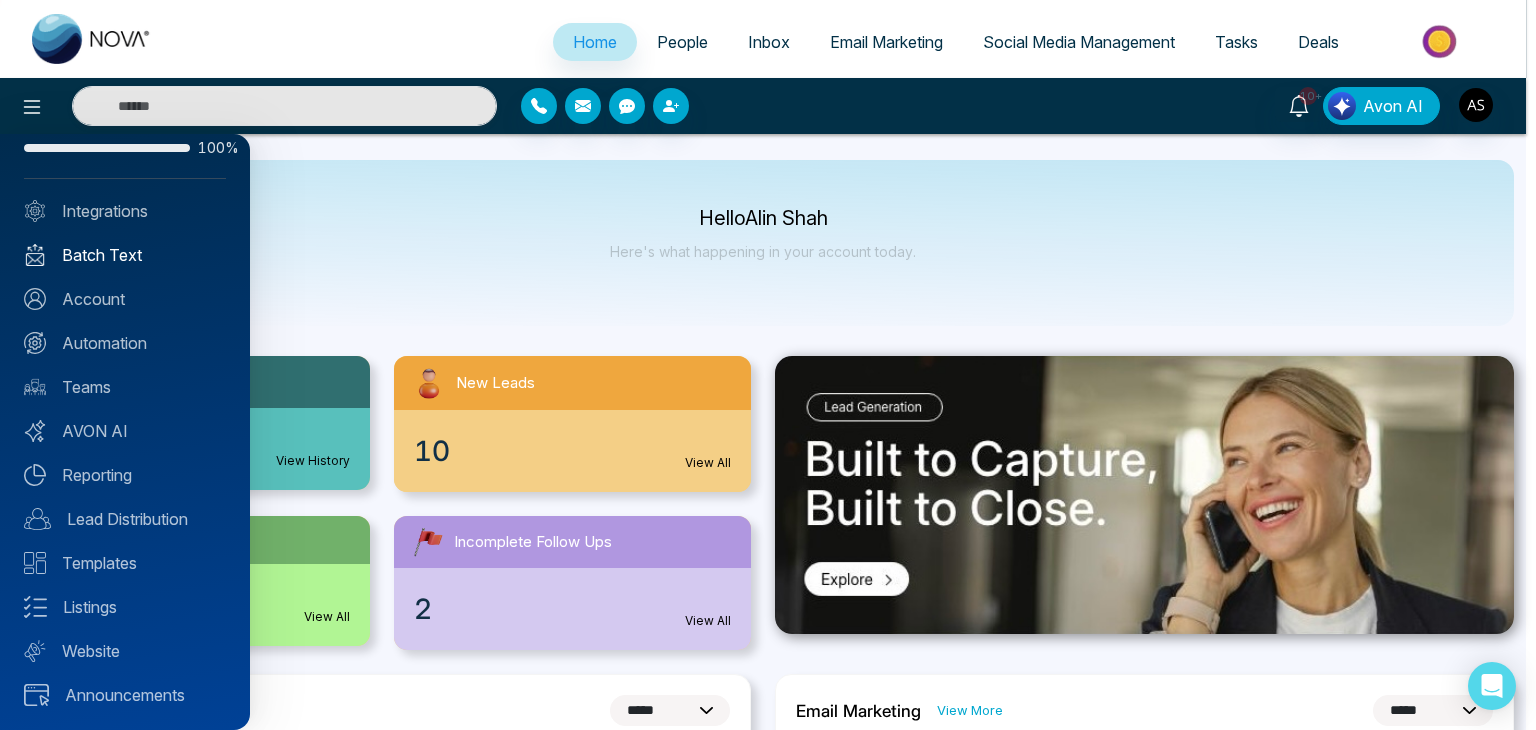 click on "Batch Text" at bounding box center (125, 255) 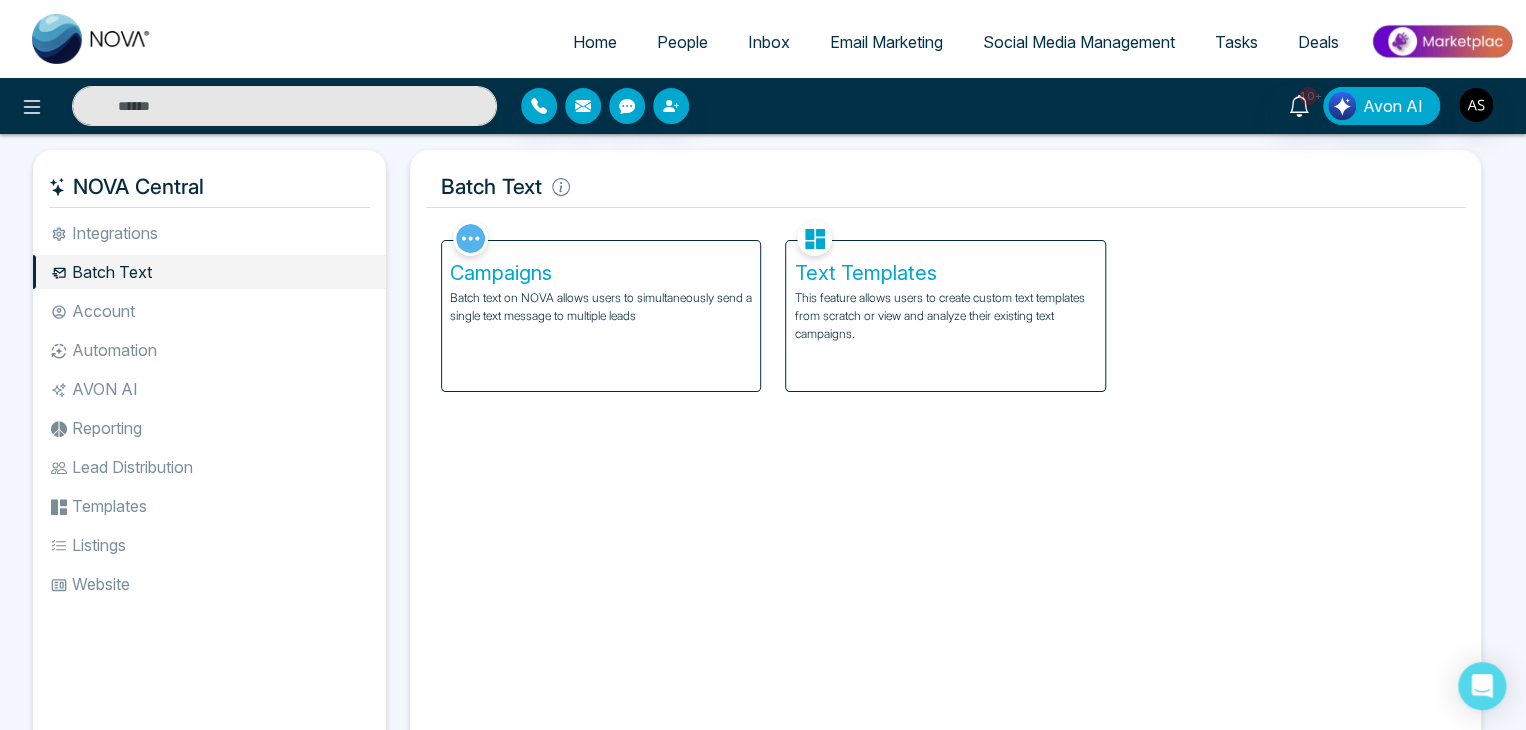 click on "Batch text on NOVA allows users to simultaneously send a single text message to multiple leads" at bounding box center [601, 307] 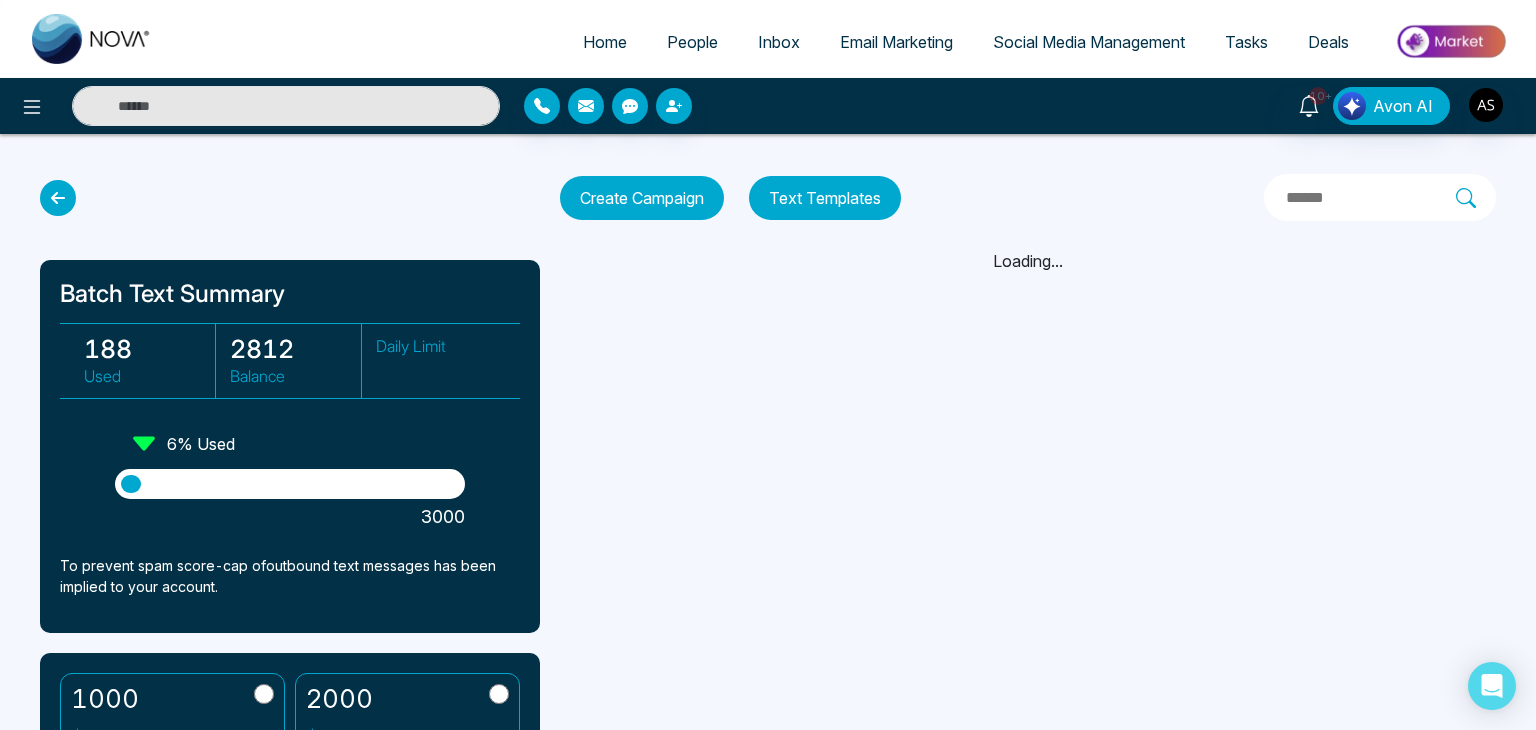 click on "Create Campaign" at bounding box center [642, 198] 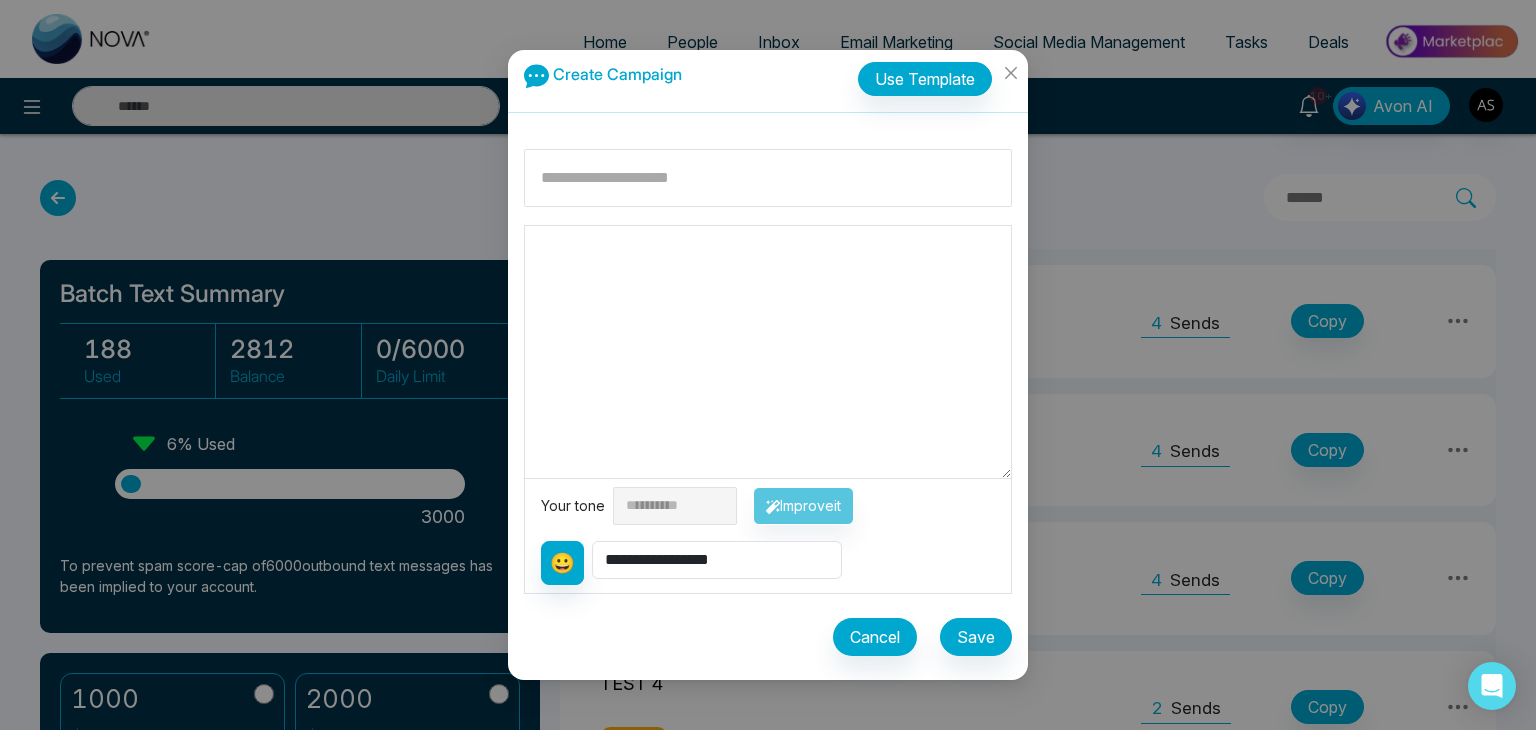 click at bounding box center (768, 352) 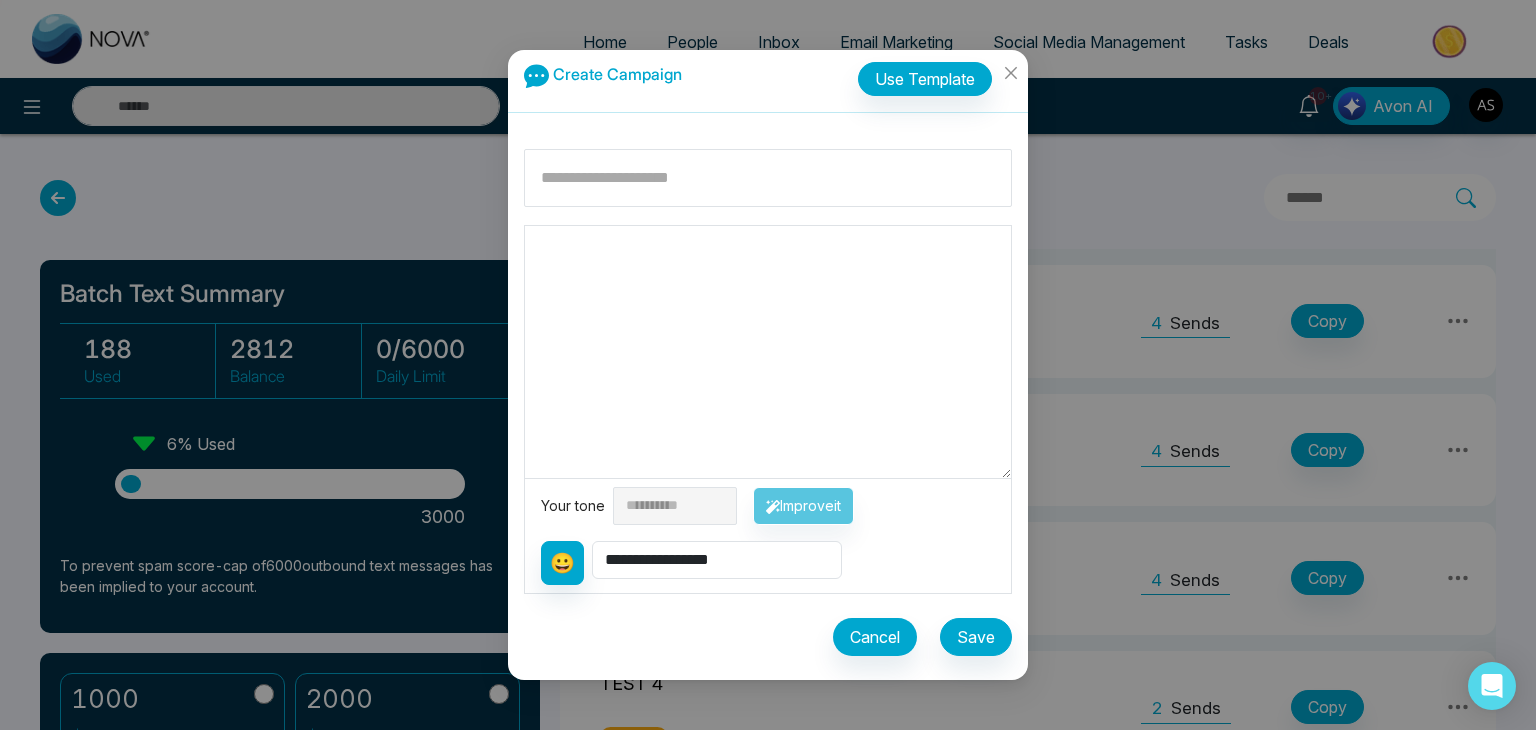 click at bounding box center (768, 352) 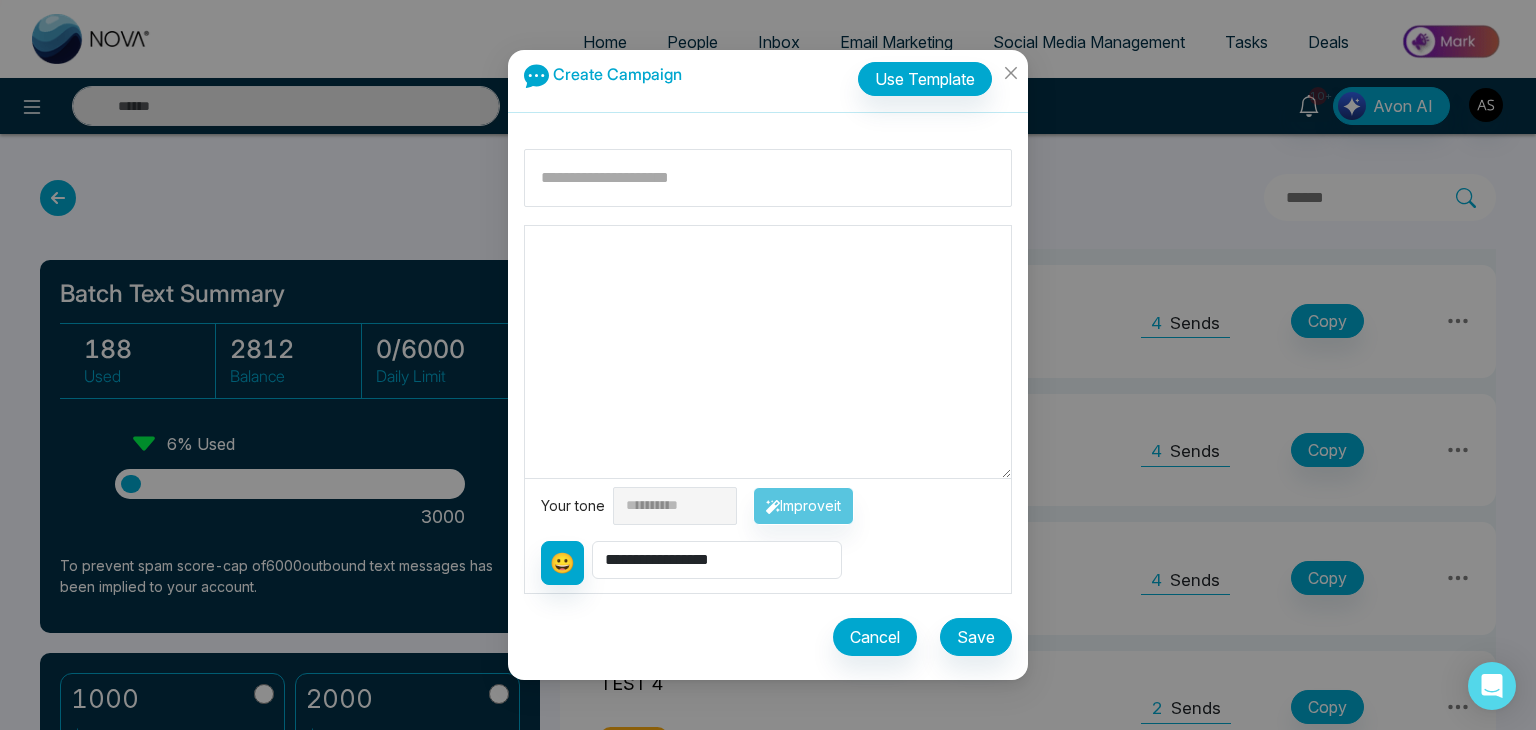 paste on "**********" 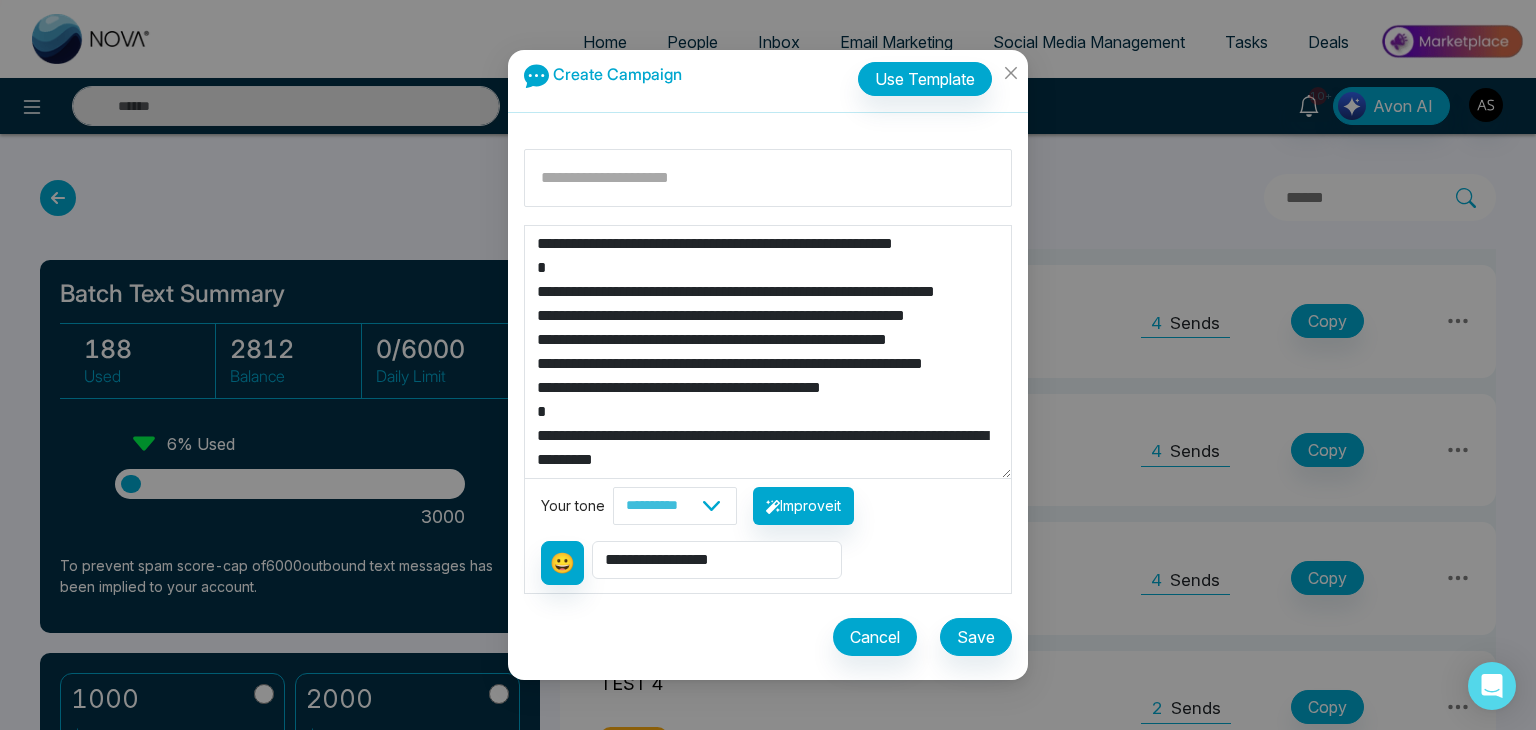 scroll, scrollTop: 0, scrollLeft: 0, axis: both 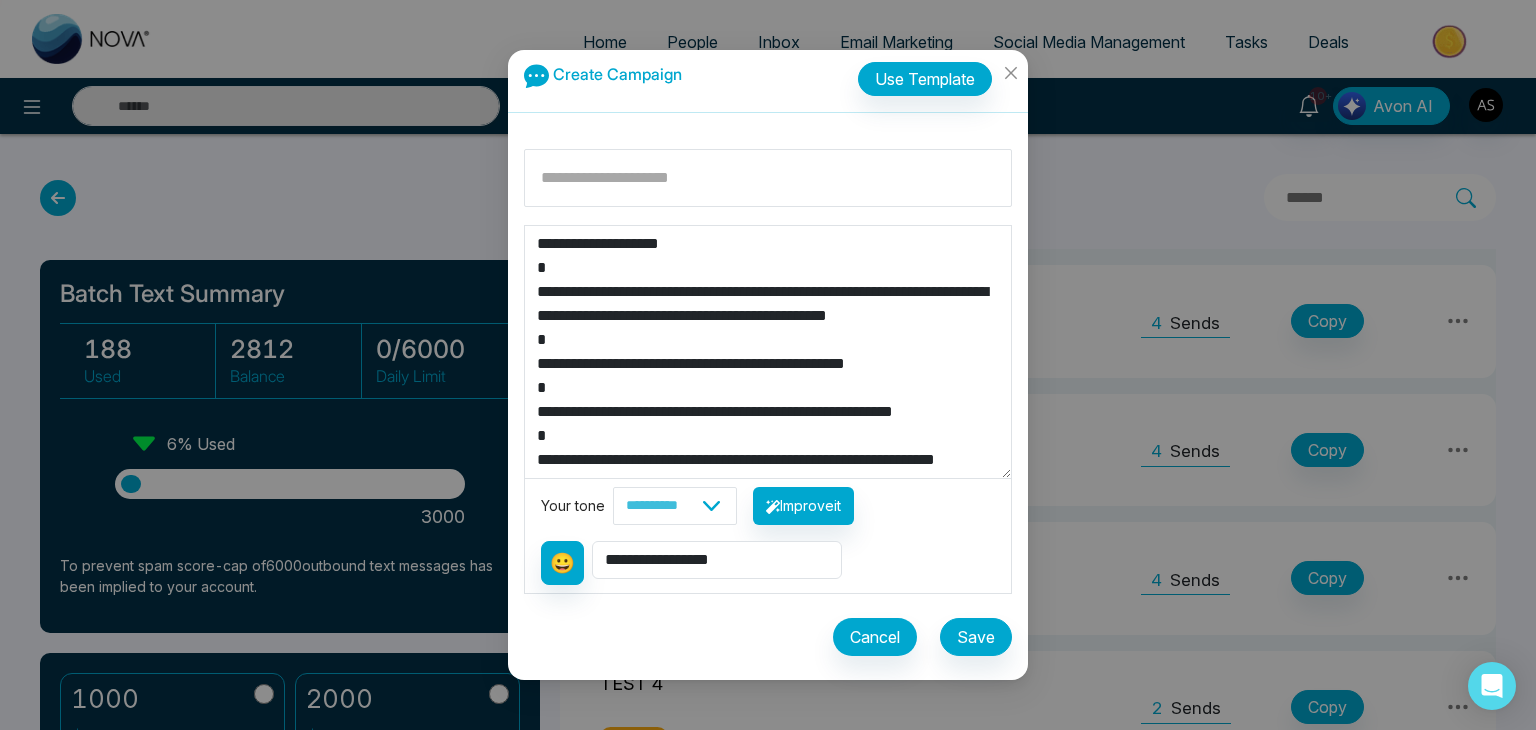 drag, startPoint x: 704, startPoint y: 242, endPoint x: 572, endPoint y: 248, distance: 132.13629 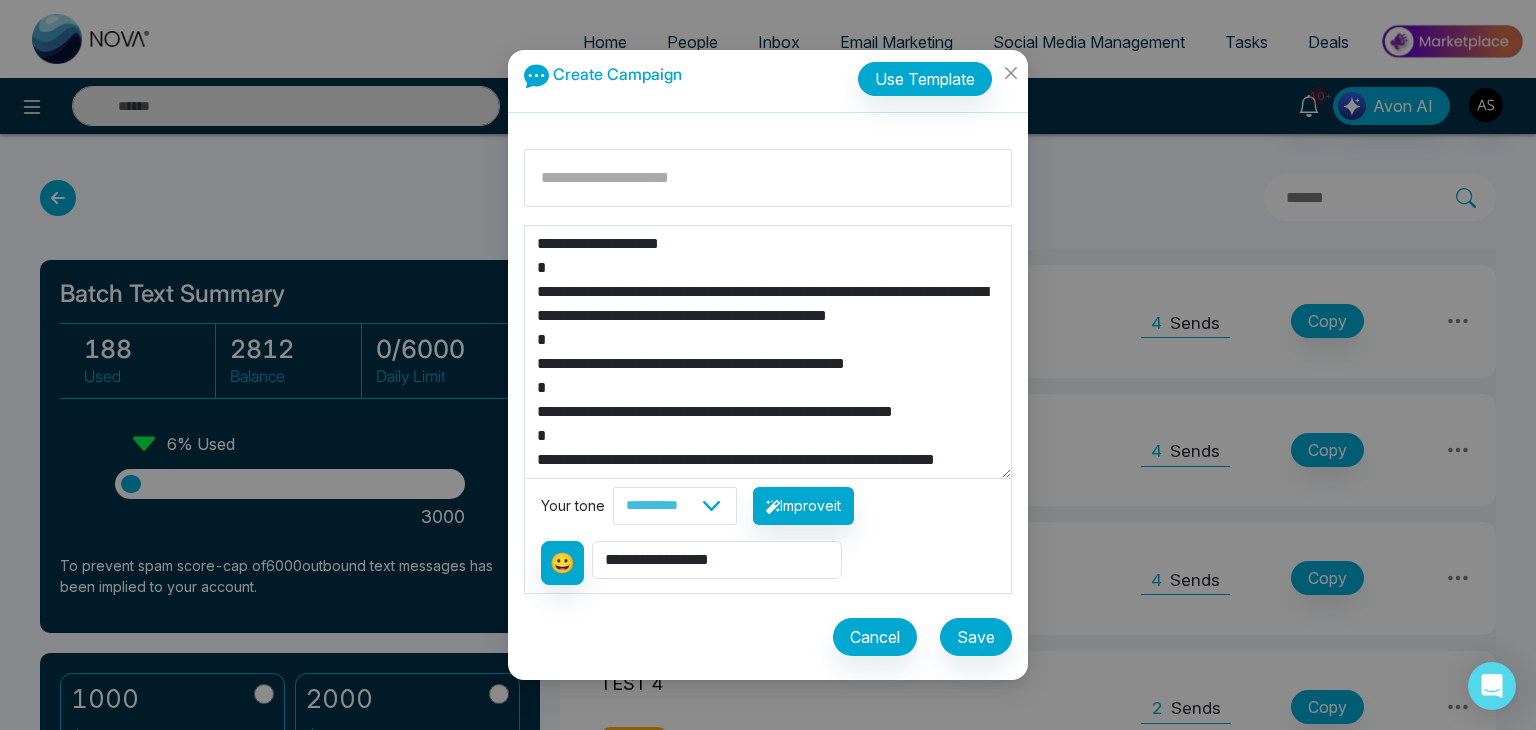 click on "**********" at bounding box center [768, 352] 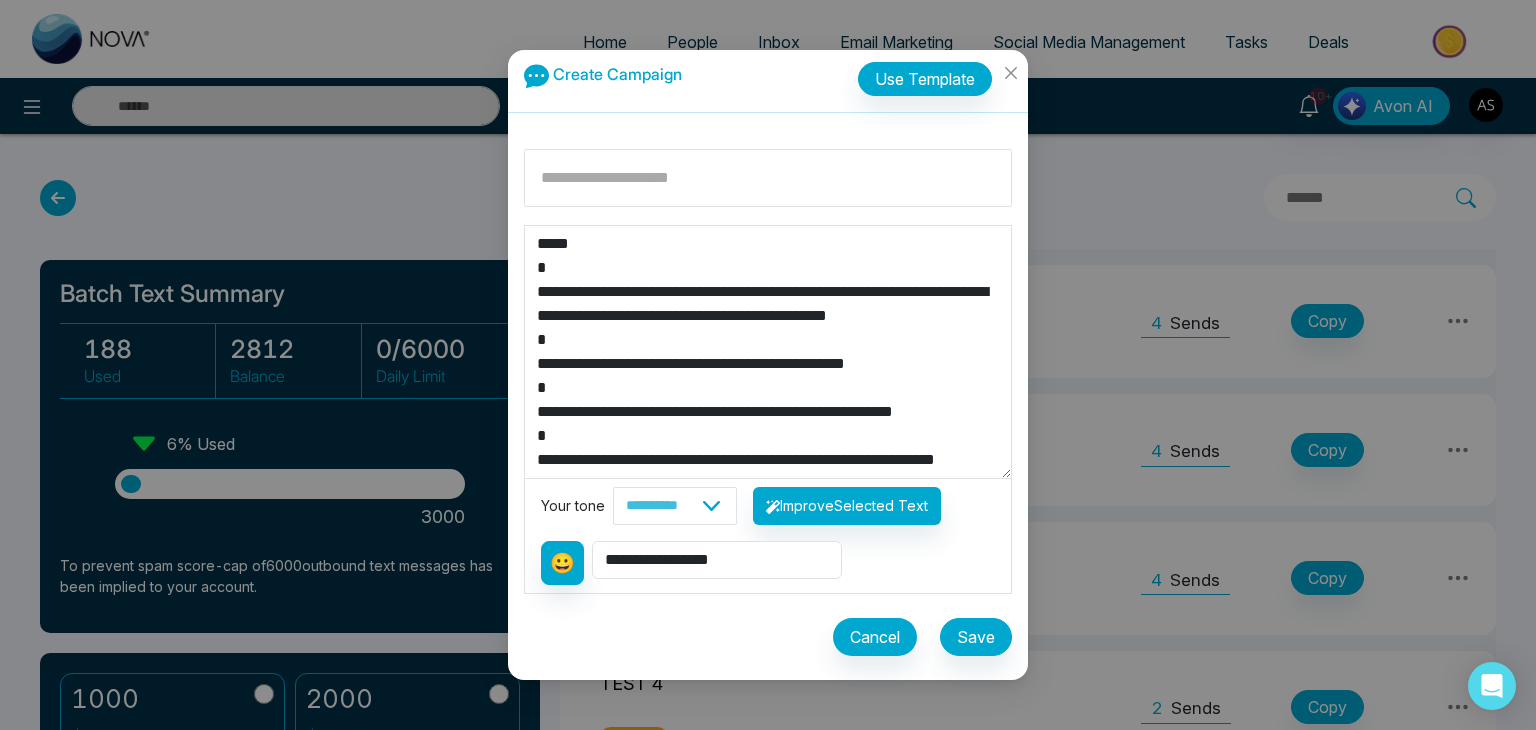 type on "**********" 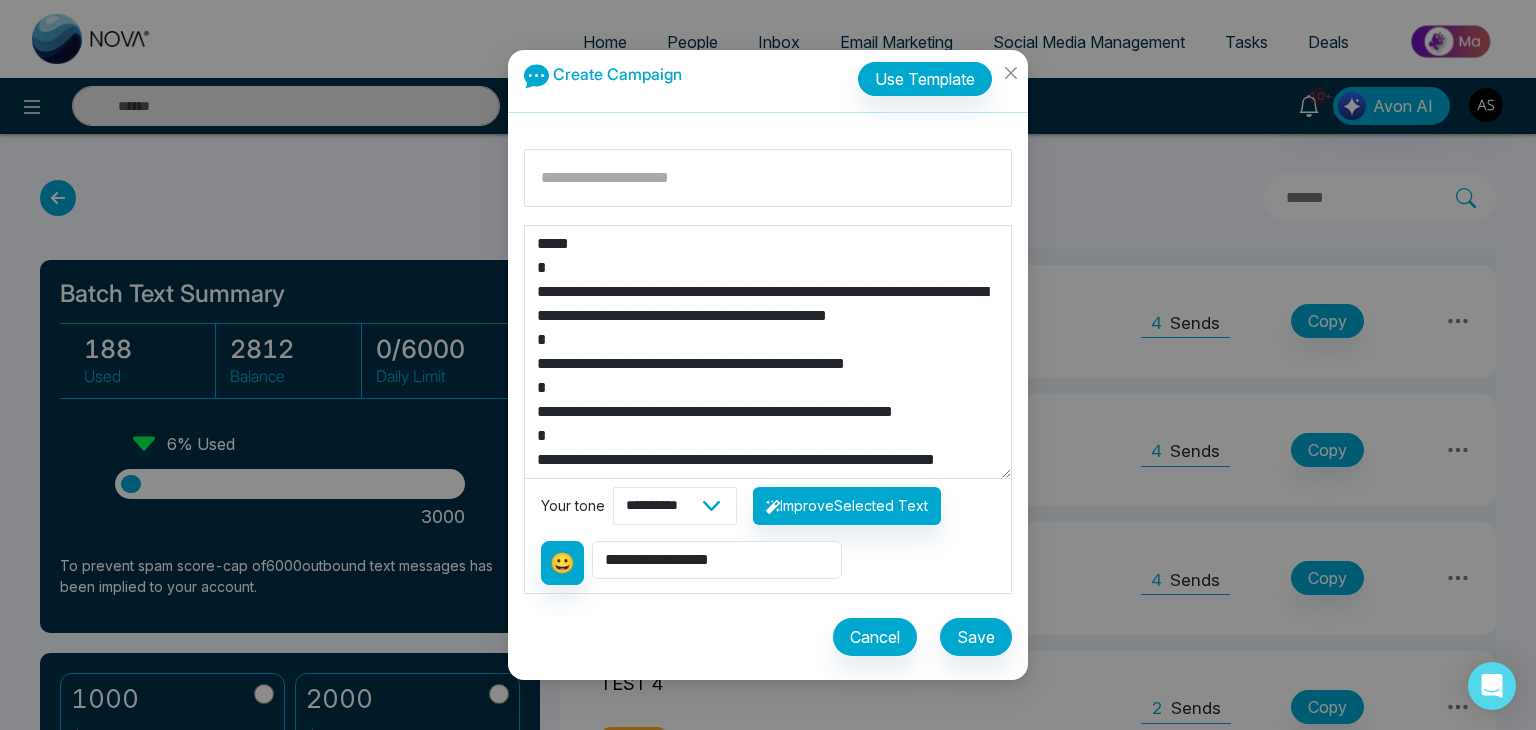 click on "**********" at bounding box center (675, 506) 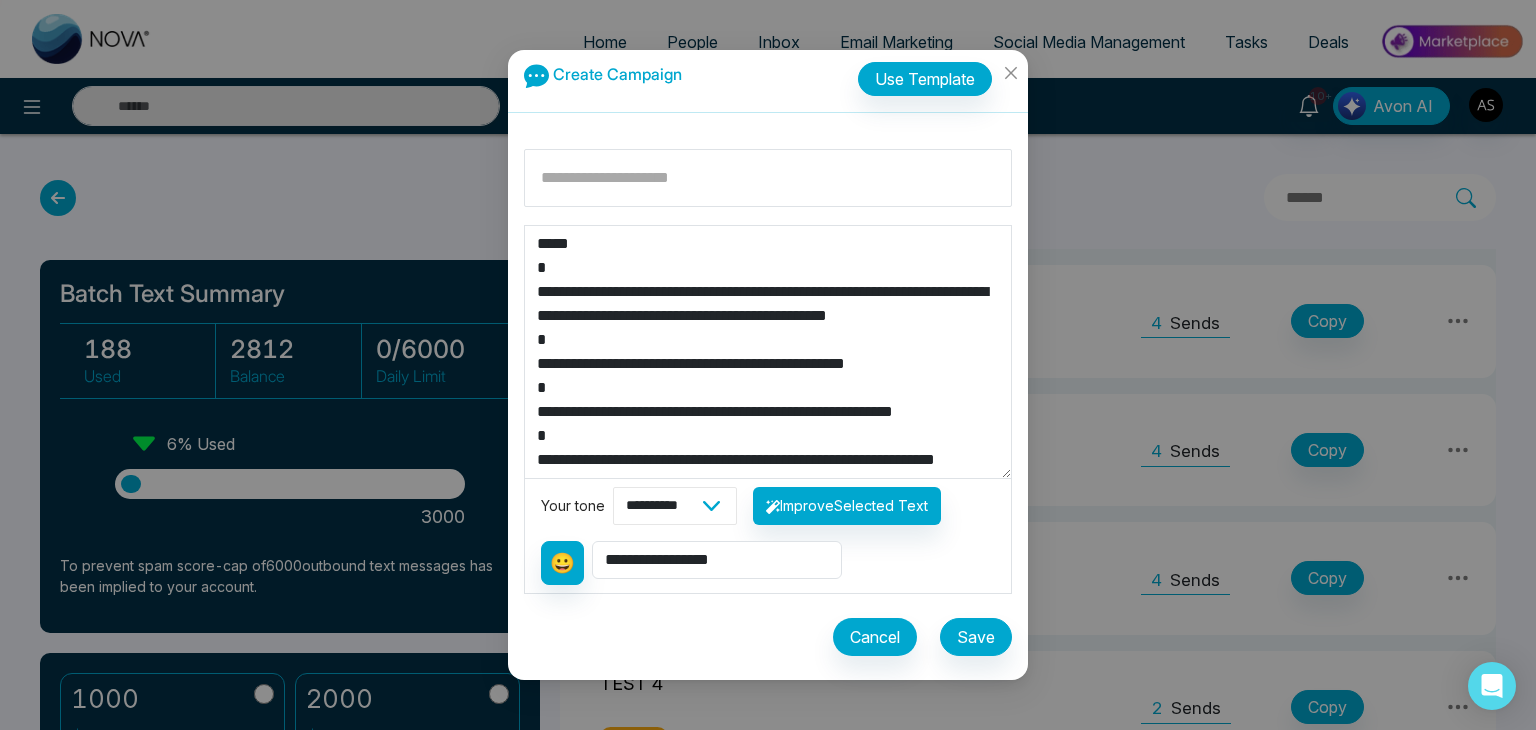 click on "**********" at bounding box center [675, 506] 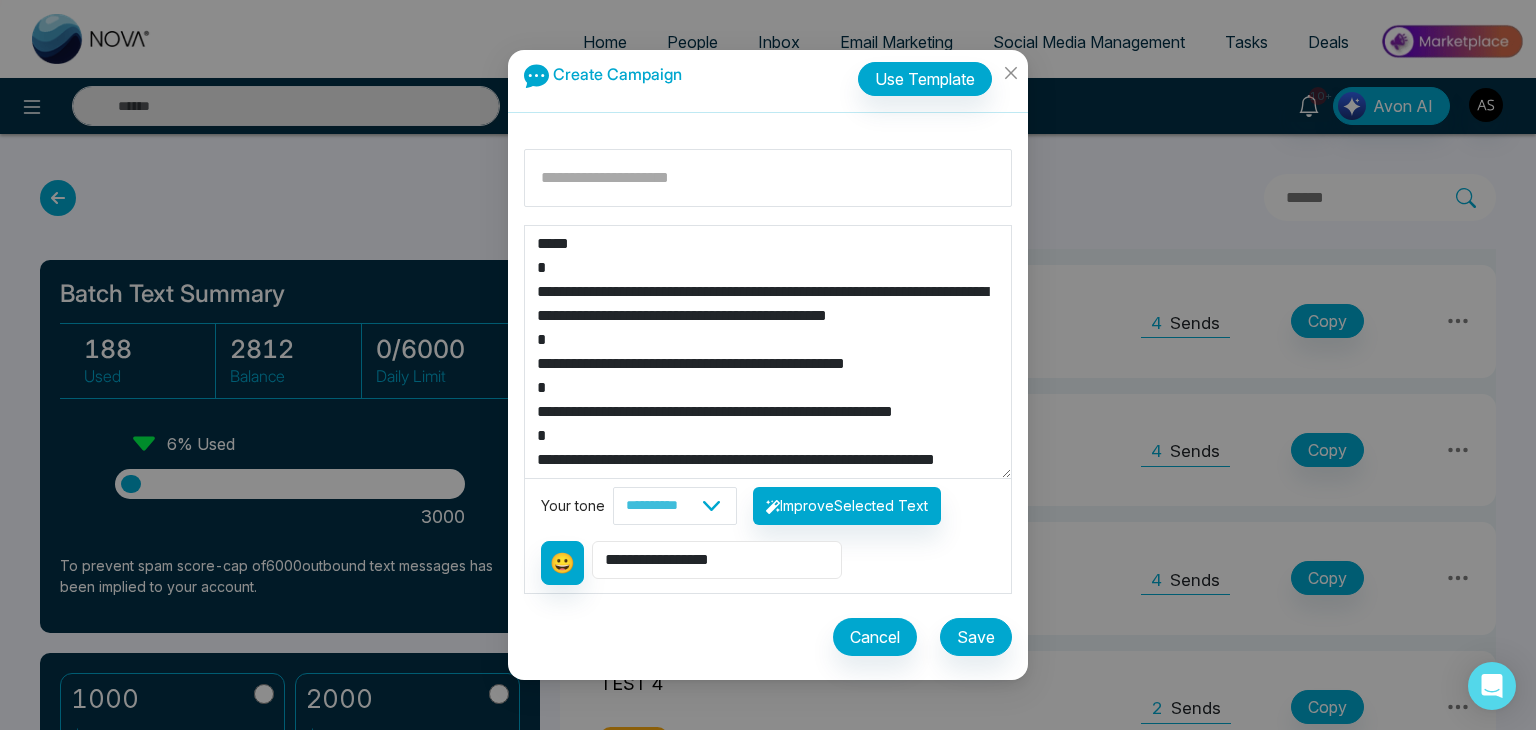 click on "**********" at bounding box center [717, 560] 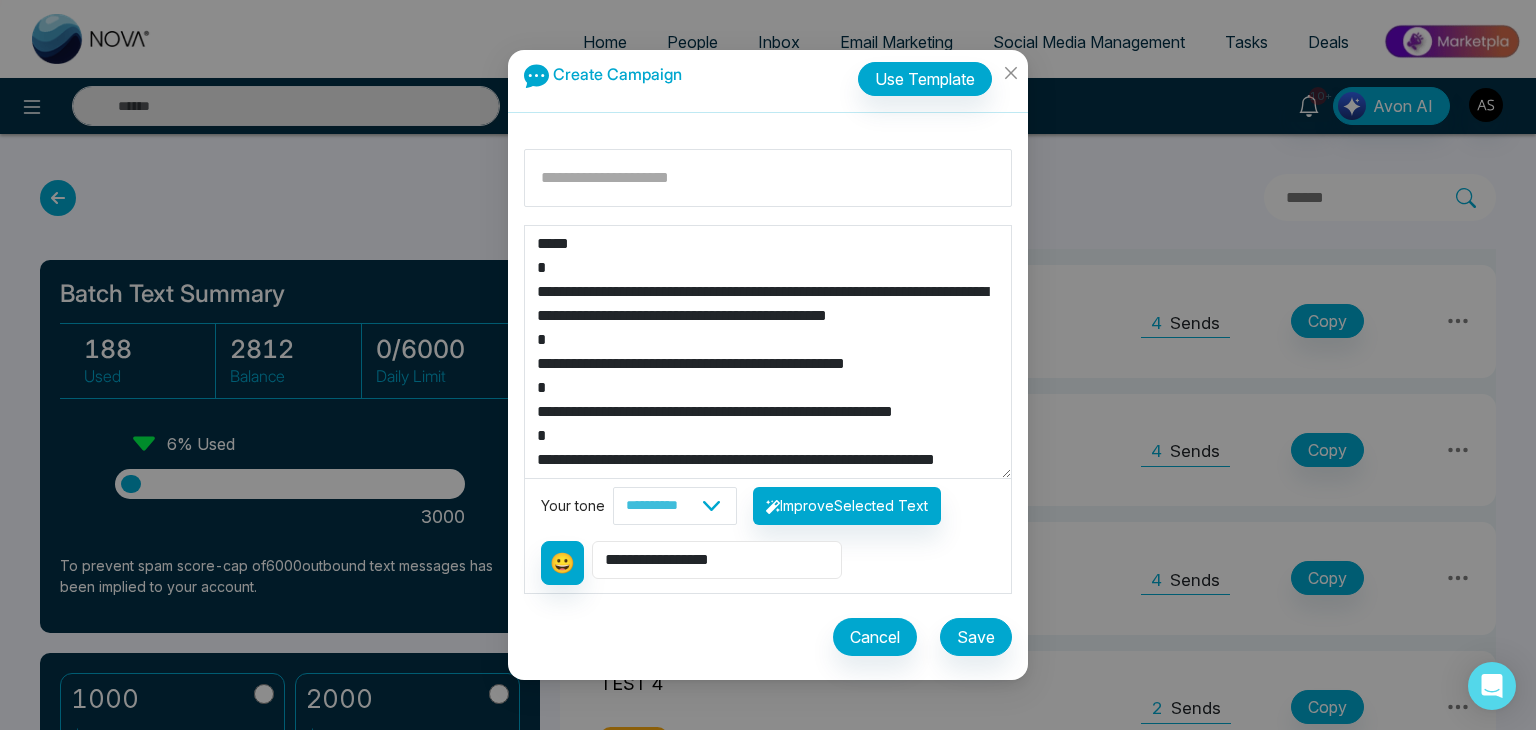 select on "**********" 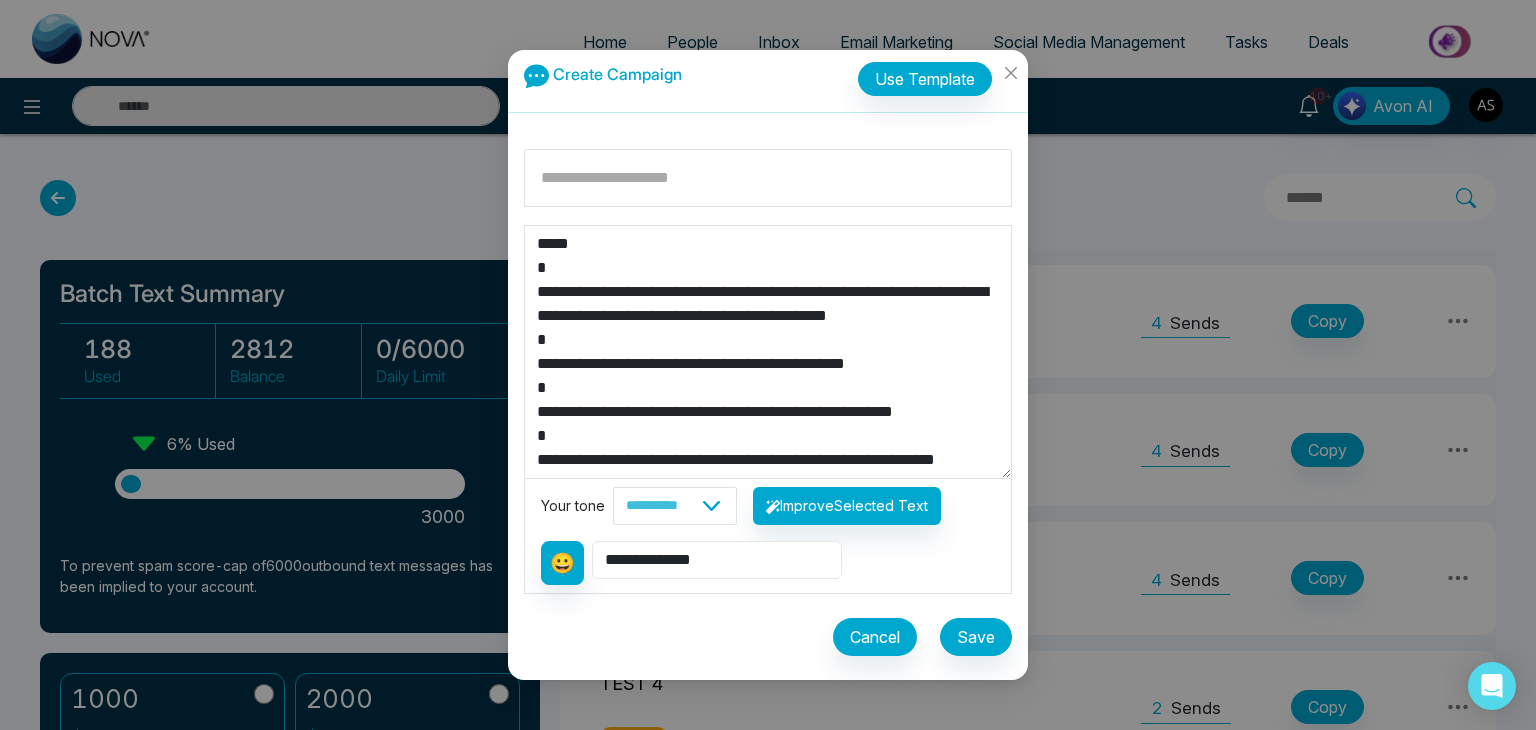 click on "**********" at bounding box center (717, 560) 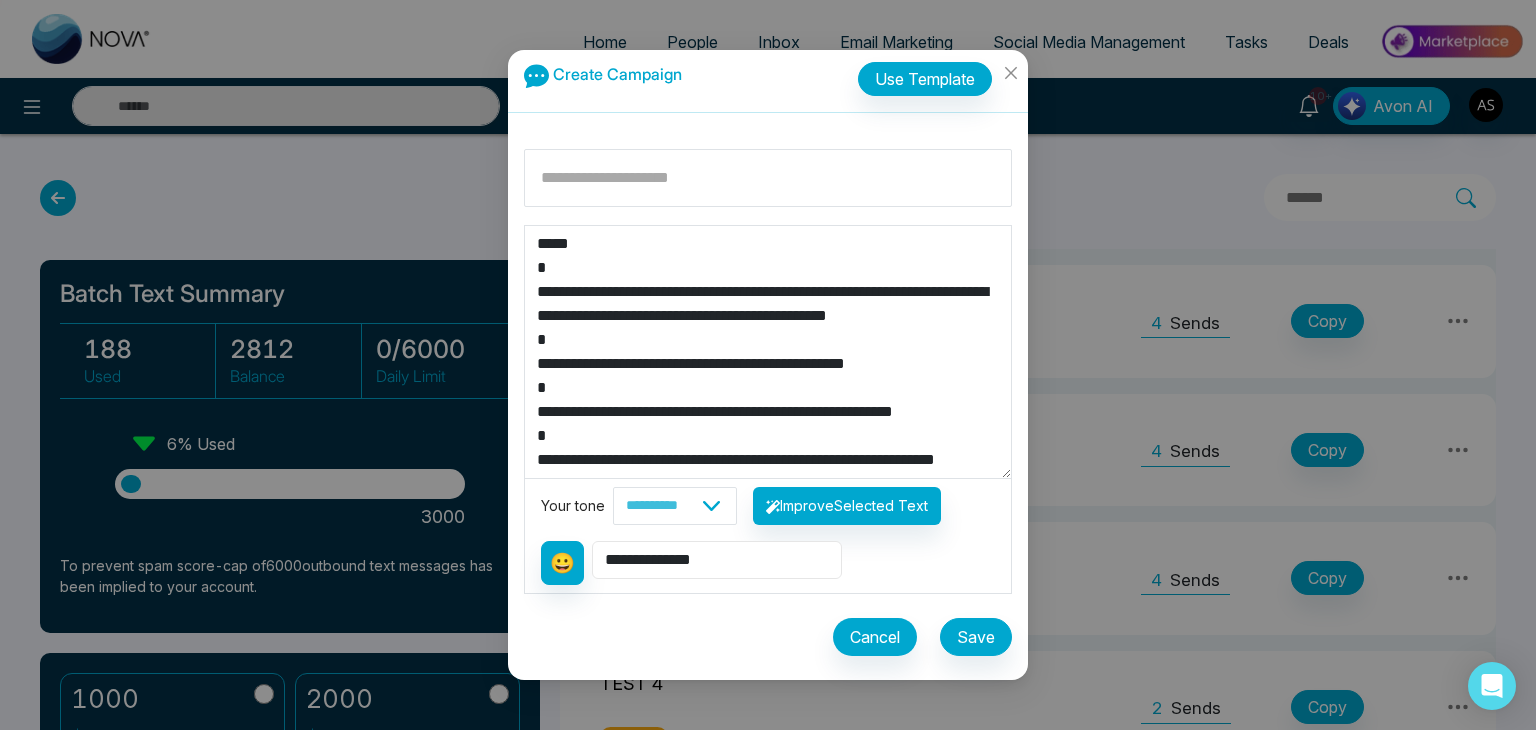 type on "**********" 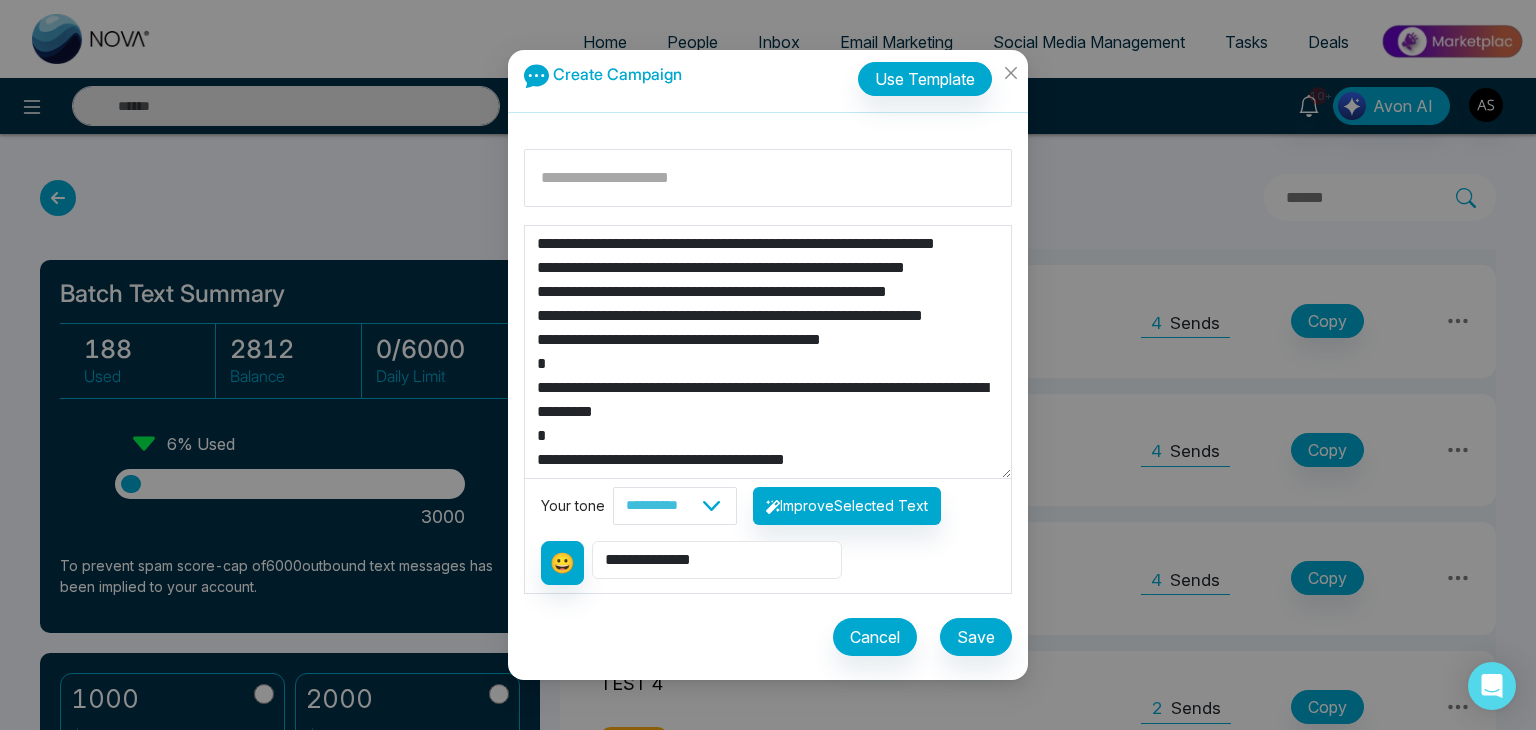 scroll, scrollTop: 360, scrollLeft: 0, axis: vertical 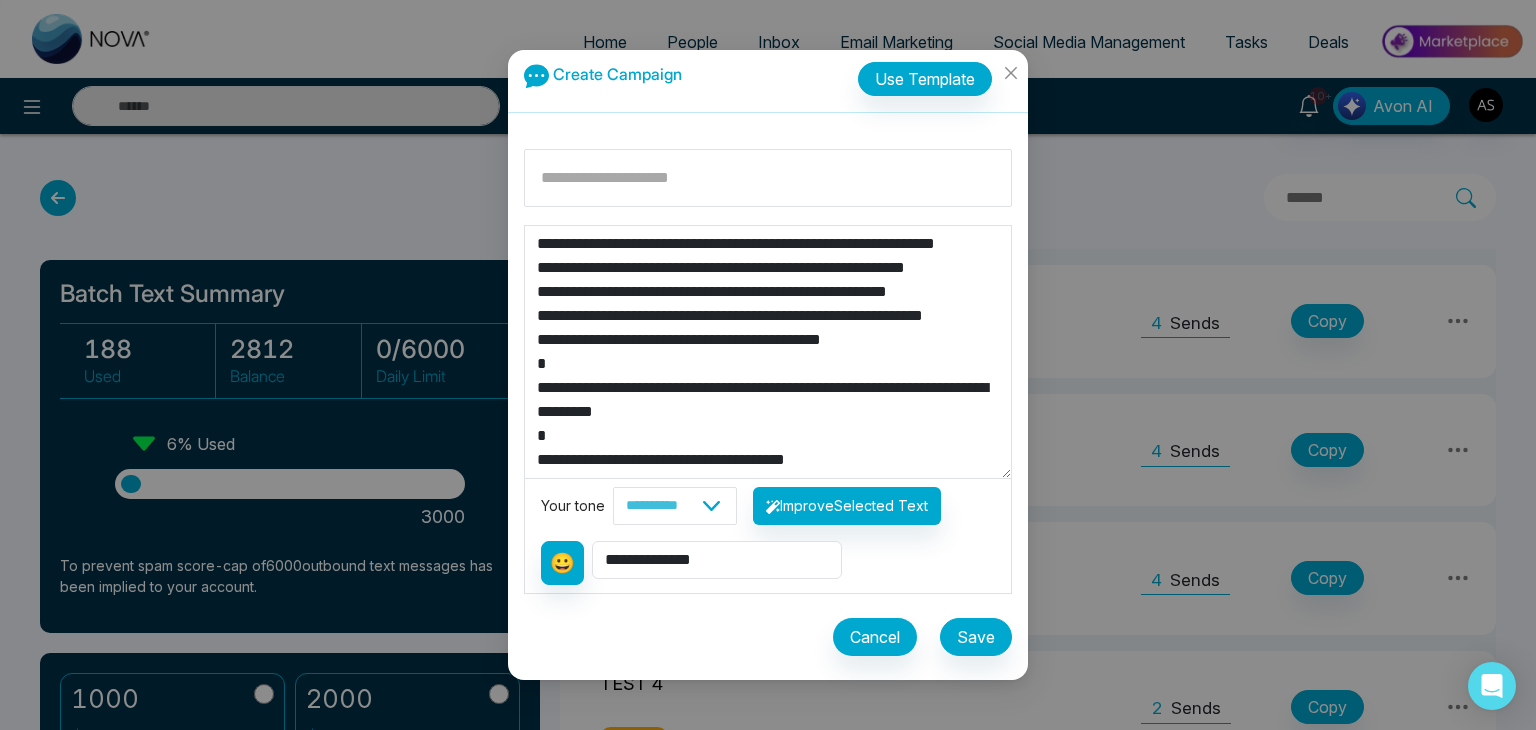 drag, startPoint x: 686, startPoint y: 414, endPoint x: 536, endPoint y: 392, distance: 151.60475 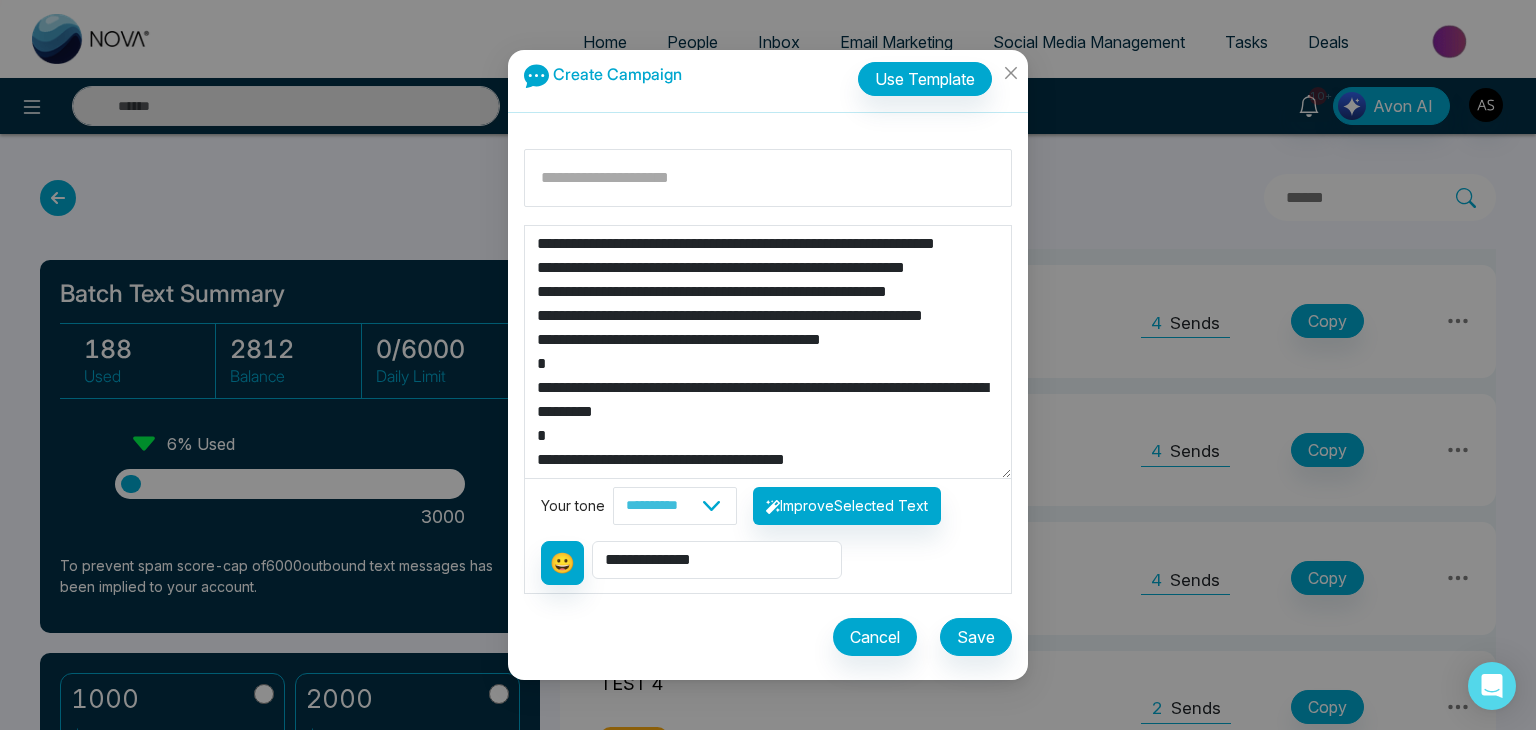 click on "**********" at bounding box center [768, 352] 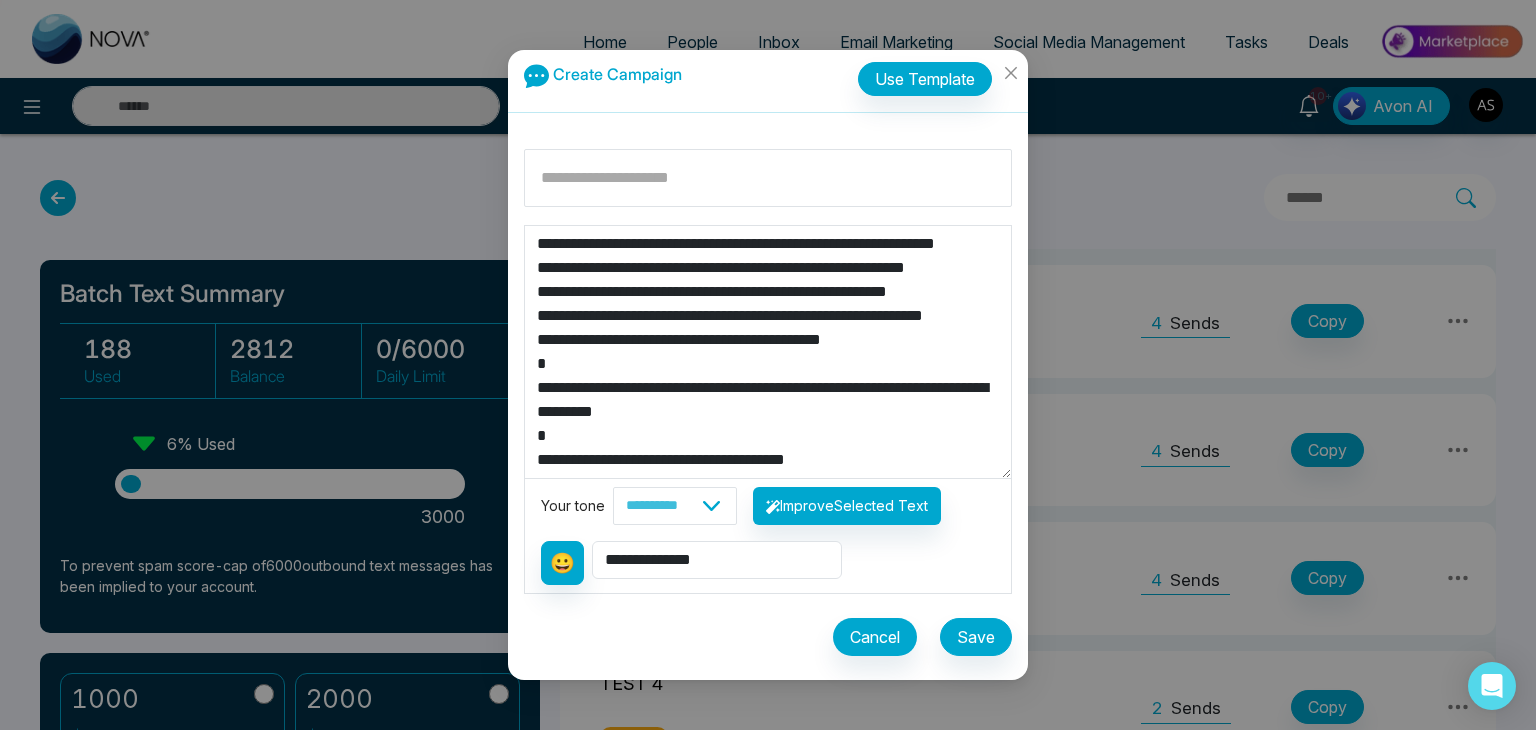 click on "**********" at bounding box center (768, 352) 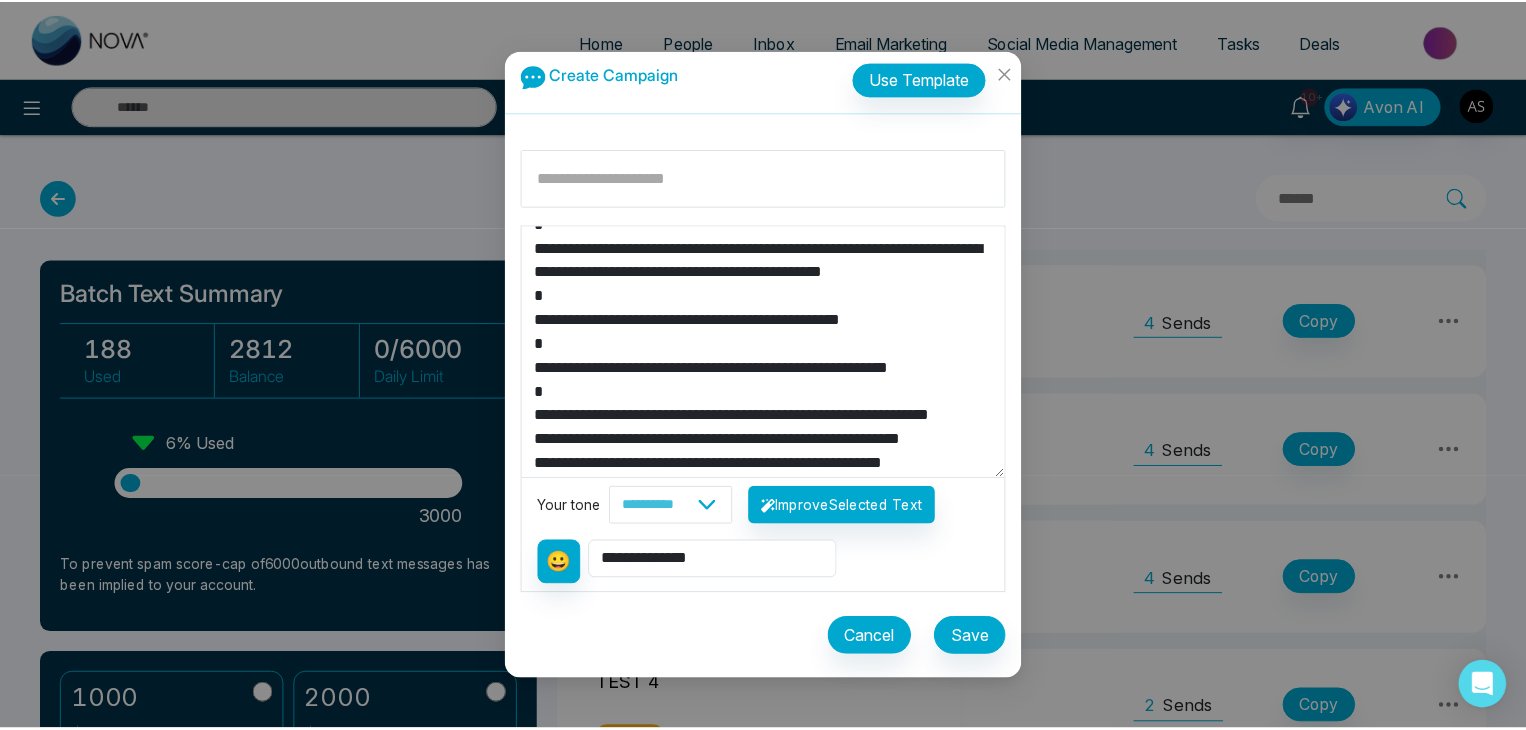 scroll, scrollTop: 0, scrollLeft: 0, axis: both 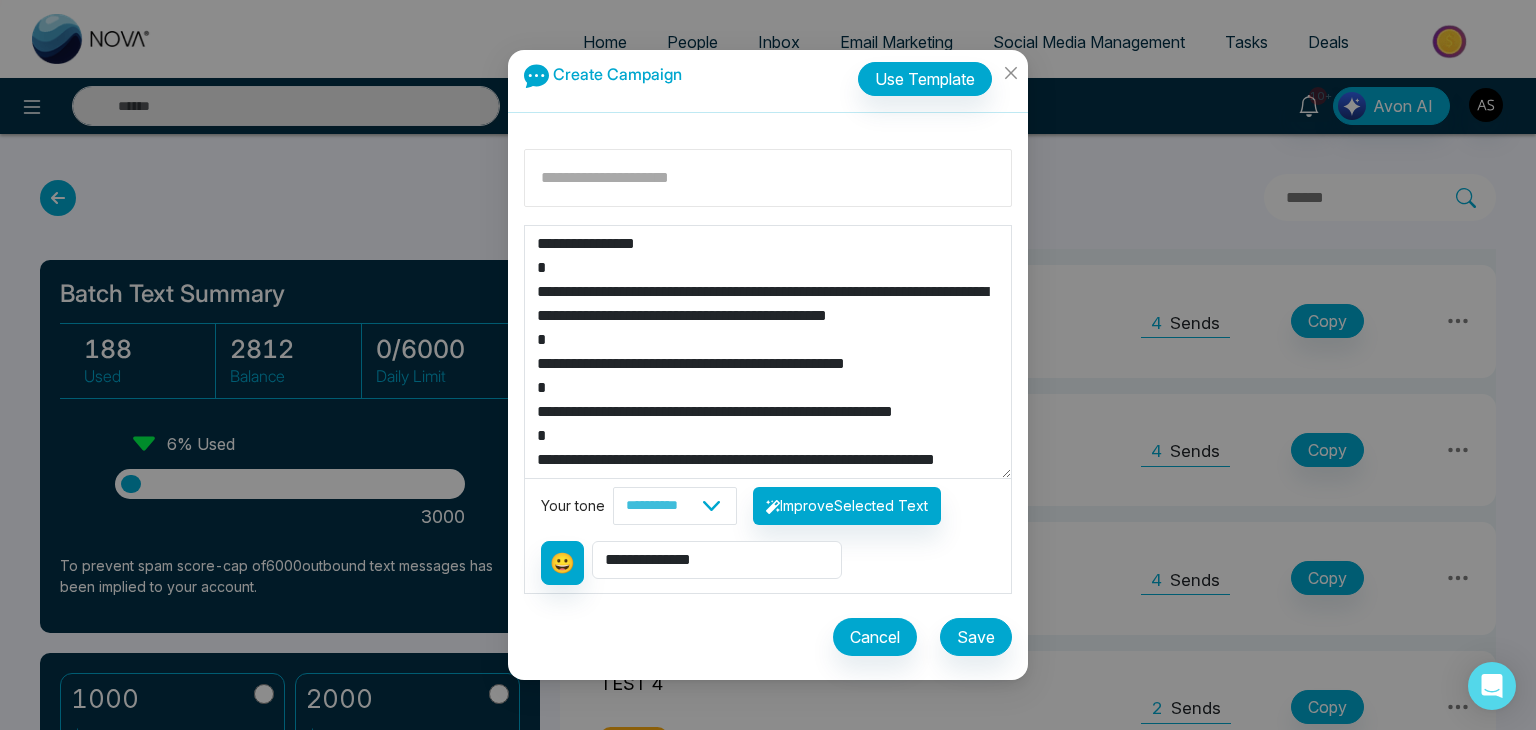 click at bounding box center [768, 178] 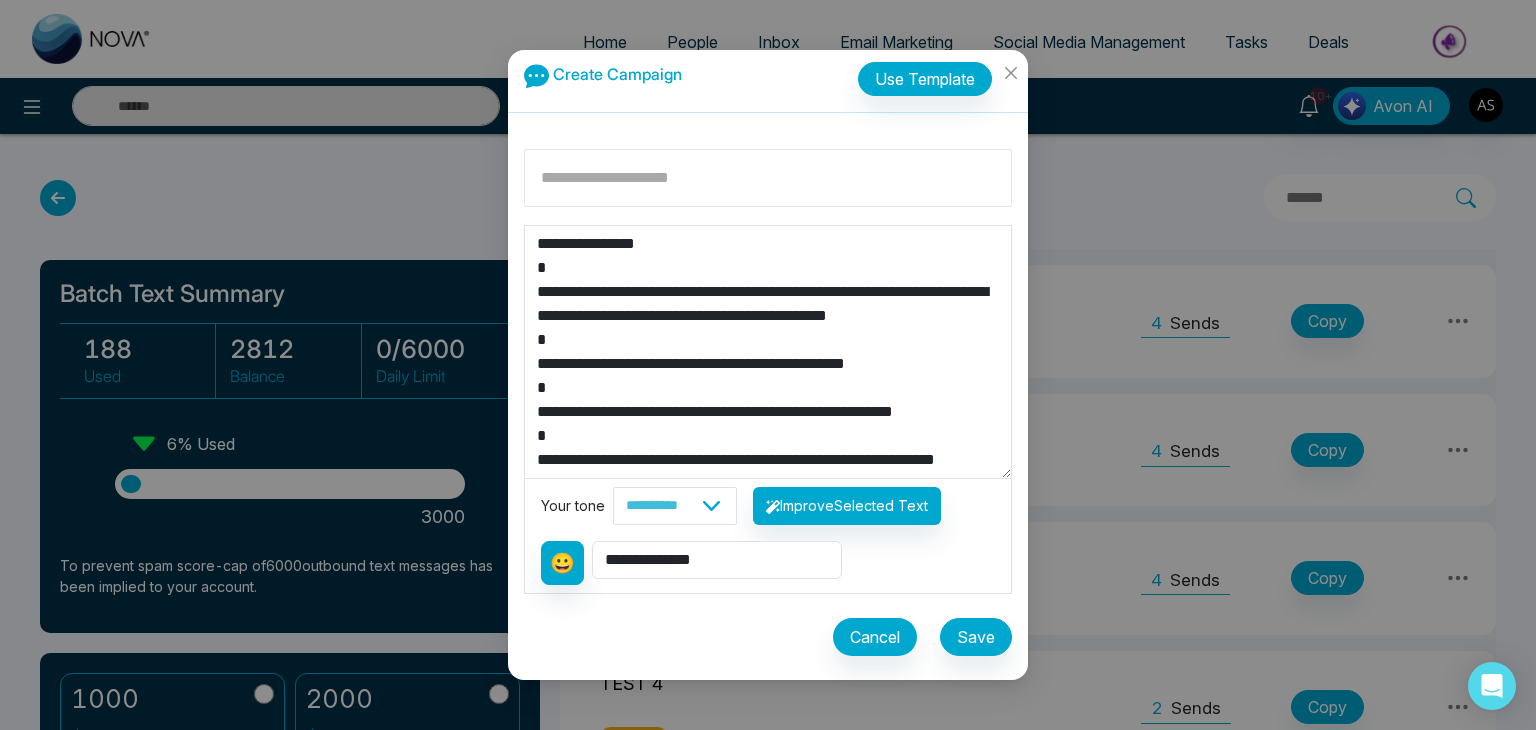 type on "*" 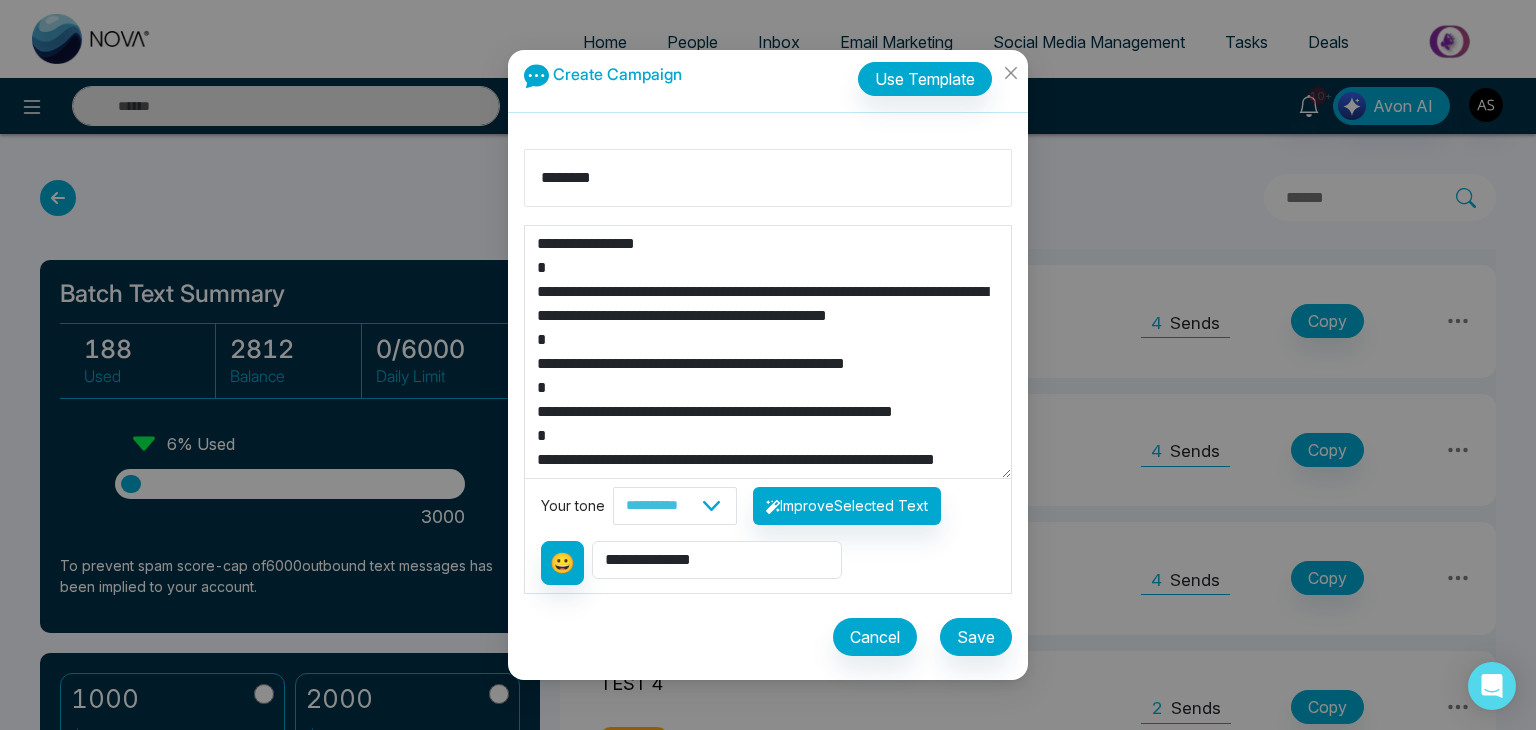 type on "*******" 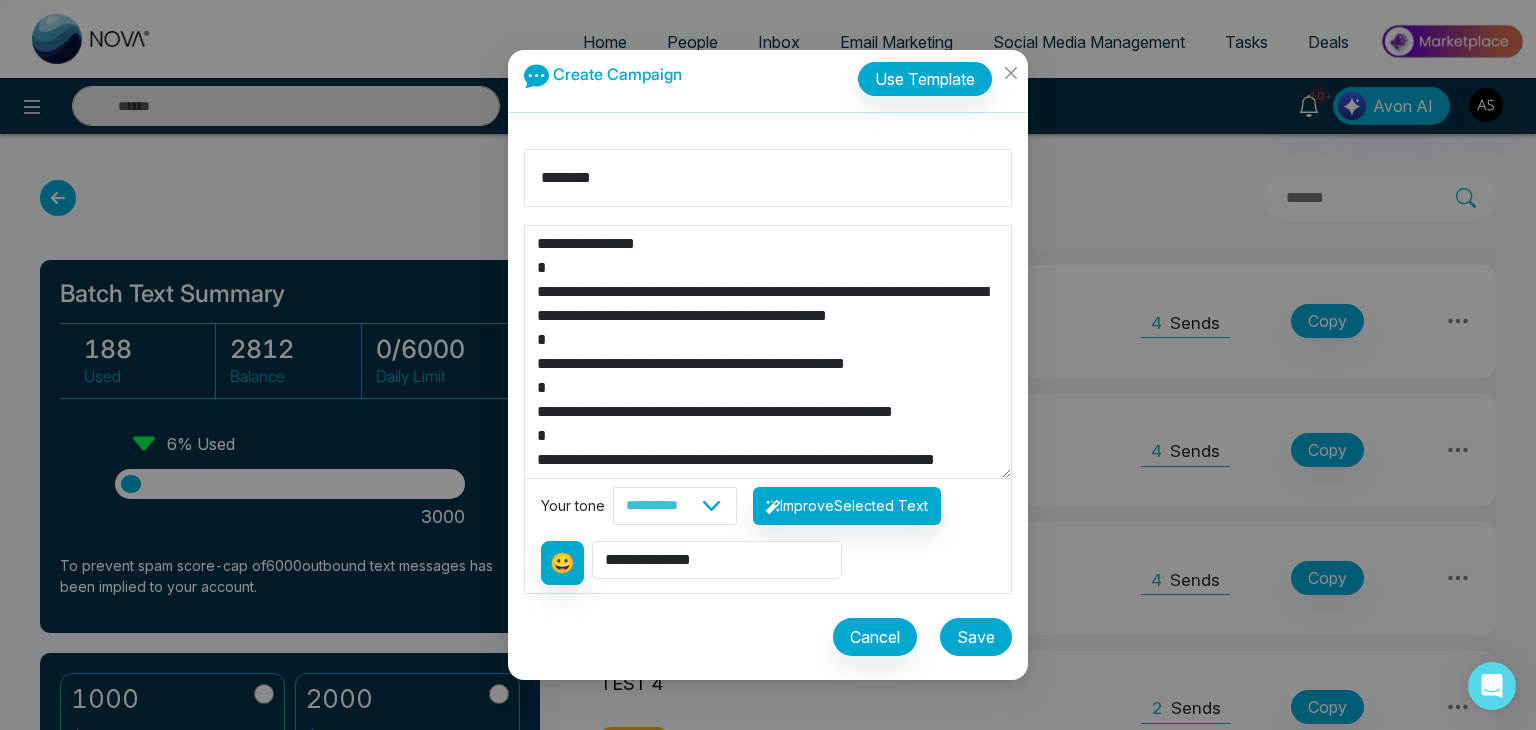 click on "Save" at bounding box center (976, 637) 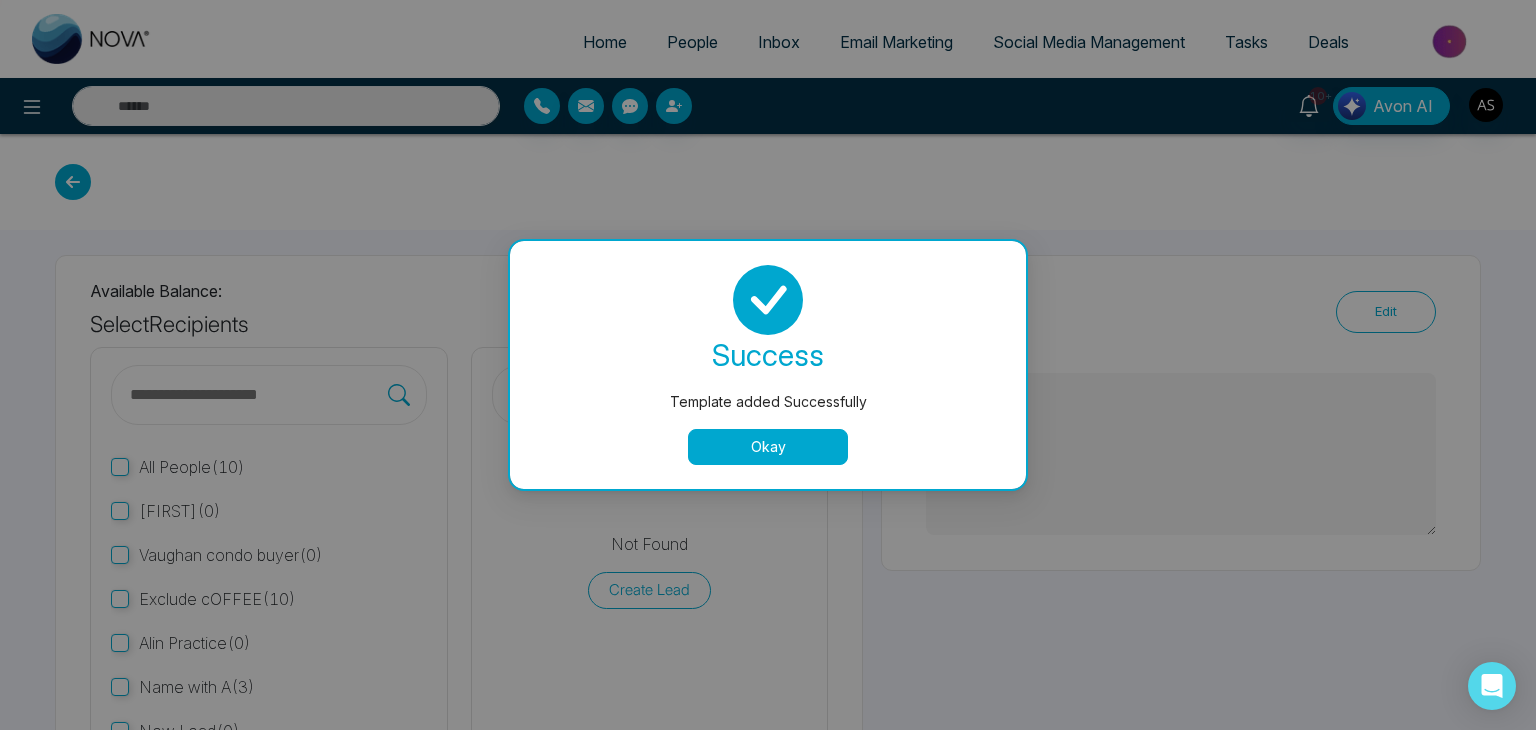 type on "**********" 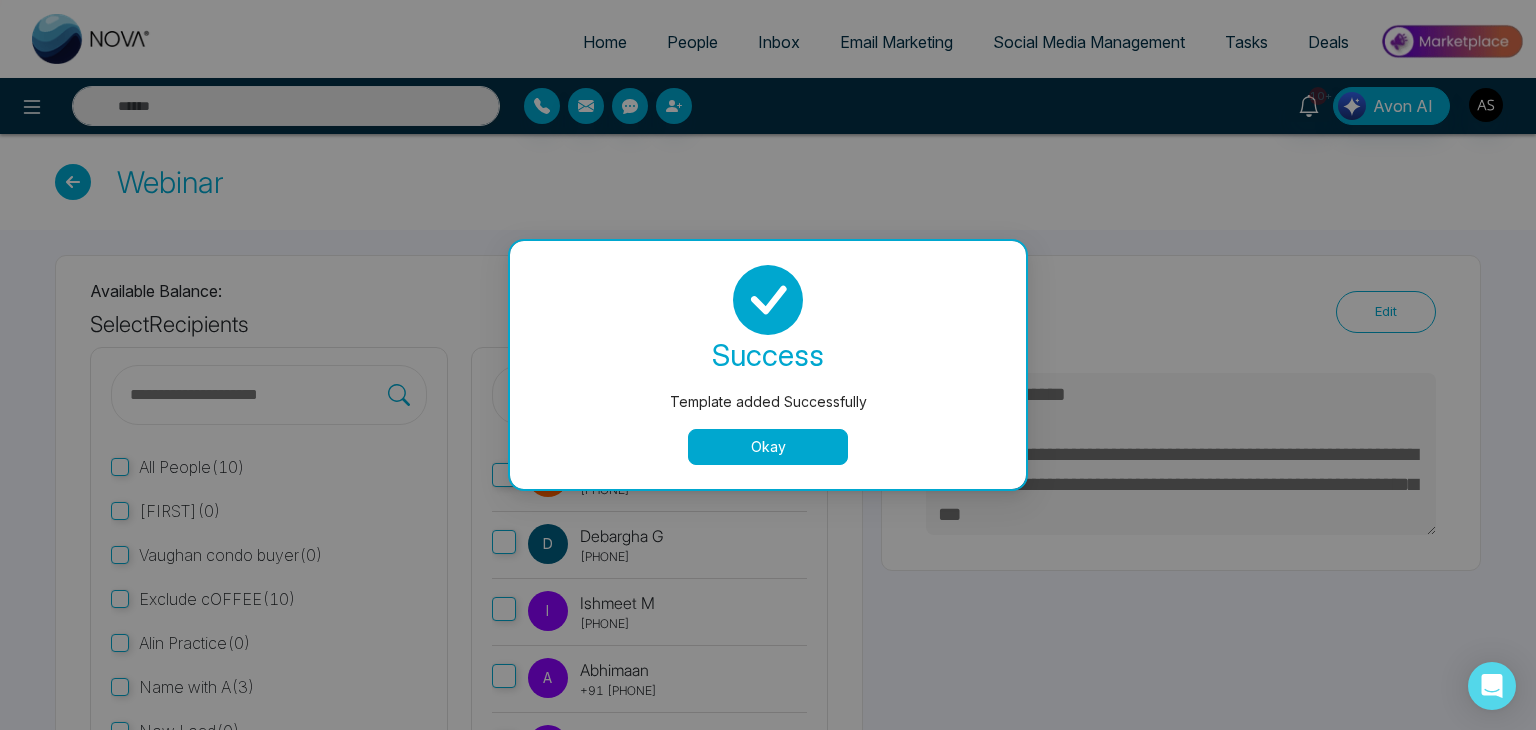 click on "Okay" at bounding box center [768, 447] 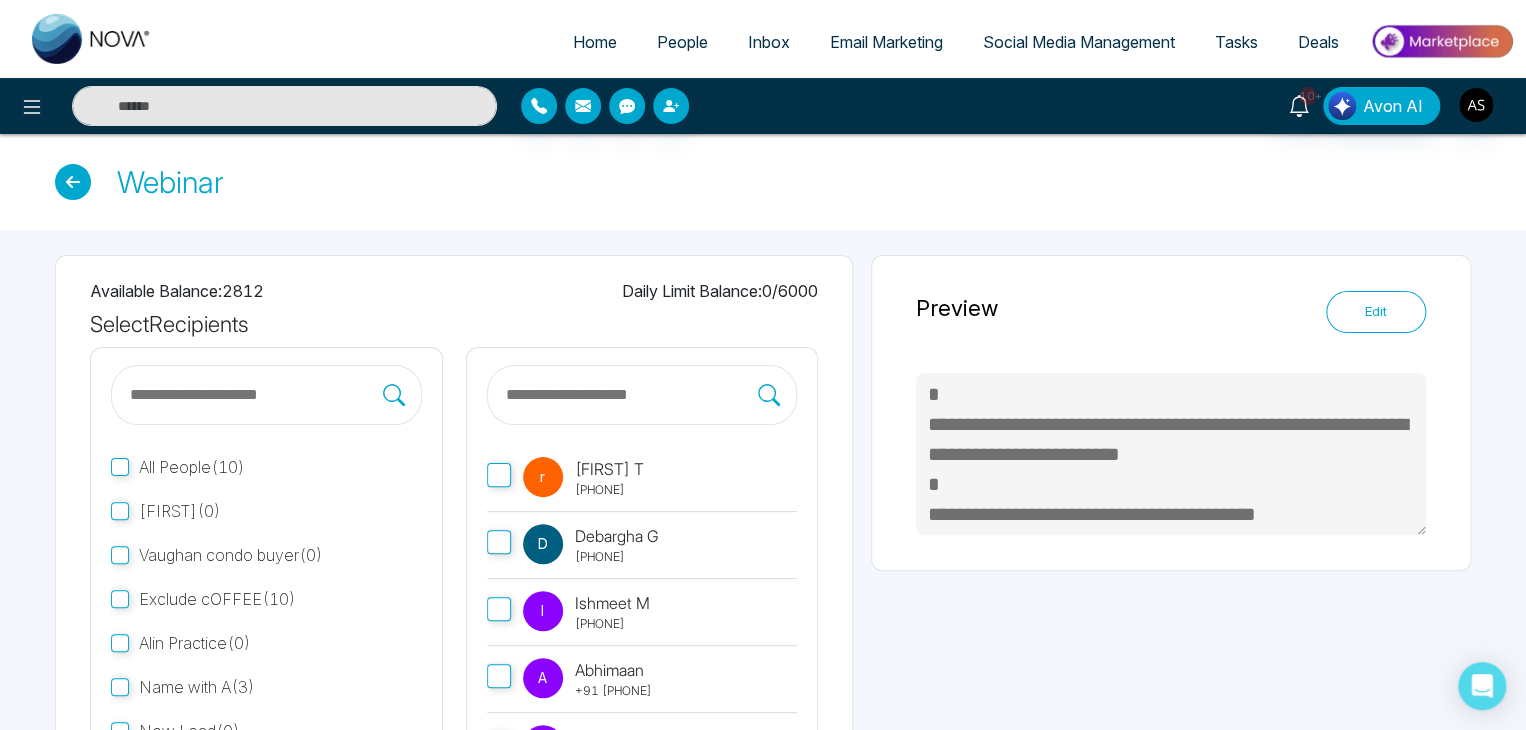 scroll, scrollTop: 629, scrollLeft: 0, axis: vertical 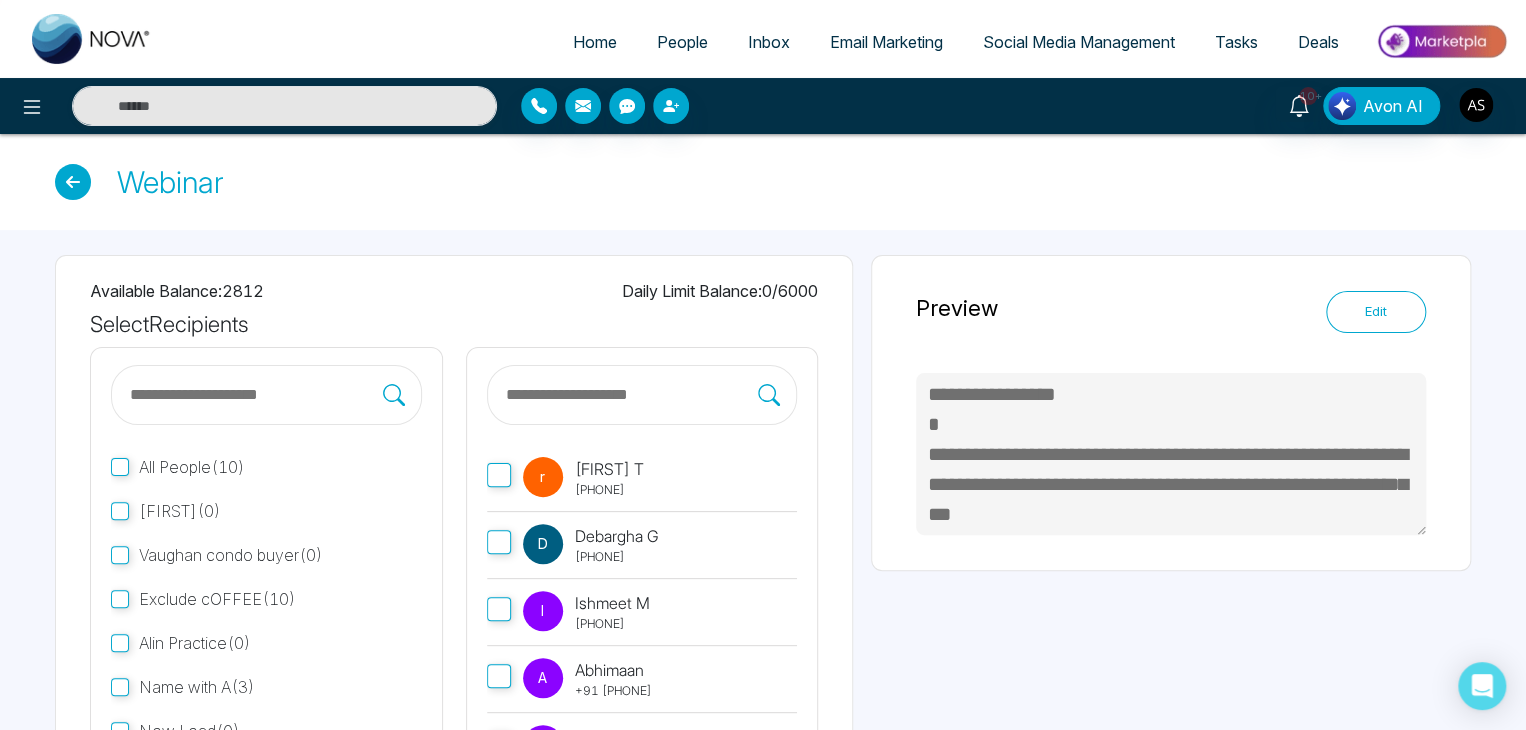 click on "All People   ( 10 )" at bounding box center [192, 467] 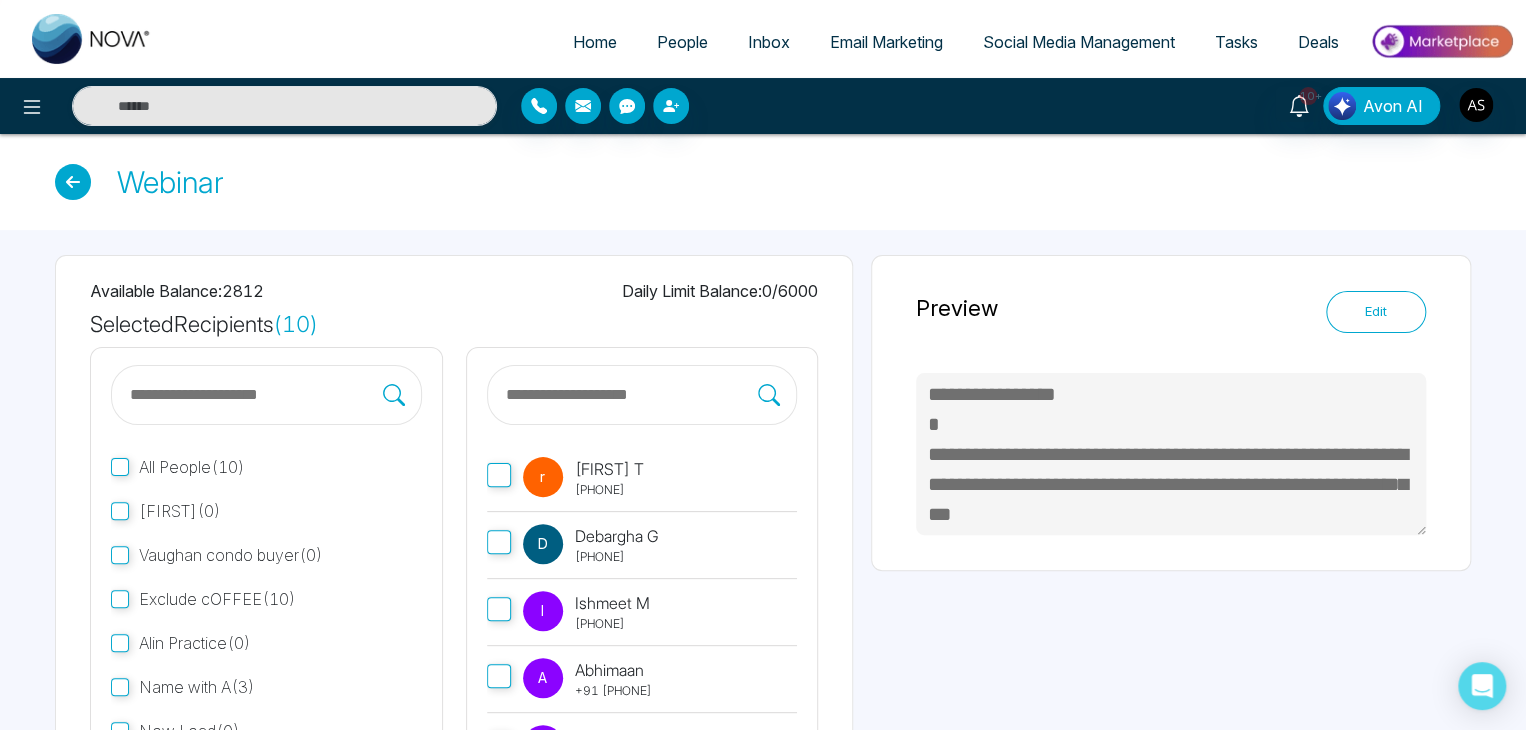 scroll, scrollTop: 240, scrollLeft: 0, axis: vertical 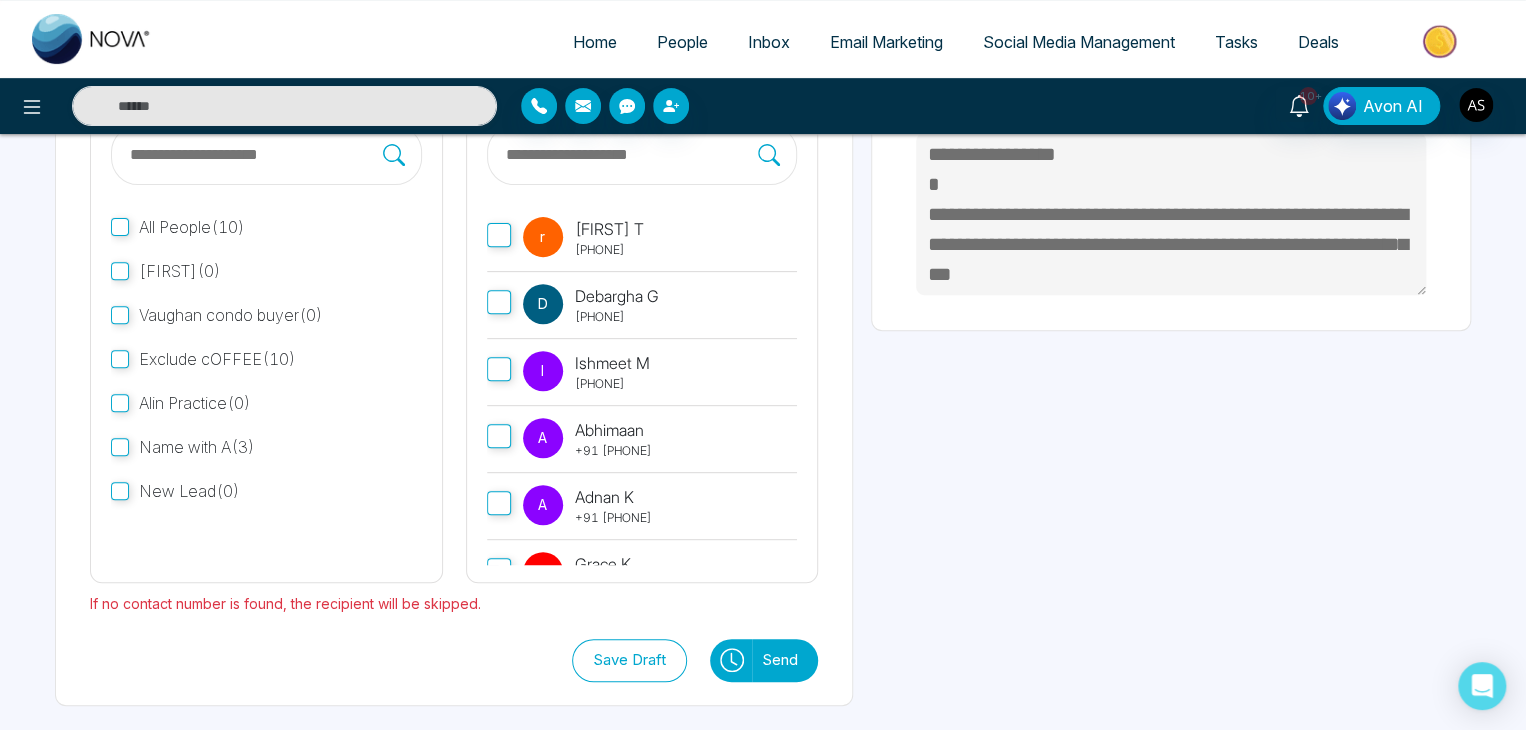 click on "Send" at bounding box center (785, 660) 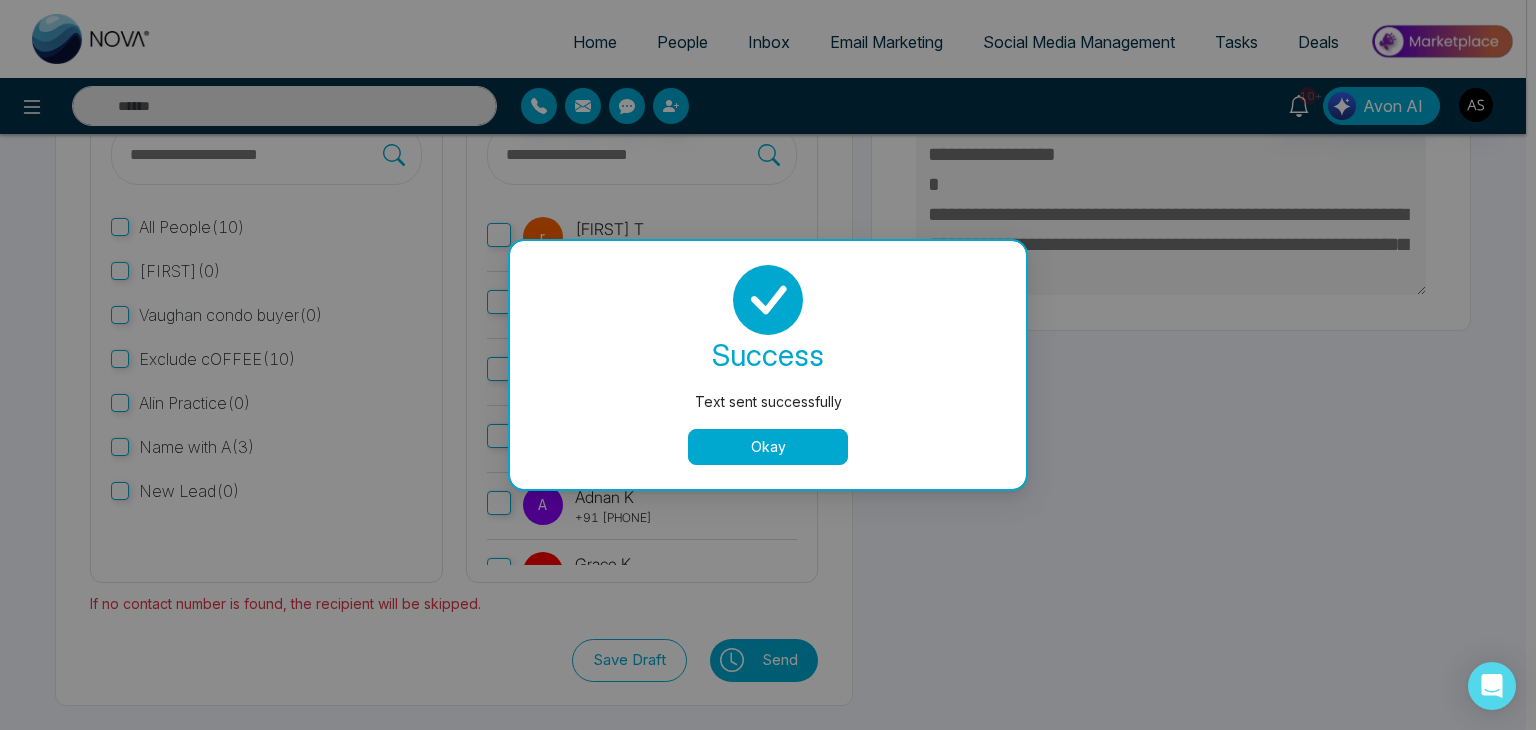 click on "Okay" at bounding box center [768, 447] 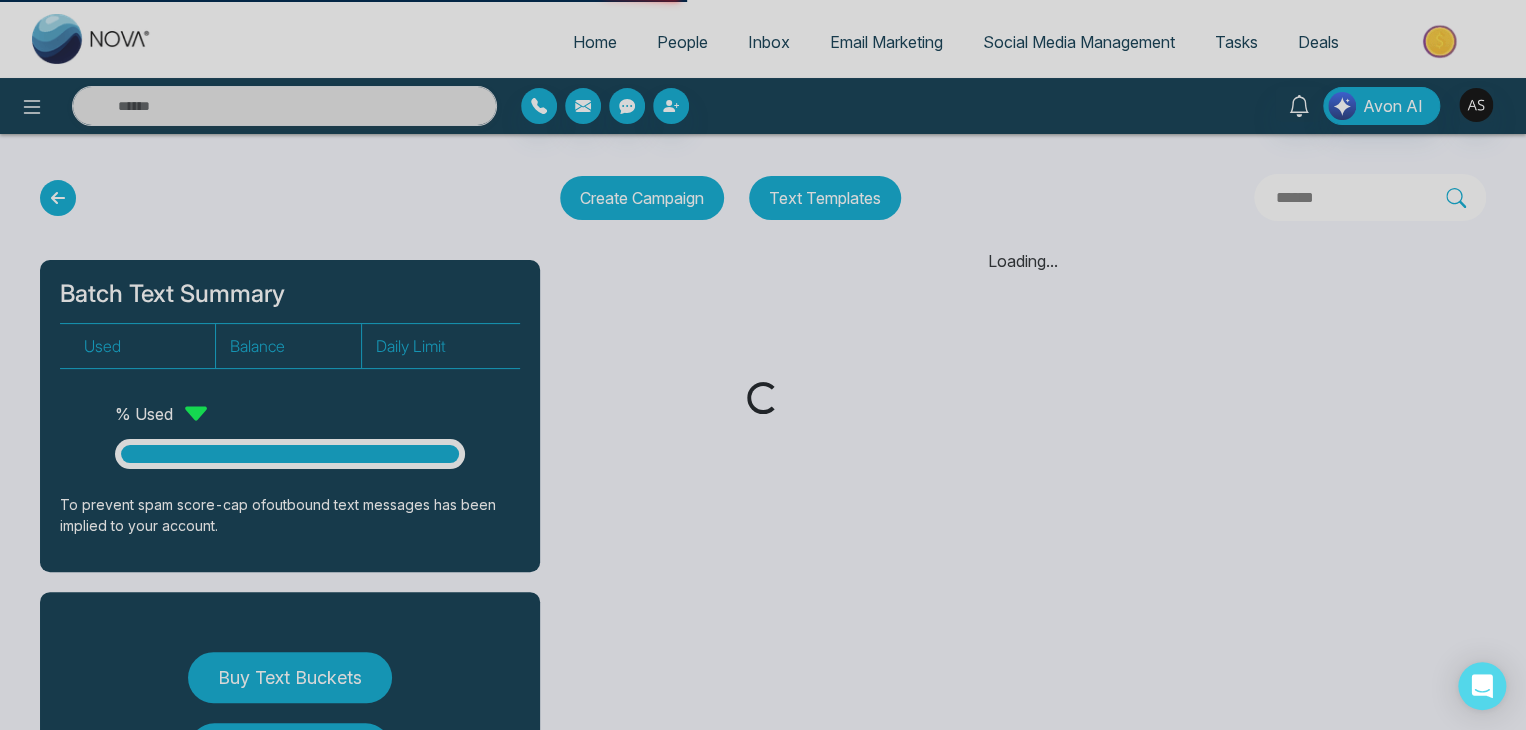 scroll, scrollTop: 0, scrollLeft: 0, axis: both 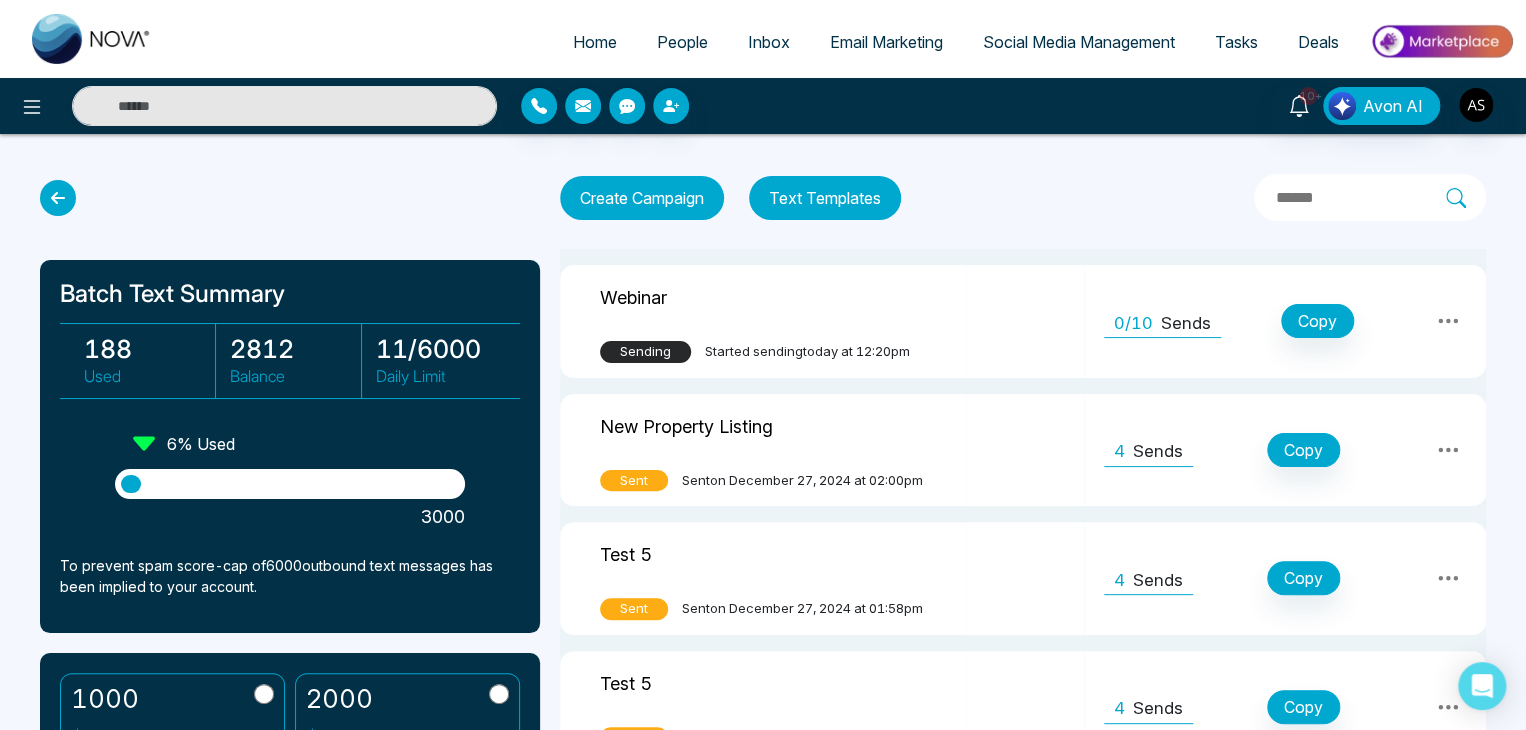 click 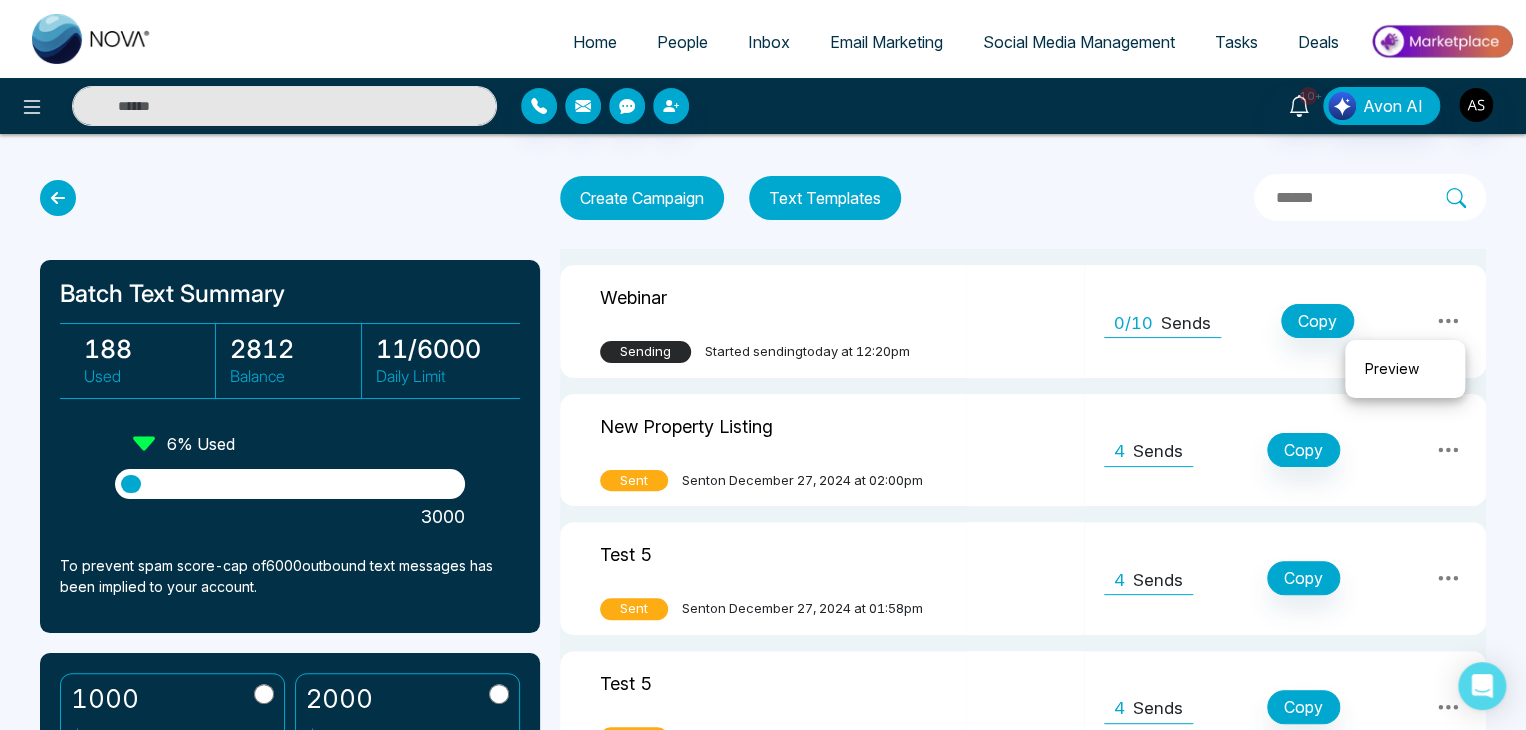 click on "Preview" at bounding box center [1405, 369] 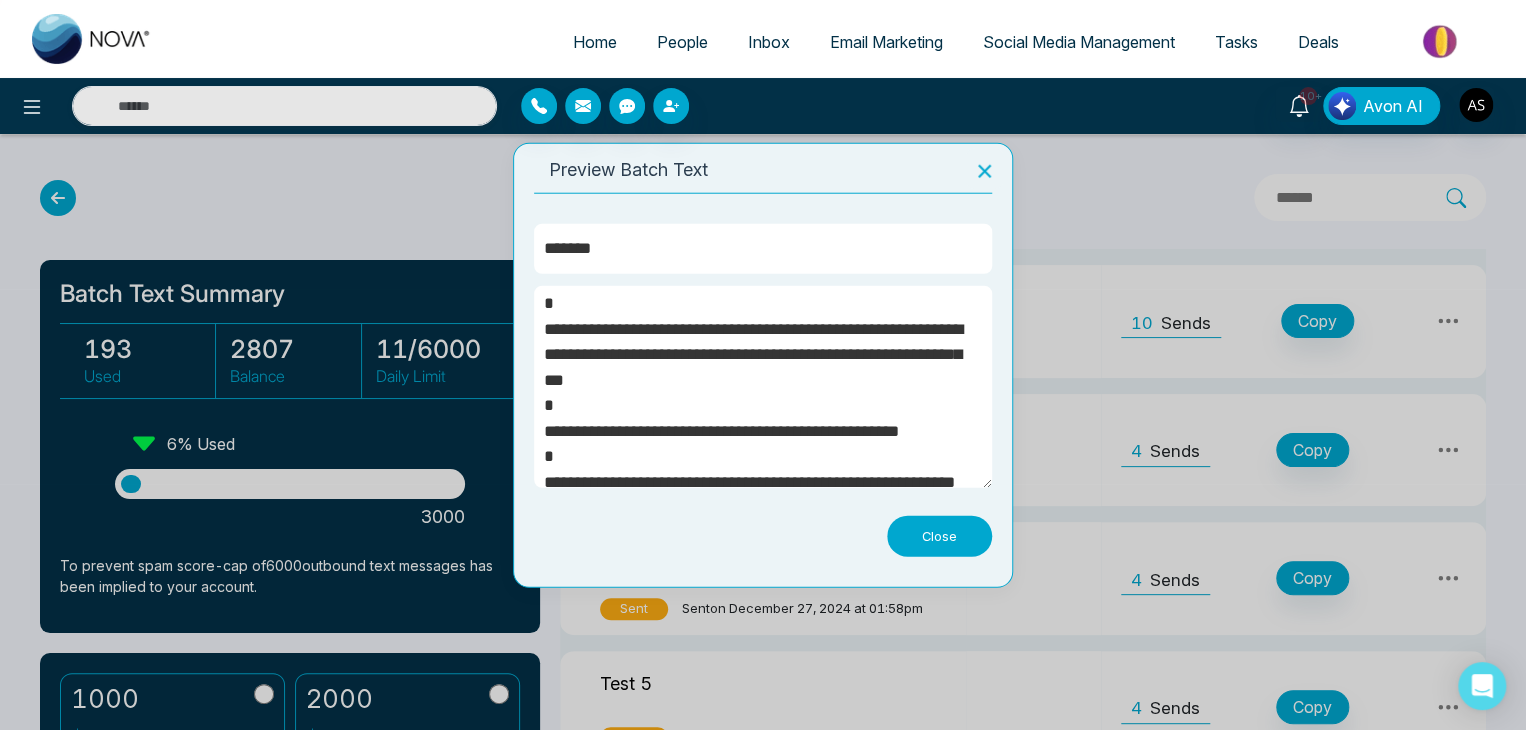 scroll, scrollTop: 0, scrollLeft: 0, axis: both 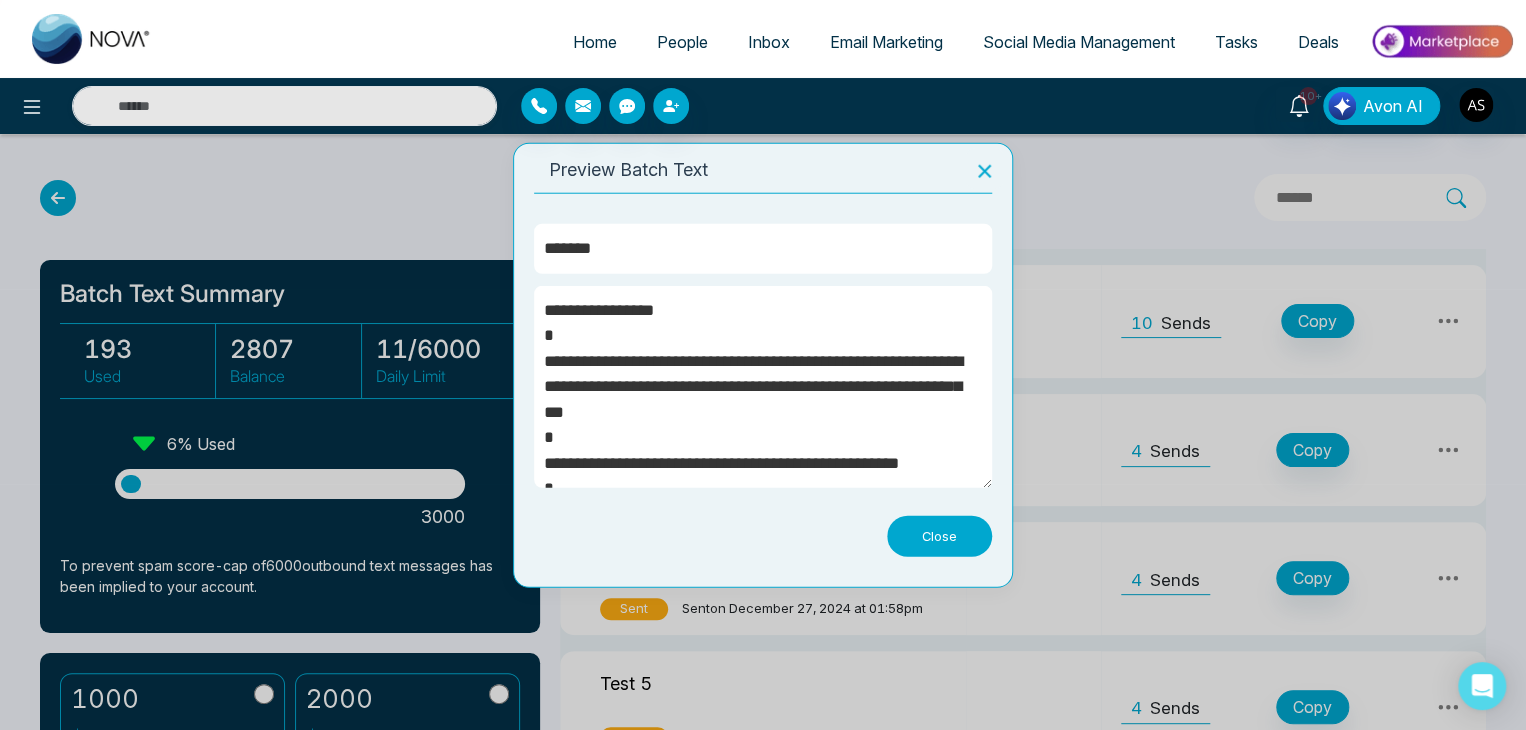 click 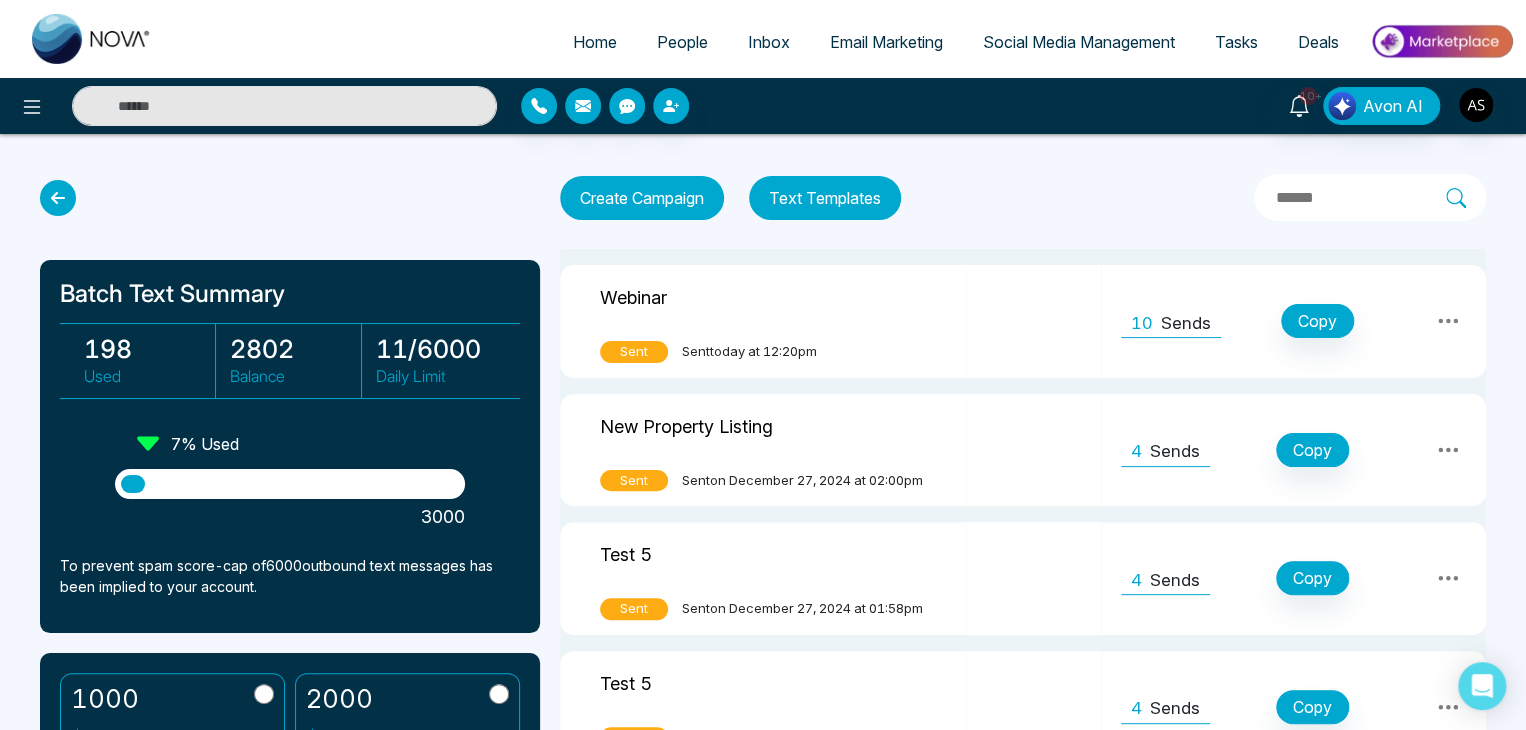 click 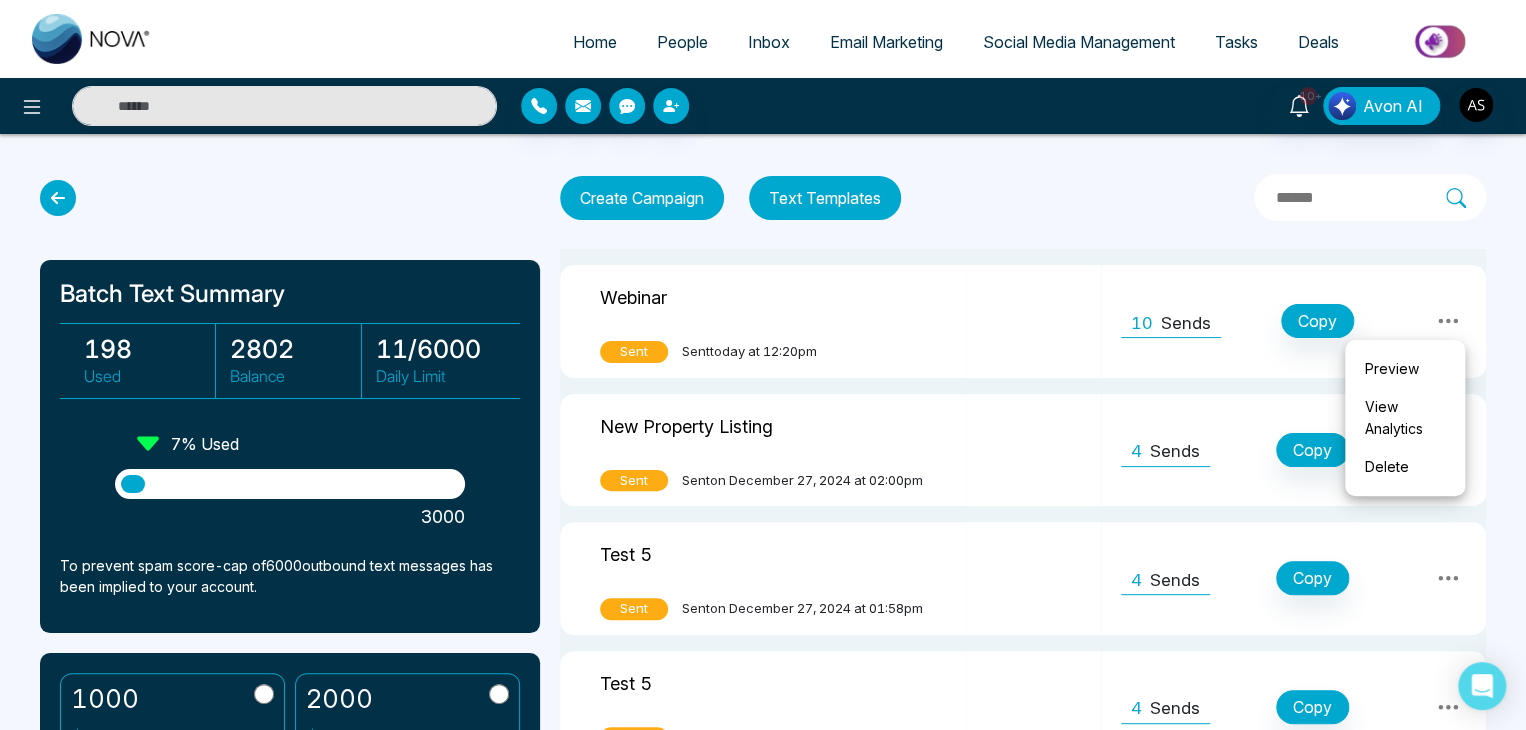 click on "View Analytics" at bounding box center [1405, 418] 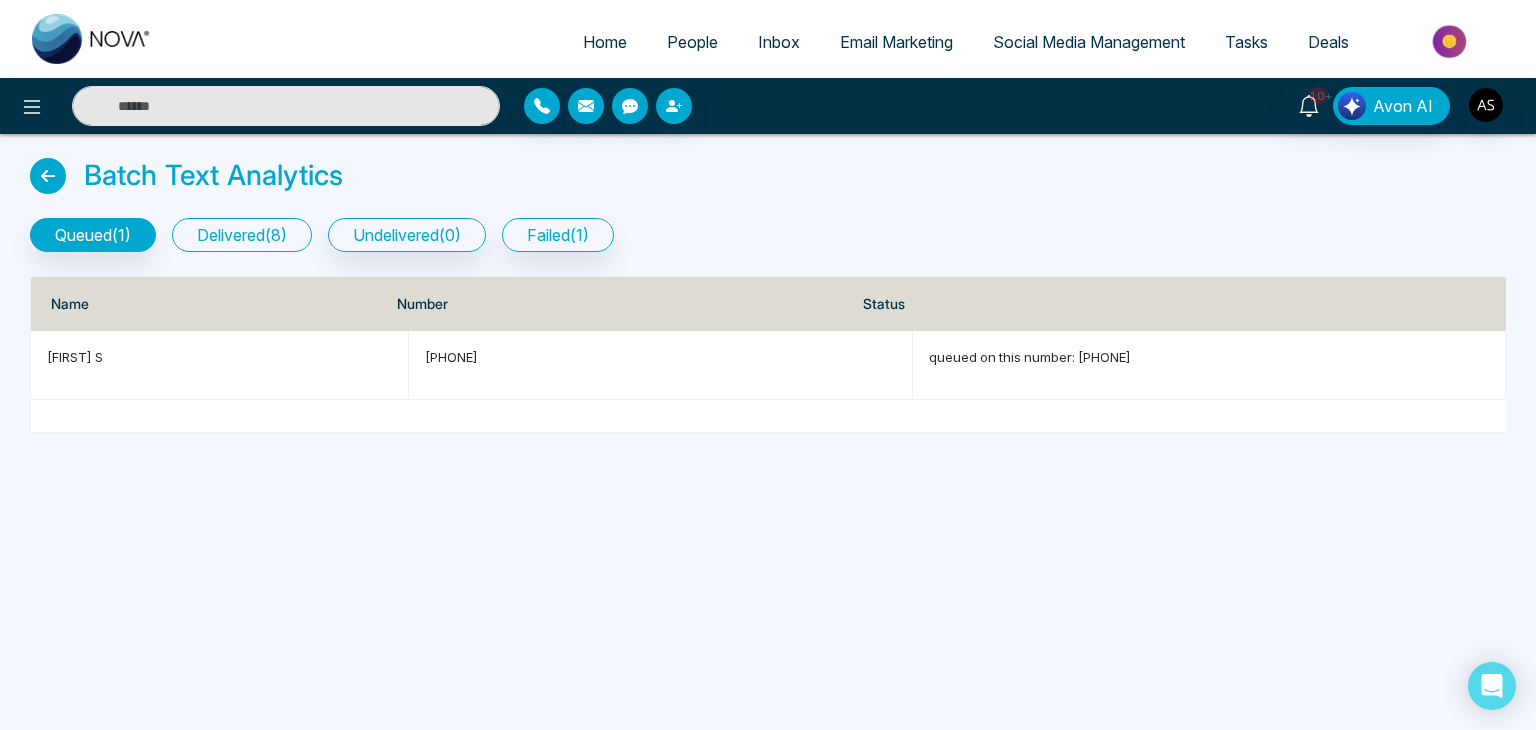 click on "delivered  ( 8 )" at bounding box center [242, 235] 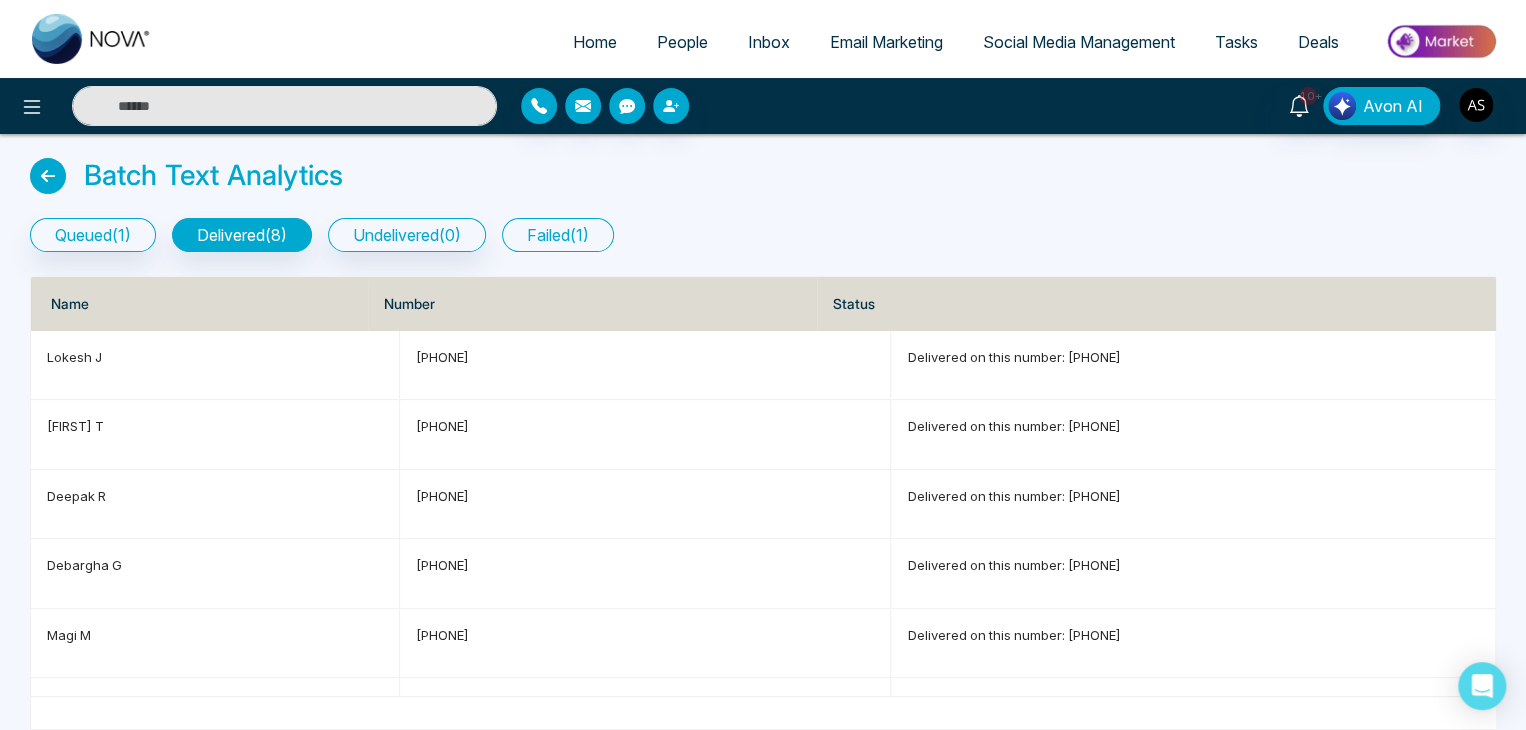 click on "failed  ( 1 )" at bounding box center (558, 235) 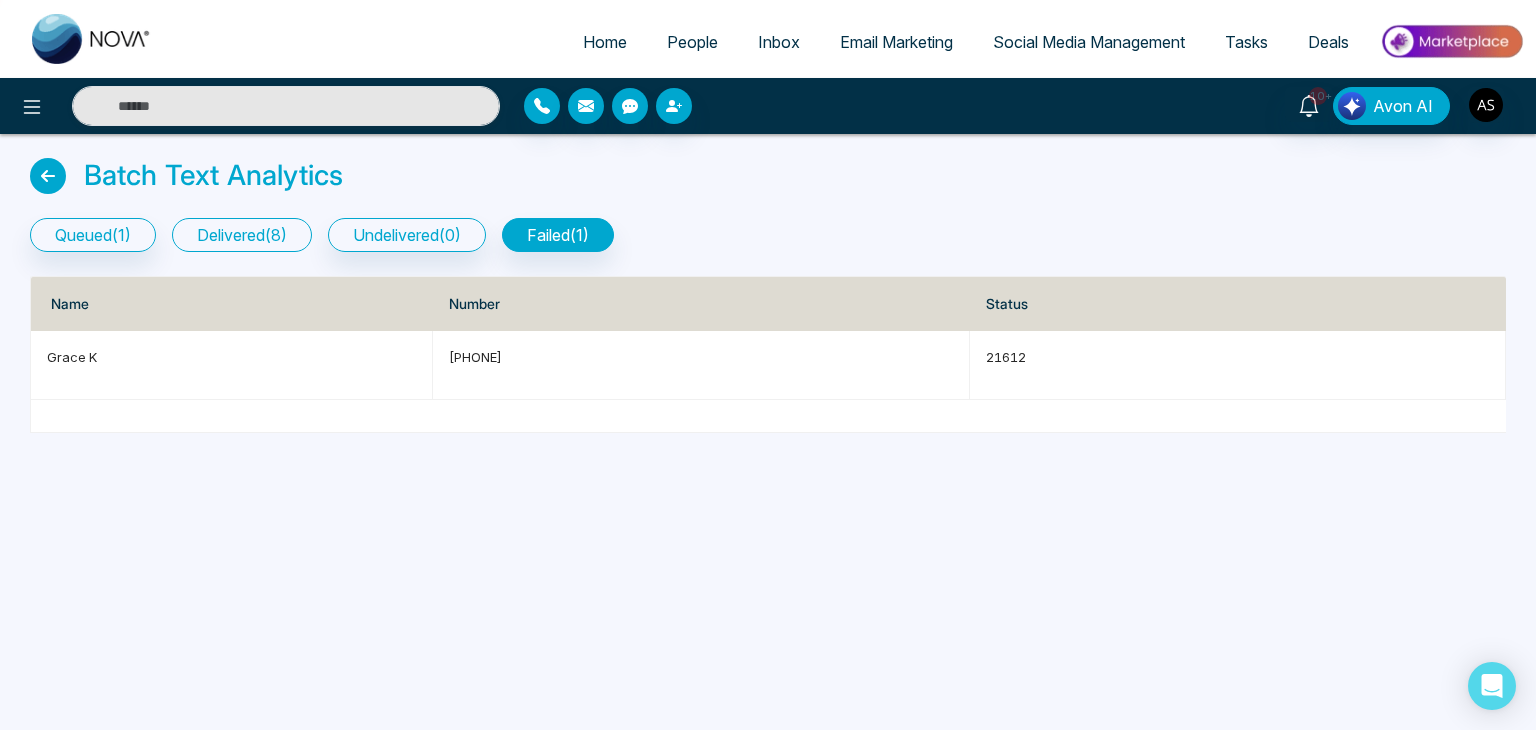 click on "delivered  ( 8 )" at bounding box center (242, 235) 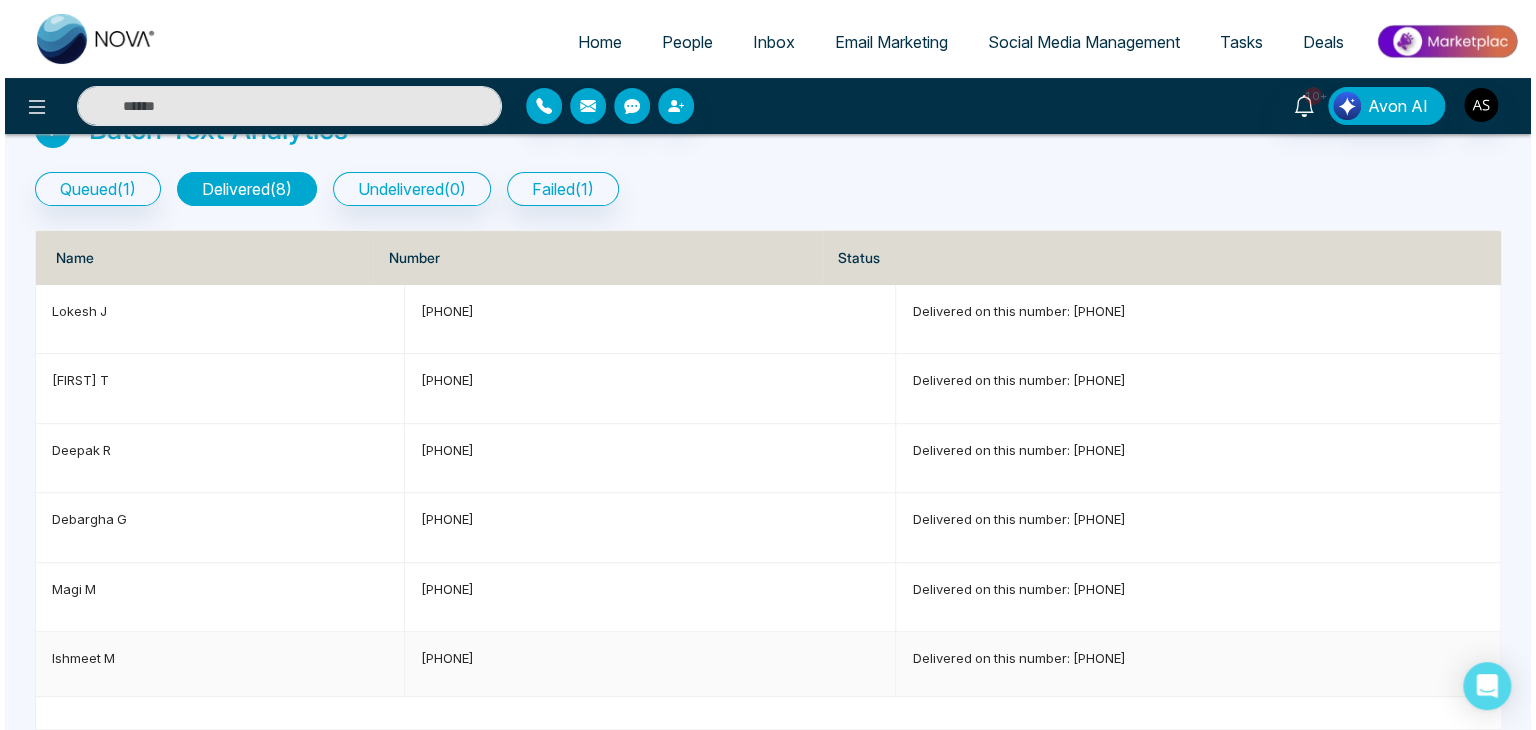 scroll, scrollTop: 0, scrollLeft: 0, axis: both 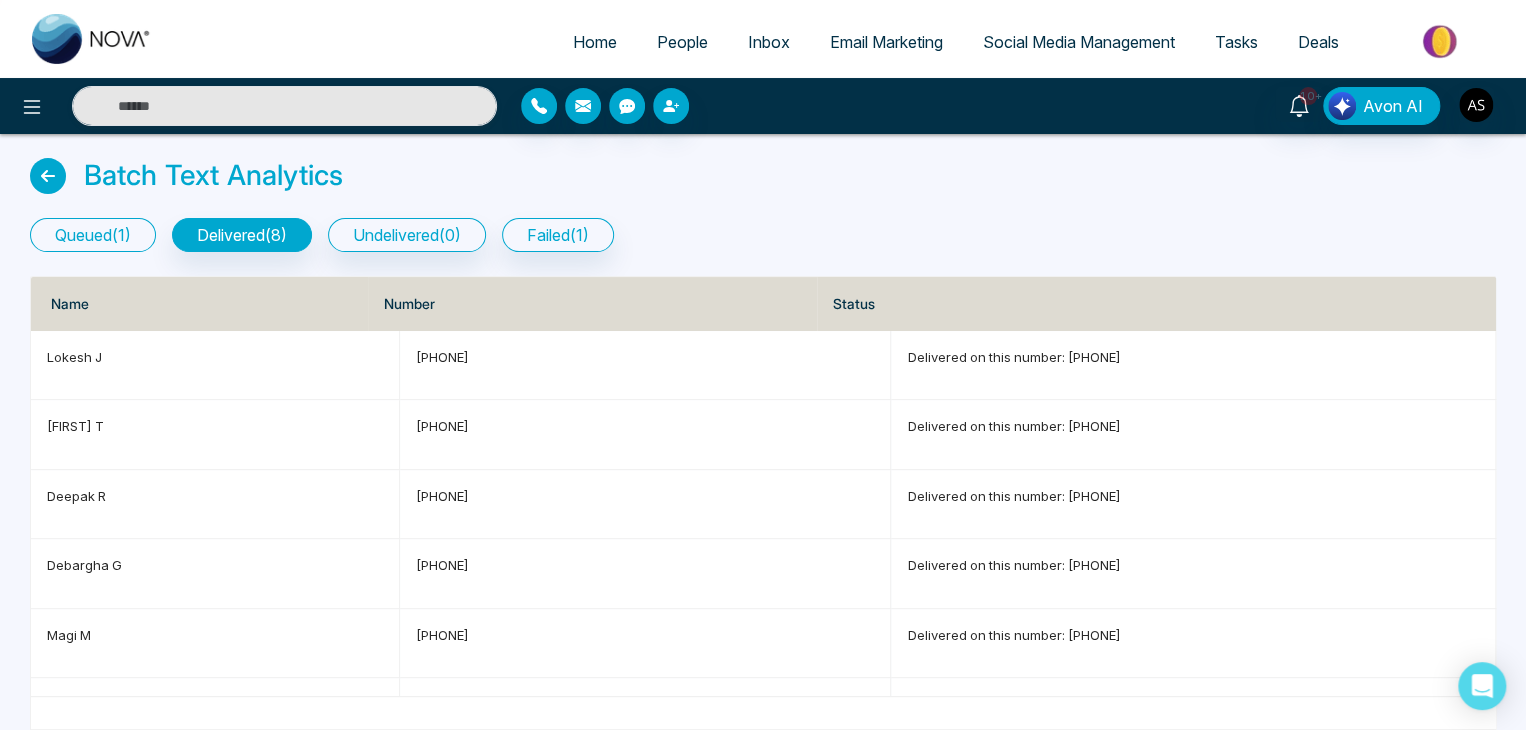 click on "queued  ( 1 )" at bounding box center (93, 235) 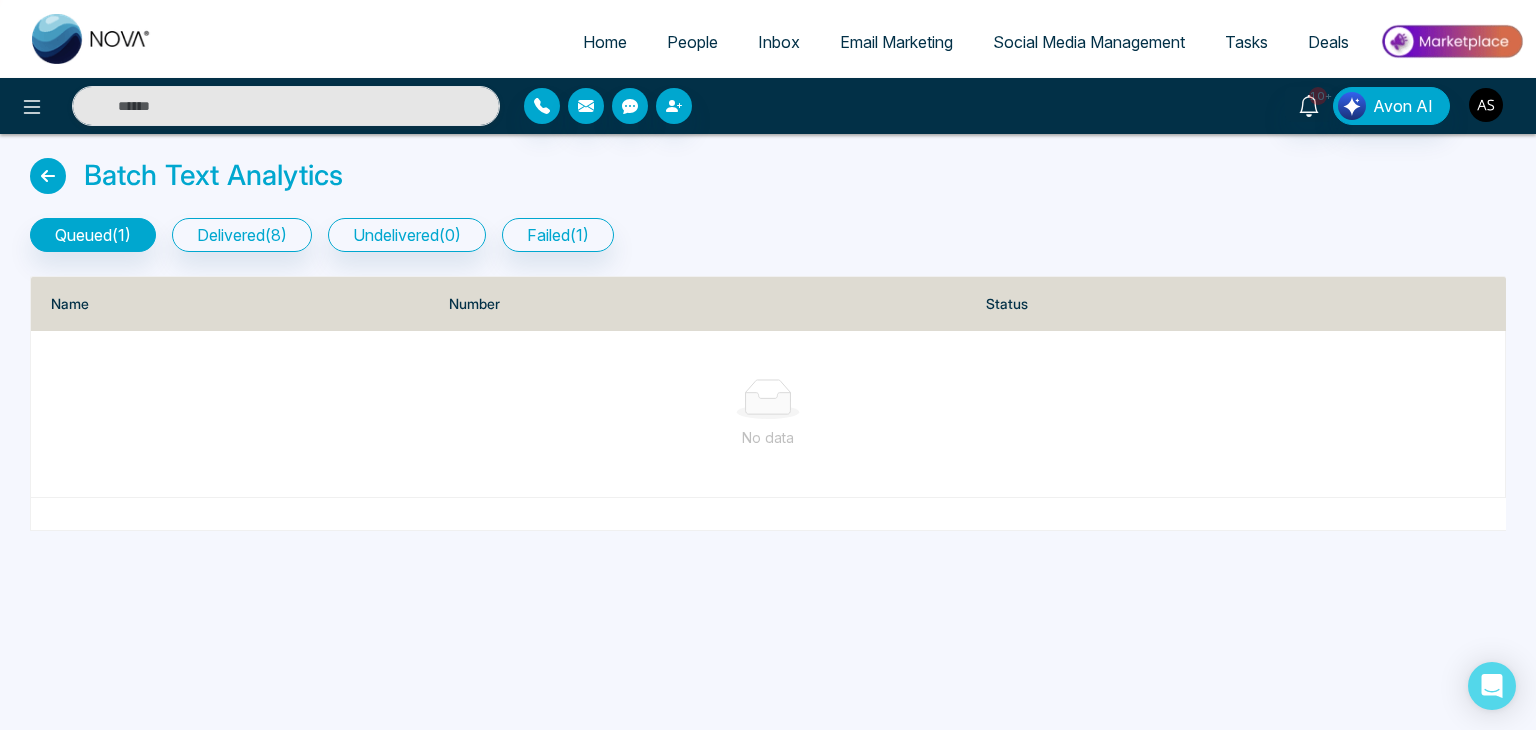 click at bounding box center [1486, 105] 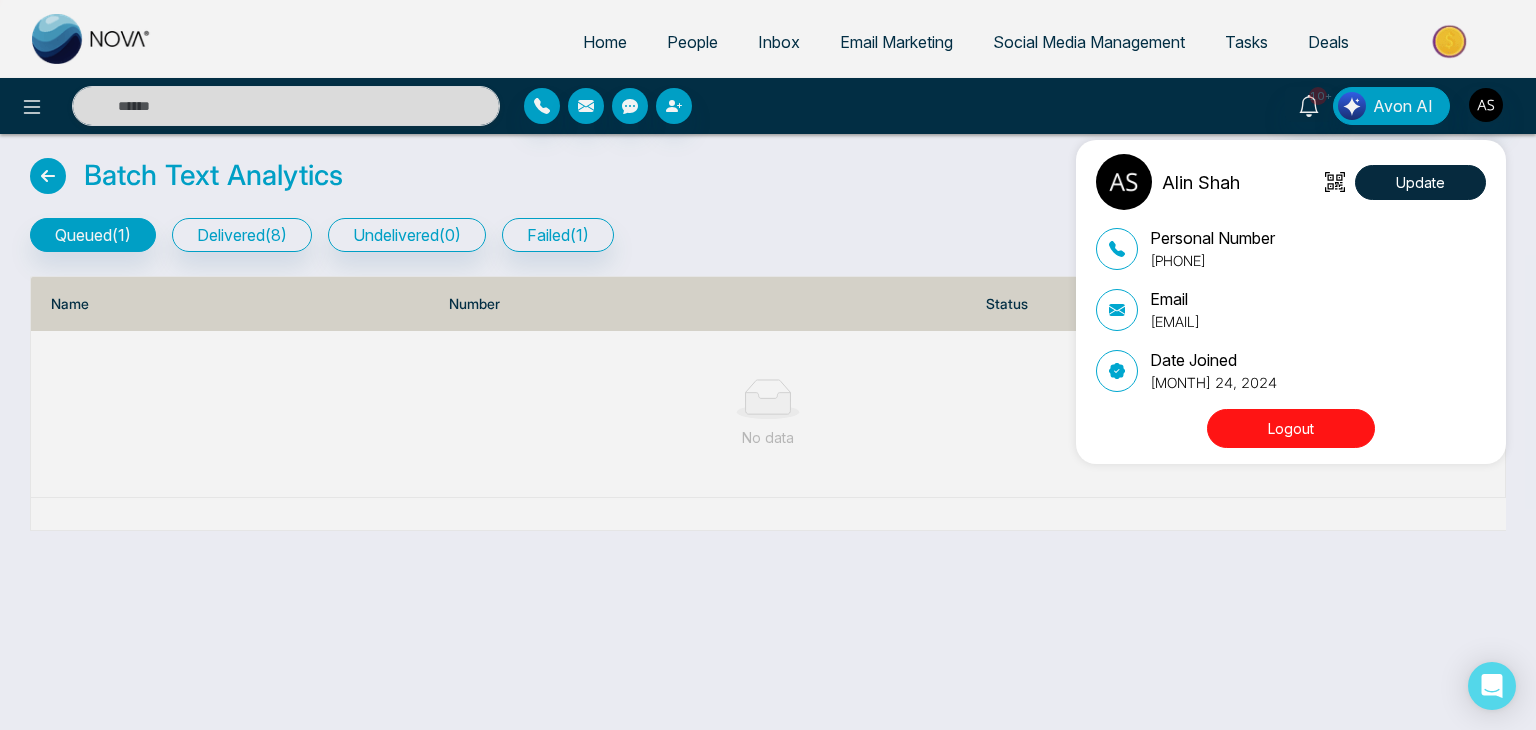 click on "Alin Shah Update Personal Number +14376616013 Email alin@mmnovatech.com Date Joined June 24, 2024 Logout" at bounding box center (768, 365) 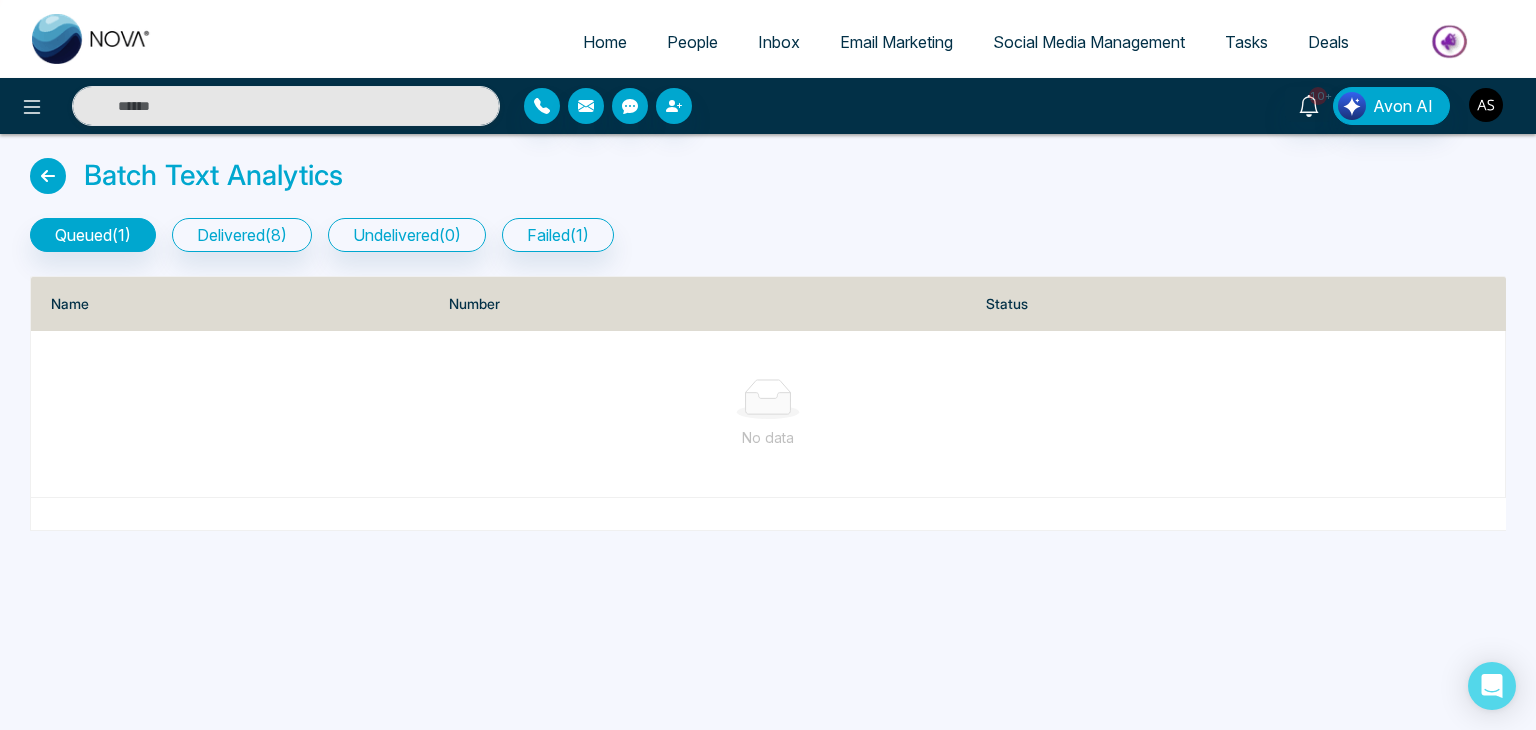 click at bounding box center (1486, 105) 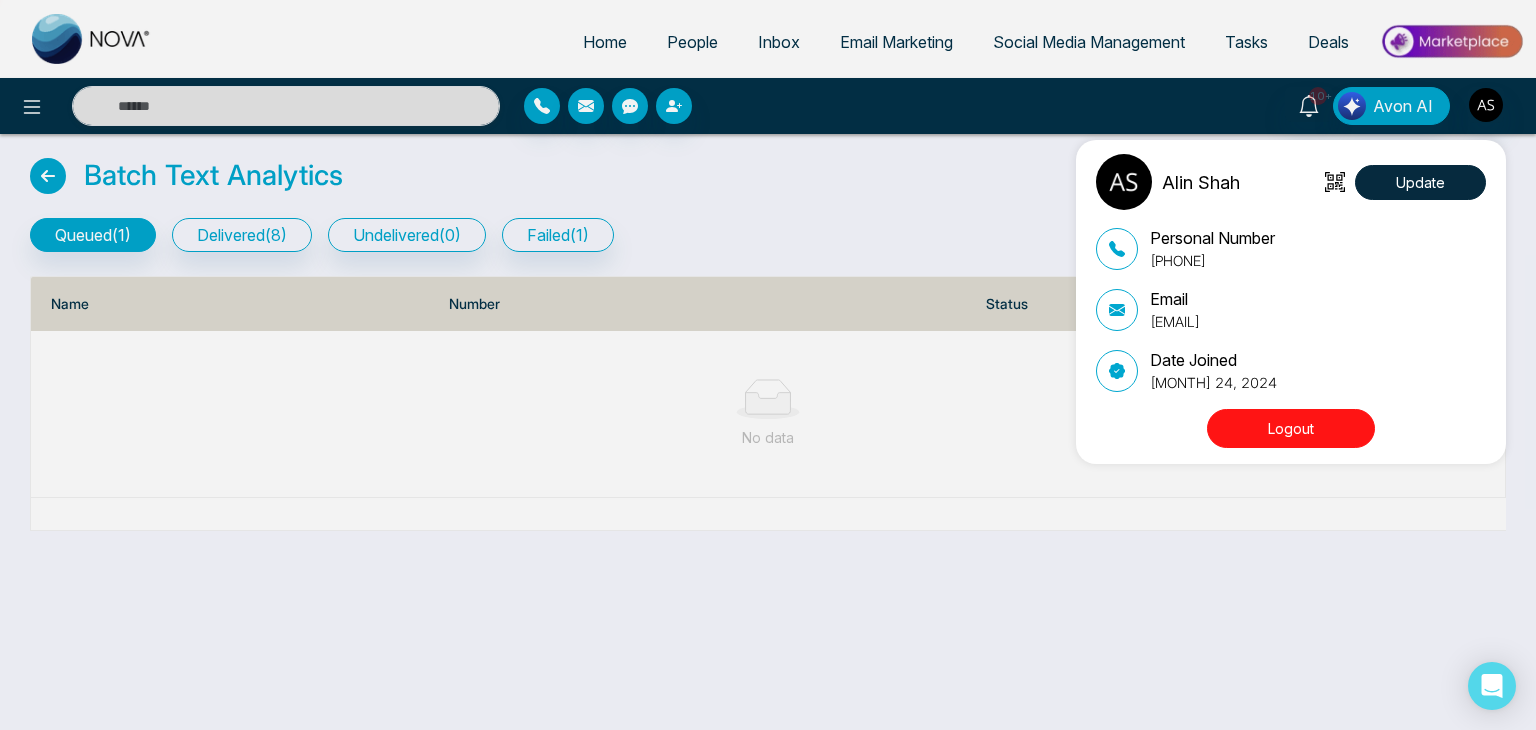 drag, startPoint x: 1255, startPoint y: 277, endPoint x: 1164, endPoint y: 272, distance: 91.13726 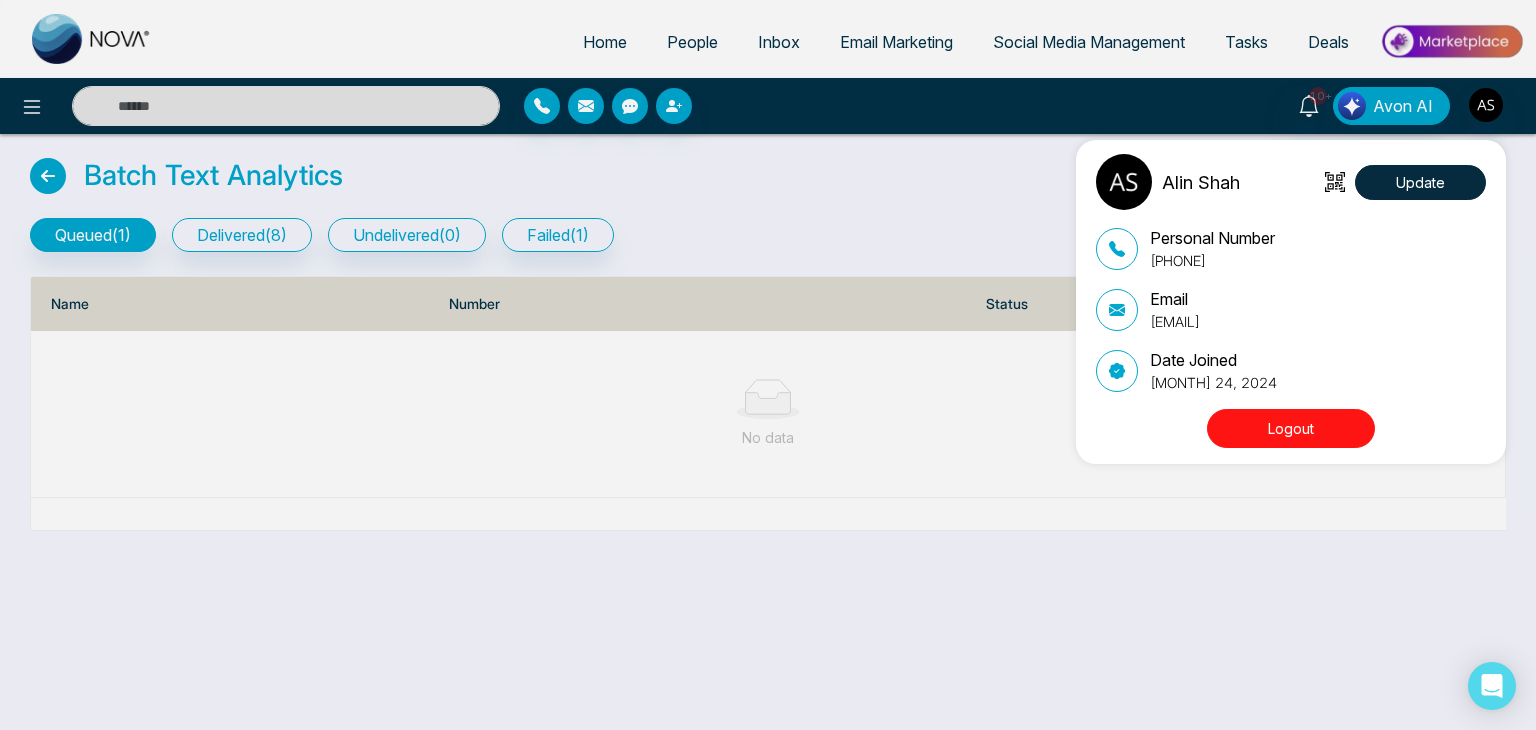 click on "Personal Number +14376616013 Email alin@mmnovatech.com Date Joined June 24, 2024" at bounding box center (1291, 309) 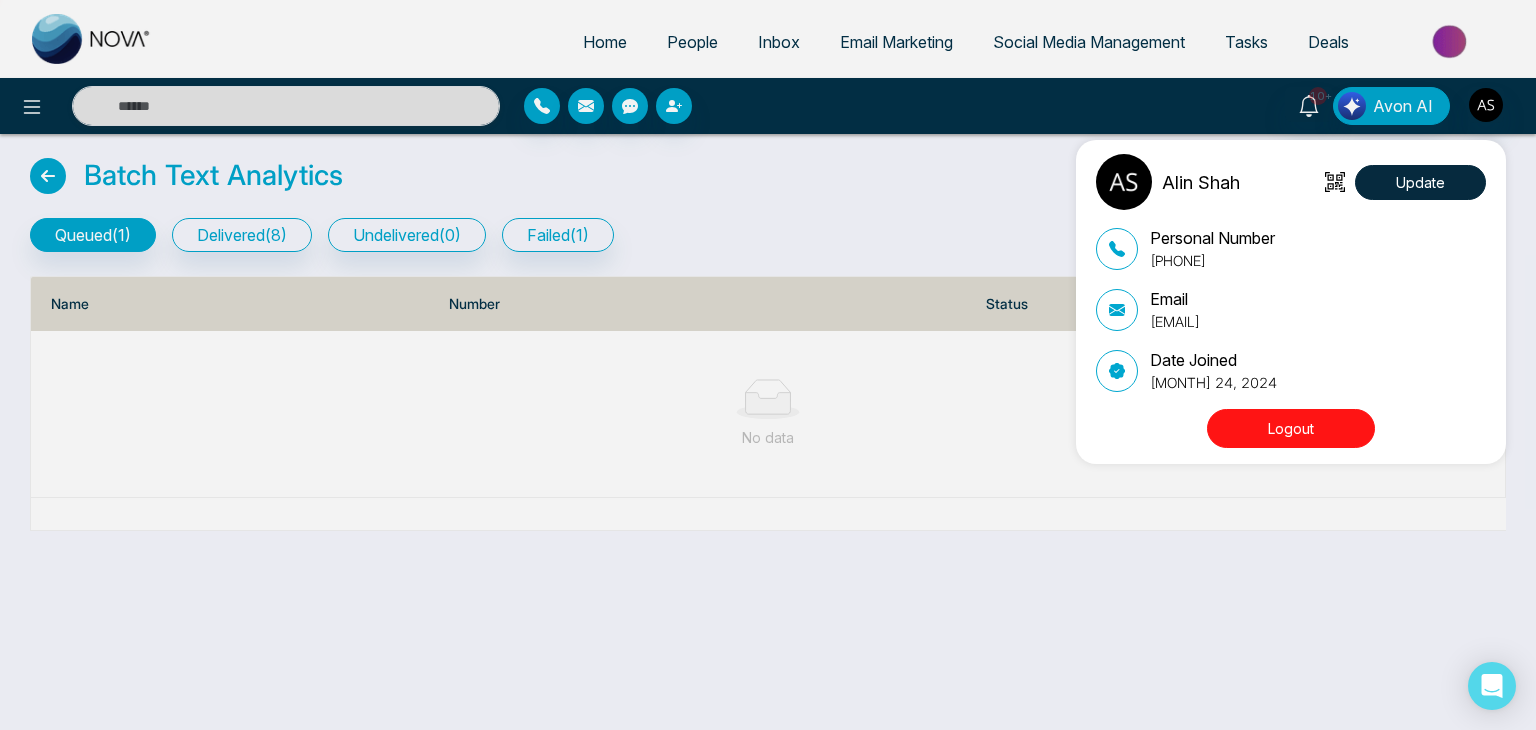 click on "Alin Shah Update Personal Number +14376616013 Email alin@mmnovatech.com Date Joined June 24, 2024 Logout" at bounding box center [768, 365] 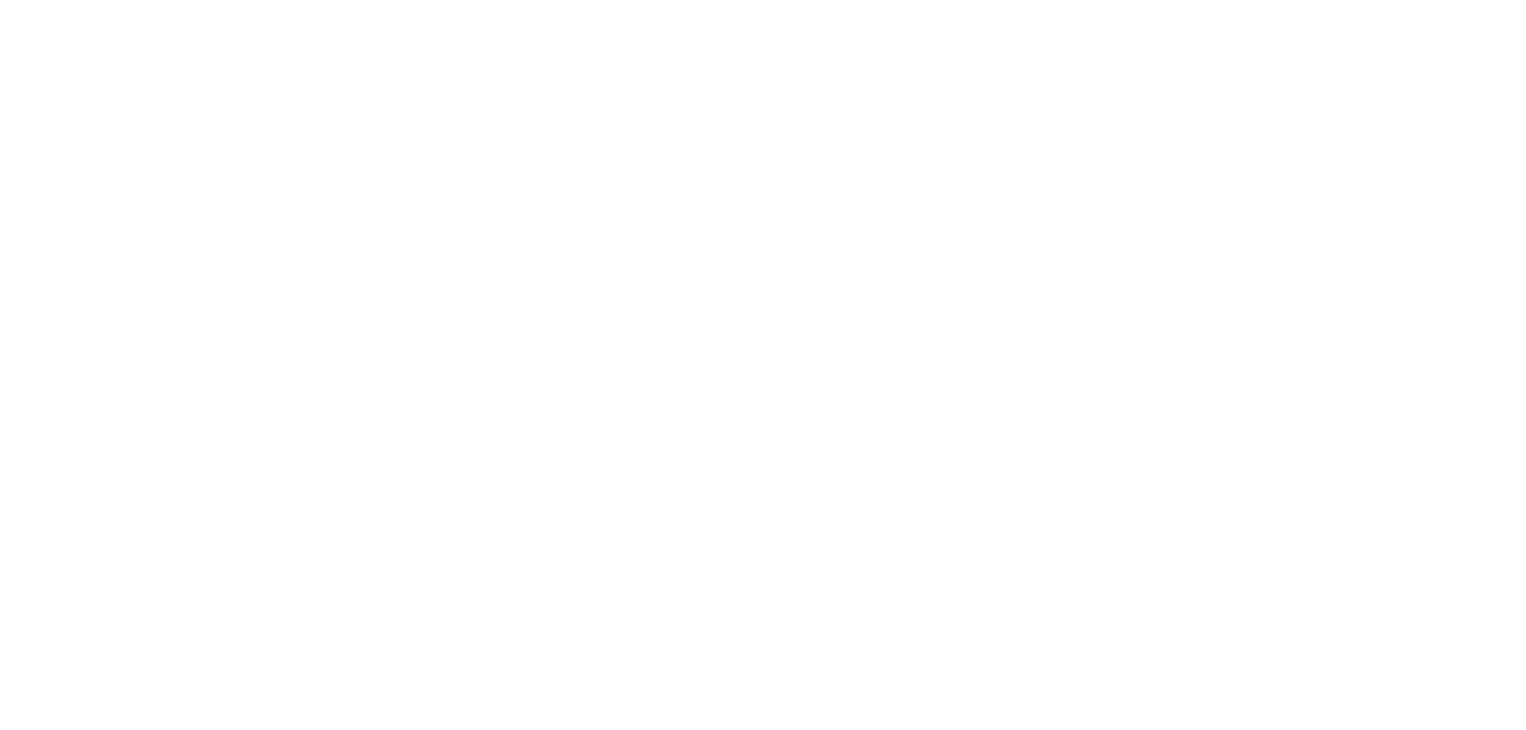 scroll, scrollTop: 0, scrollLeft: 0, axis: both 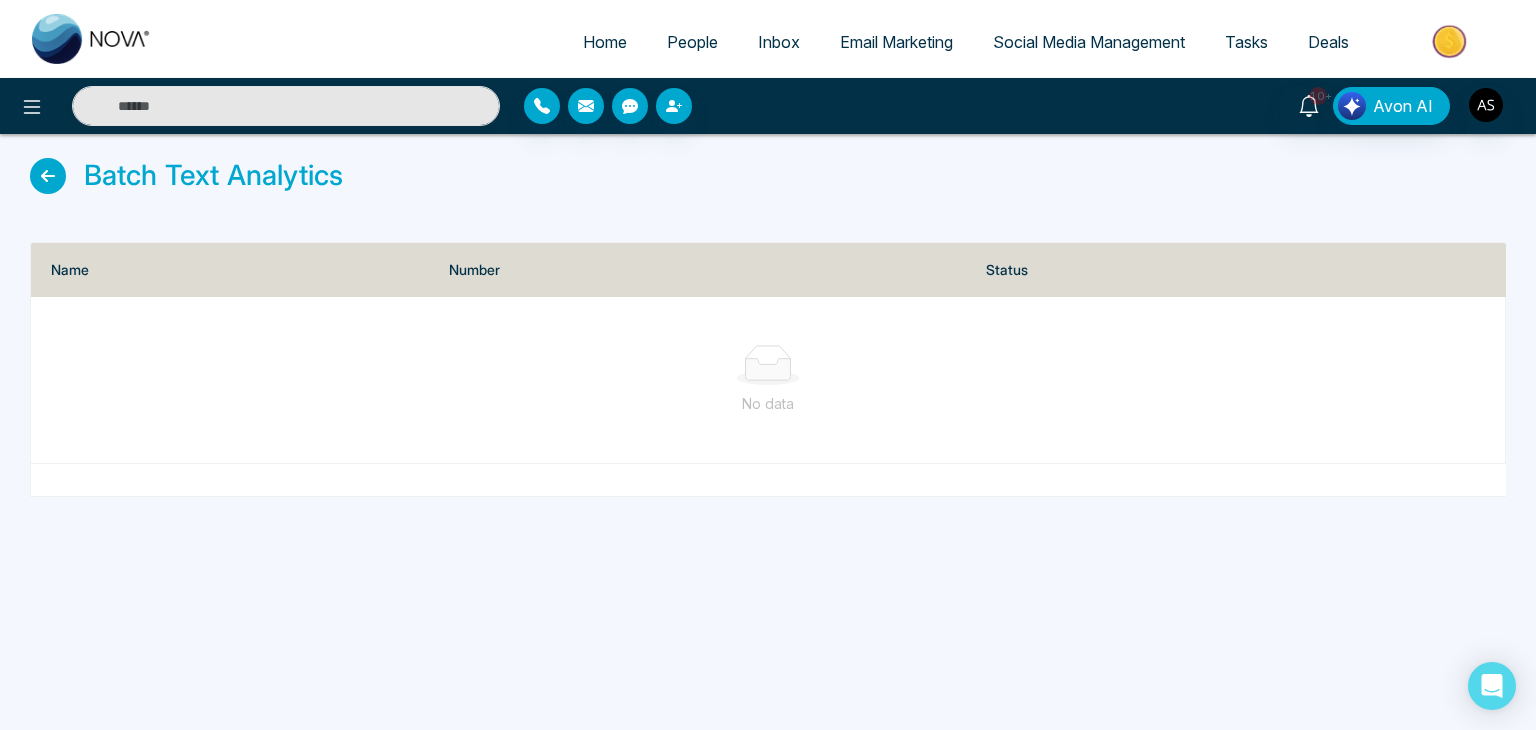 click at bounding box center [48, 176] 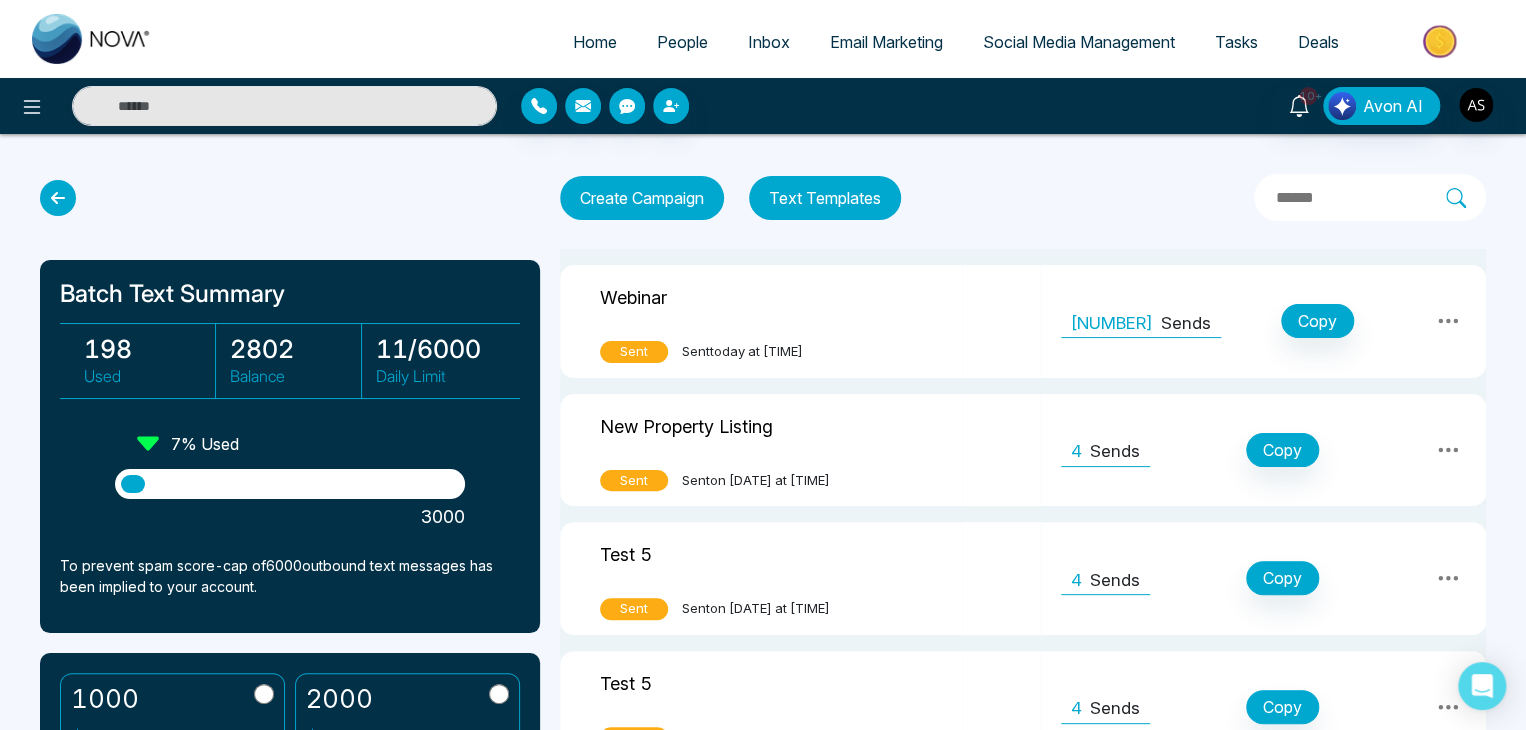 click 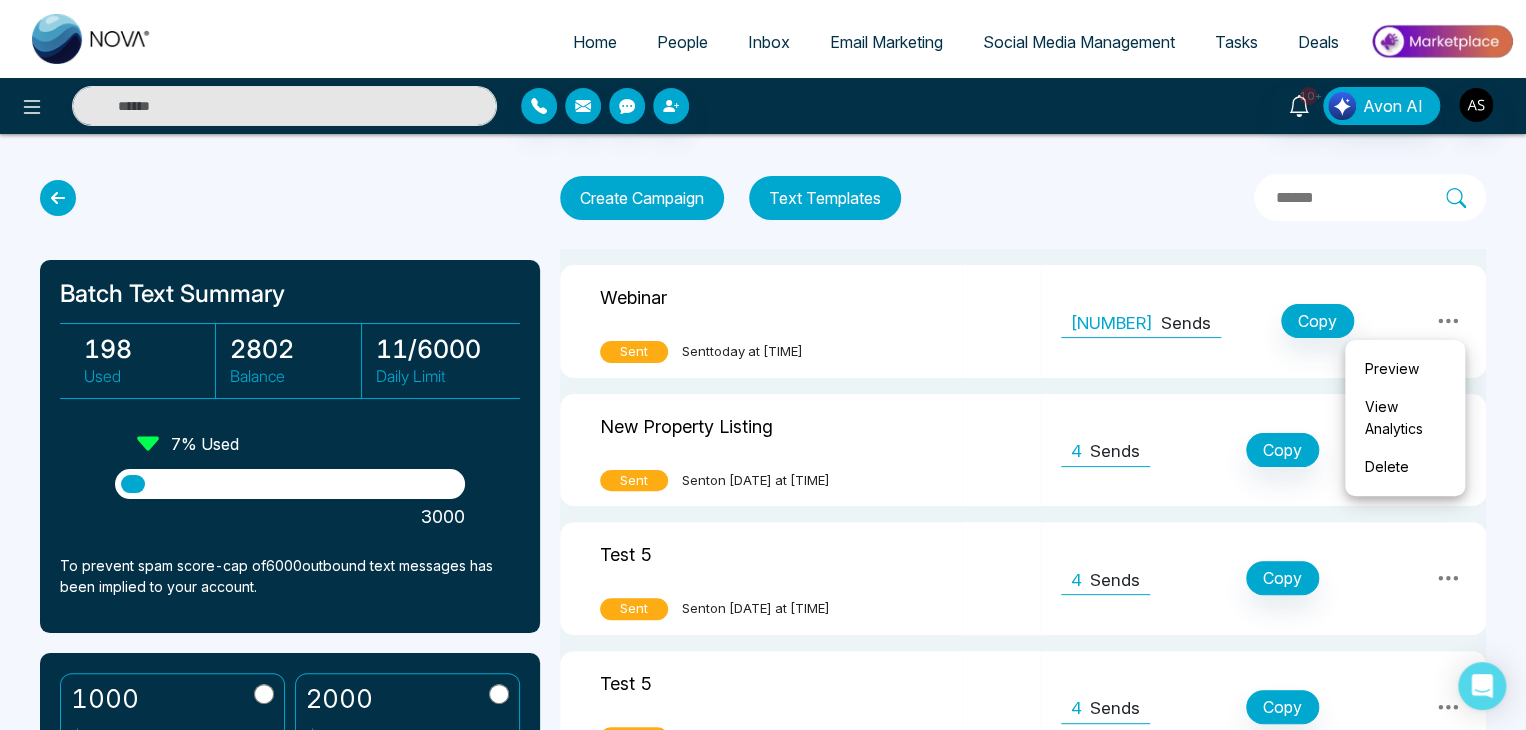click on "View Analytics" at bounding box center (1405, 418) 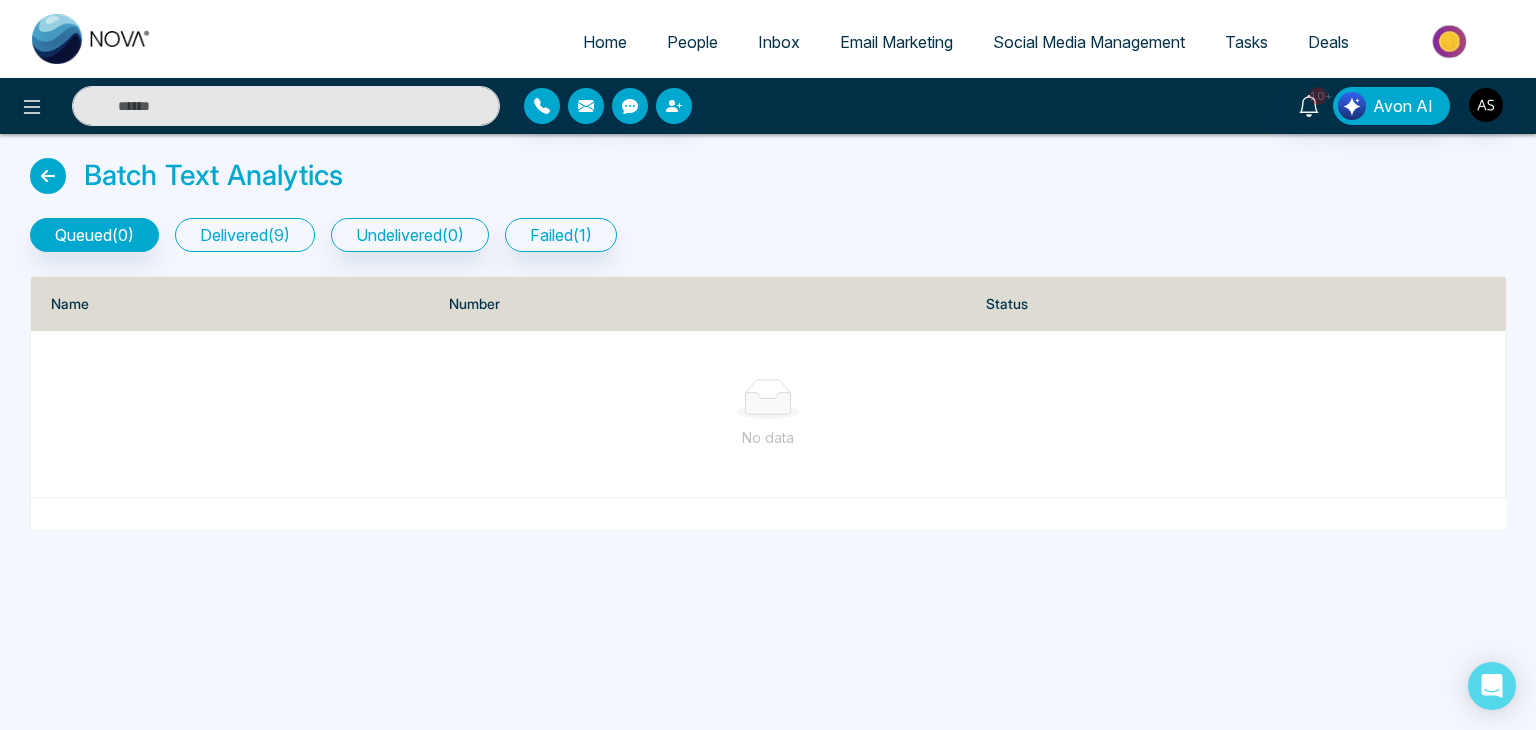 click on "delivered  ( 9 )" at bounding box center (245, 235) 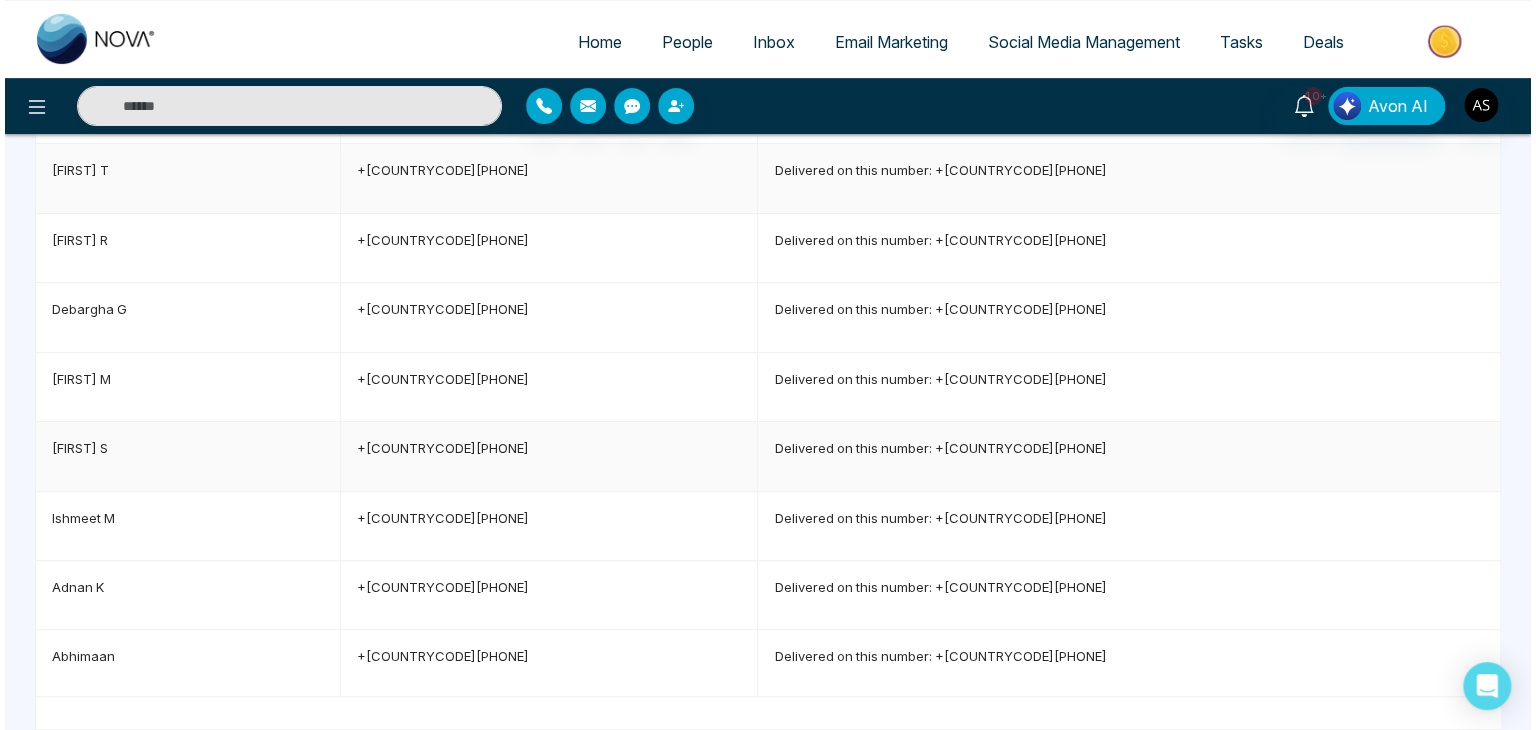 scroll, scrollTop: 0, scrollLeft: 0, axis: both 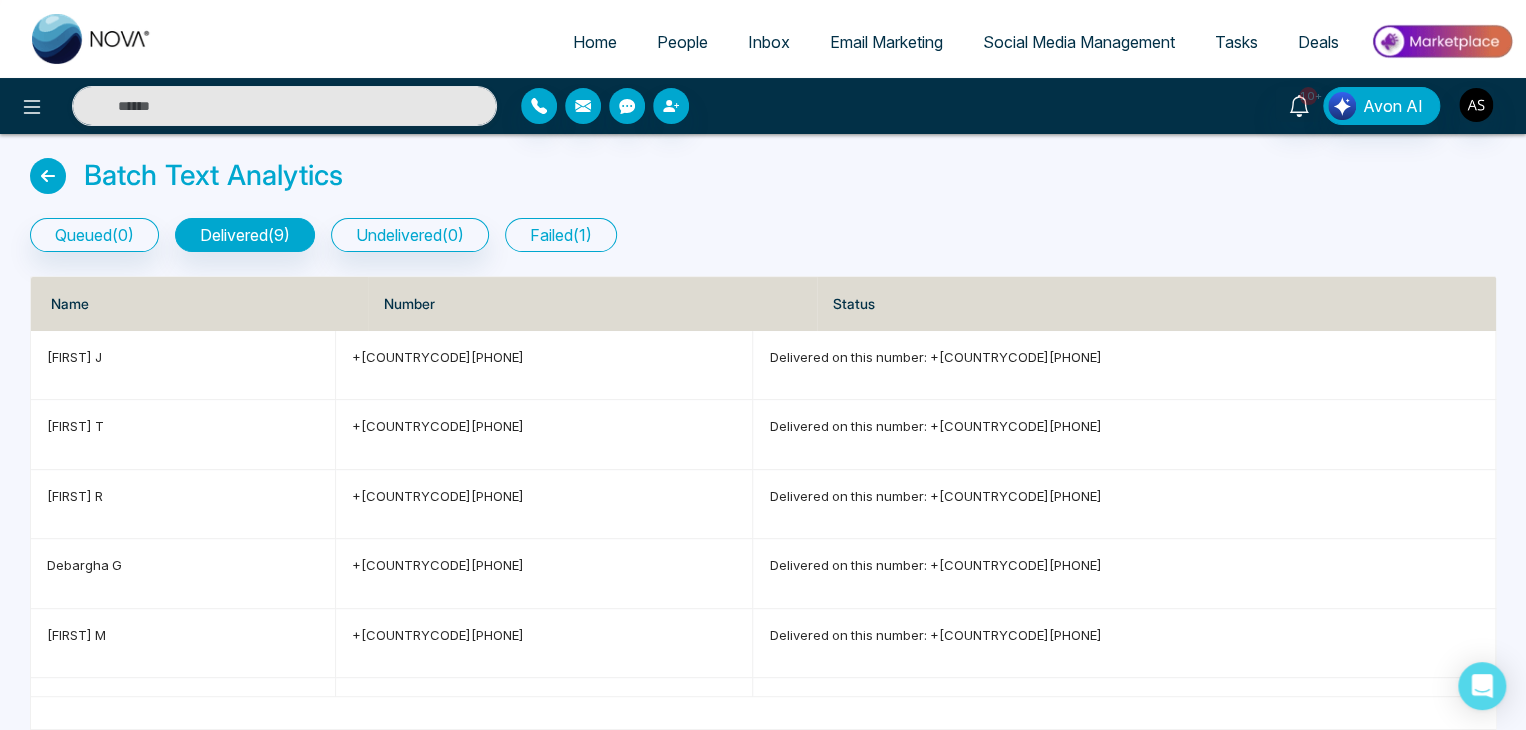 click on "failed  ( 1 )" at bounding box center [561, 235] 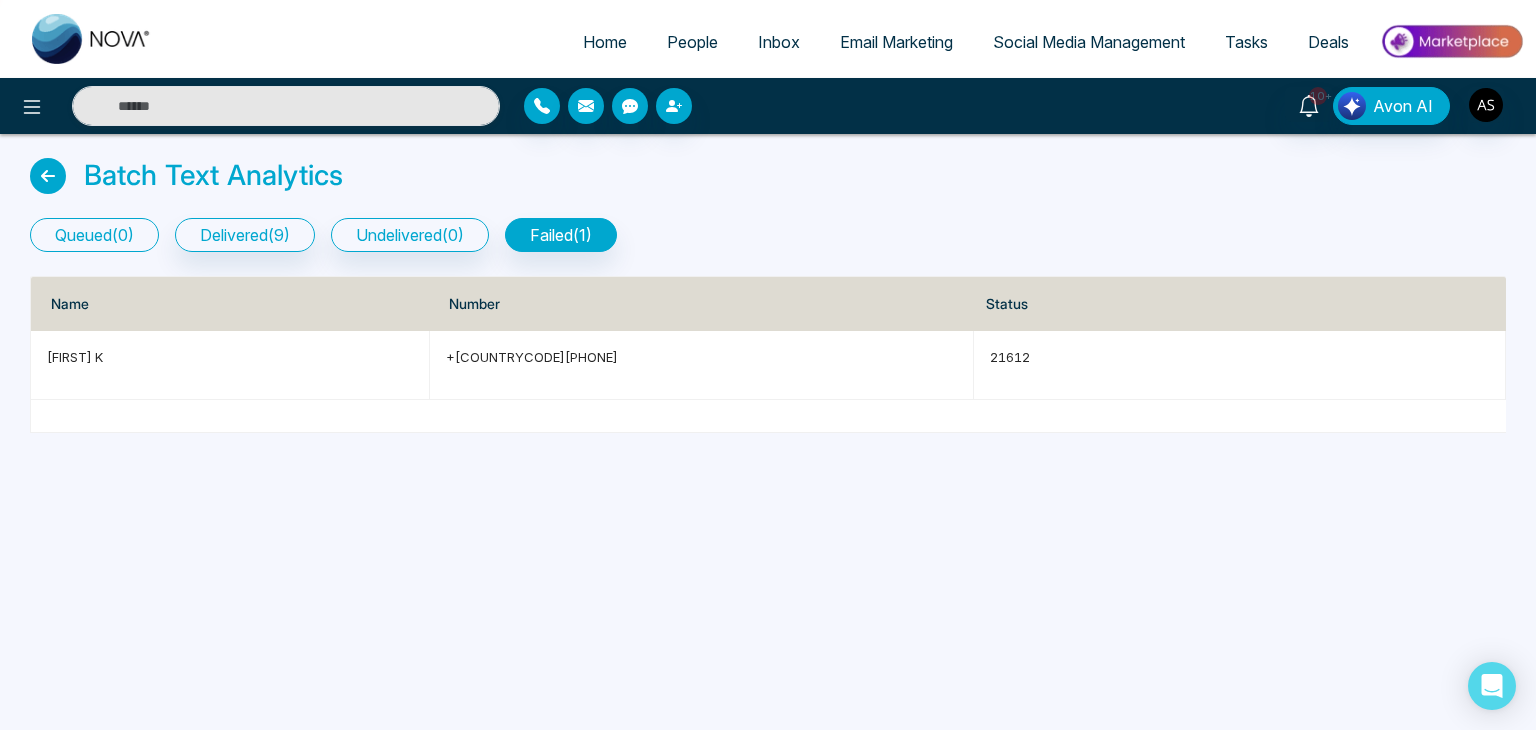 click on "queued  ( 0 )" at bounding box center (94, 235) 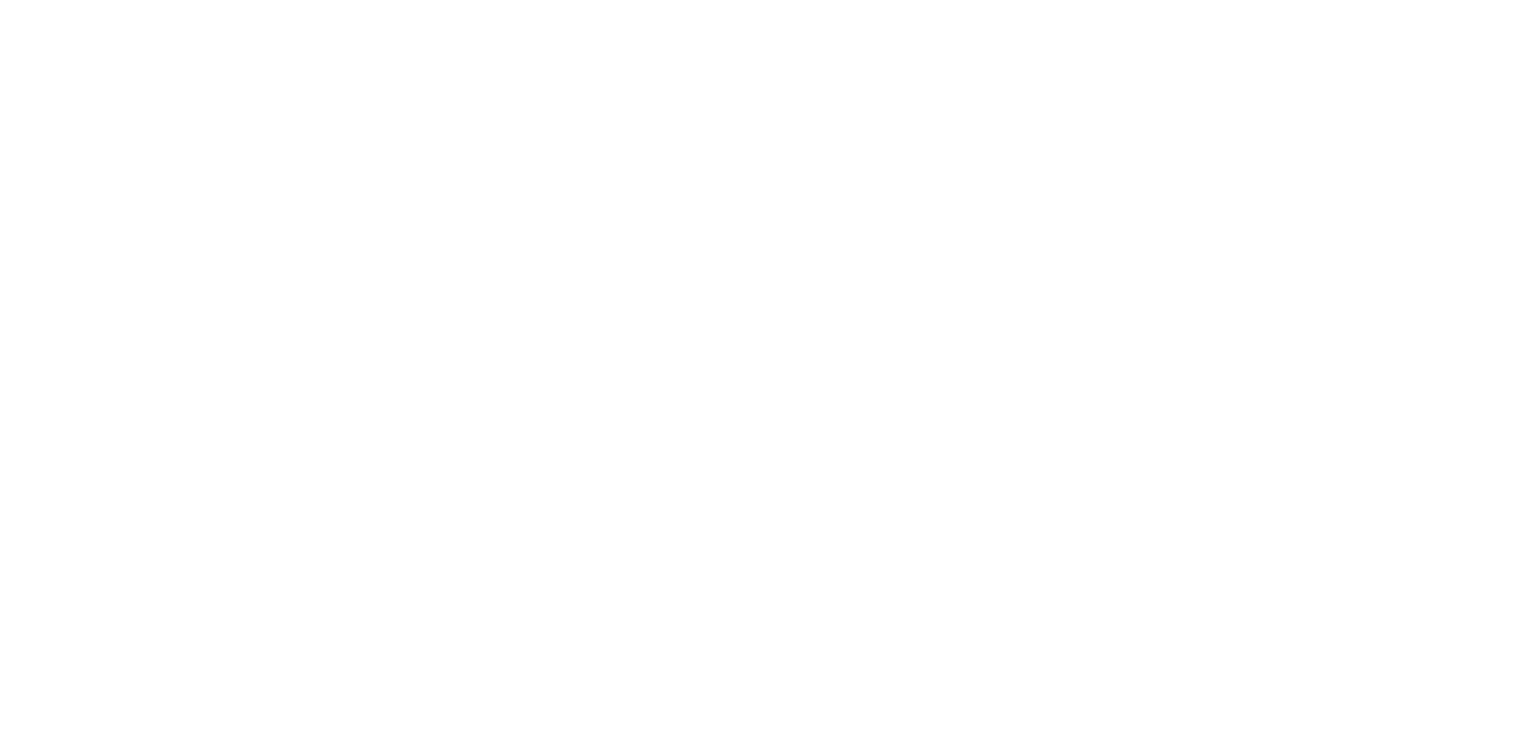 scroll, scrollTop: 0, scrollLeft: 0, axis: both 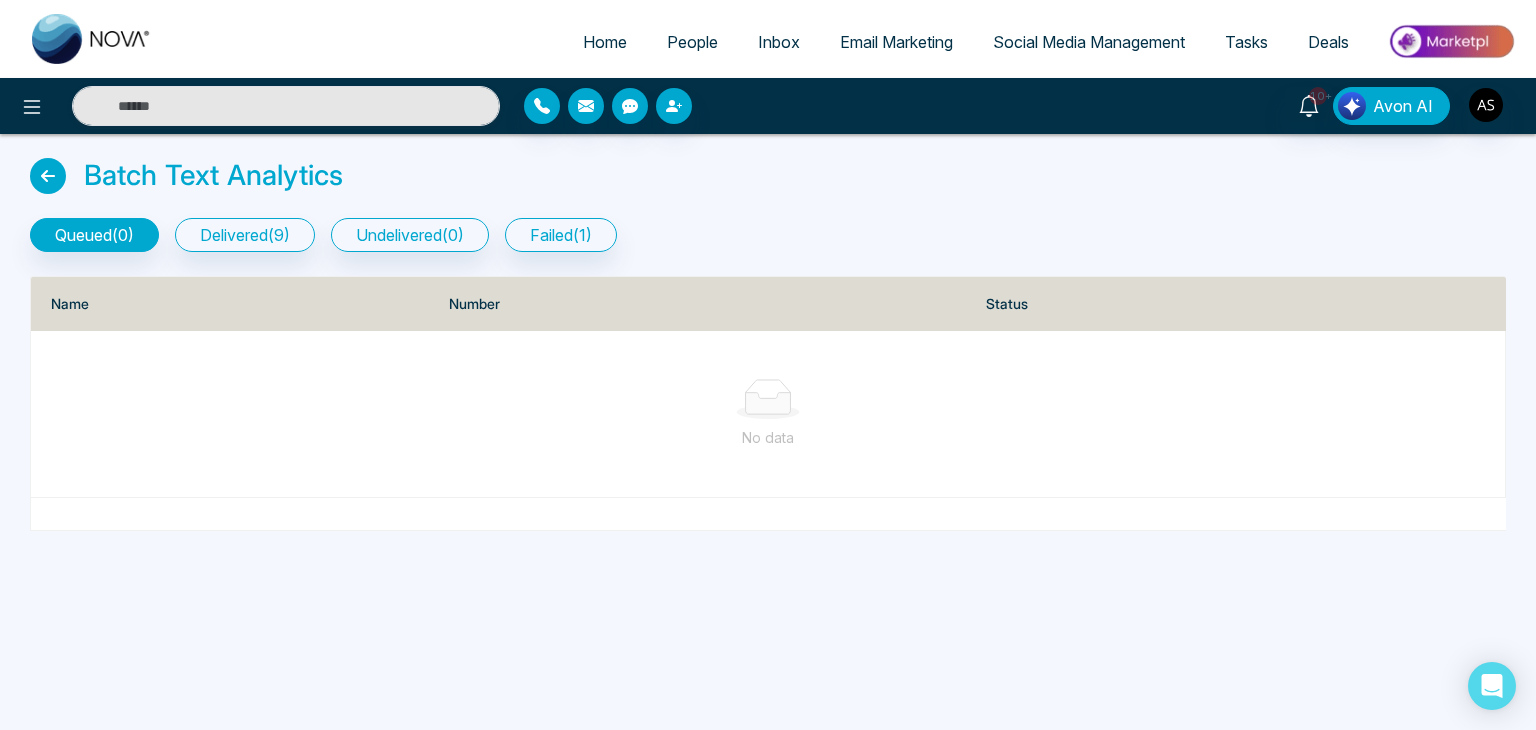 click at bounding box center (48, 176) 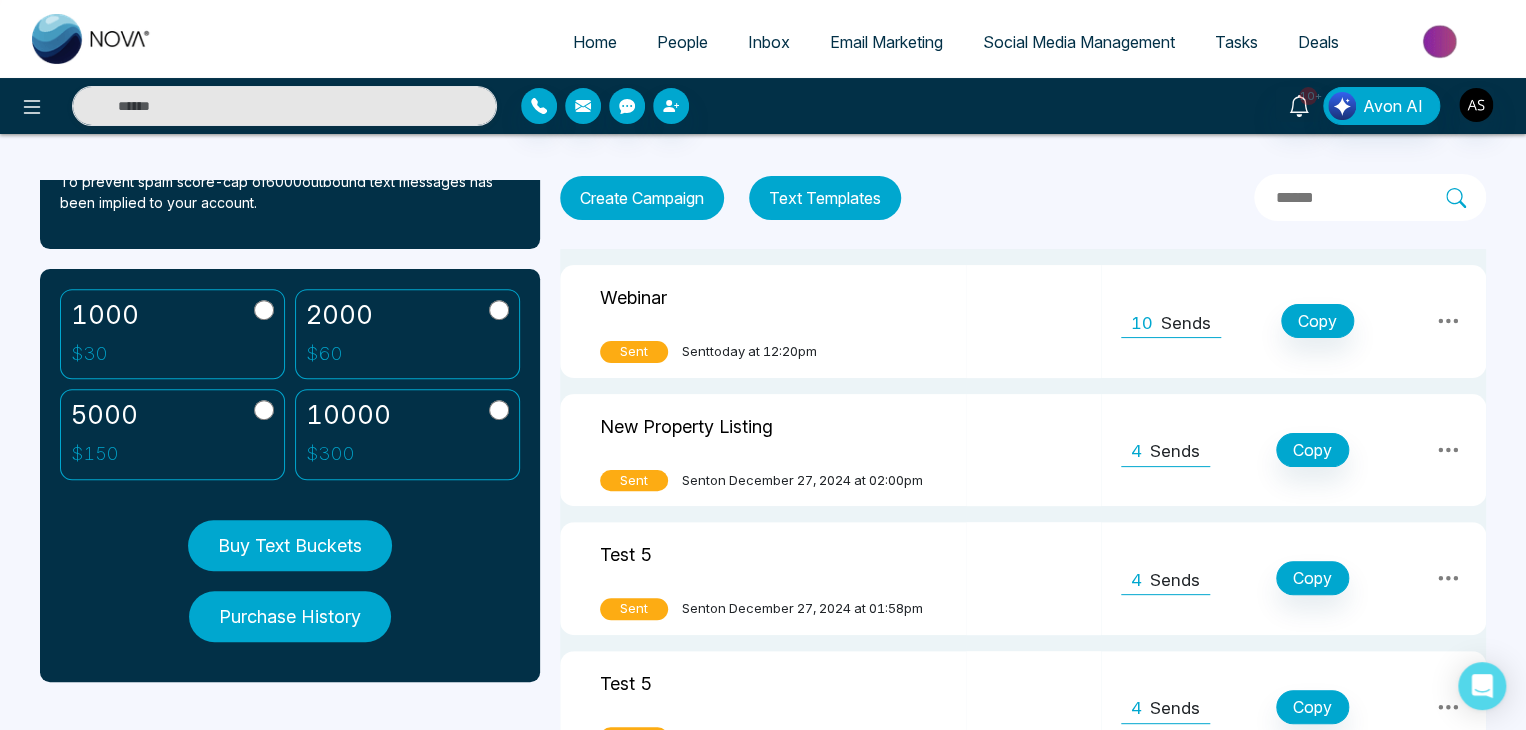 scroll, scrollTop: 0, scrollLeft: 0, axis: both 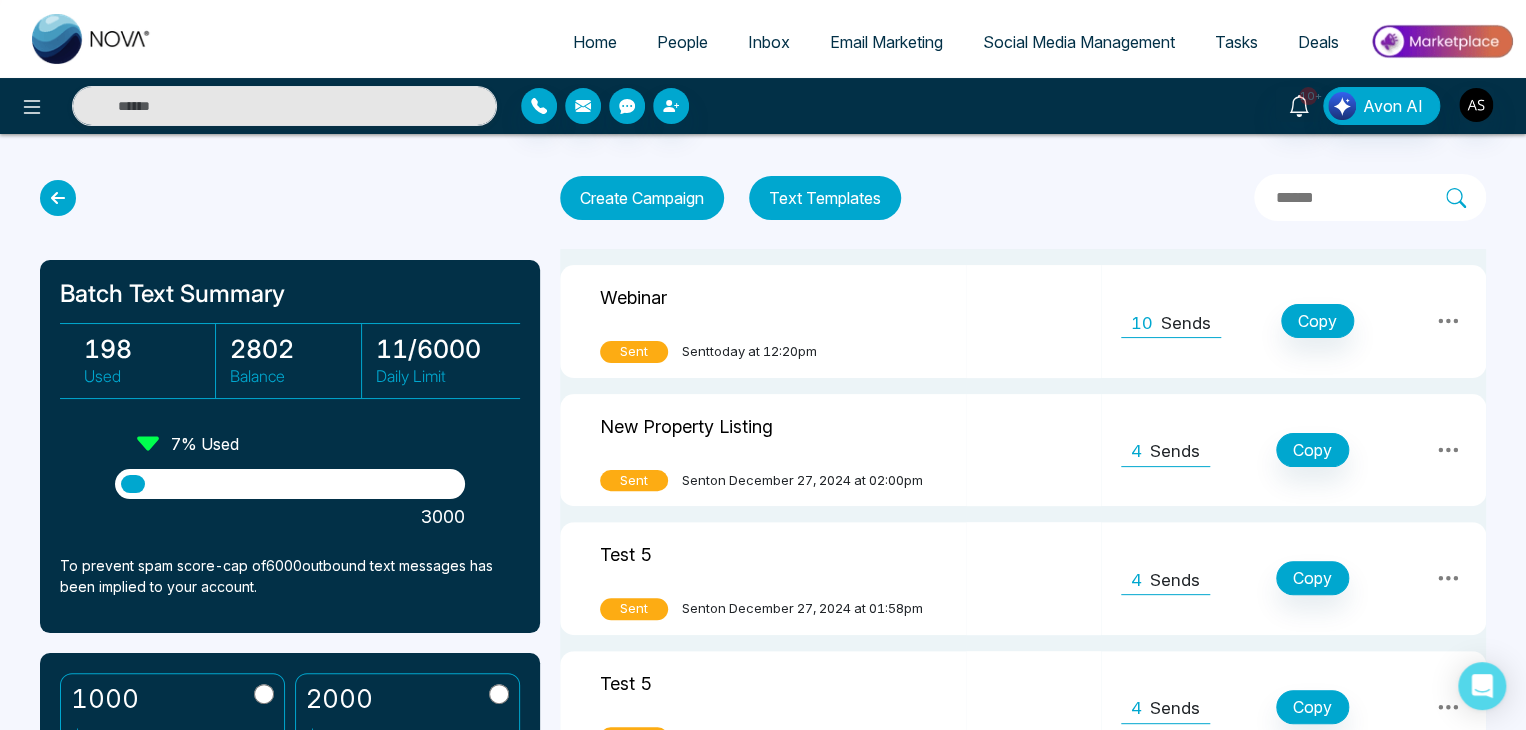 click on "Home" at bounding box center (595, 42) 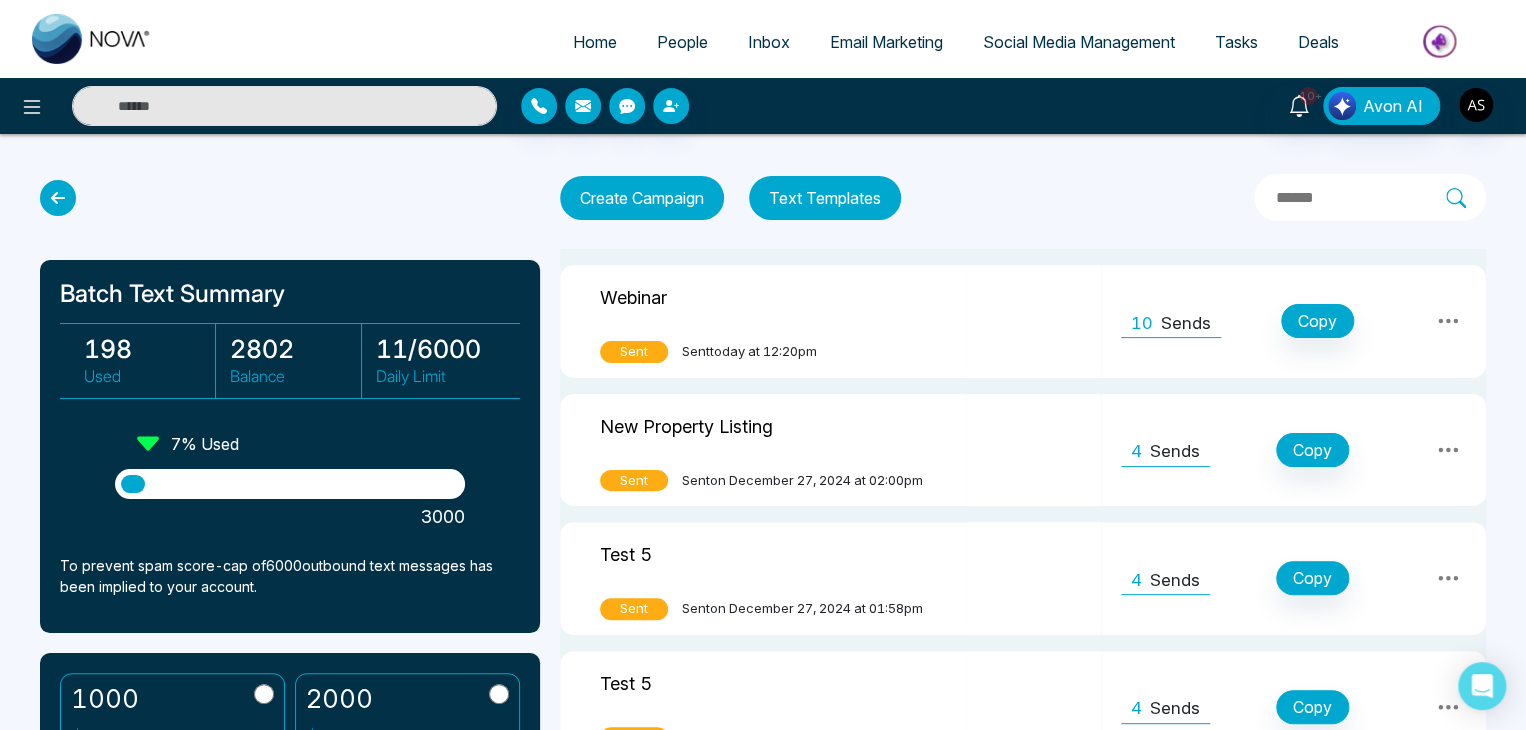 select on "*" 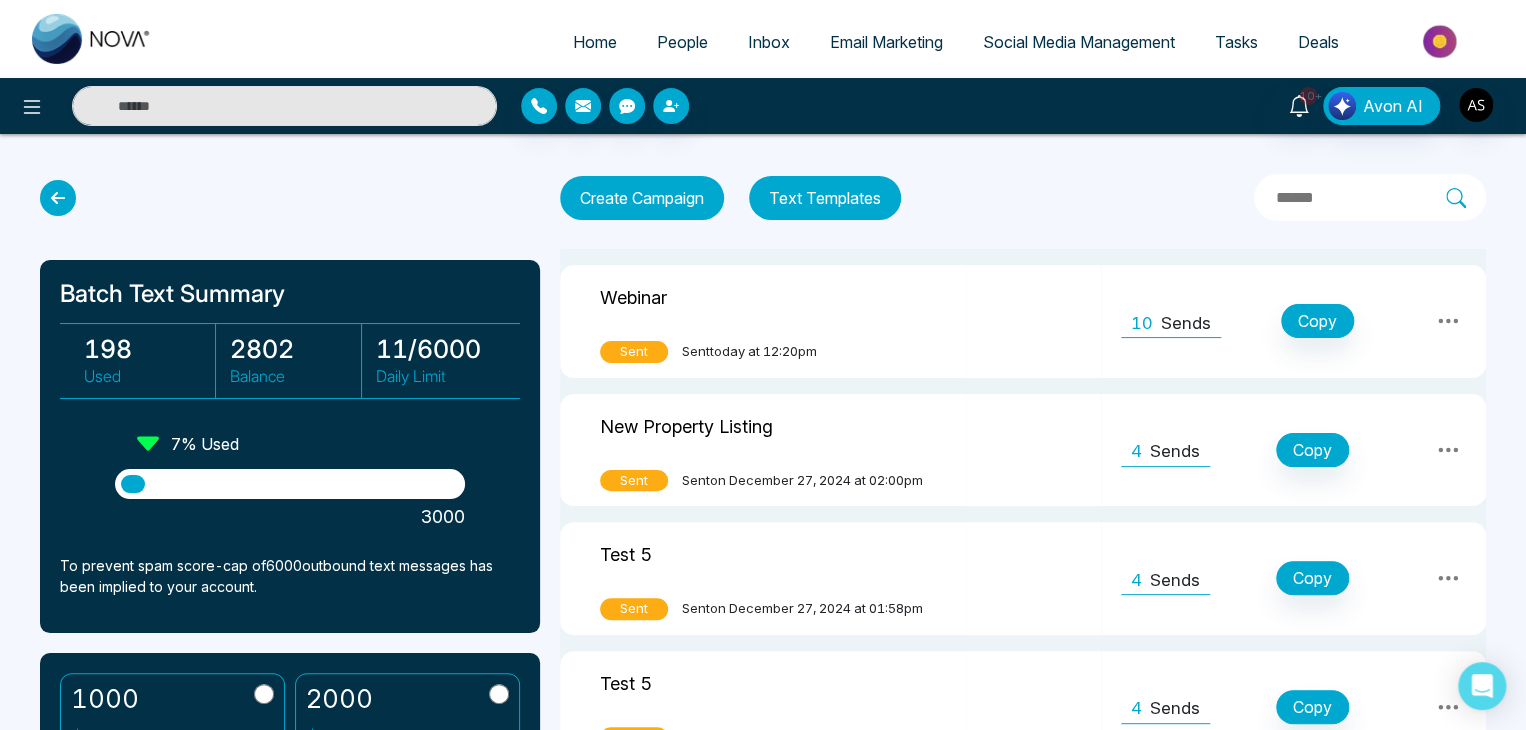 select on "*" 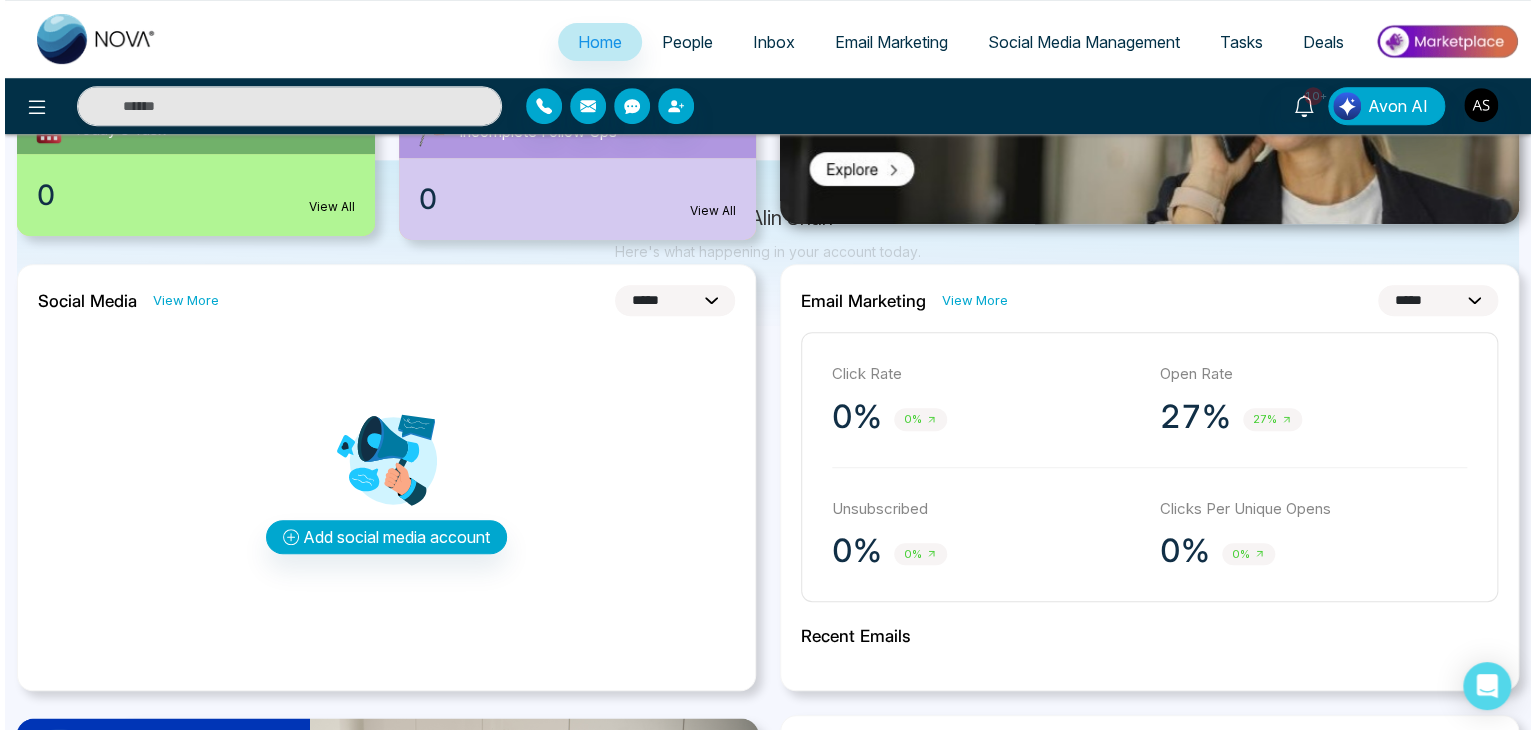 scroll, scrollTop: 0, scrollLeft: 0, axis: both 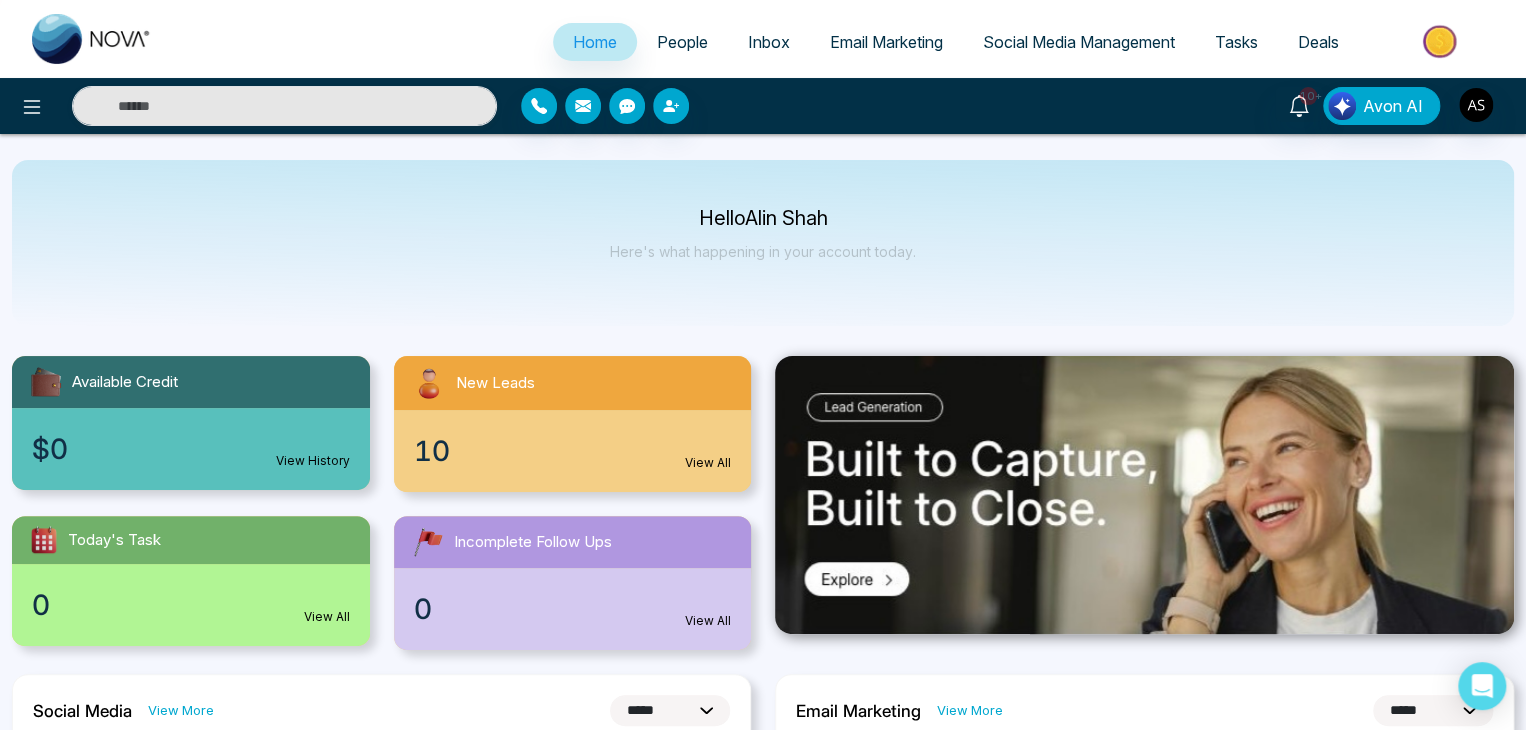 click on "Email Marketing" at bounding box center [886, 42] 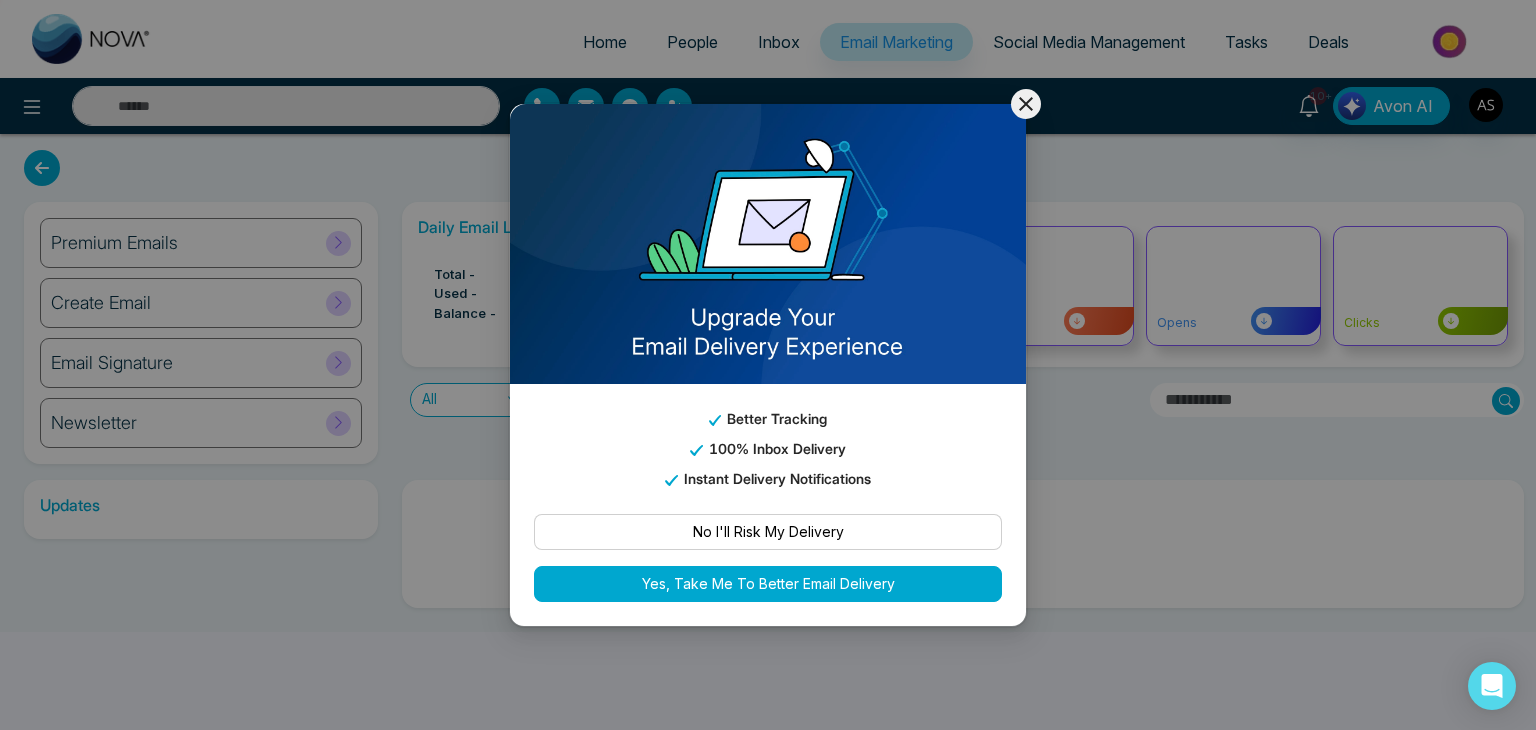 click 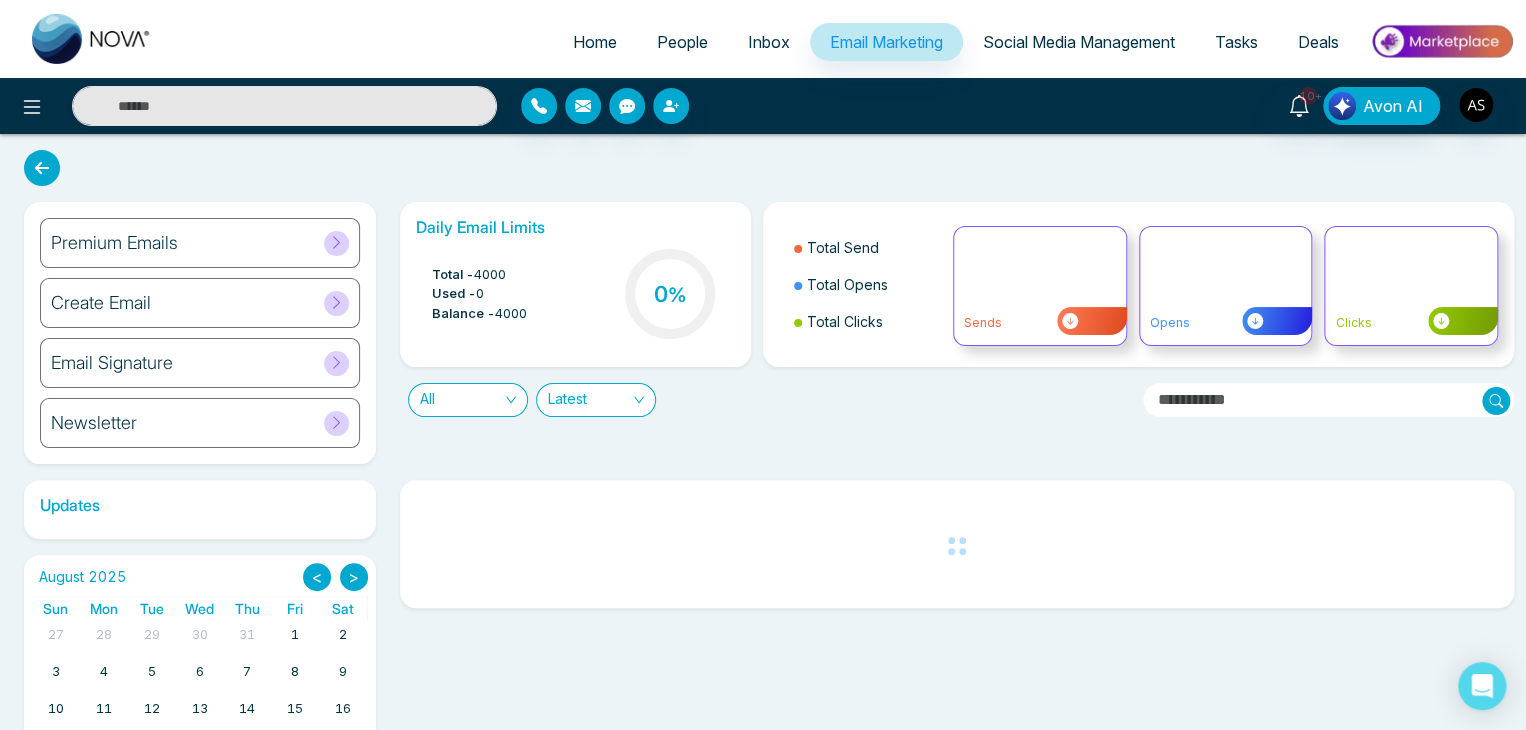 click on "Social Media Management" at bounding box center [1079, 42] 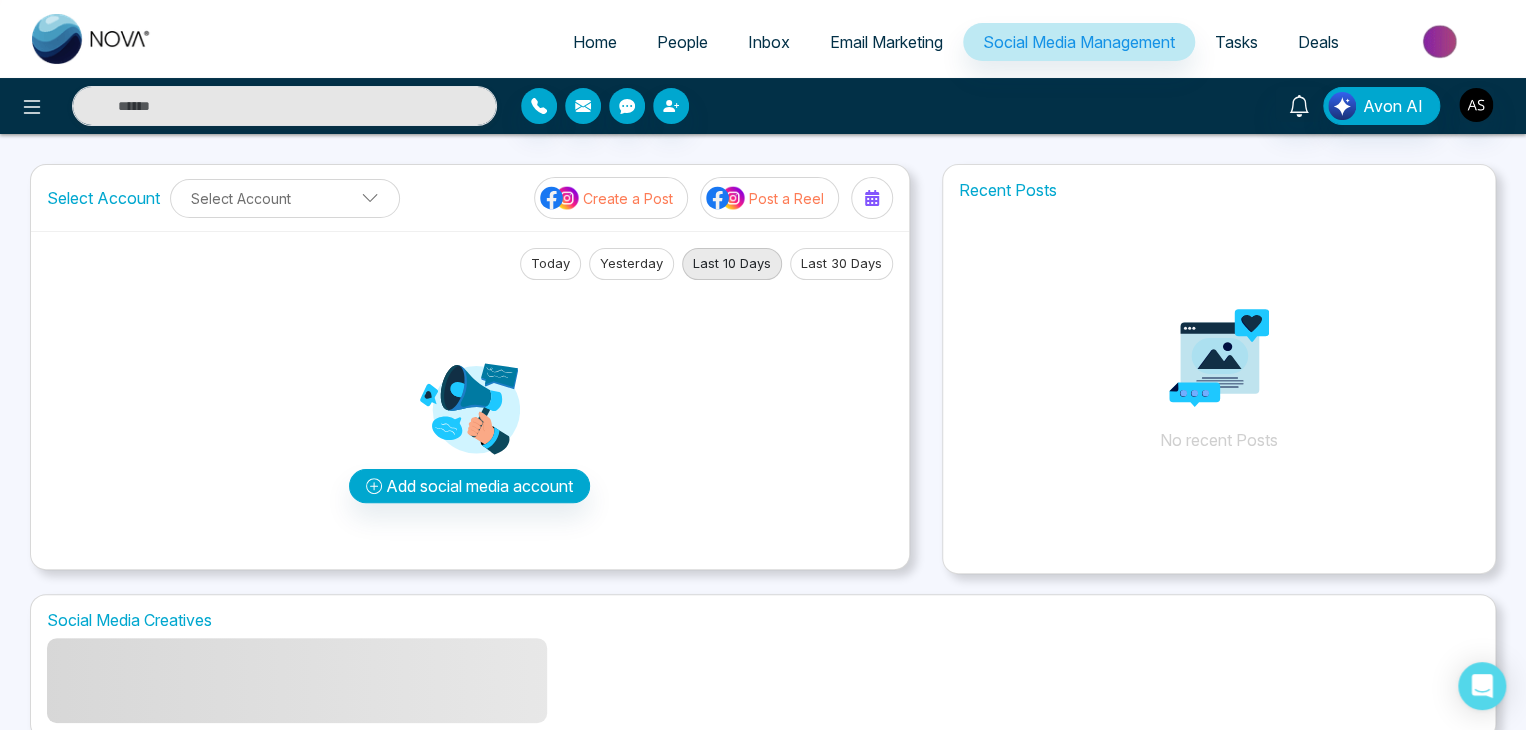 click on "Tasks" at bounding box center [1236, 42] 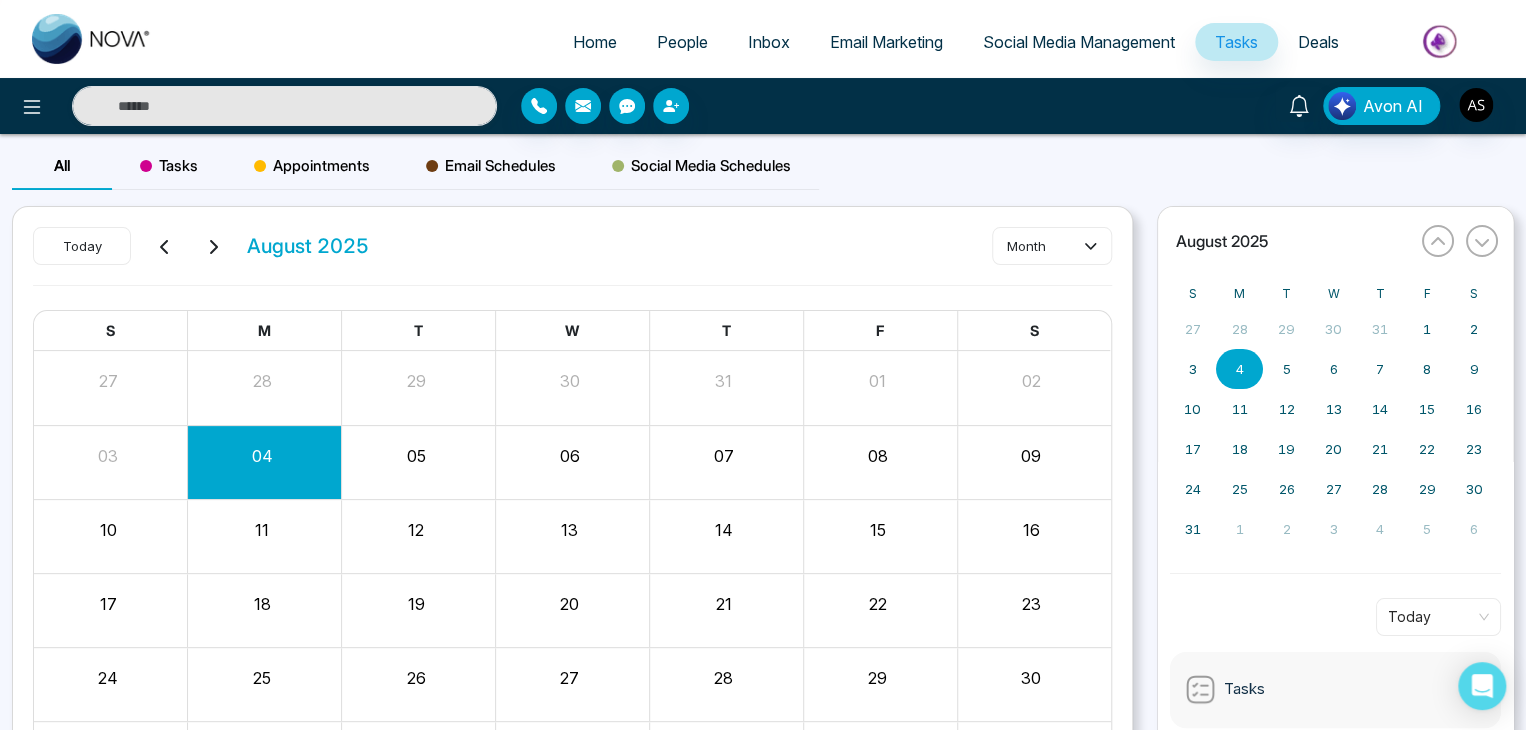 click on "Home" at bounding box center (595, 42) 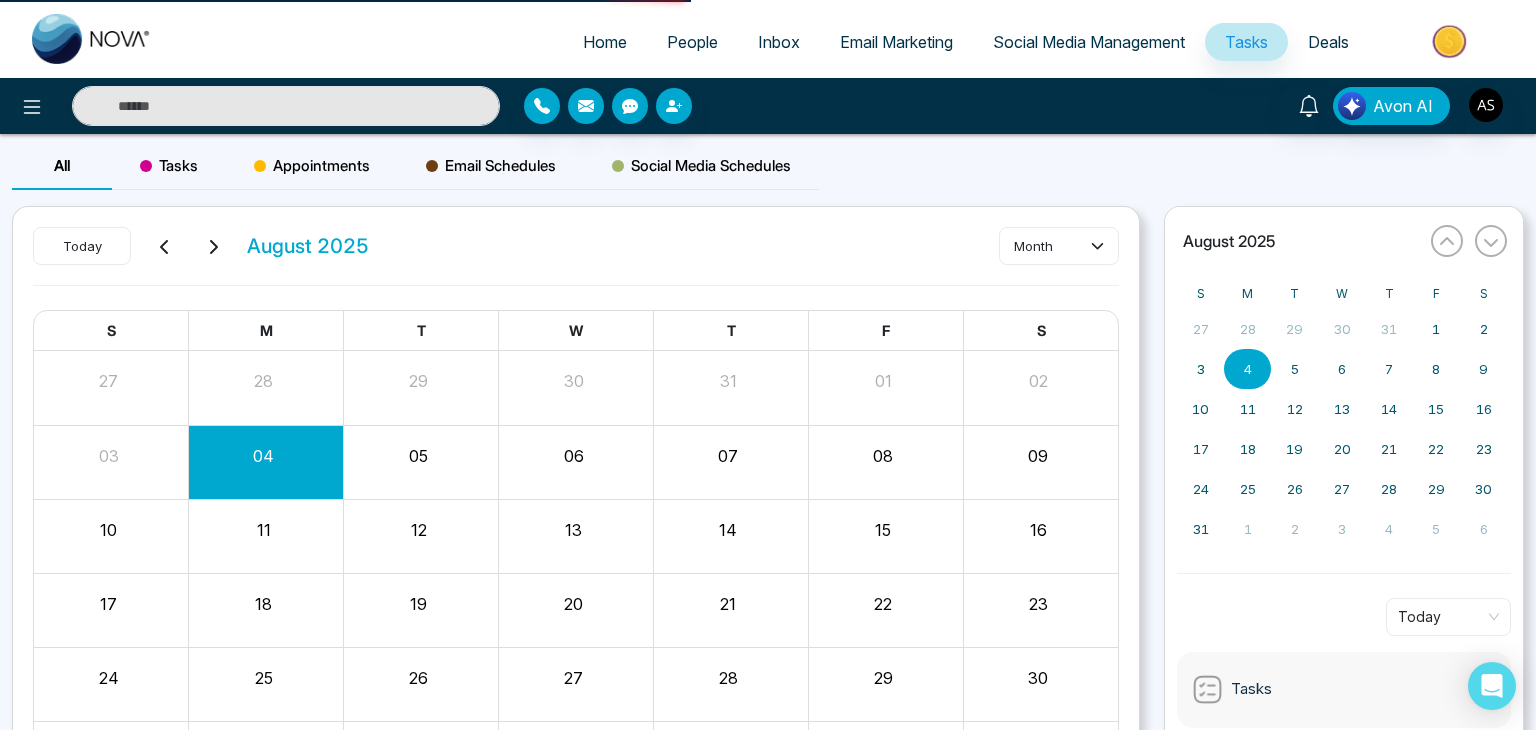 select on "*" 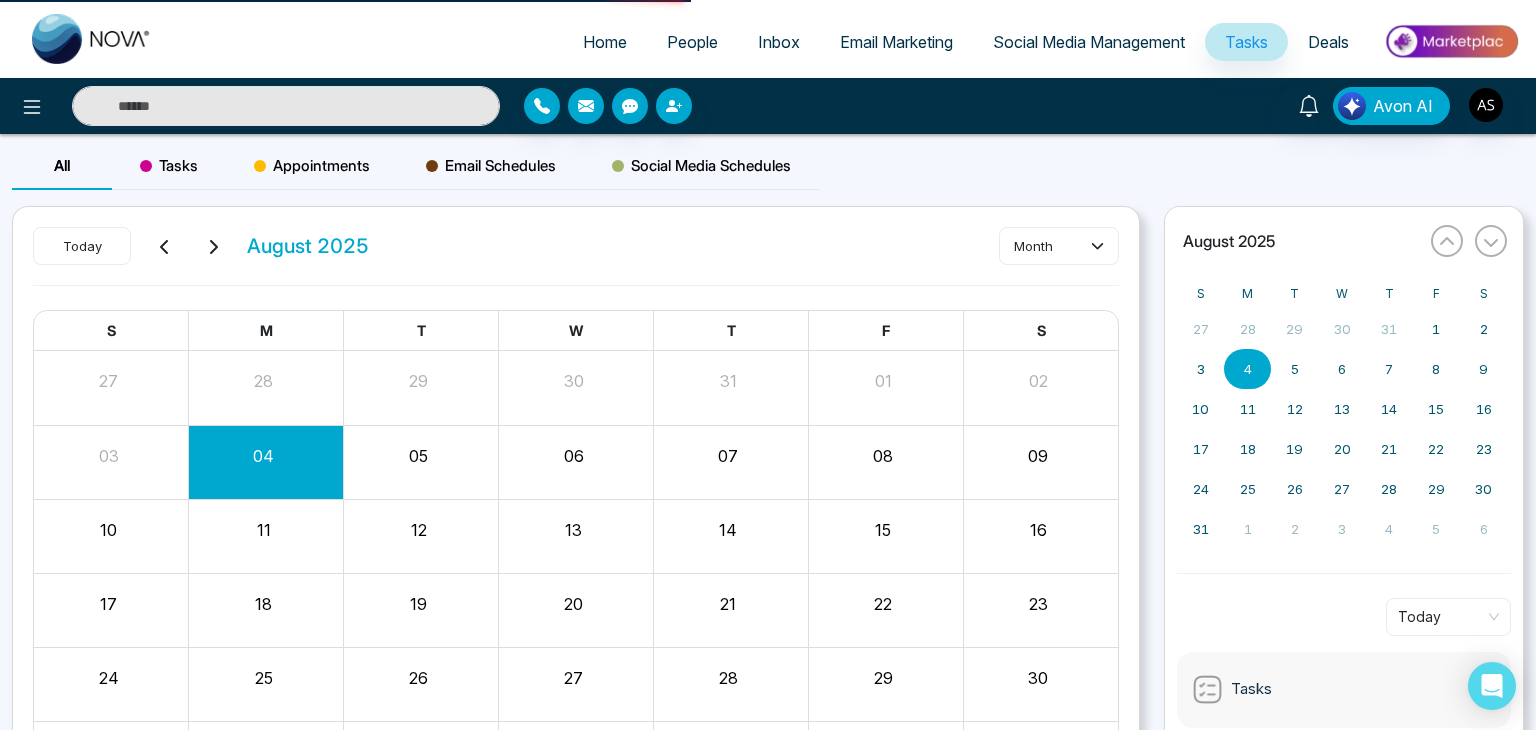 select on "*" 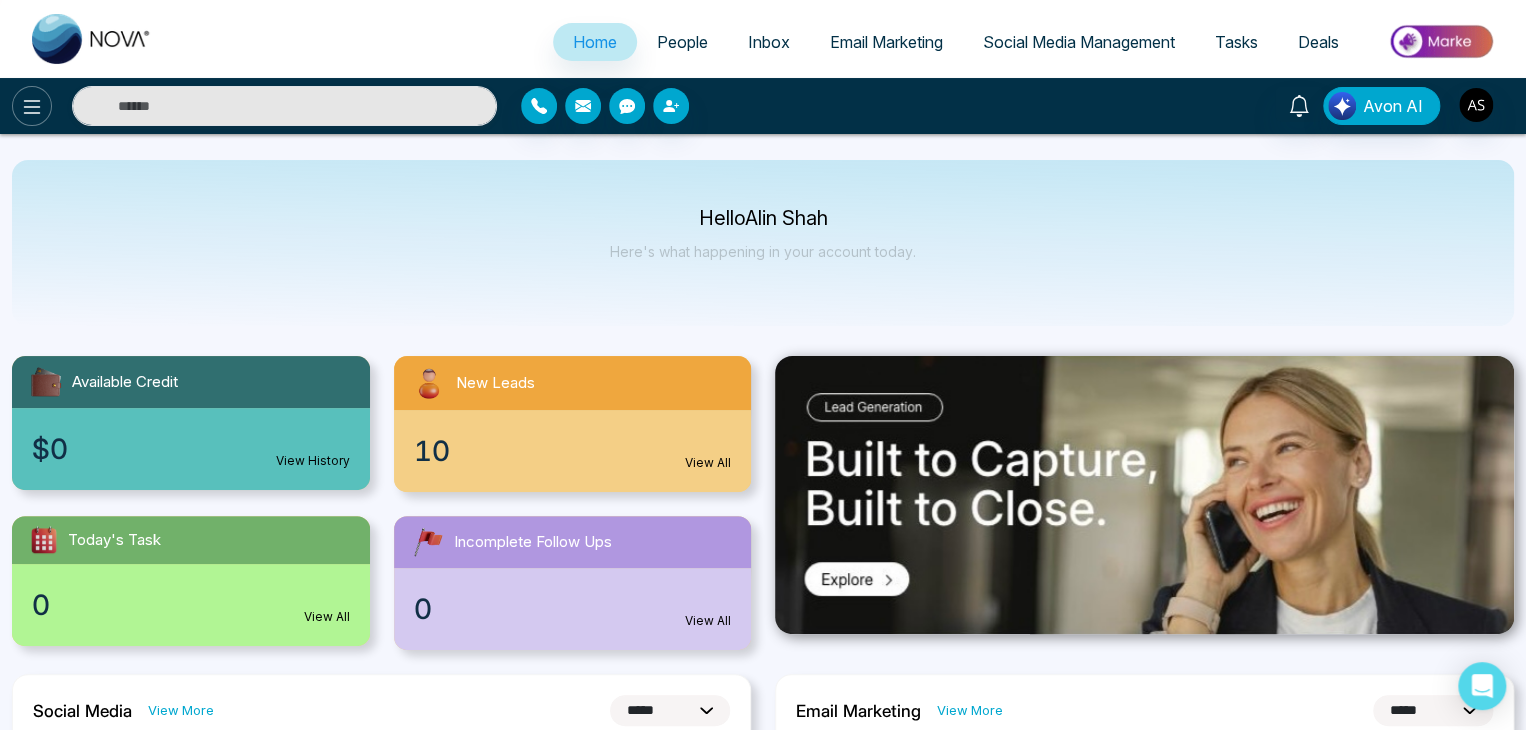 click at bounding box center [32, 106] 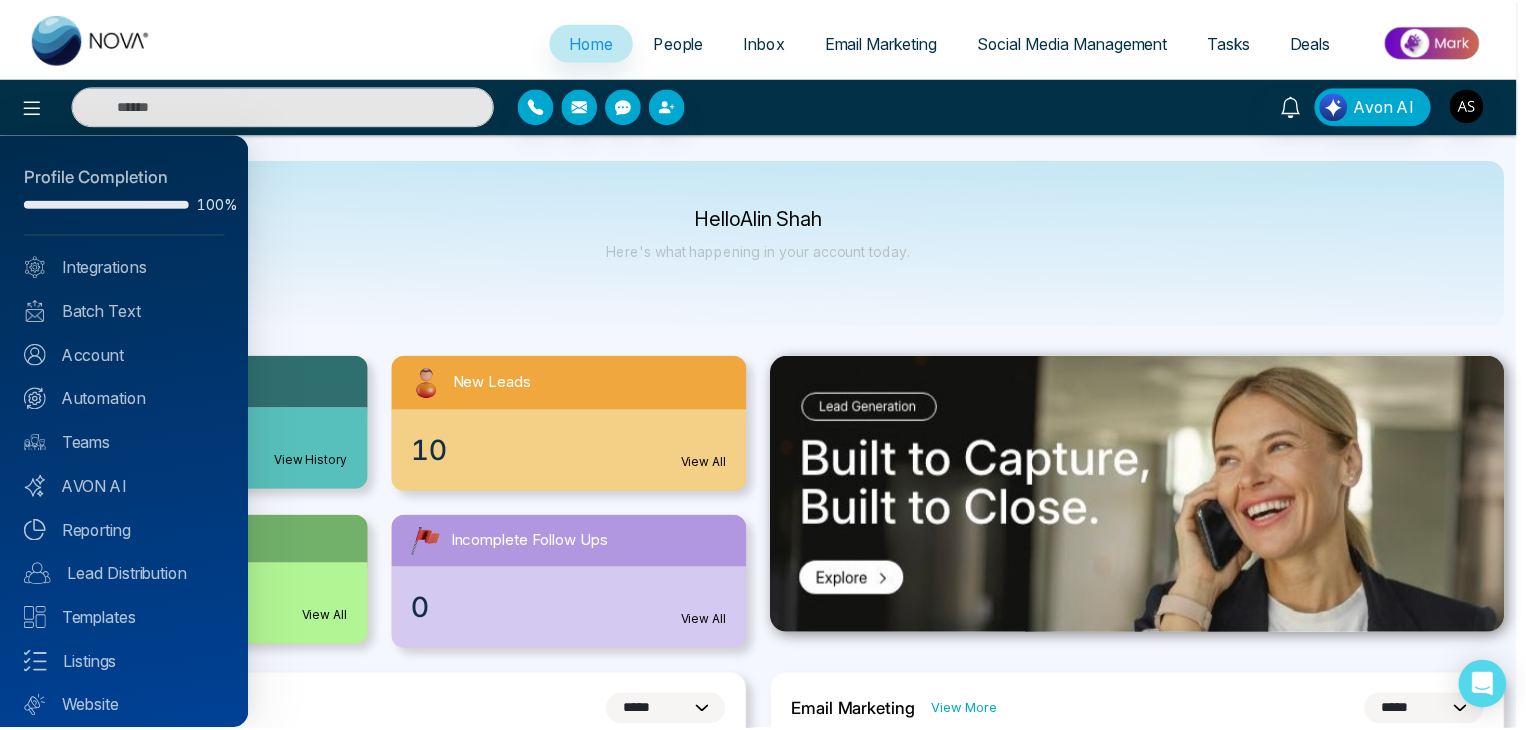 scroll, scrollTop: 56, scrollLeft: 0, axis: vertical 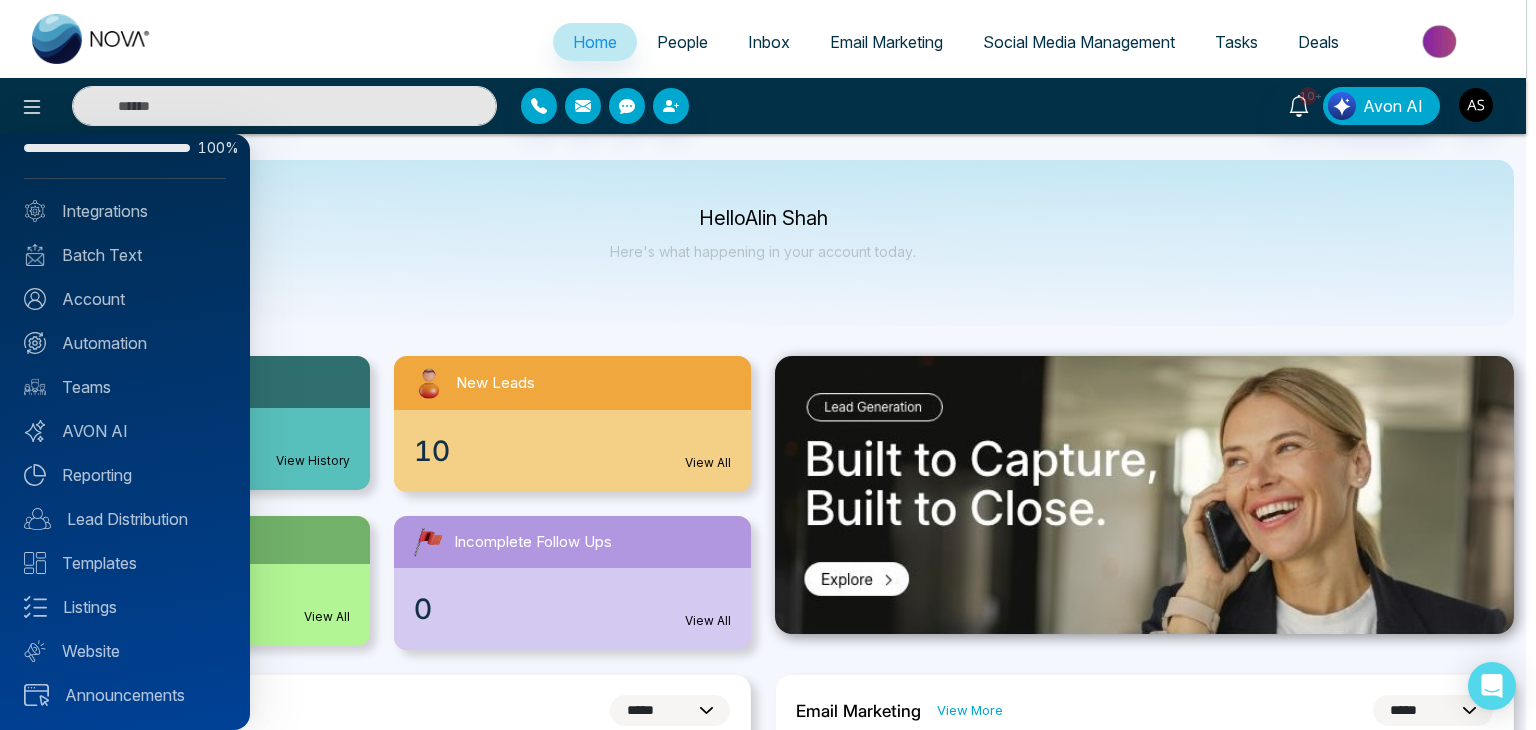 click at bounding box center (768, 365) 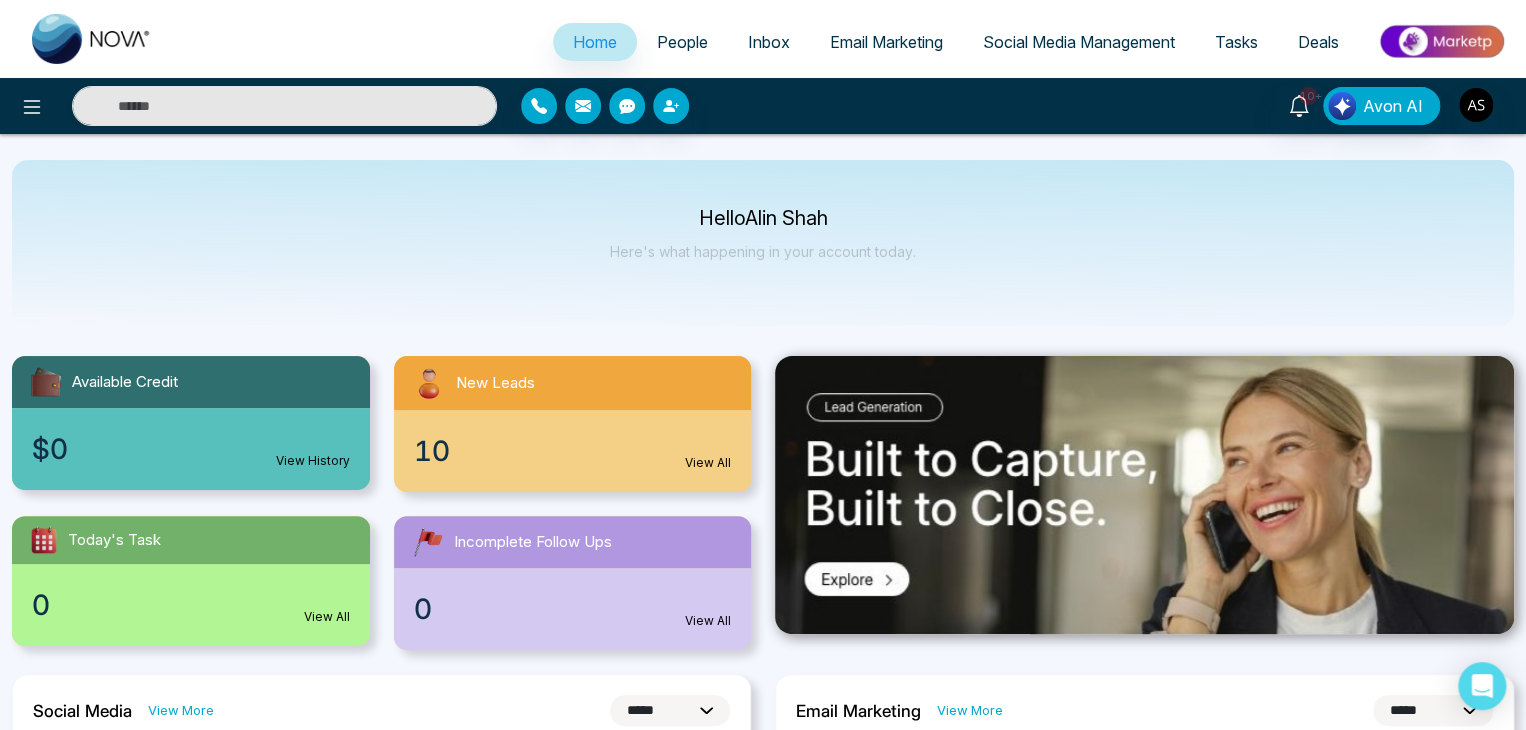 click on "People" at bounding box center (682, 42) 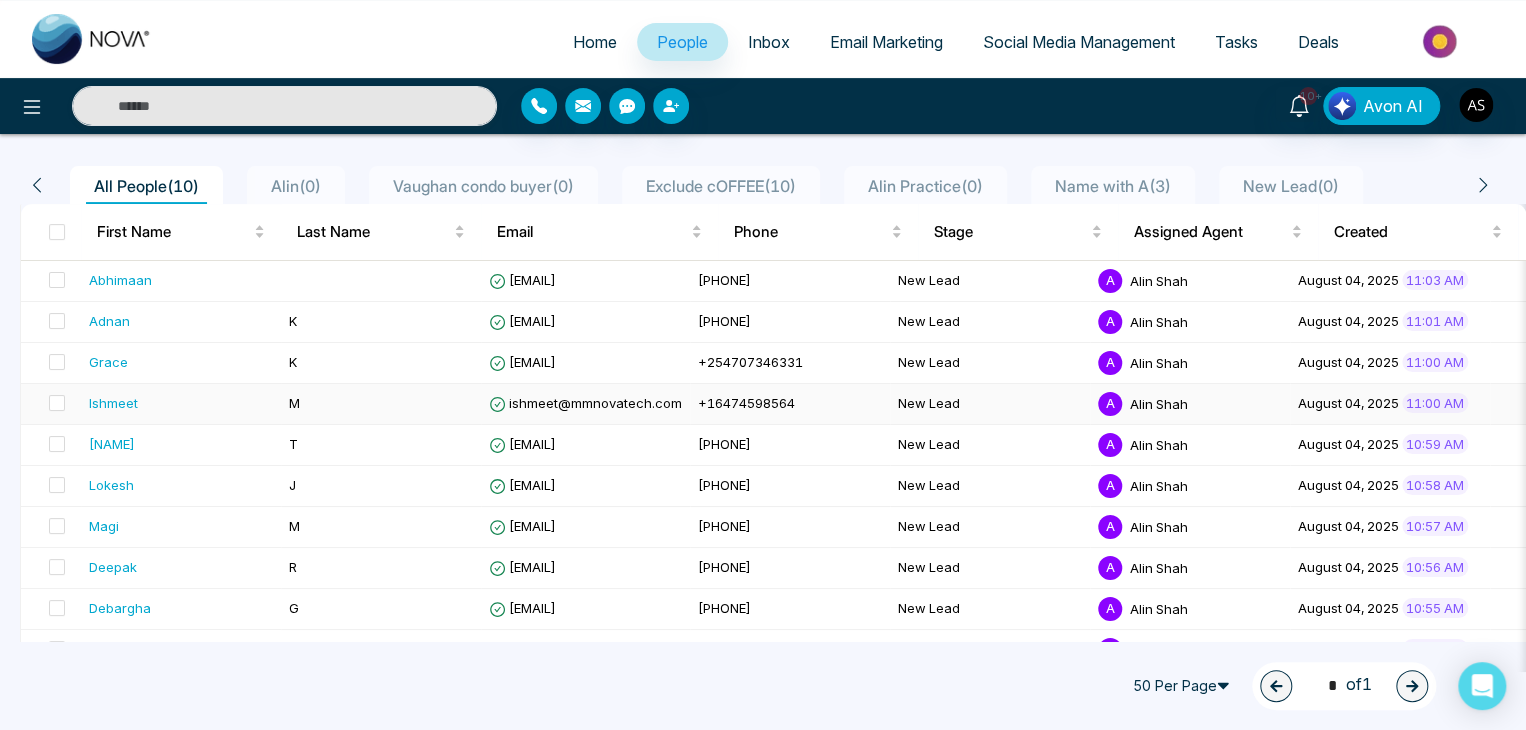scroll, scrollTop: 180, scrollLeft: 0, axis: vertical 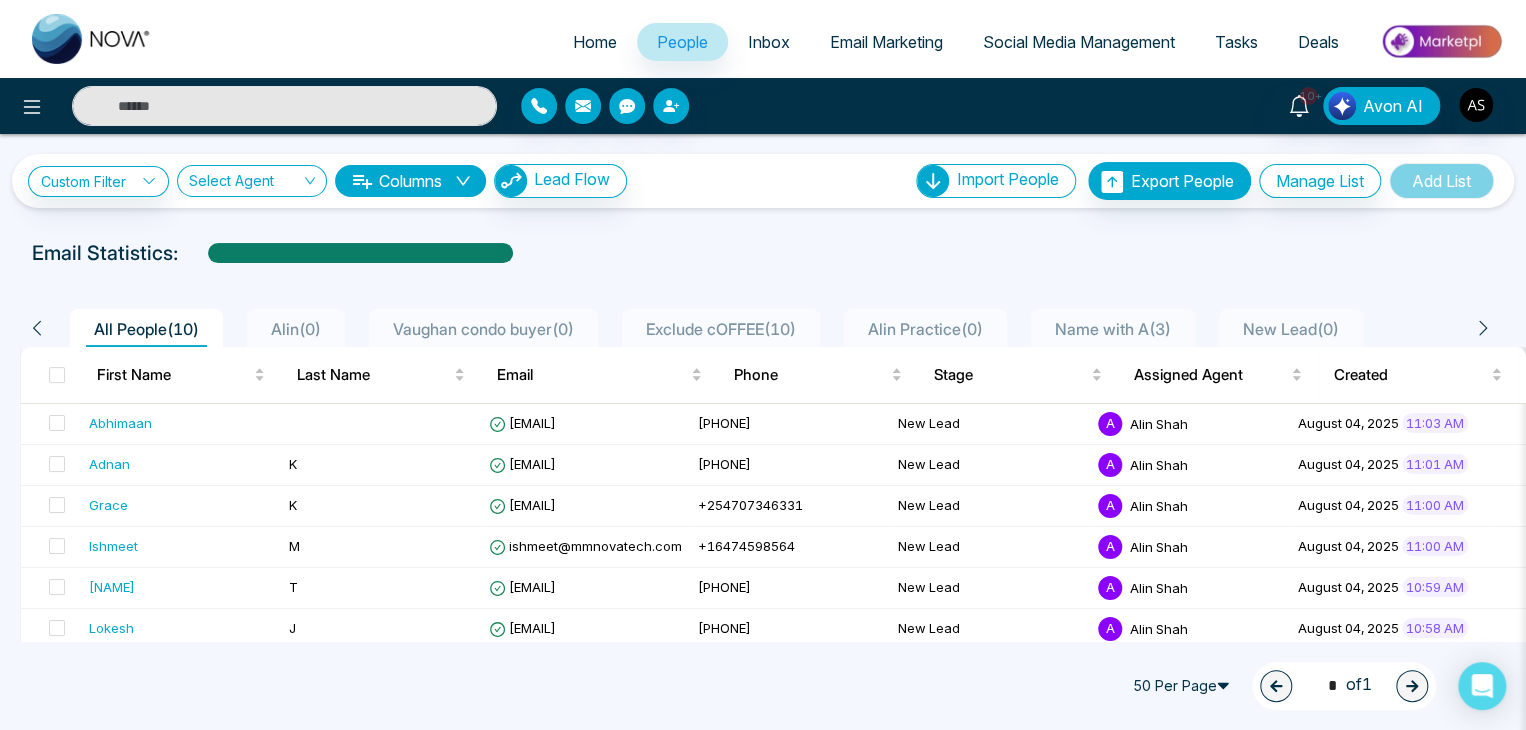 click on "Home" at bounding box center [595, 42] 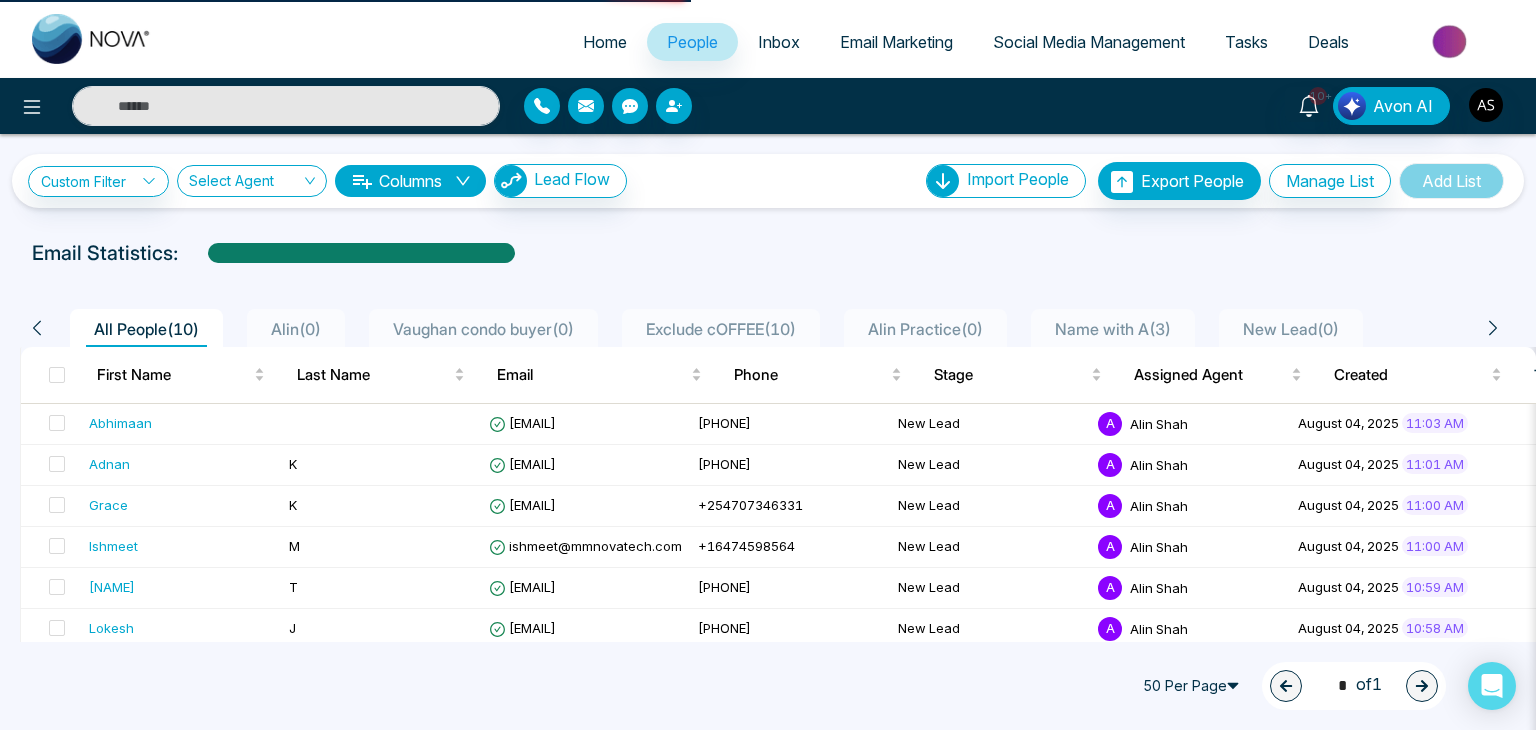 select on "*" 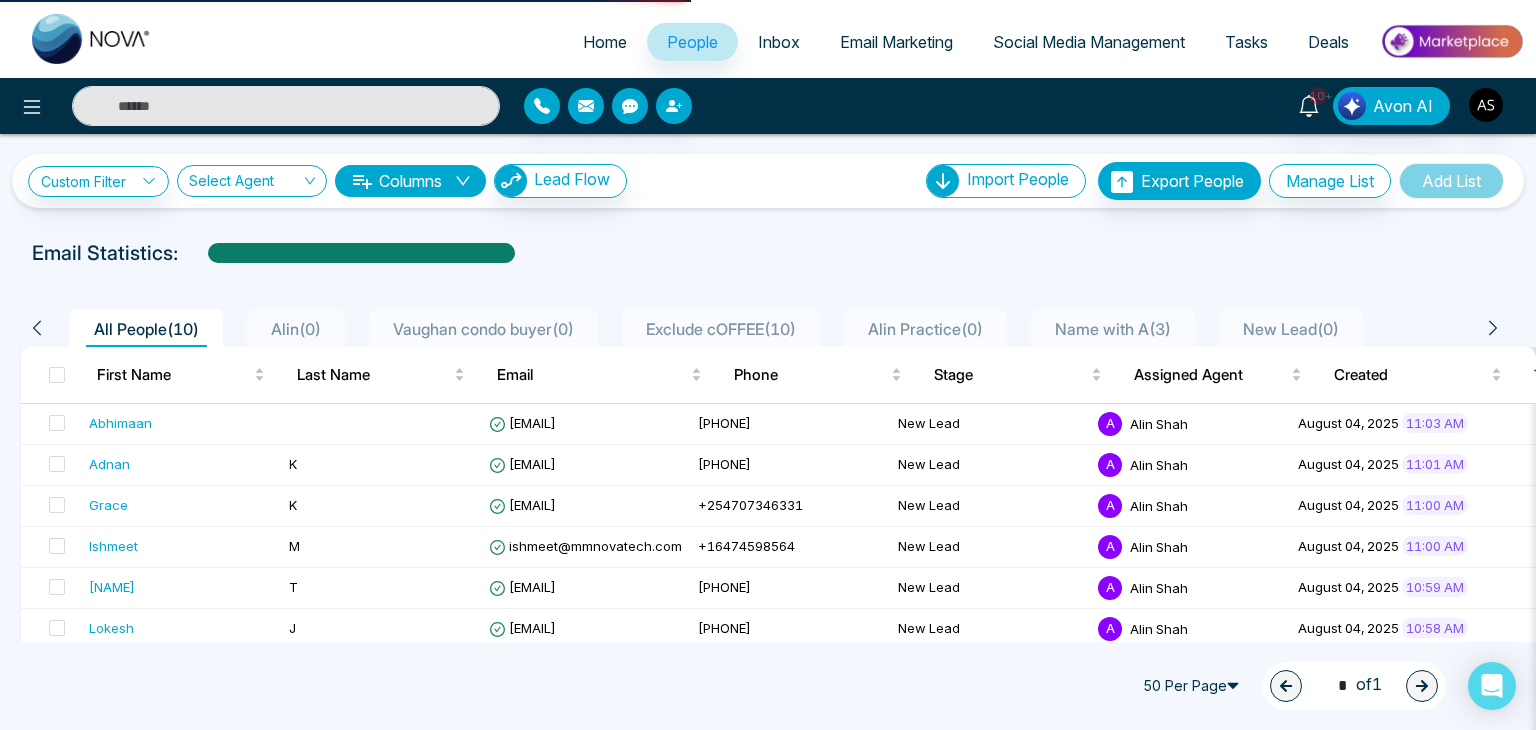 select on "*" 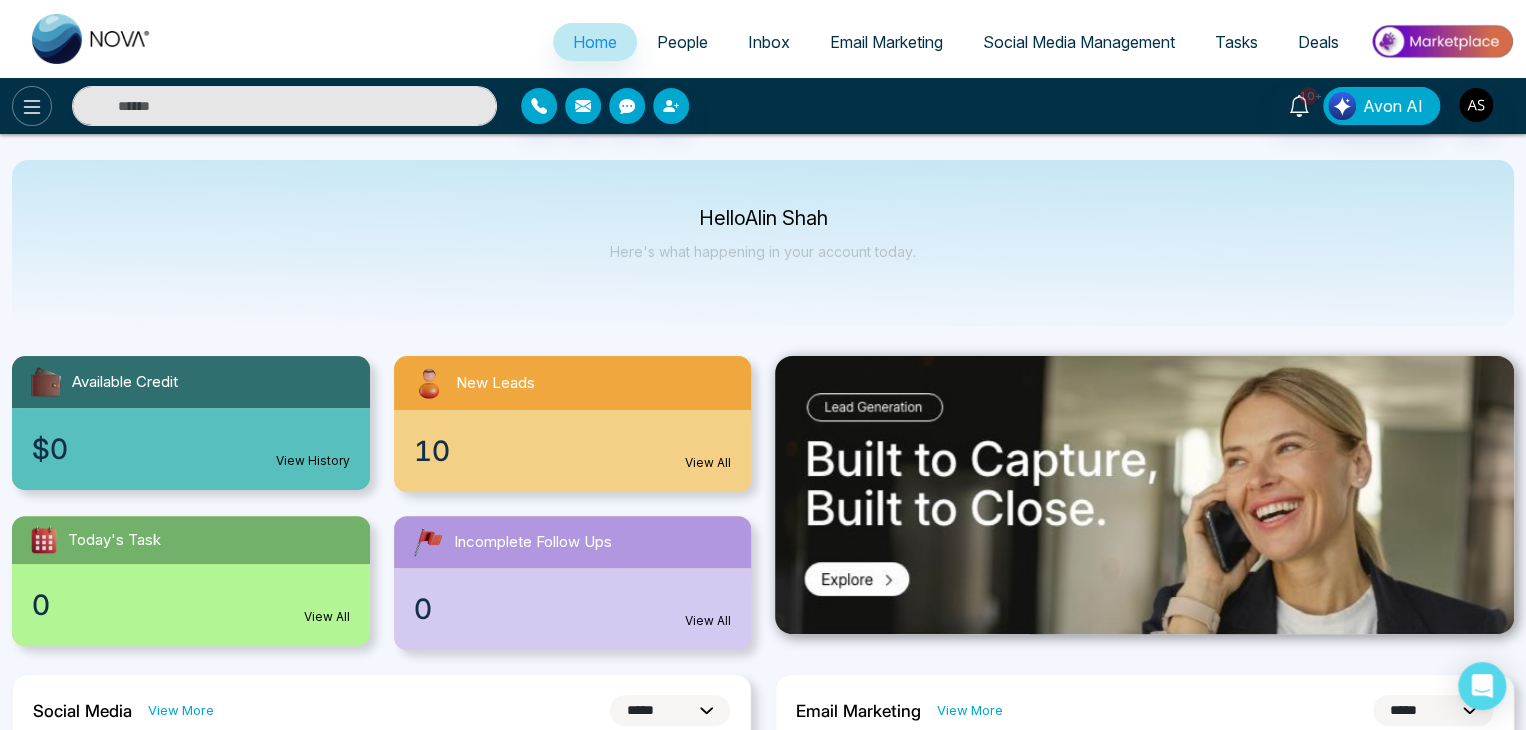 click at bounding box center [32, 106] 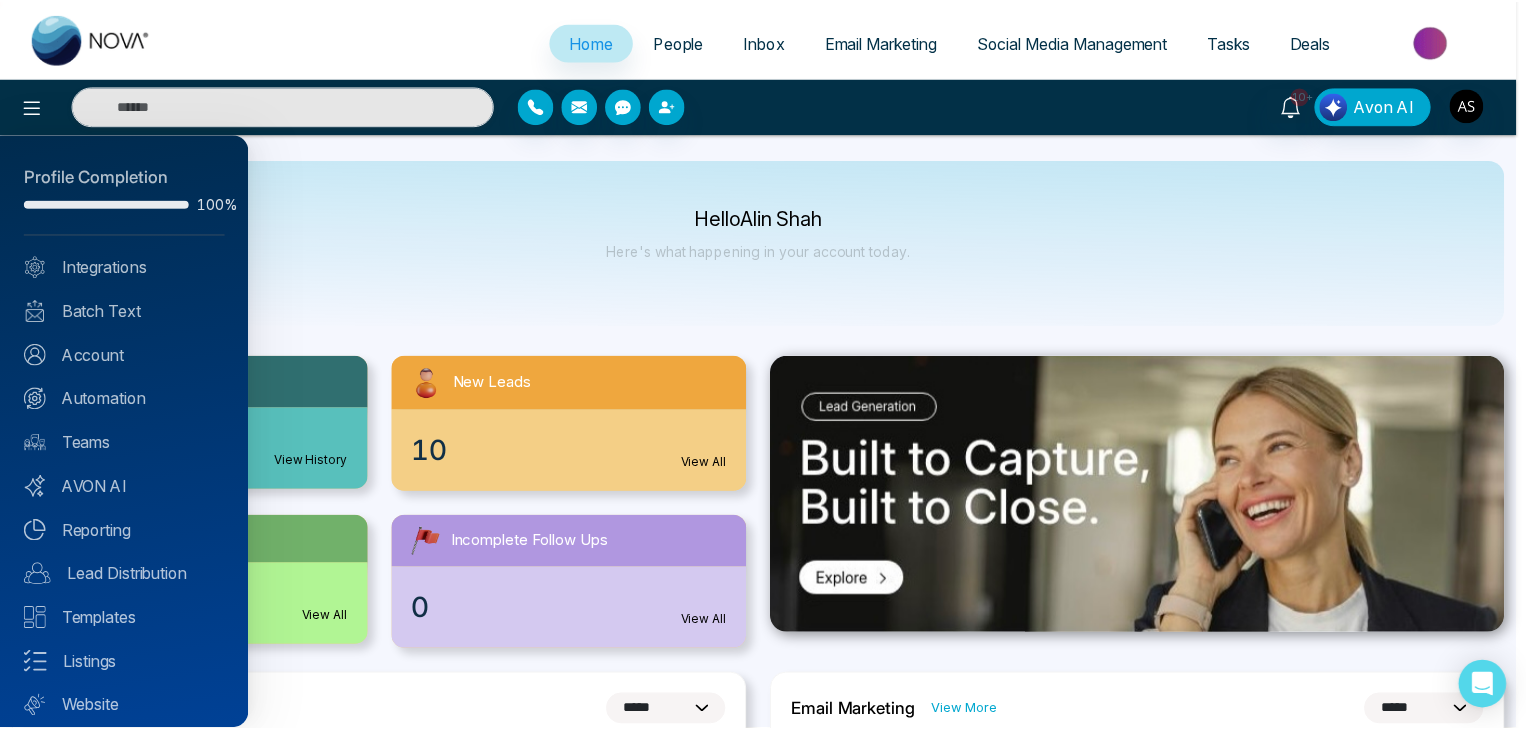 scroll, scrollTop: 56, scrollLeft: 0, axis: vertical 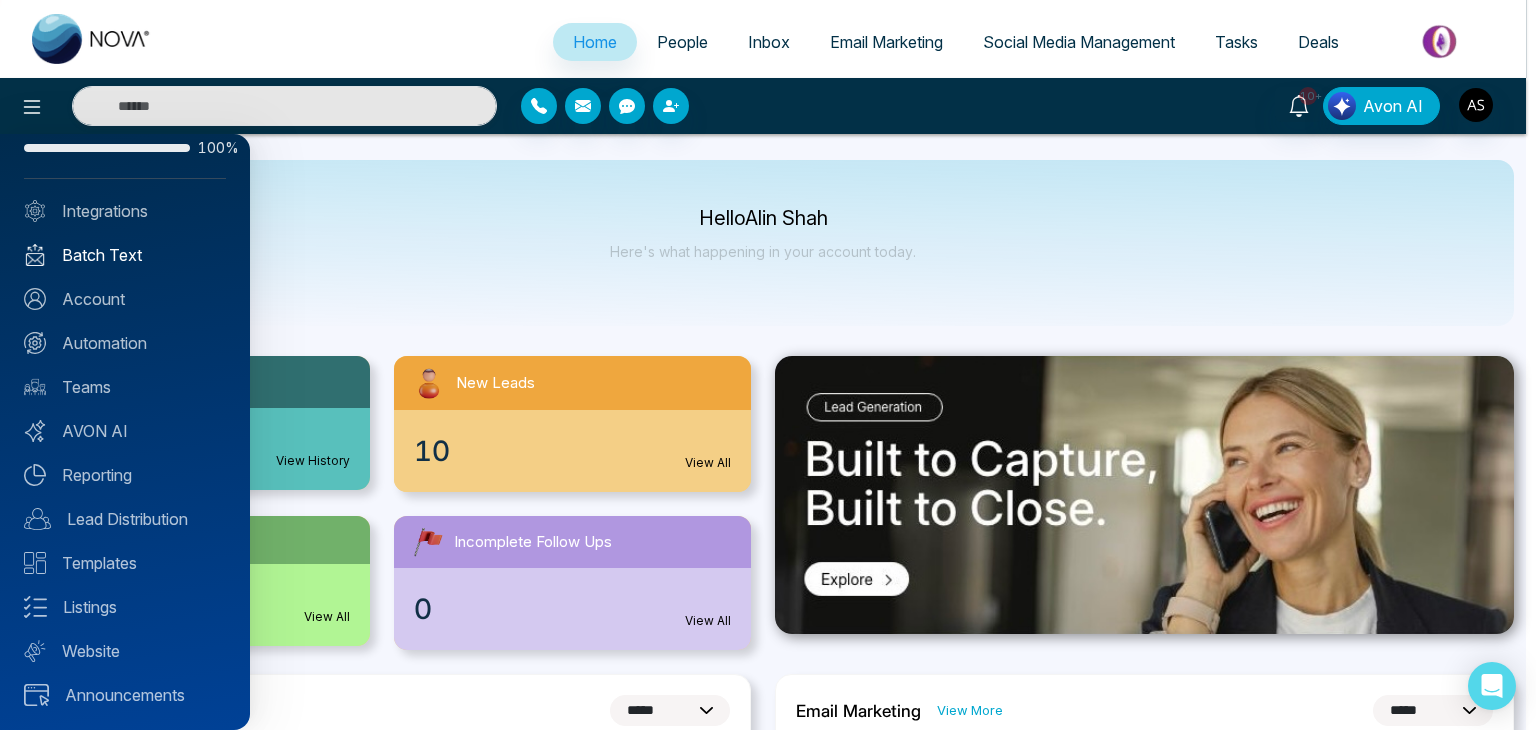 click on "Batch Text" at bounding box center (125, 255) 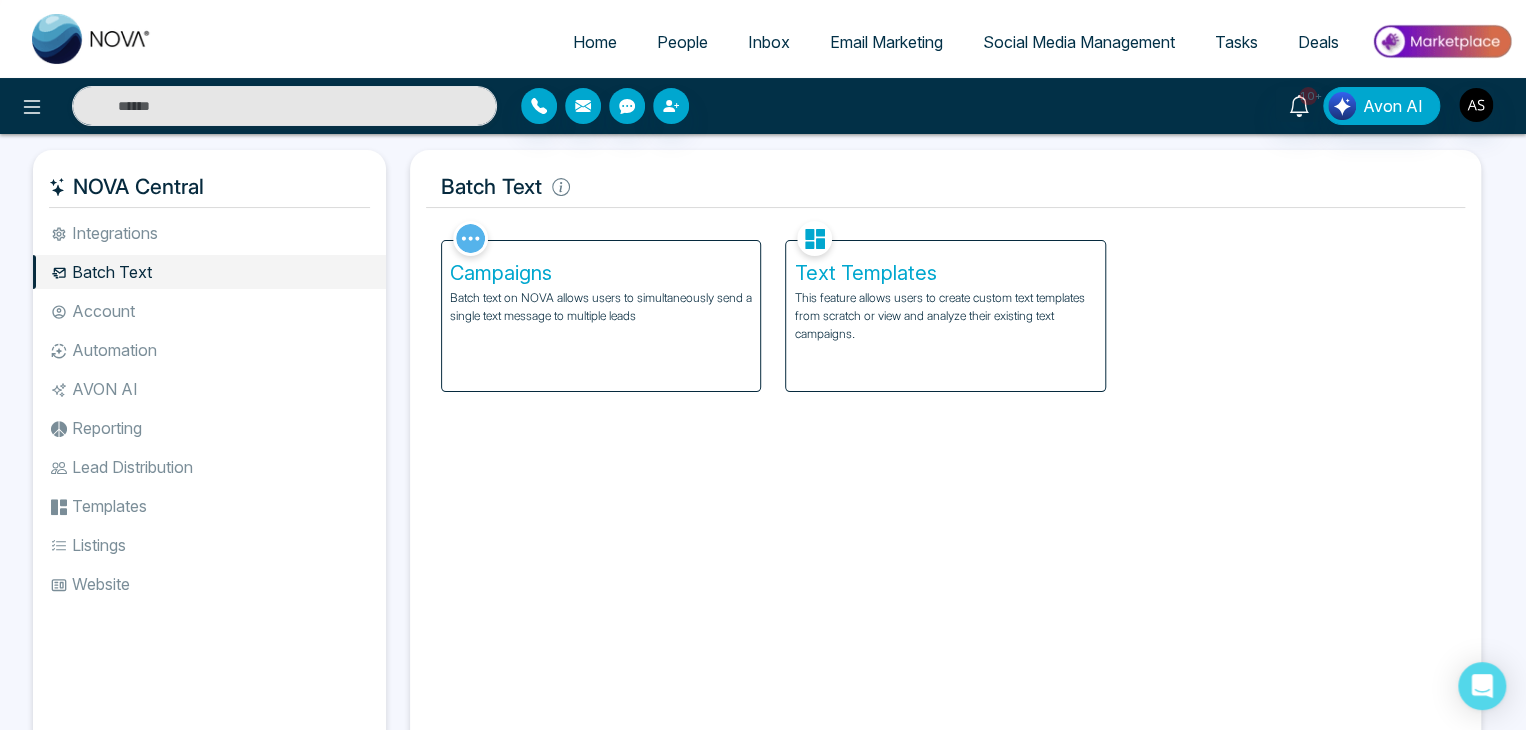 click on "Batch text on NOVA allows users to simultaneously send a single text message to multiple leads" at bounding box center [601, 307] 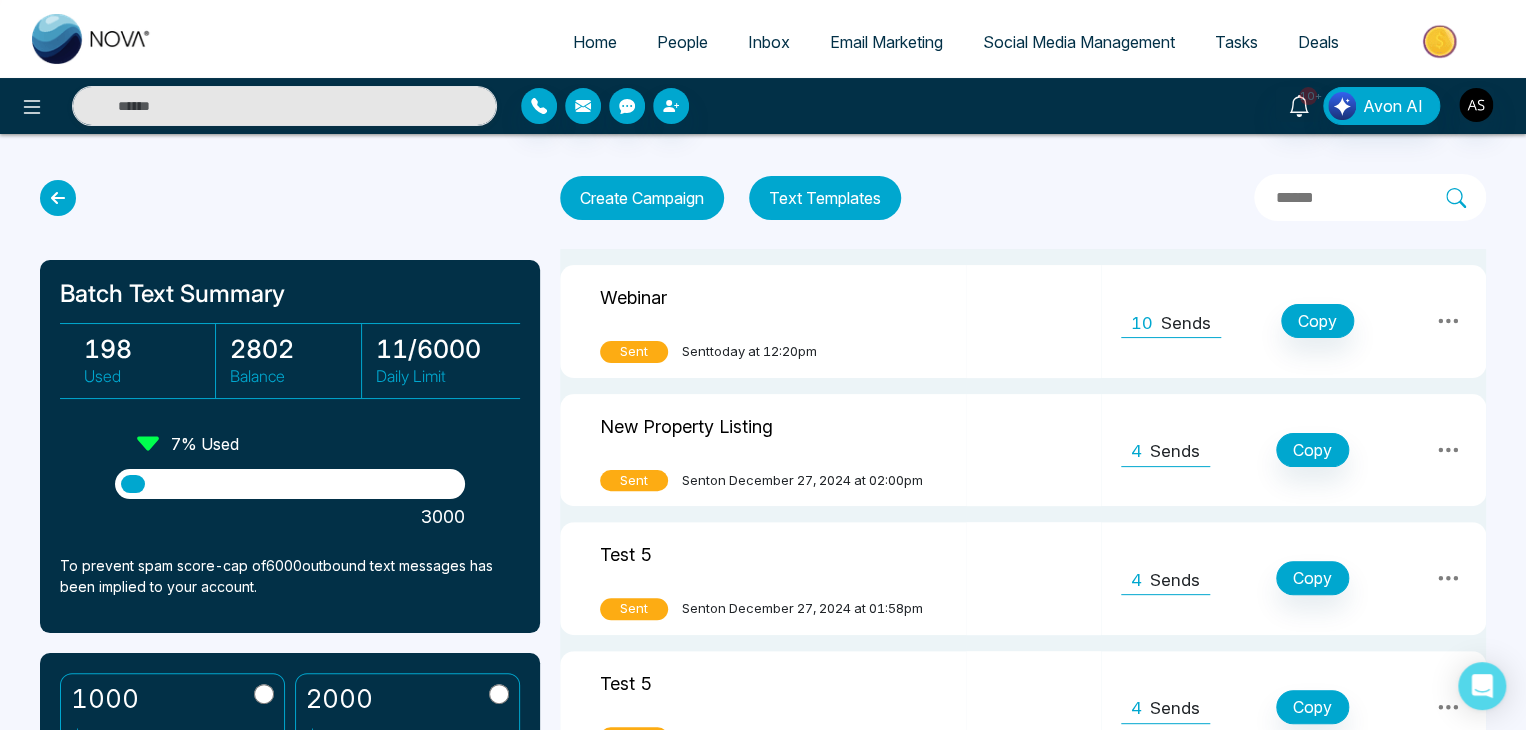 click 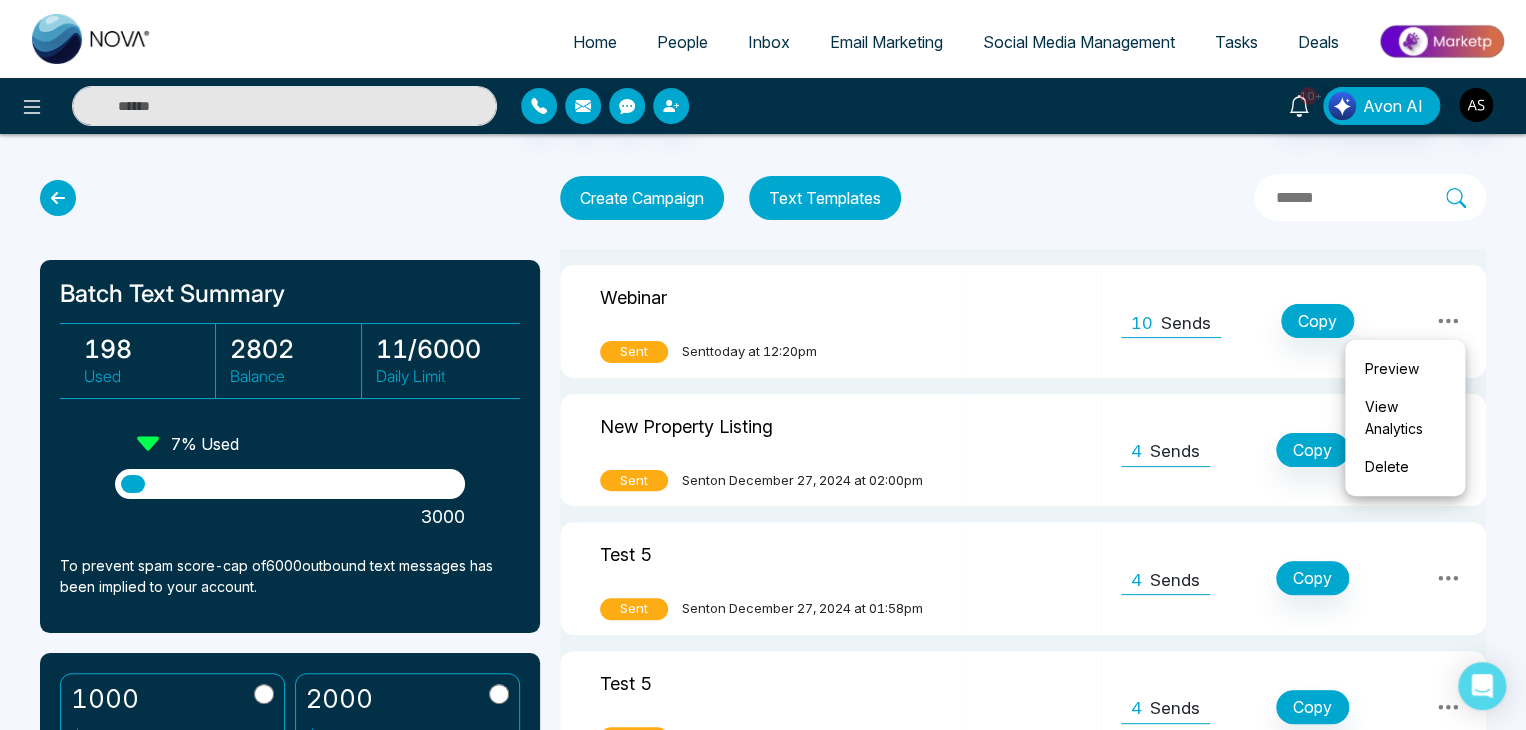 click on "View Analytics" at bounding box center [1405, 418] 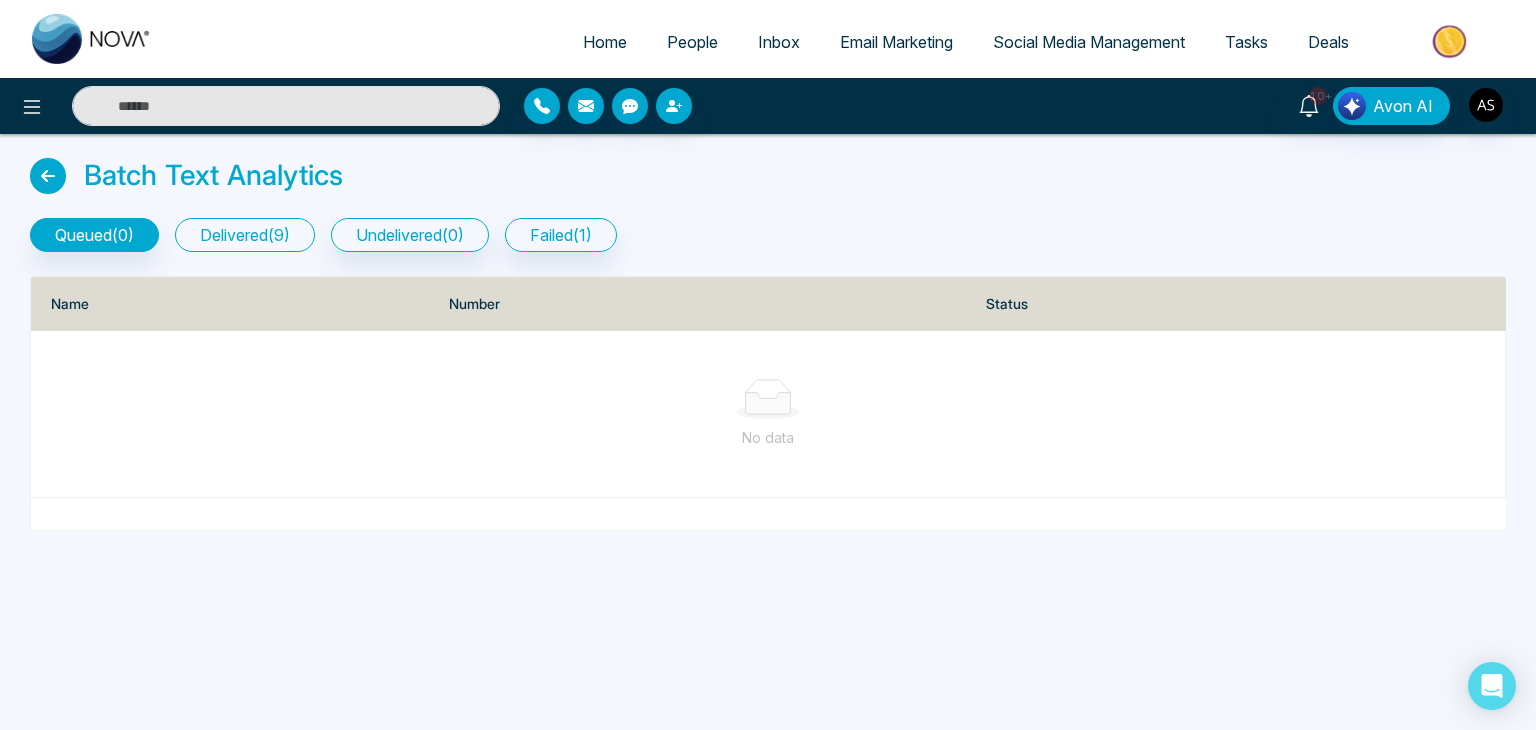 click on "delivered  ( 9 )" at bounding box center [245, 235] 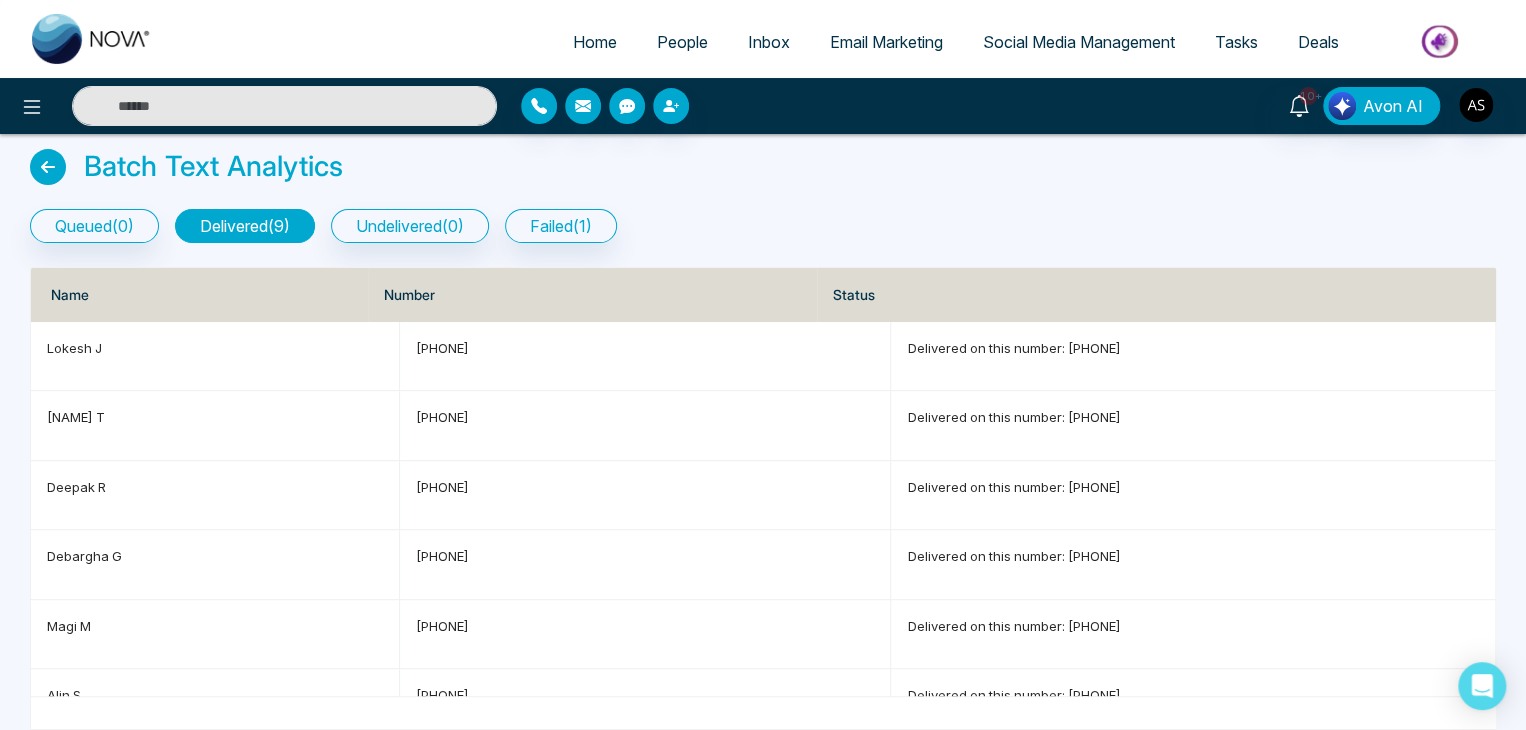 scroll, scrollTop: 0, scrollLeft: 0, axis: both 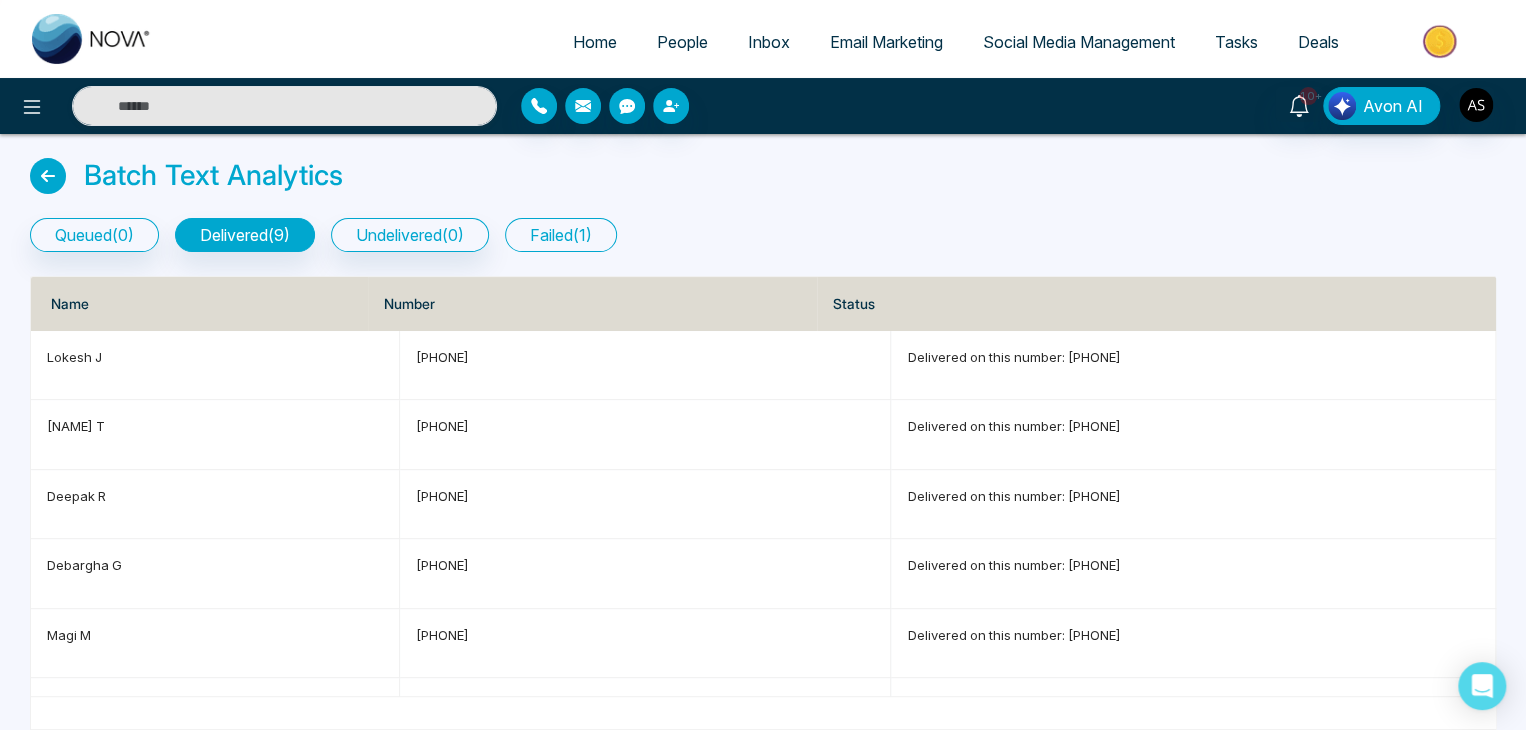 click on "failed  ( 1 )" at bounding box center [561, 235] 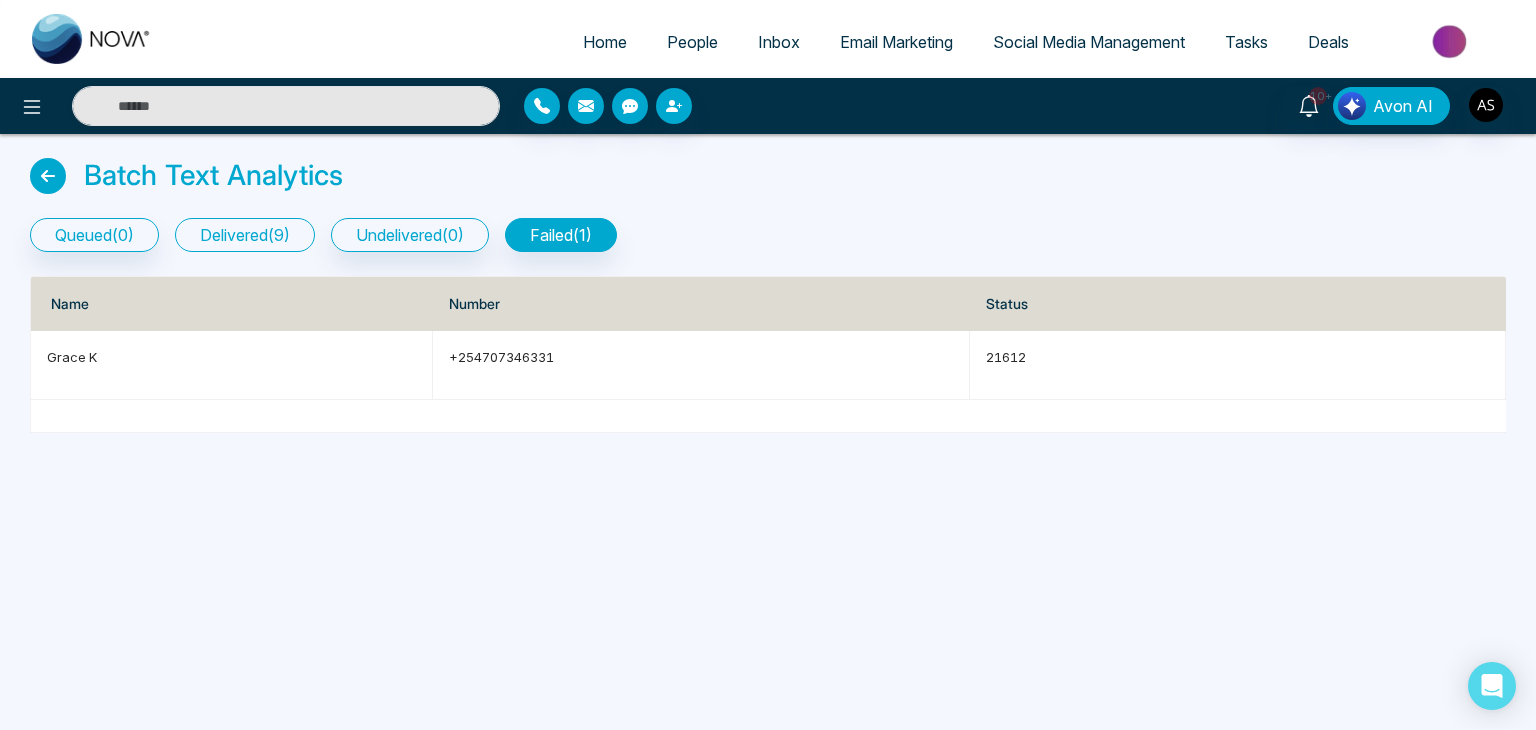 click on "delivered  ( 9 )" at bounding box center (245, 235) 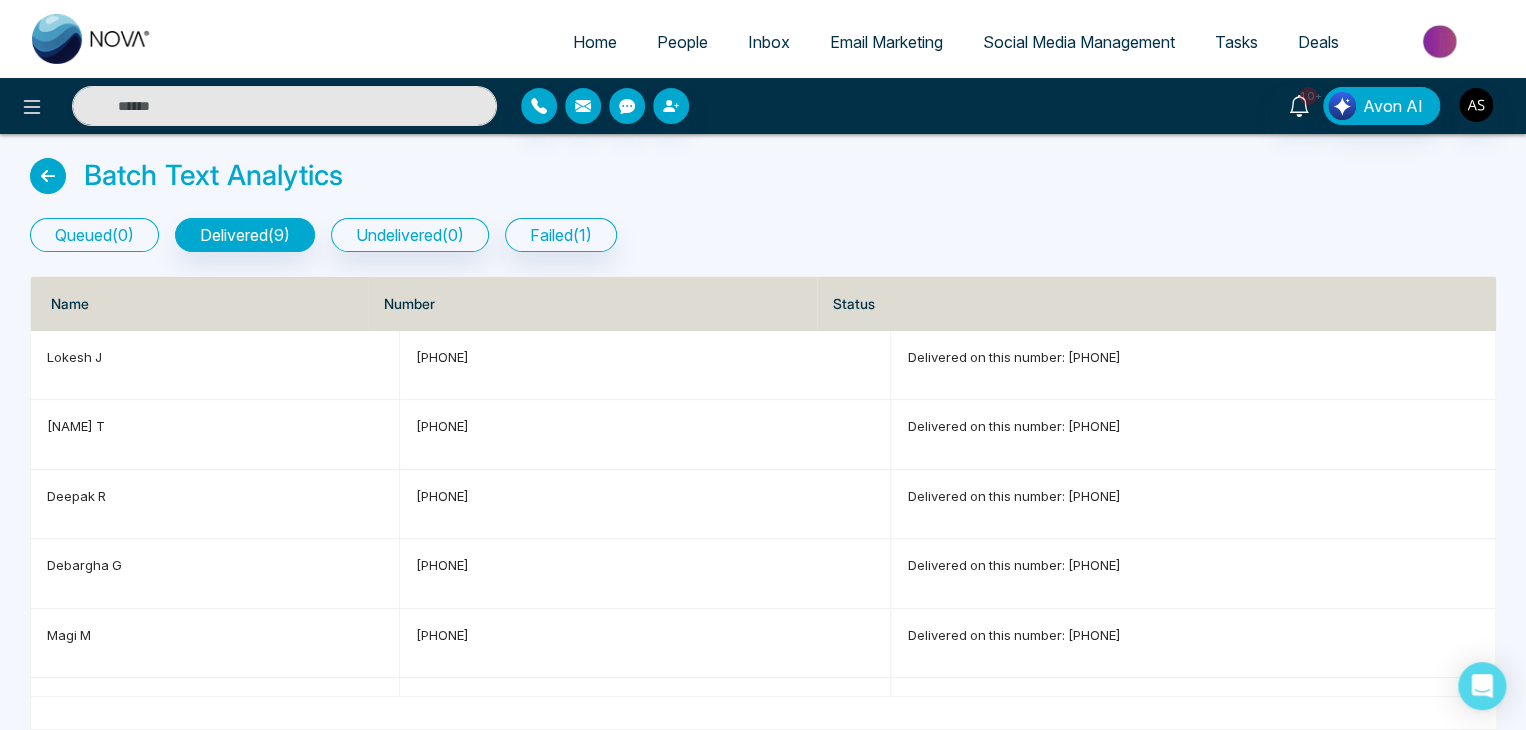 click on "queued  ( 0 )" at bounding box center [94, 235] 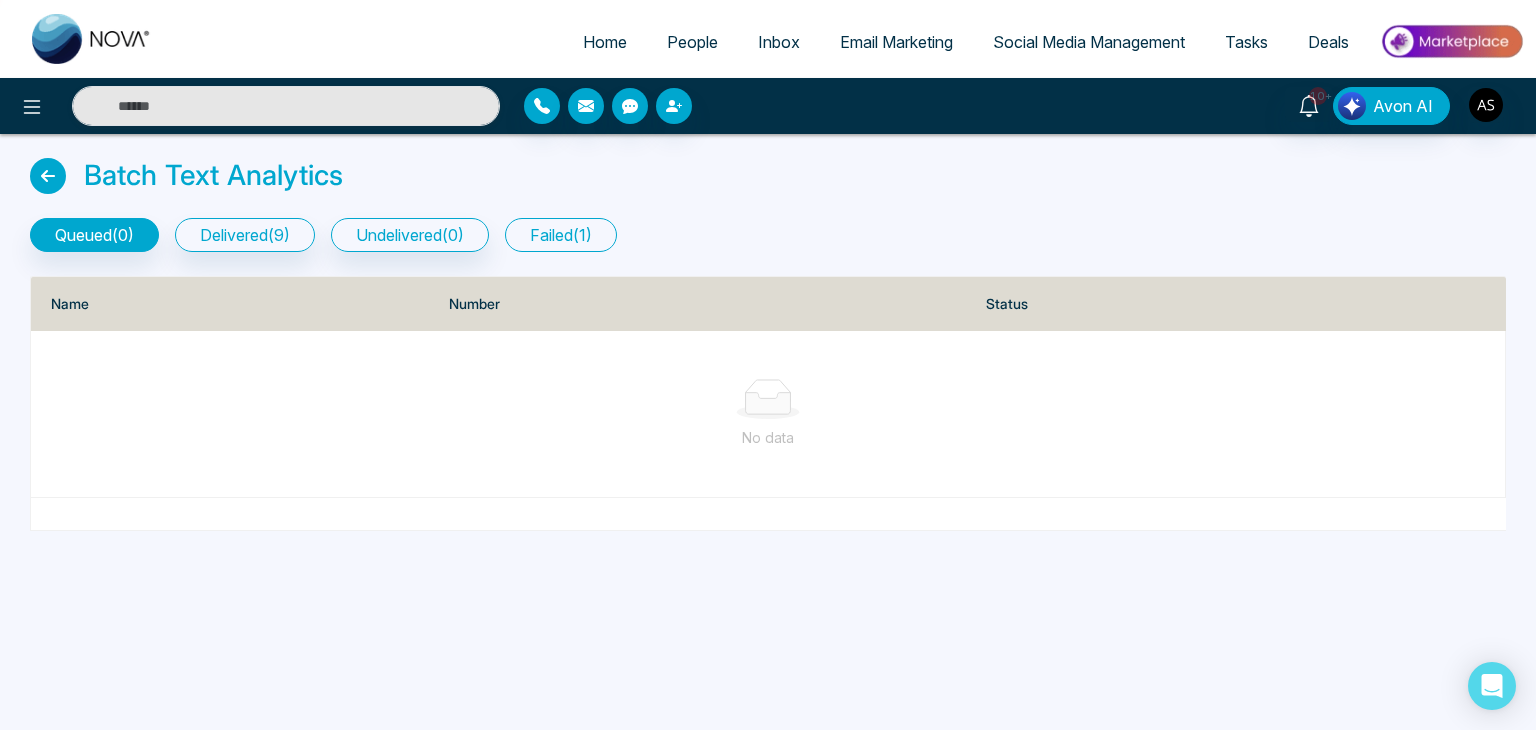 click on "failed  ( 1 )" at bounding box center (561, 235) 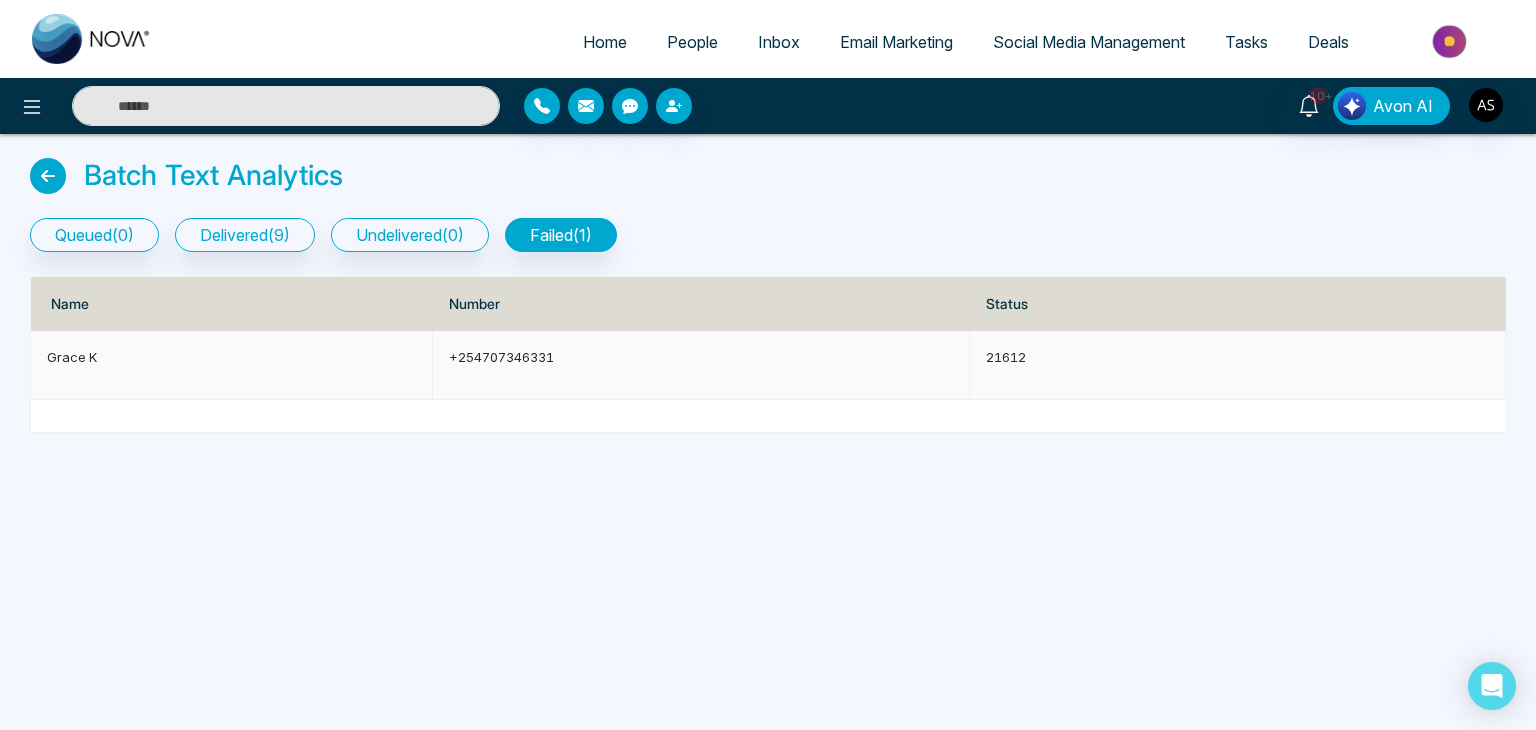click on "21612" at bounding box center (1237, 357) 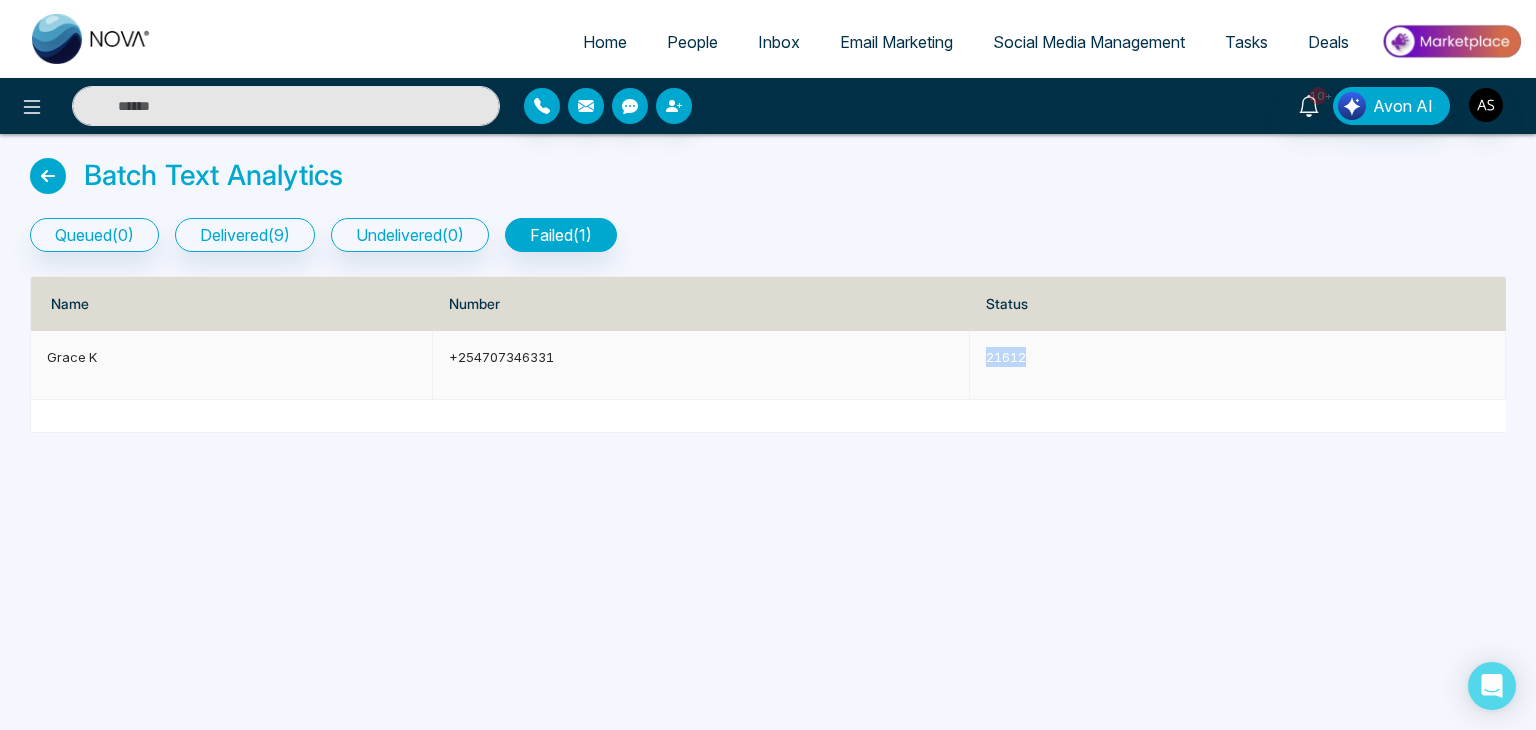 click on "21612" at bounding box center (1237, 357) 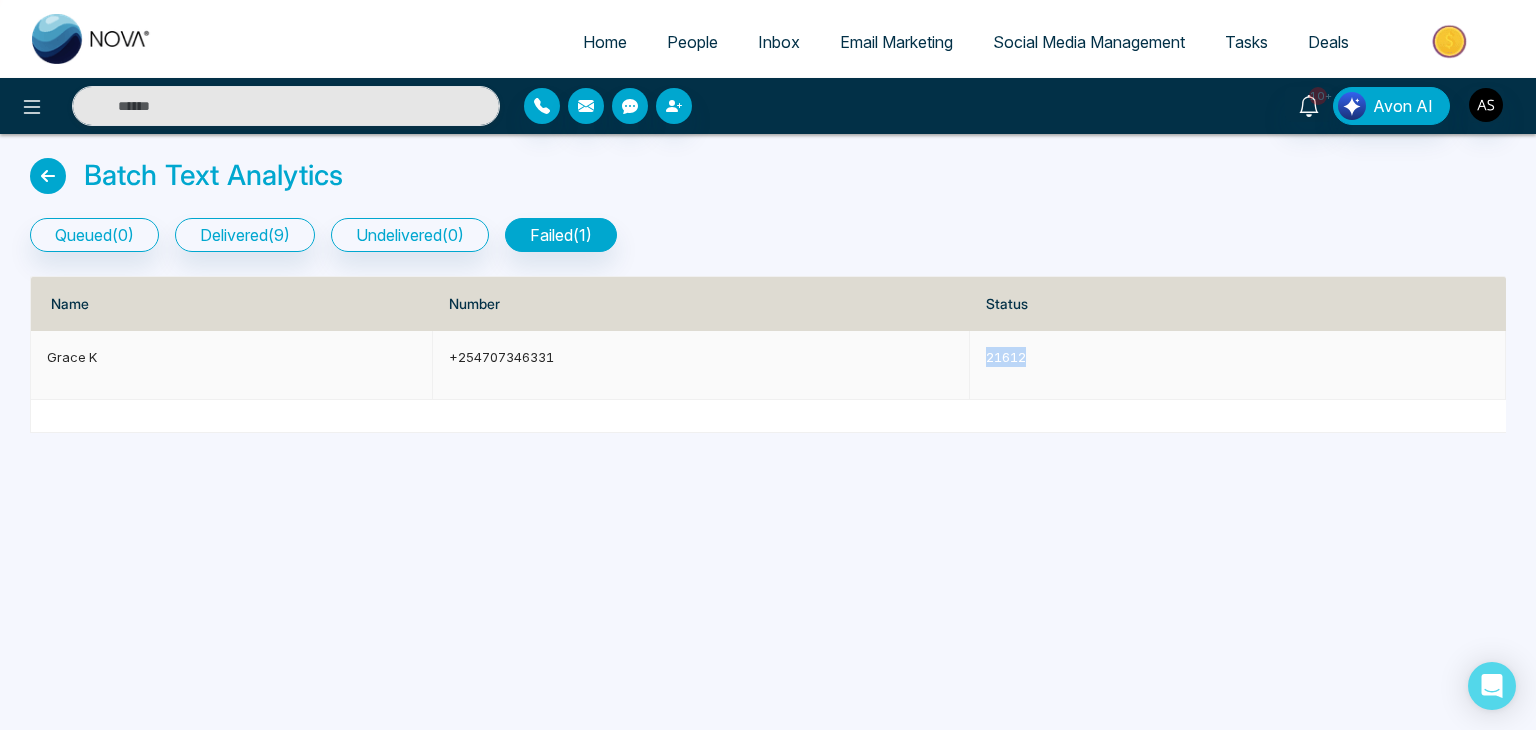 click on "21612" at bounding box center [1237, 357] 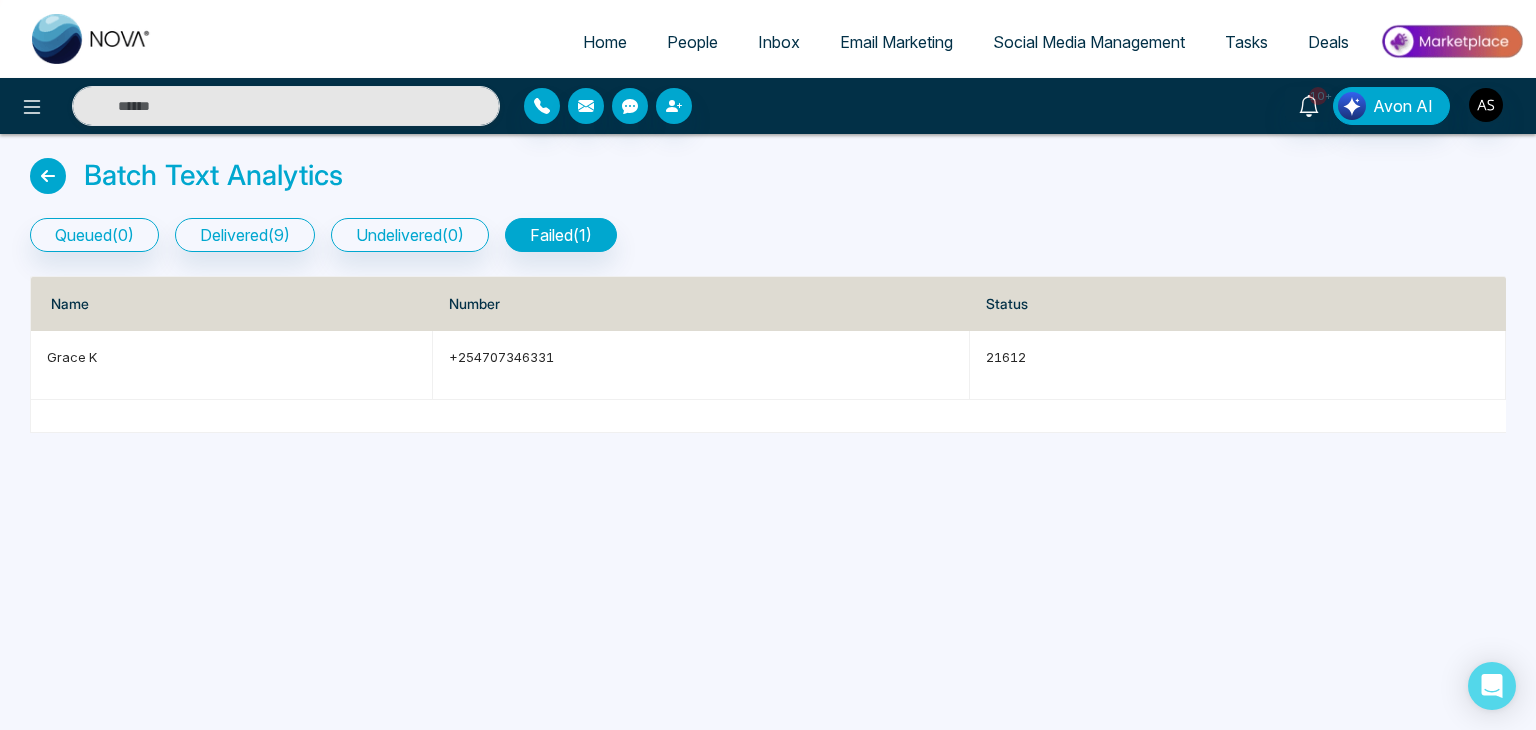 click at bounding box center [780, 416] 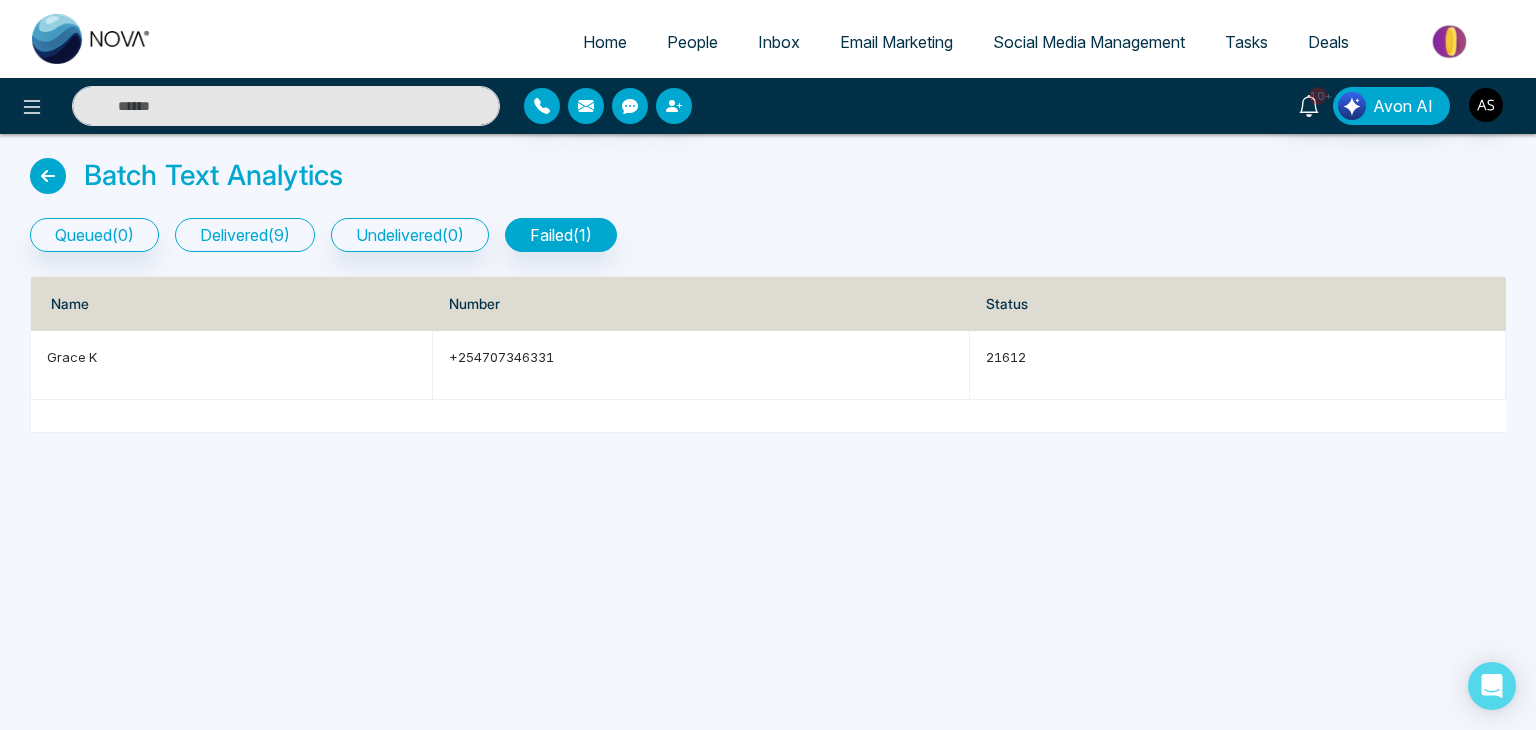 click on "delivered  ( 9 )" at bounding box center (245, 235) 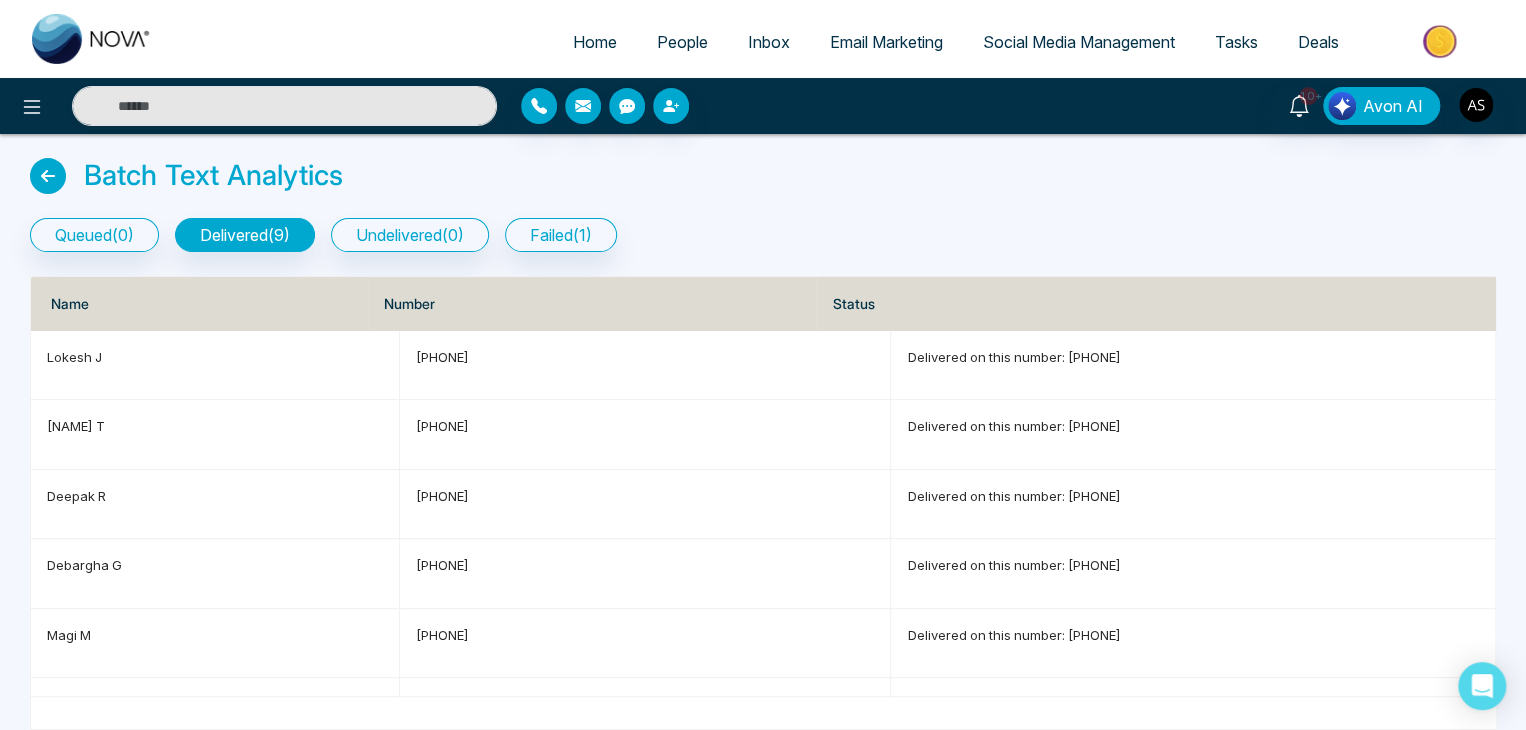 click on "Home" at bounding box center [595, 42] 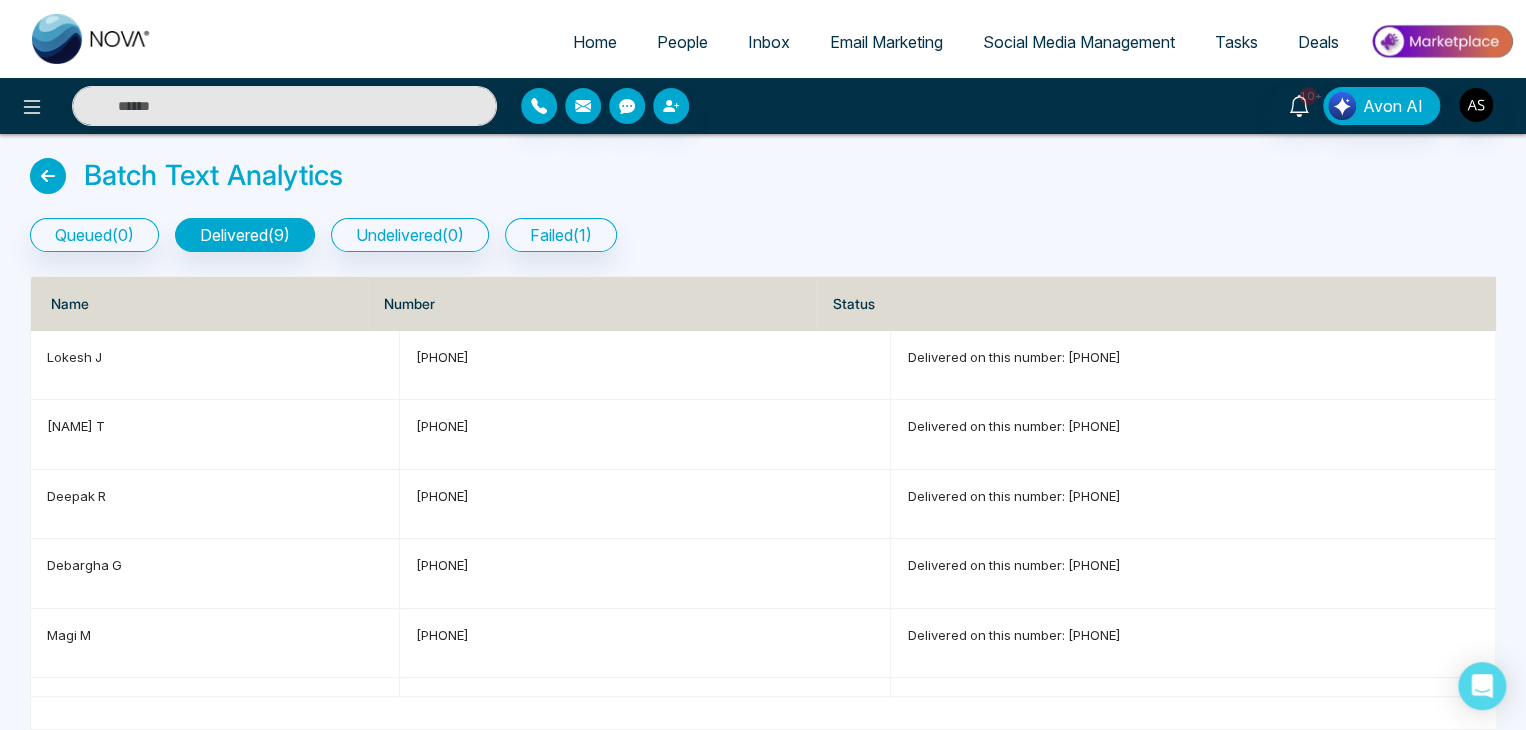 select on "*" 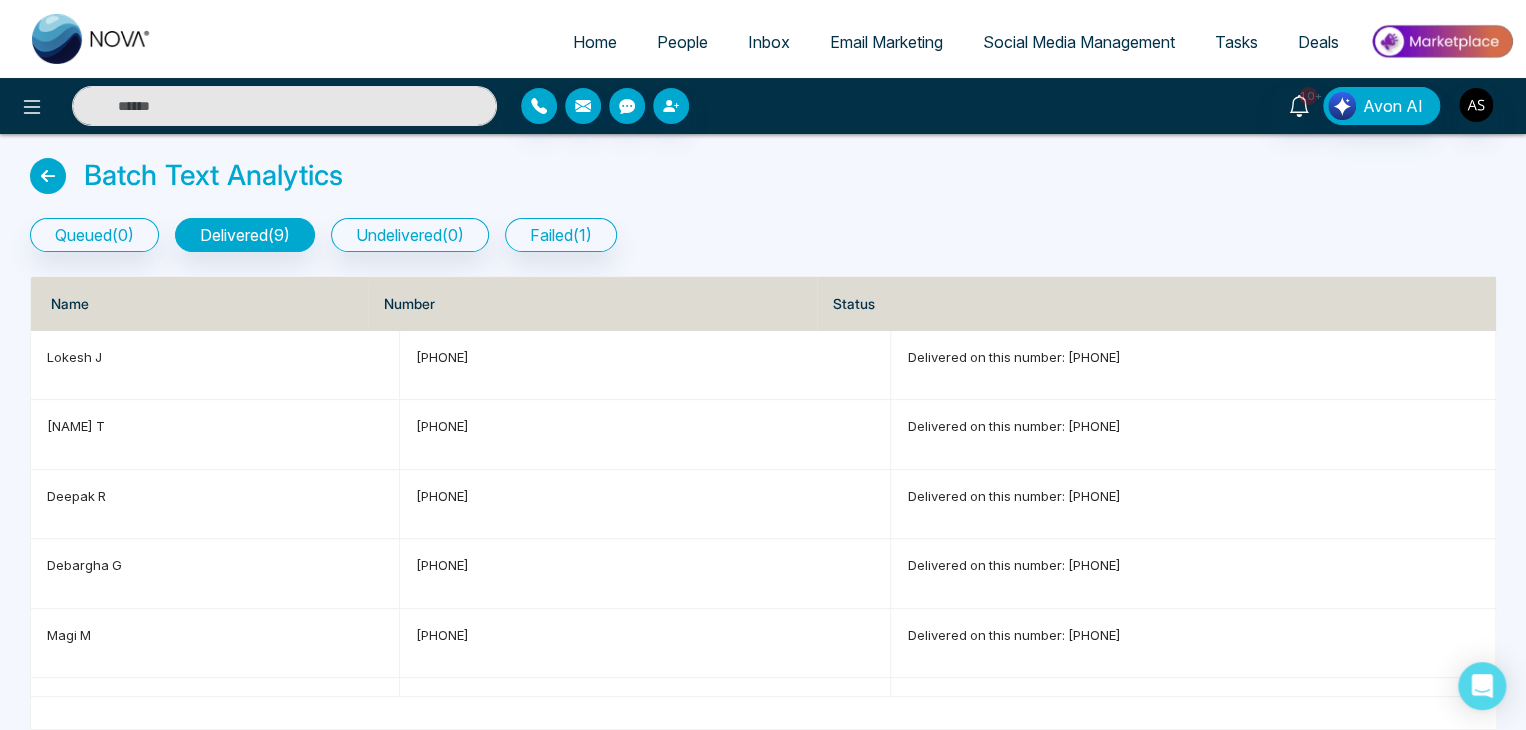 select on "*" 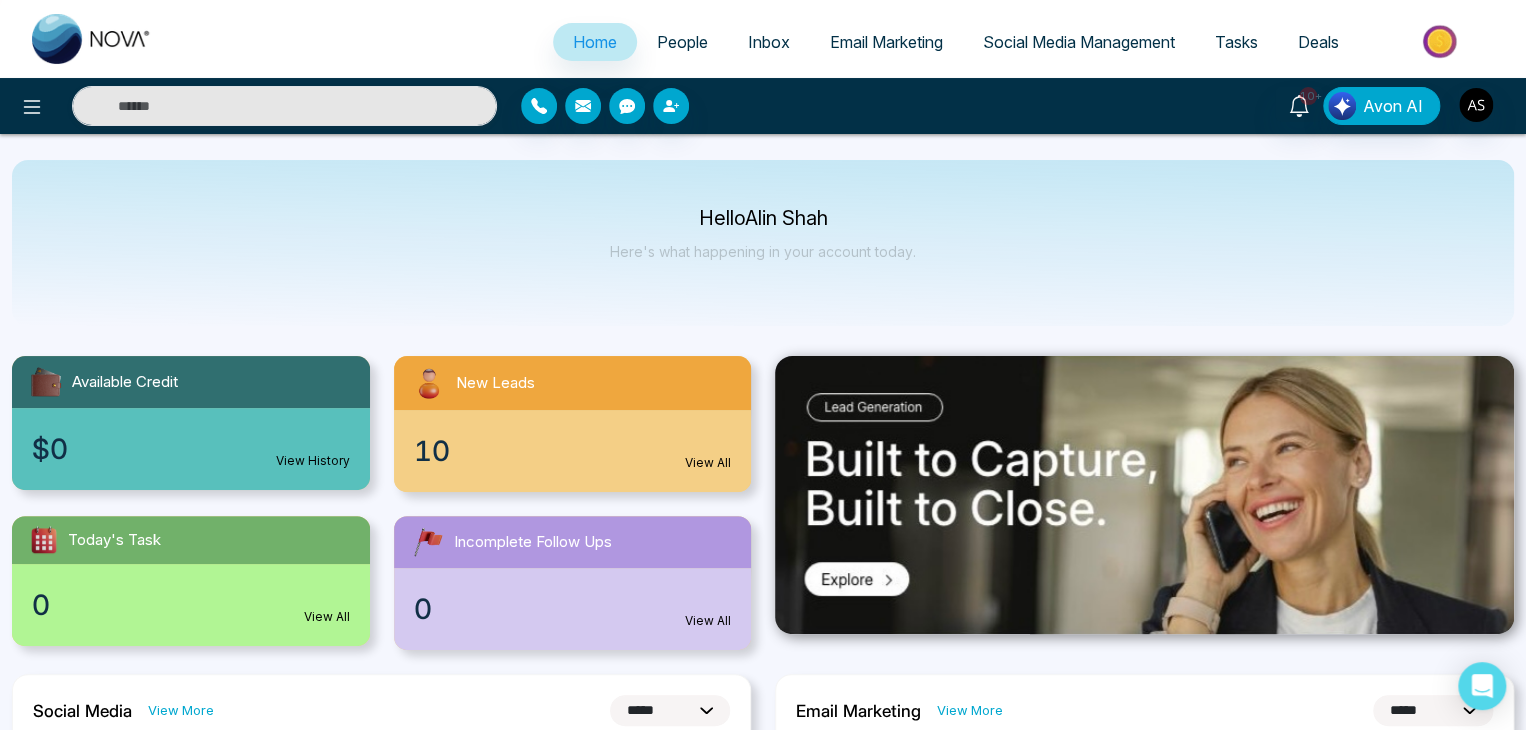 click on "People" at bounding box center (682, 42) 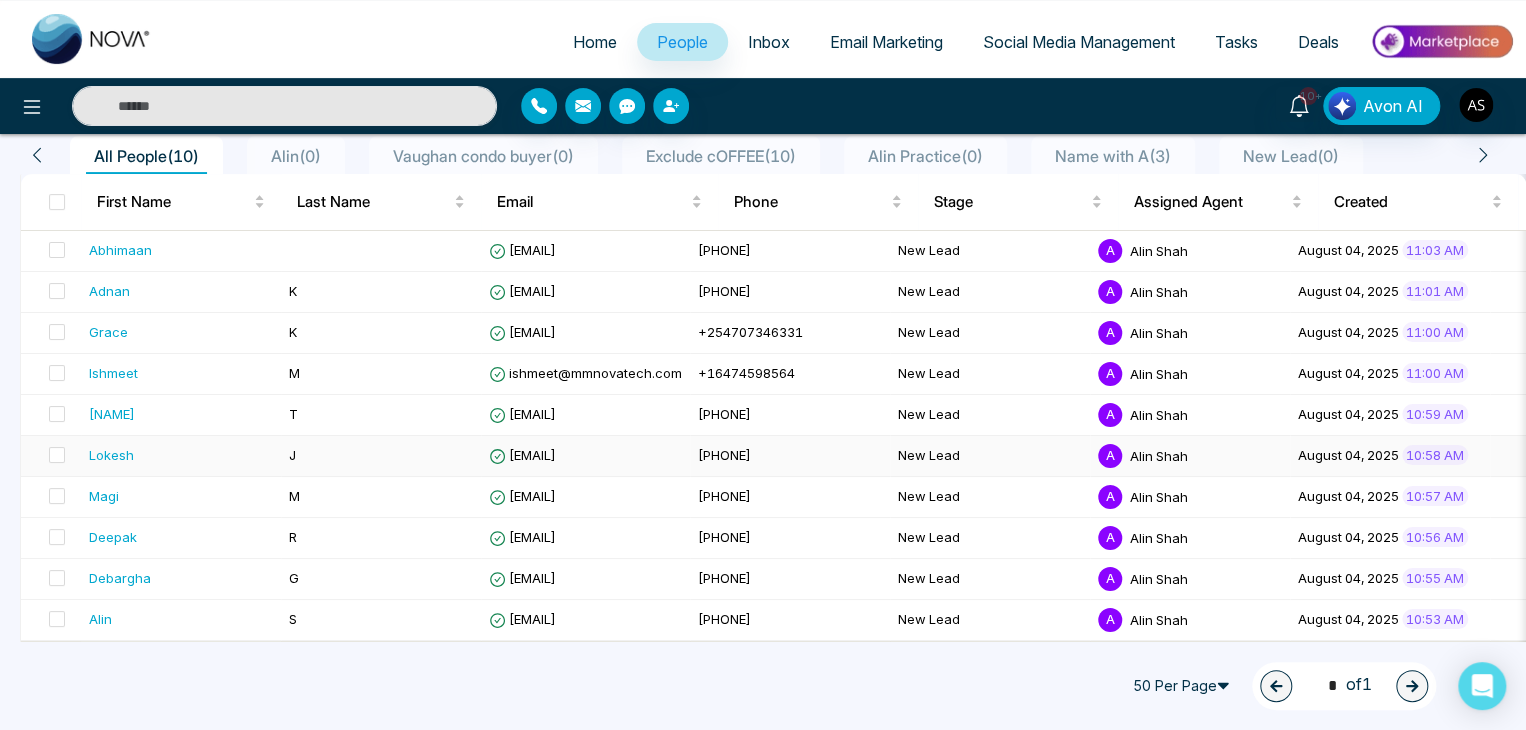scroll, scrollTop: 180, scrollLeft: 0, axis: vertical 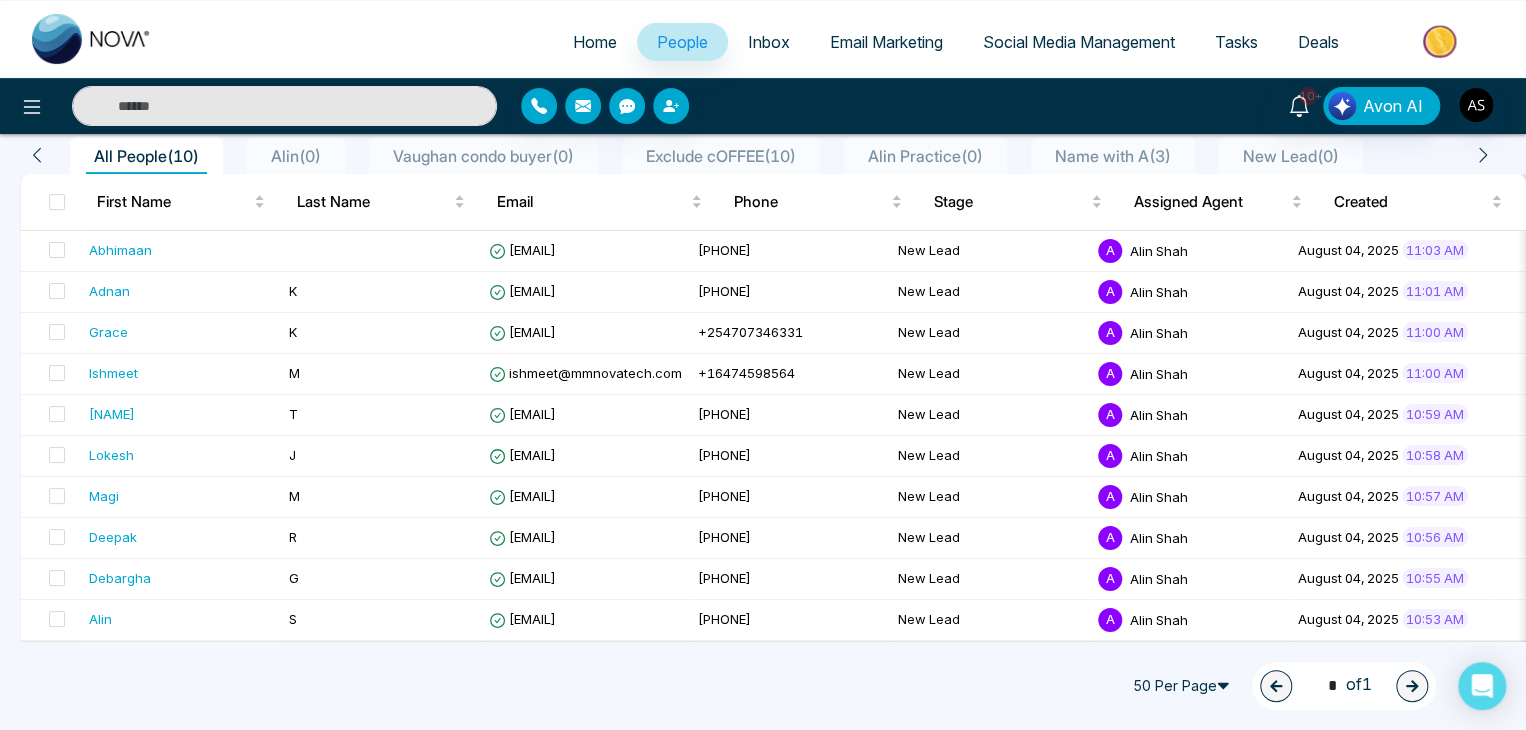 click on "Home" at bounding box center (595, 42) 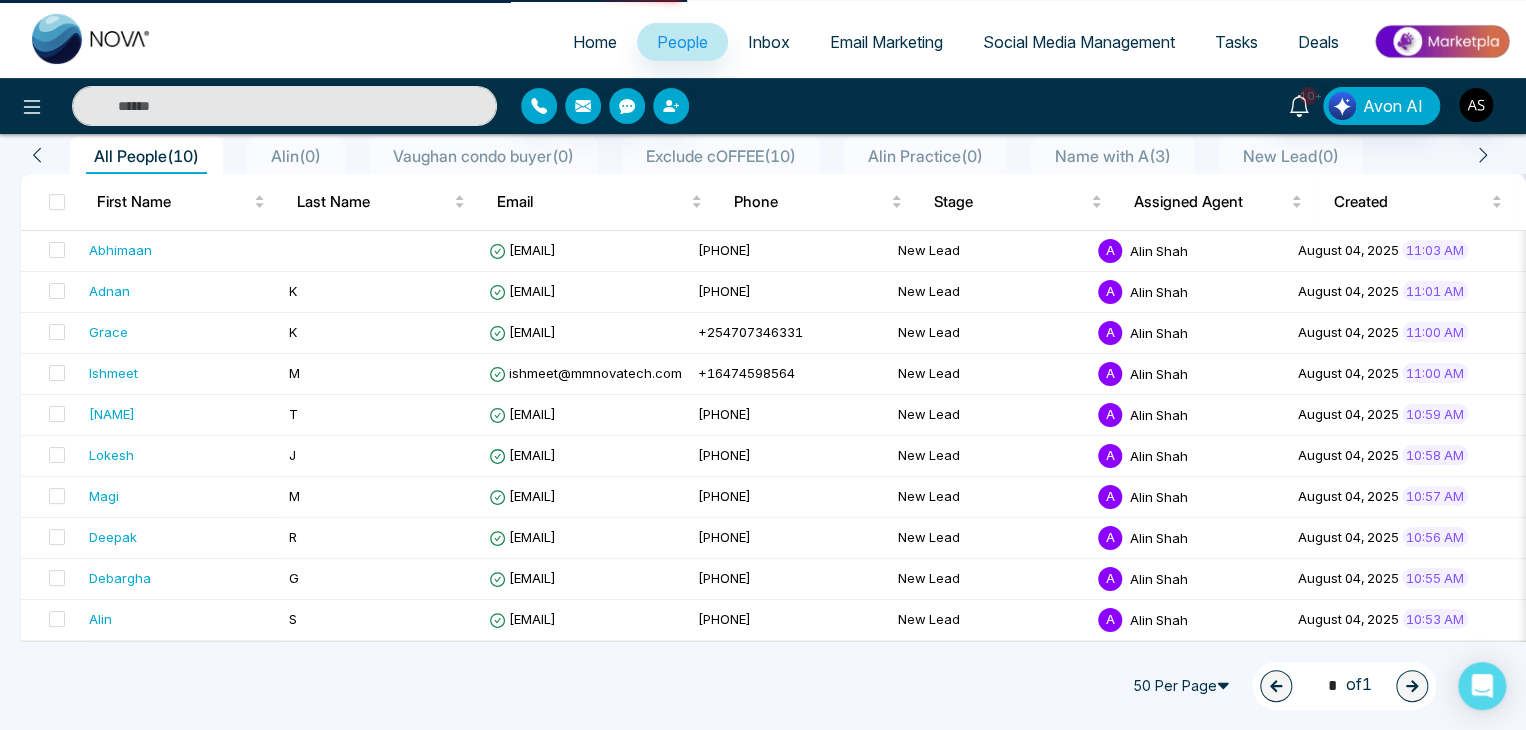 select on "*" 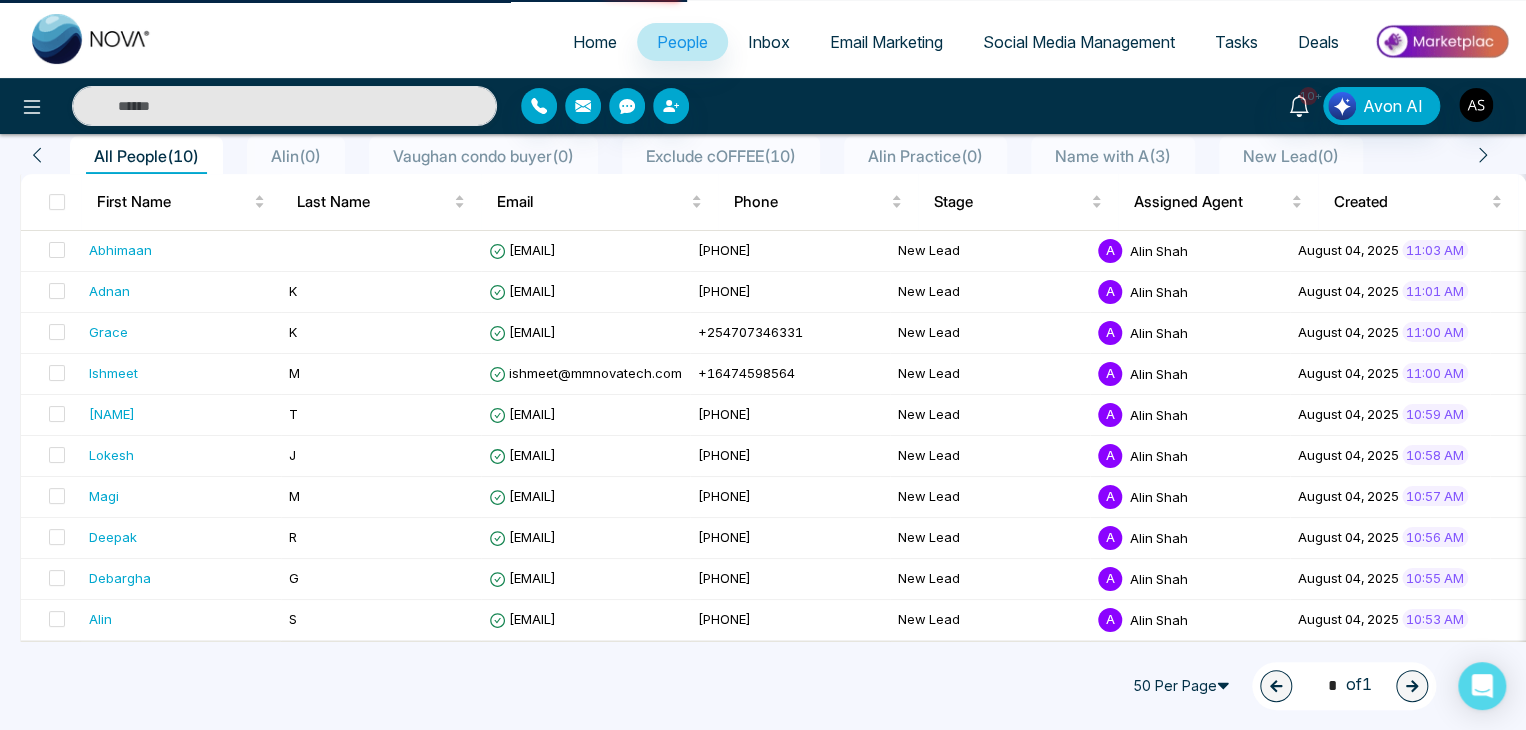 select on "*" 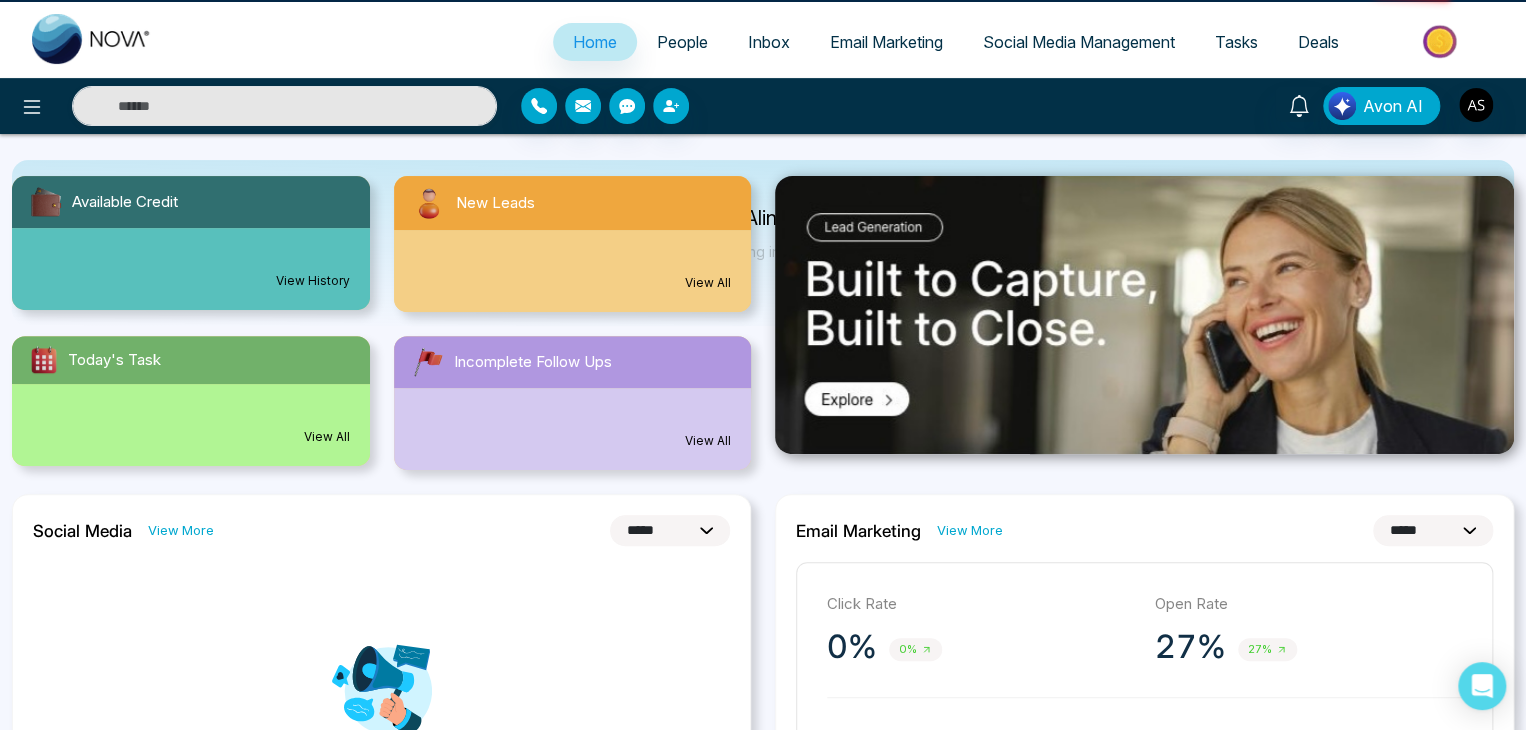 scroll, scrollTop: 0, scrollLeft: 0, axis: both 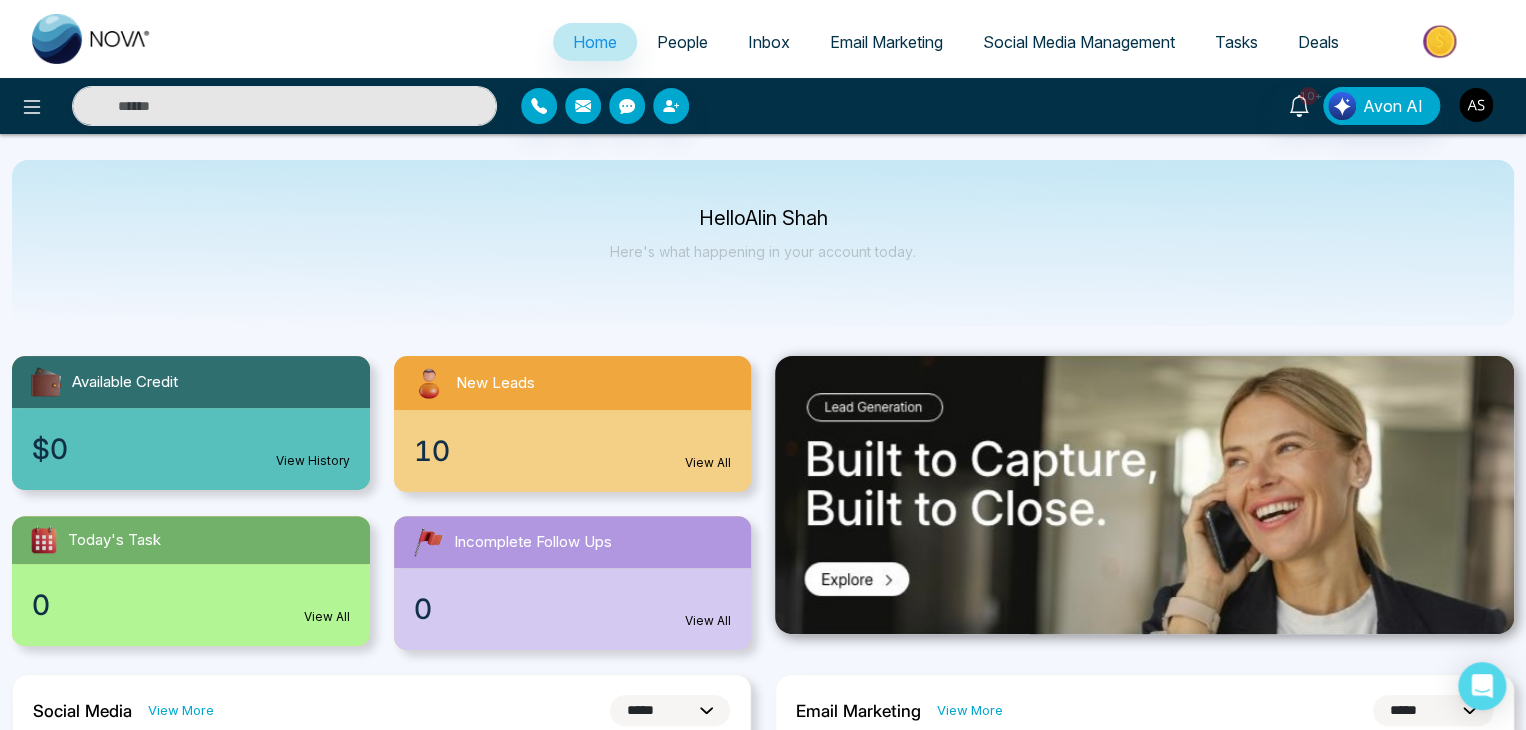 click at bounding box center (1476, 105) 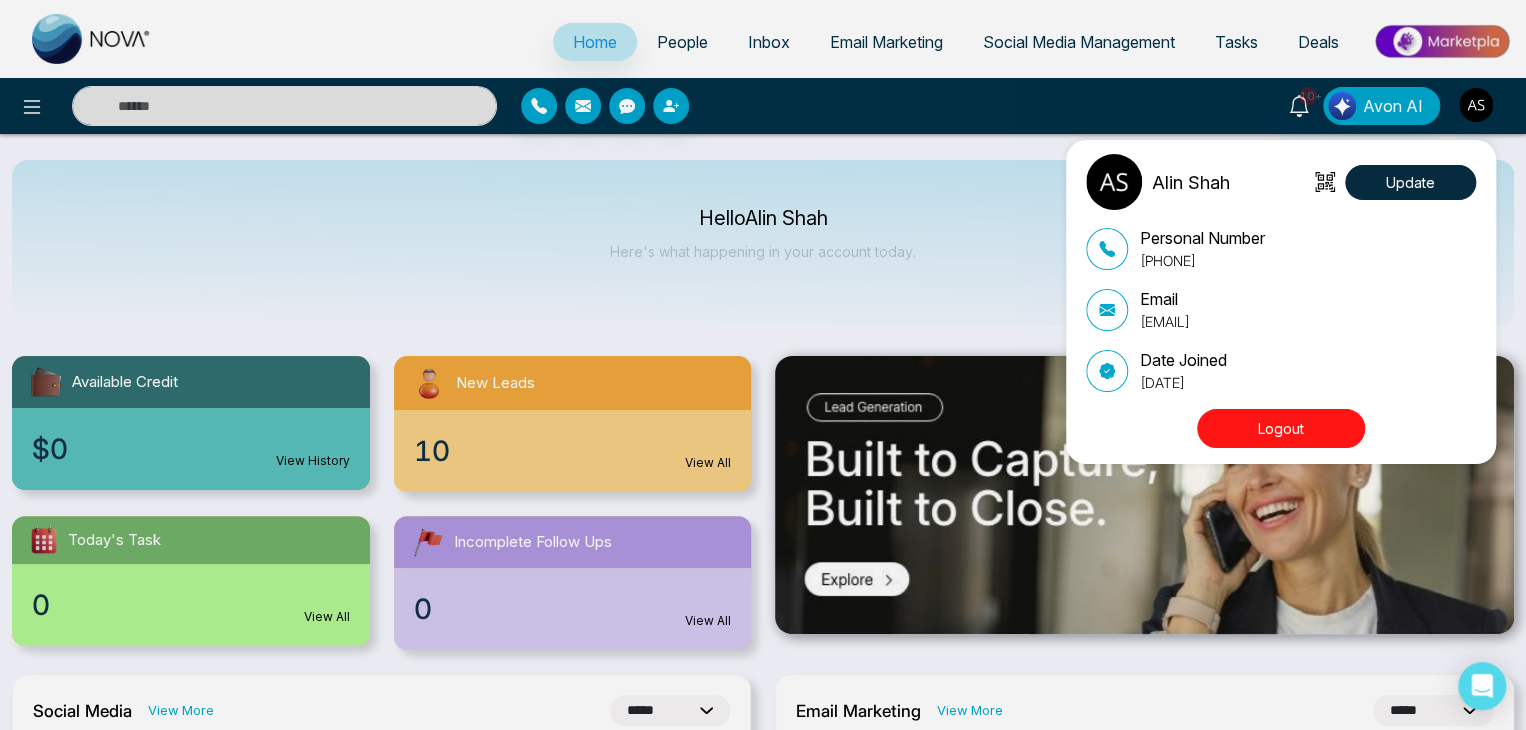 click on "Logout" at bounding box center [1281, 428] 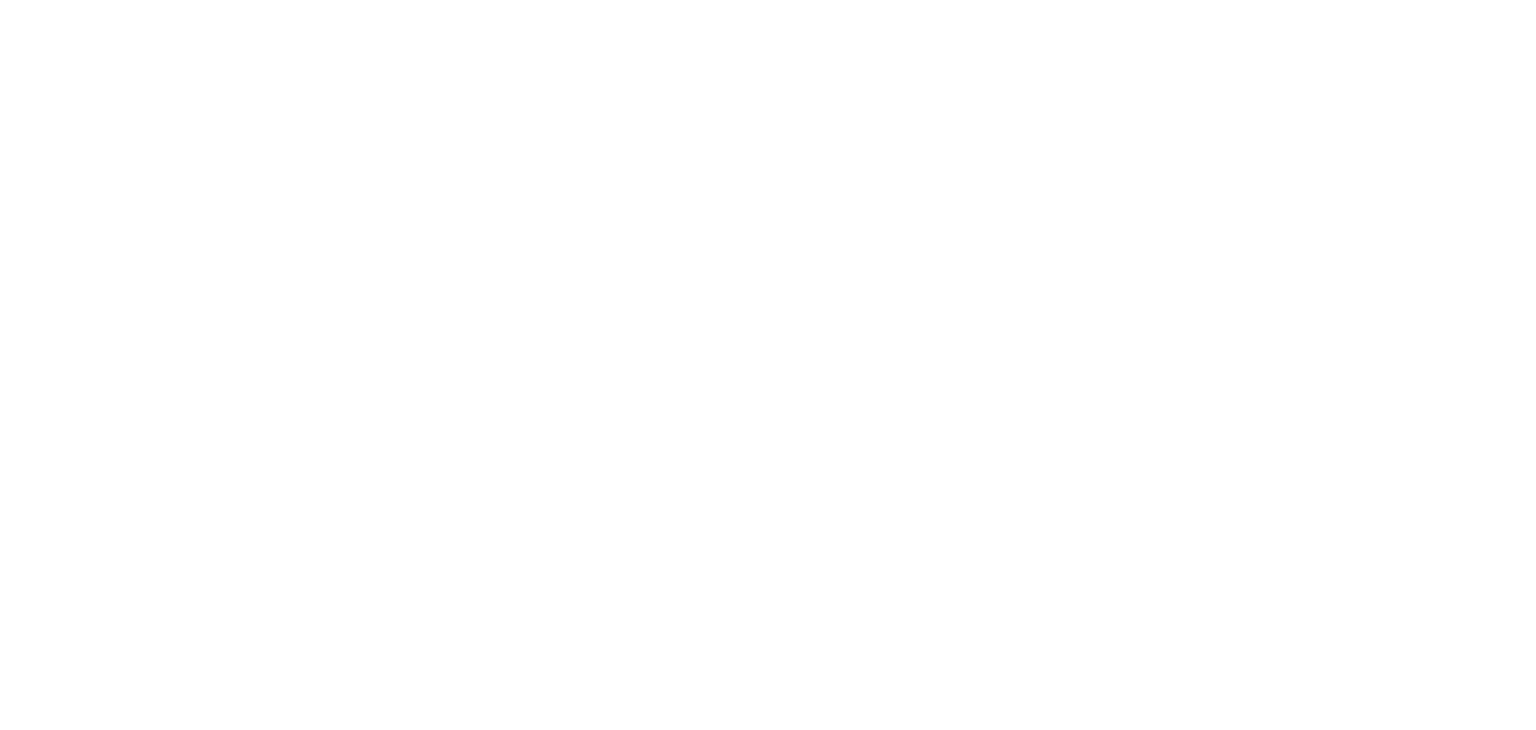 scroll, scrollTop: 0, scrollLeft: 0, axis: both 